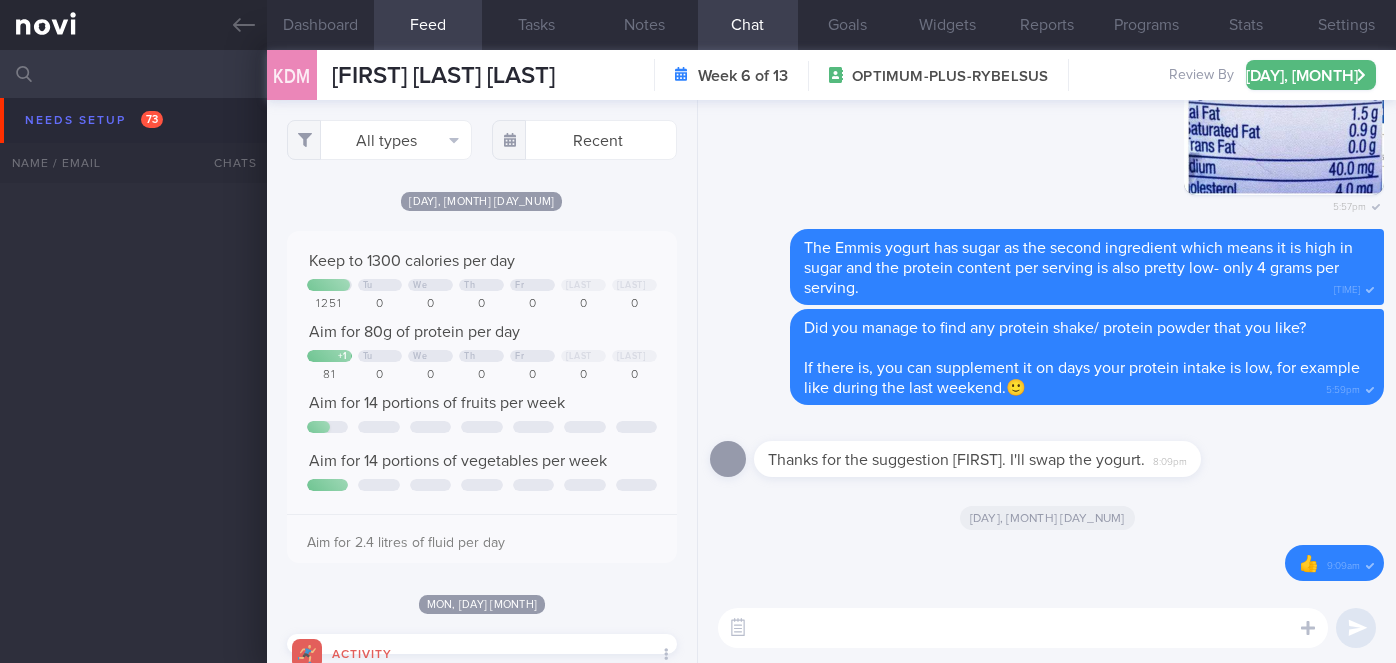 select on "7" 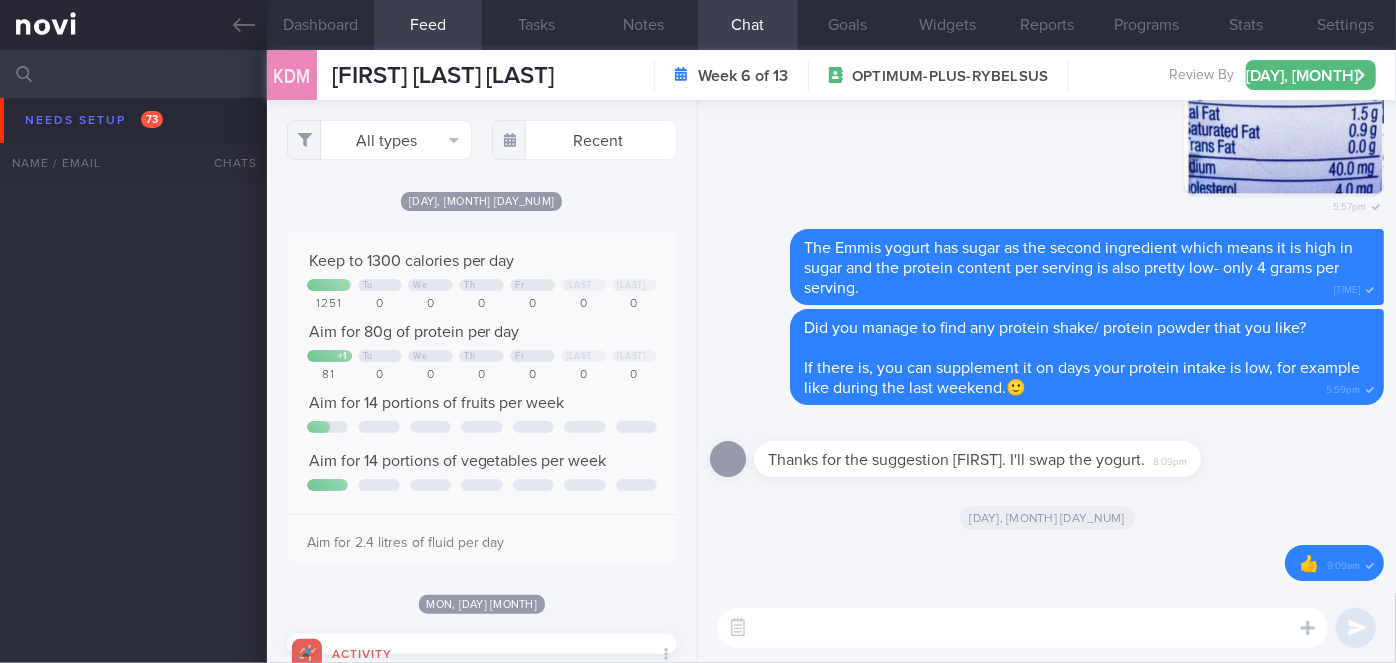 scroll, scrollTop: 4909, scrollLeft: 0, axis: vertical 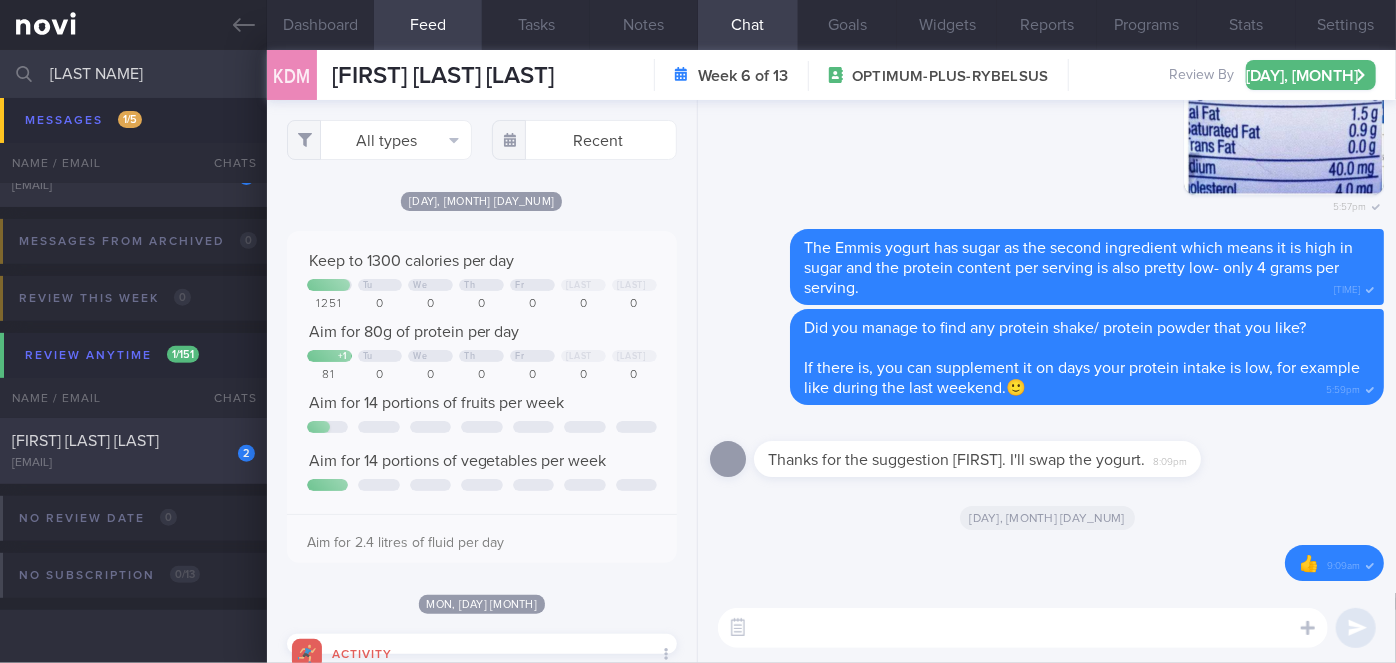 type on "[LAST NAME]" 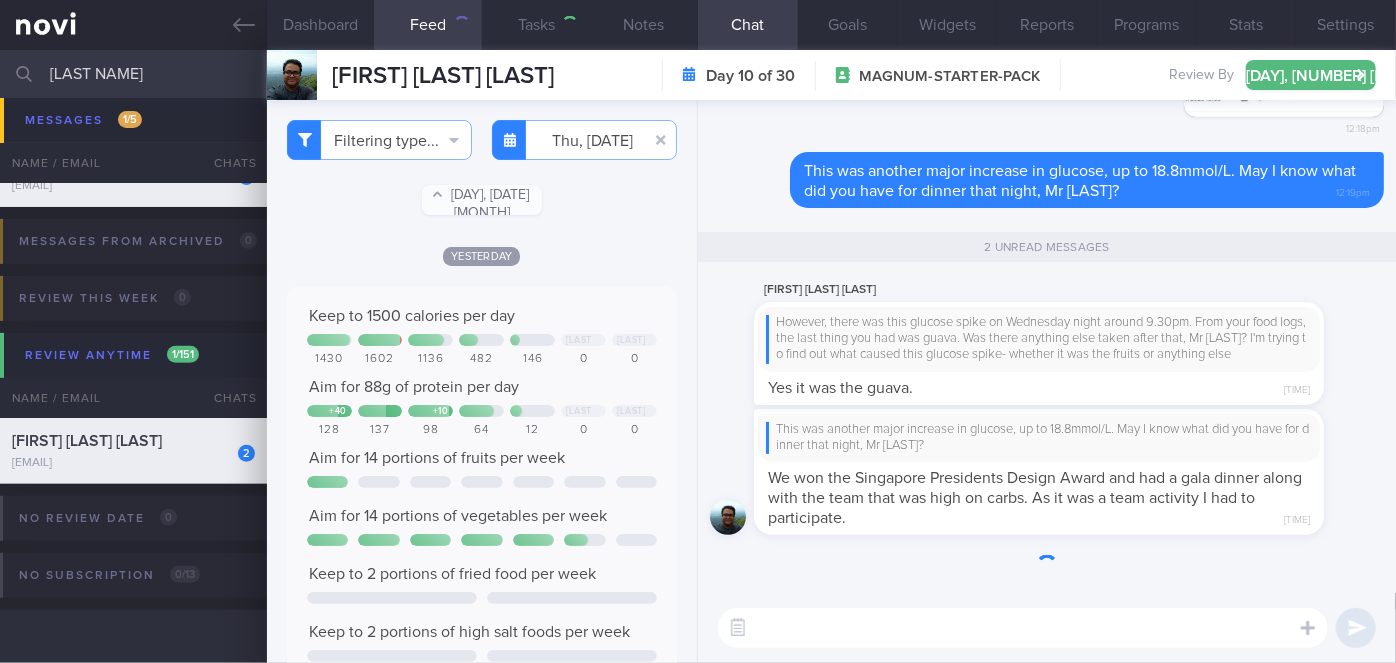 scroll, scrollTop: 0, scrollLeft: 0, axis: both 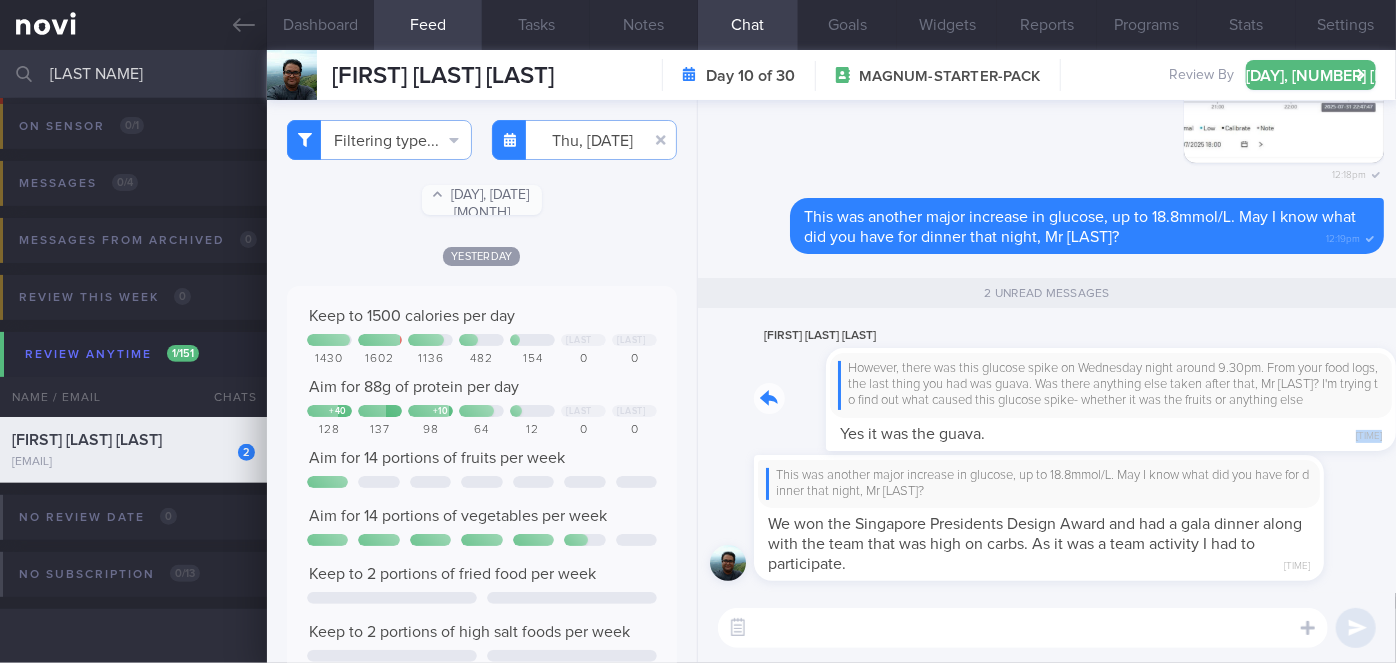 drag, startPoint x: 1176, startPoint y: 433, endPoint x: 1296, endPoint y: 435, distance: 120.01666 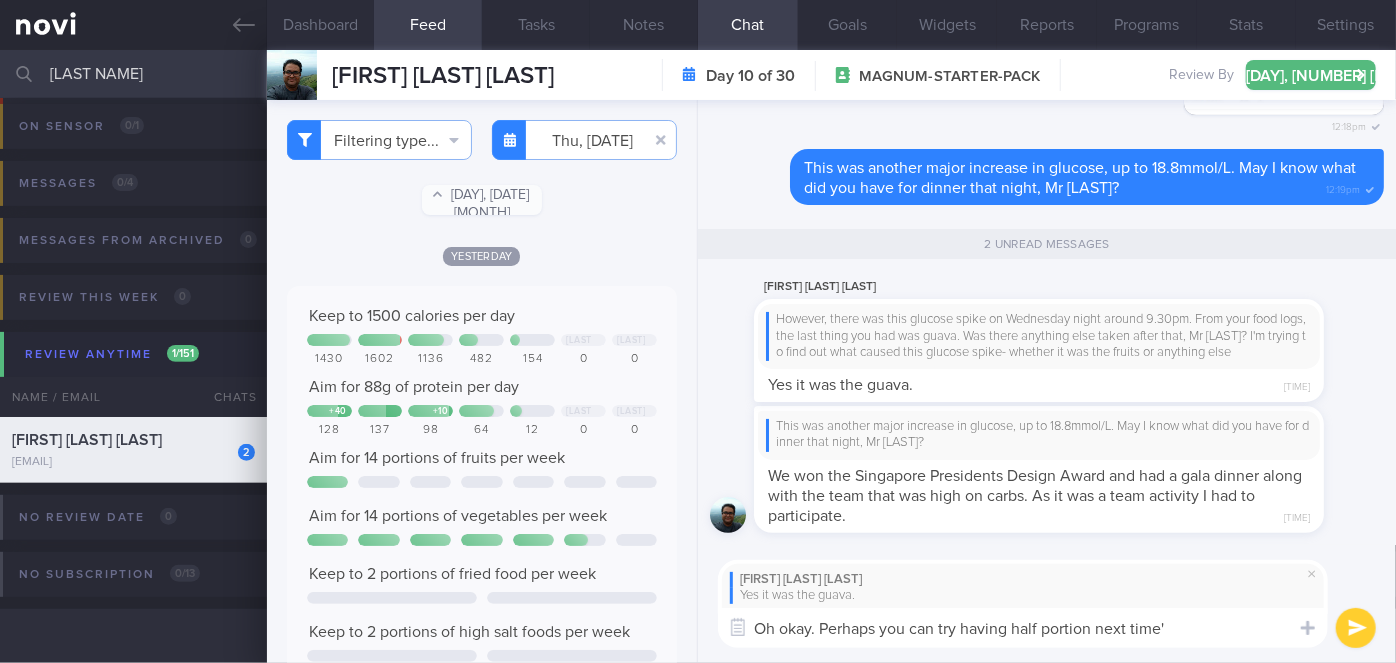 type on "Oh okay. Perhaps you can try having half portion next time" 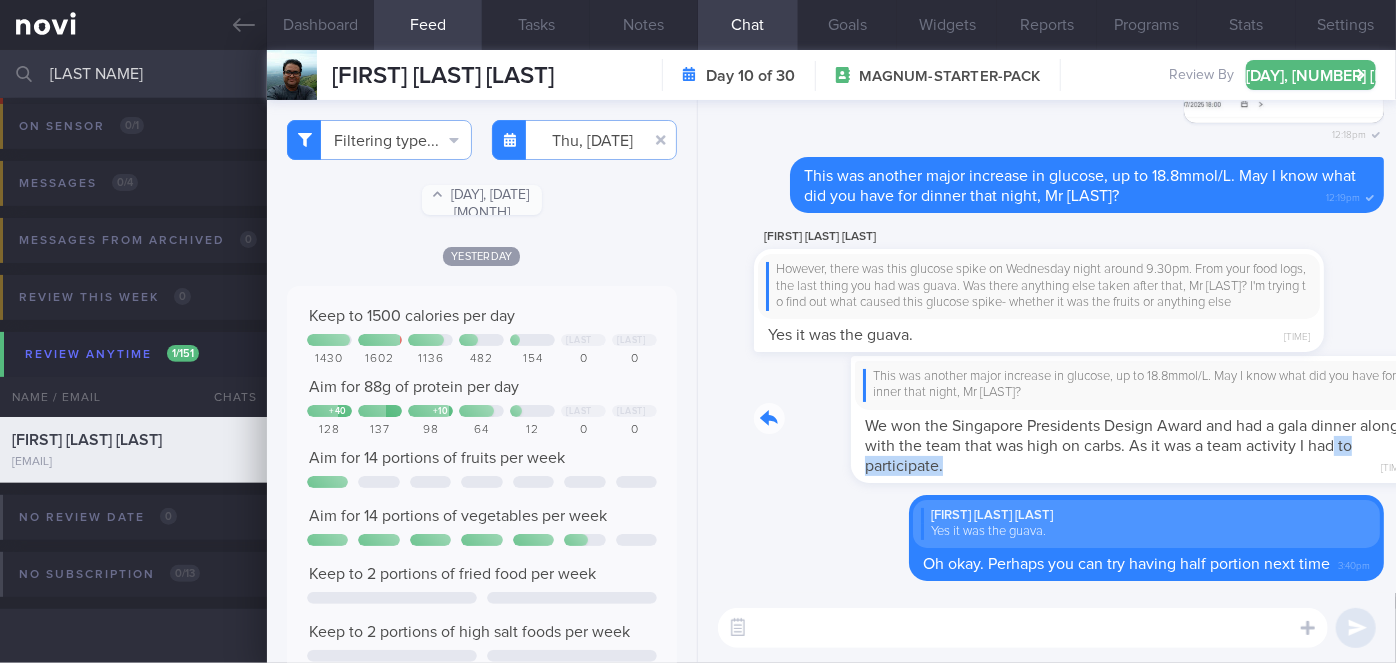 drag, startPoint x: 1120, startPoint y: 477, endPoint x: 1385, endPoint y: 456, distance: 265.83078 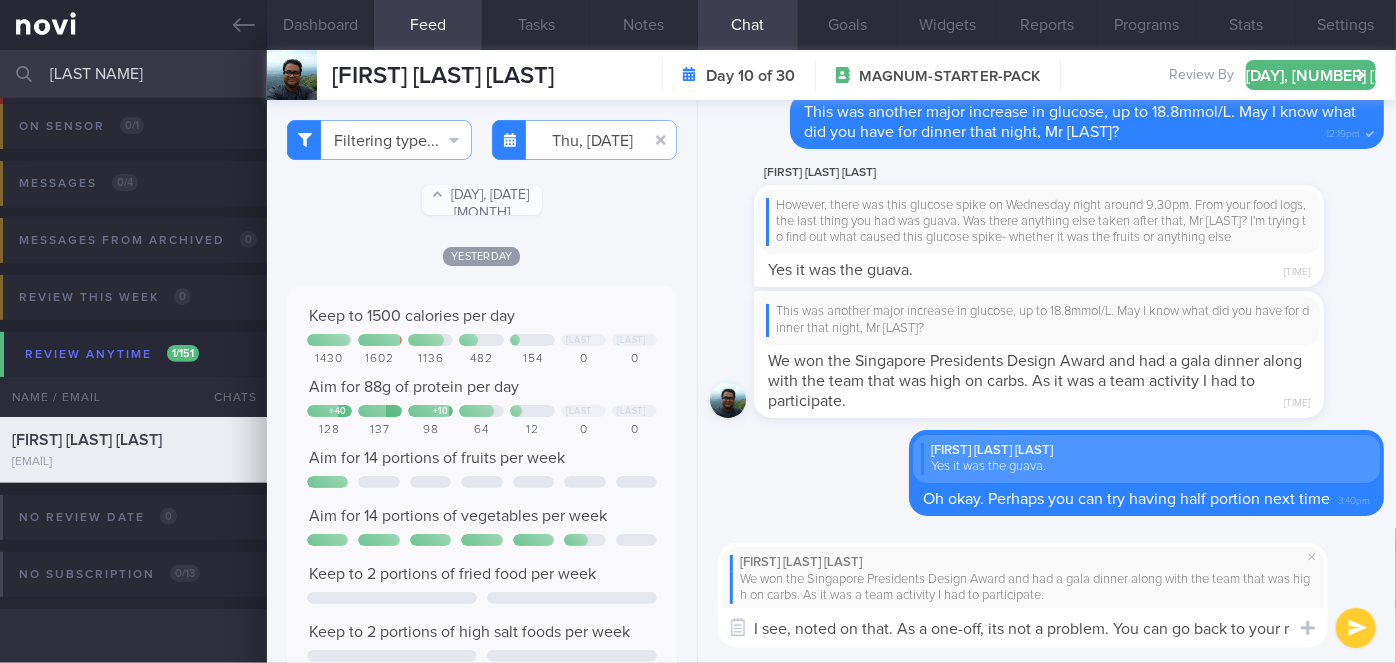 scroll, scrollTop: 0, scrollLeft: 0, axis: both 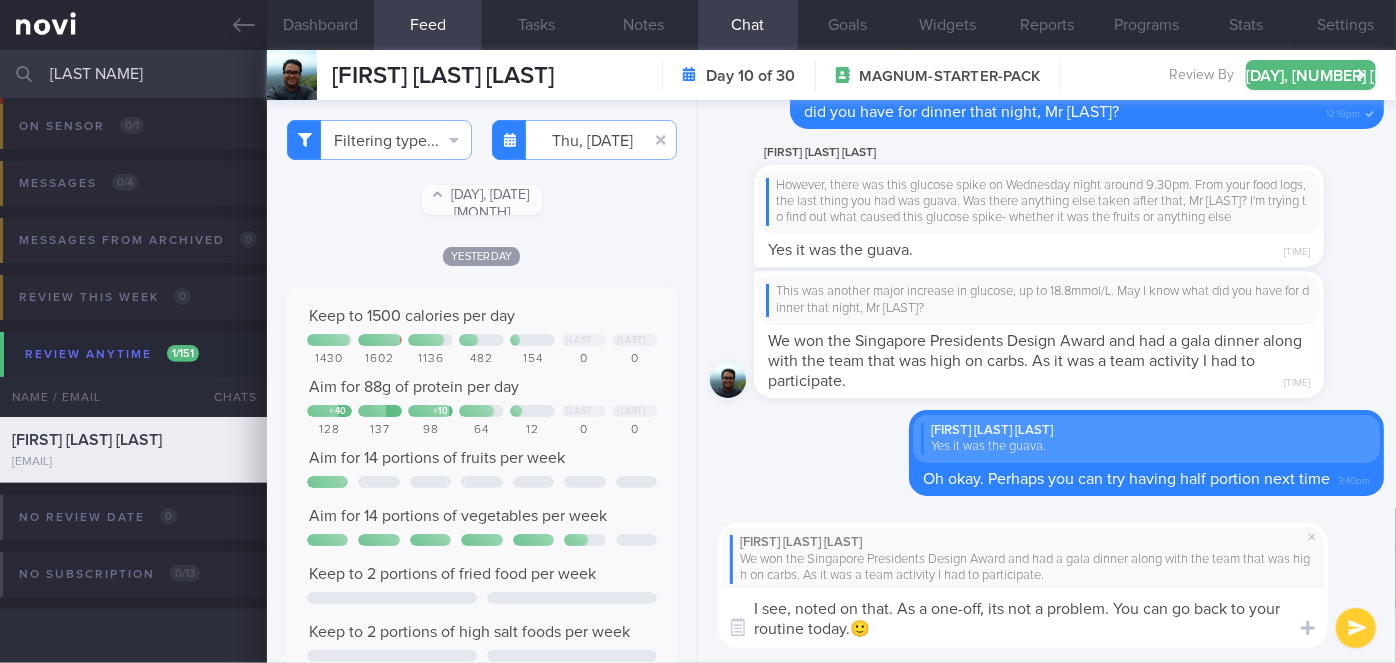 type on "I see, noted on that. As a one-off, its not a problem. You can go back to your routine today.🙂" 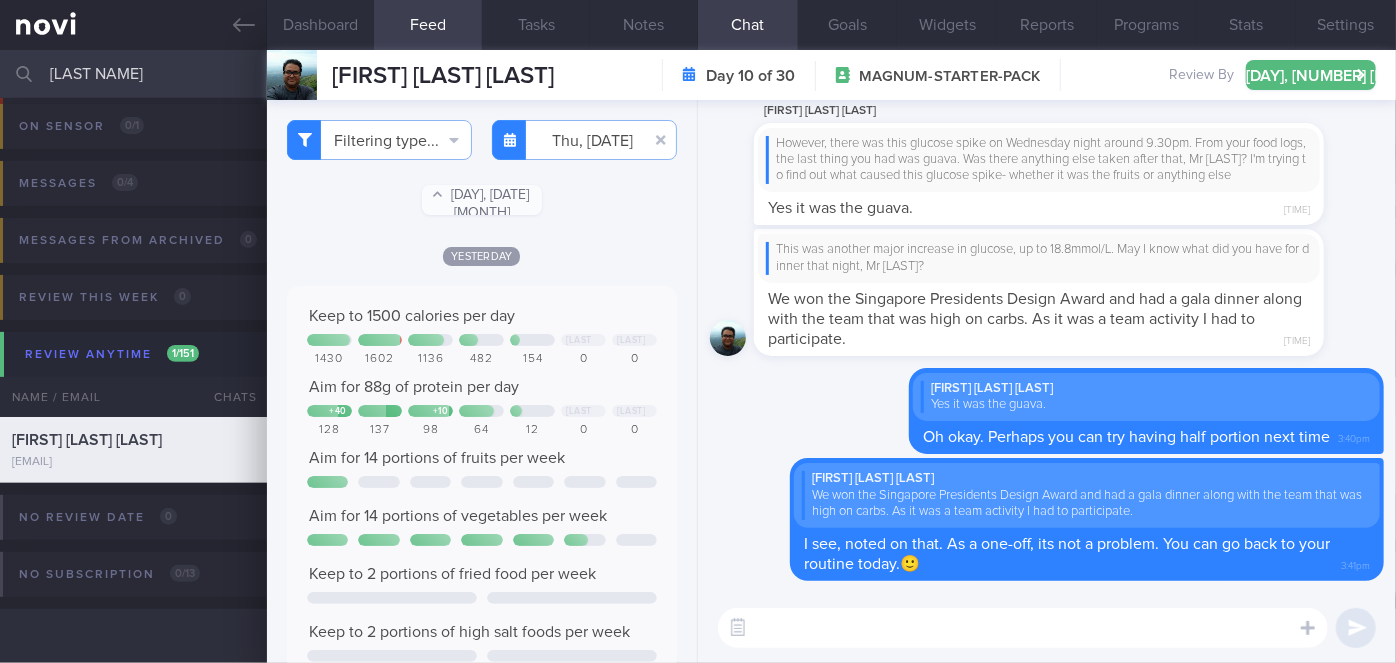 click on "[LAST NAME]" at bounding box center [698, 74] 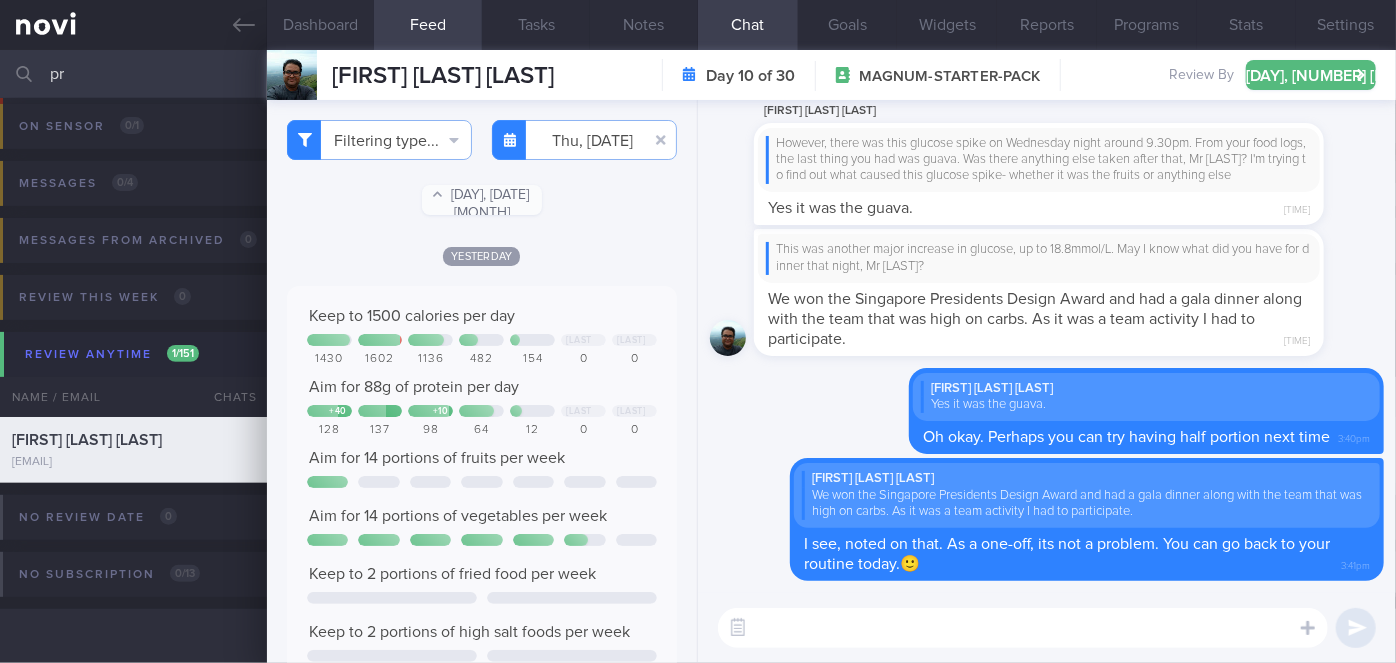 type on "p" 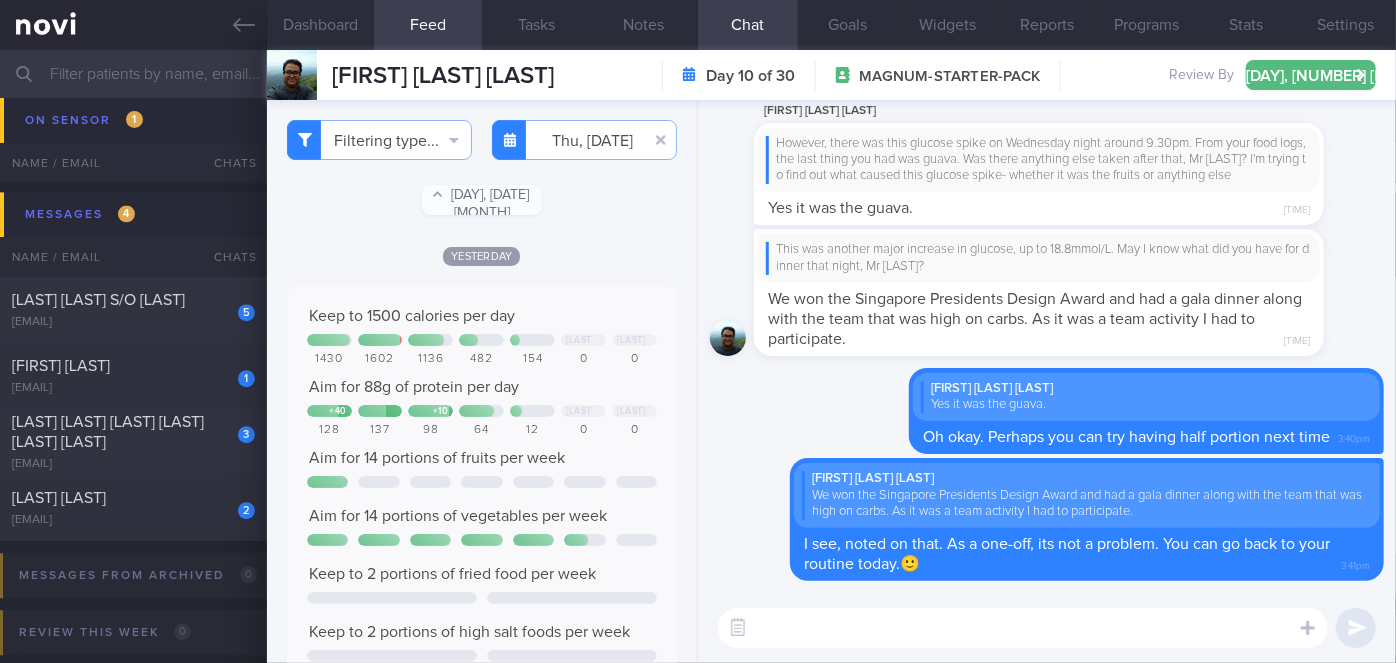 scroll, scrollTop: 6069, scrollLeft: 0, axis: vertical 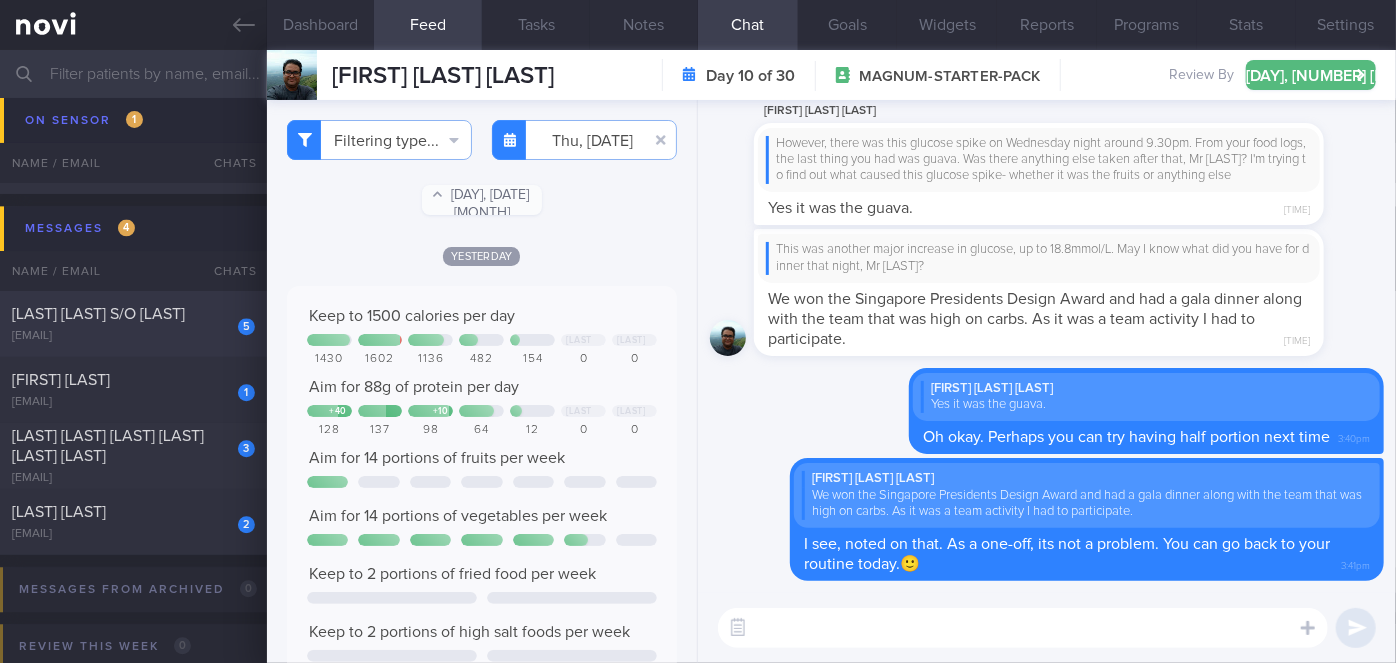type 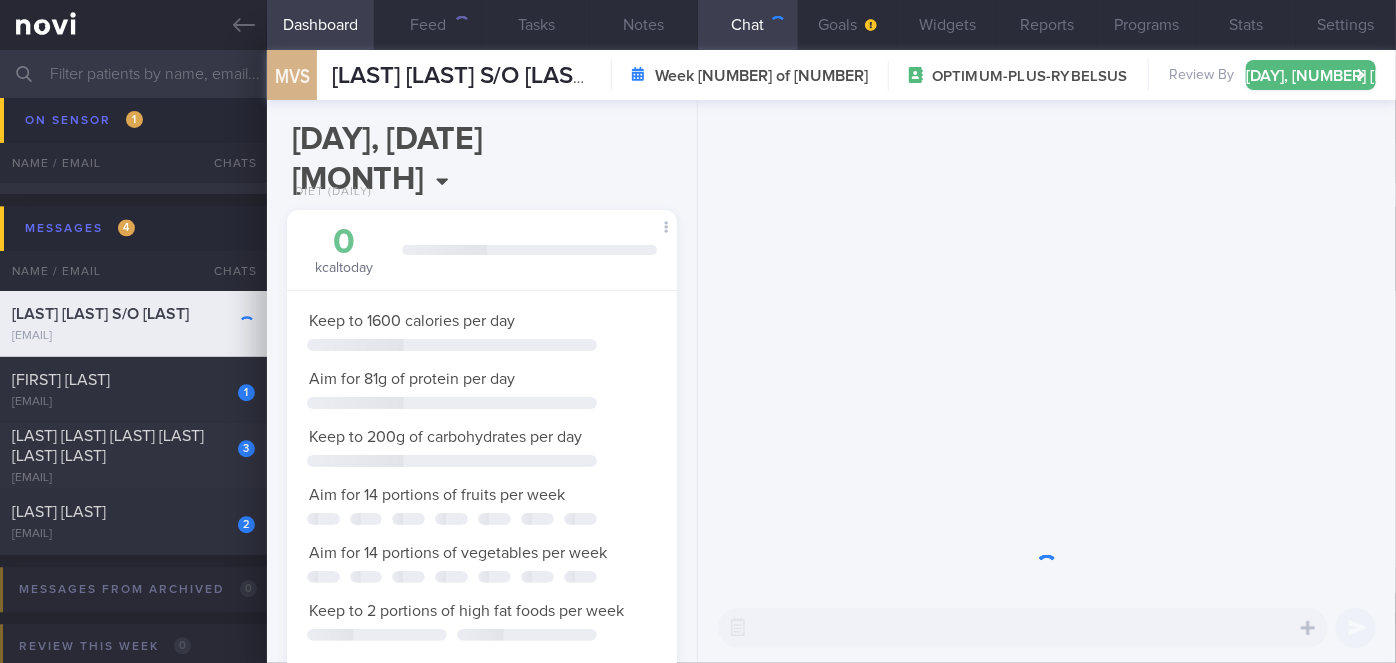 scroll, scrollTop: 999800, scrollLeft: 999658, axis: both 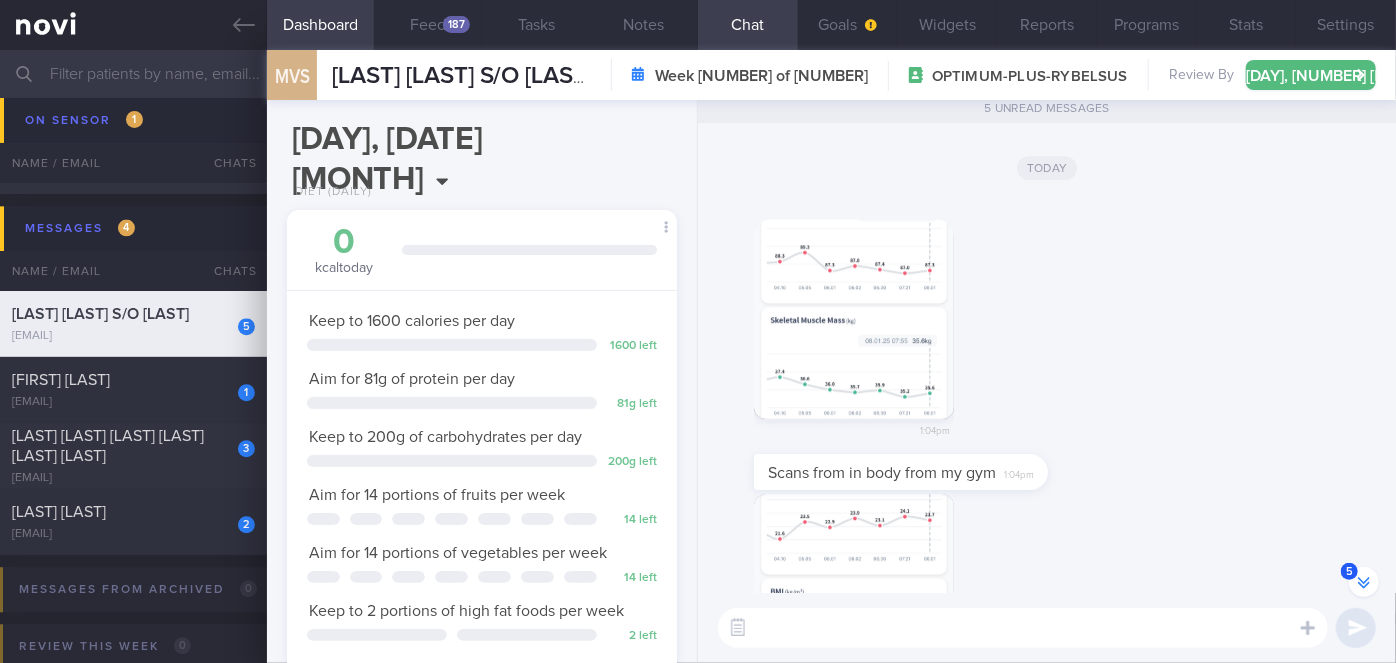 click at bounding box center (854, 319) 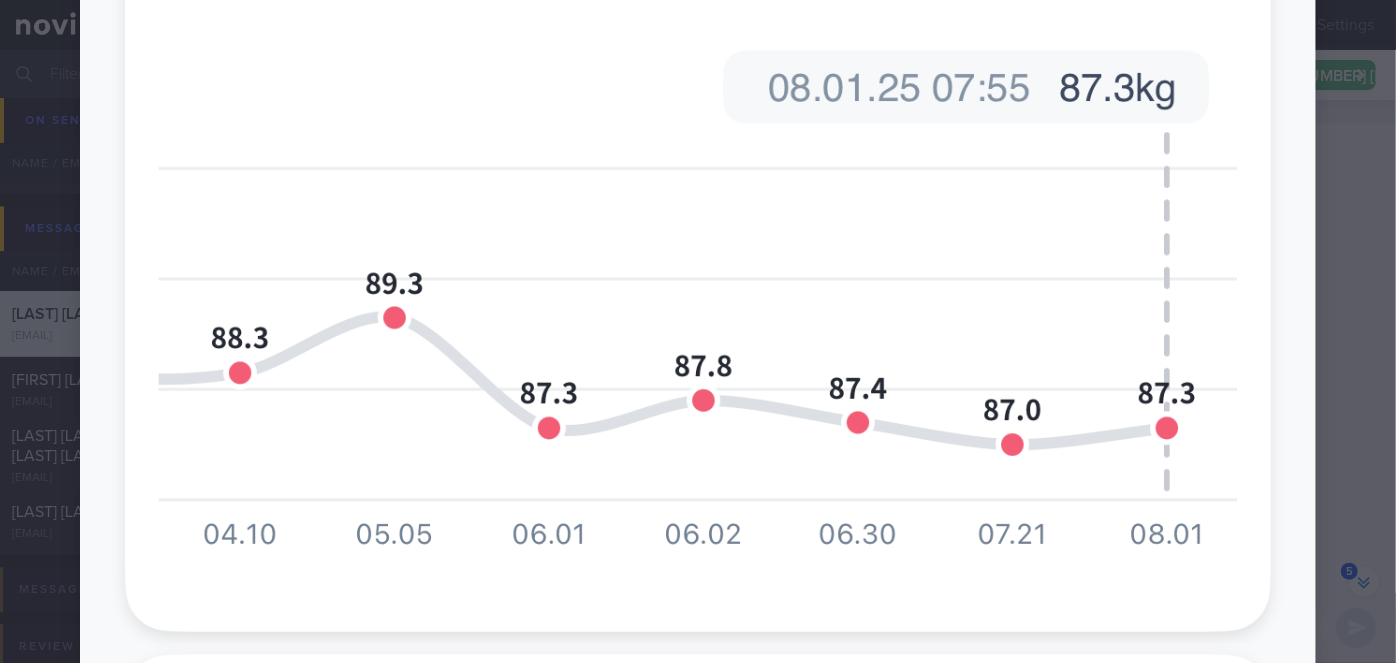scroll, scrollTop: 695, scrollLeft: 0, axis: vertical 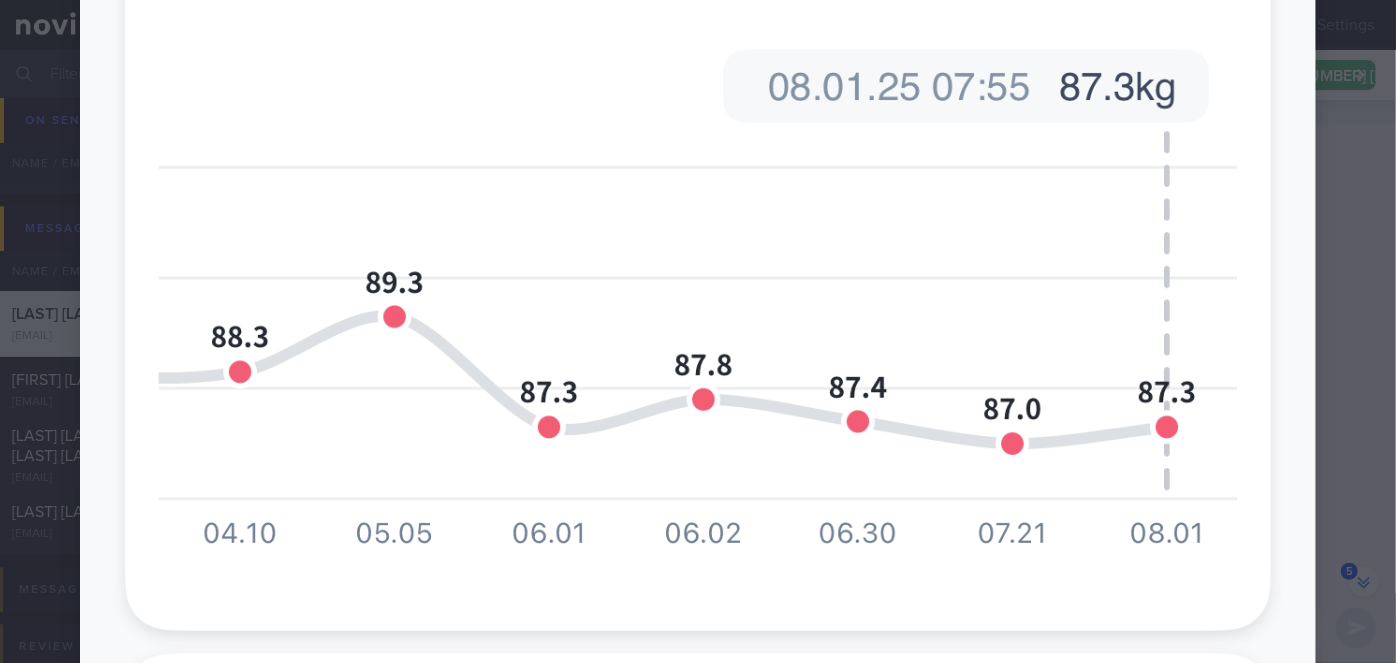 click at bounding box center [698, 727] 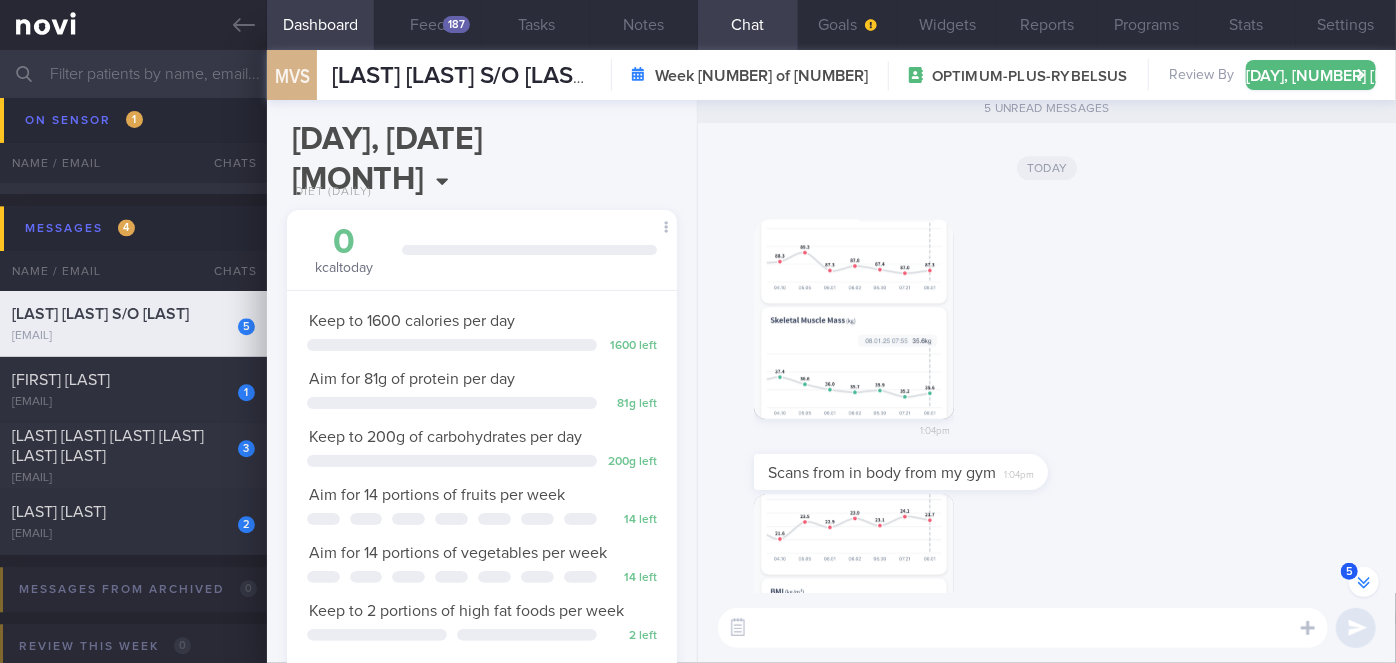 click at bounding box center [854, 319] 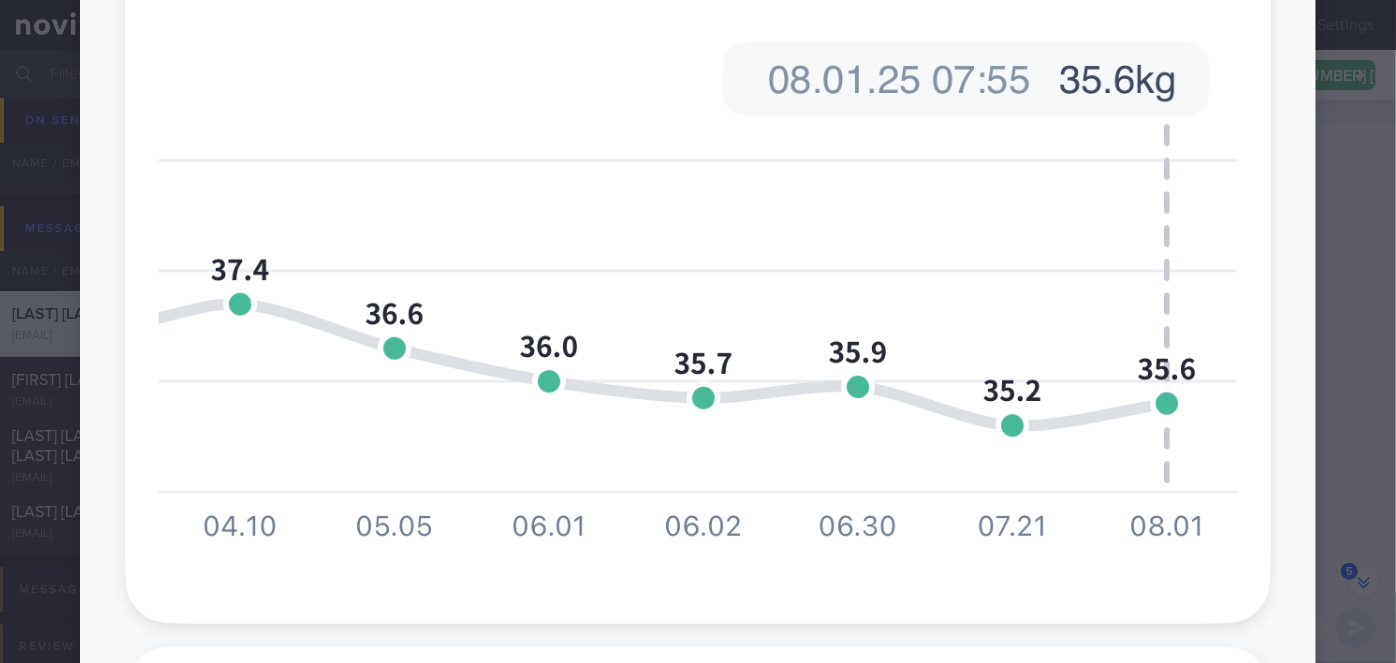 scroll, scrollTop: 1477, scrollLeft: 0, axis: vertical 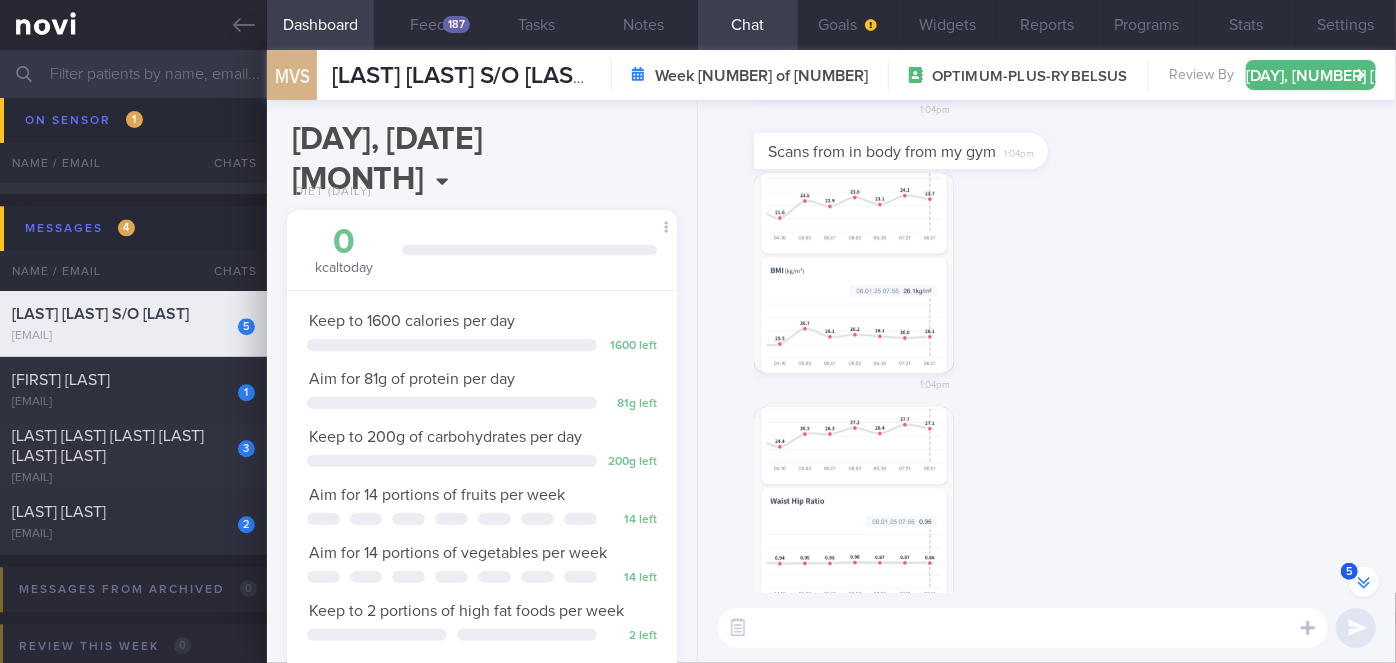 click at bounding box center [854, 273] 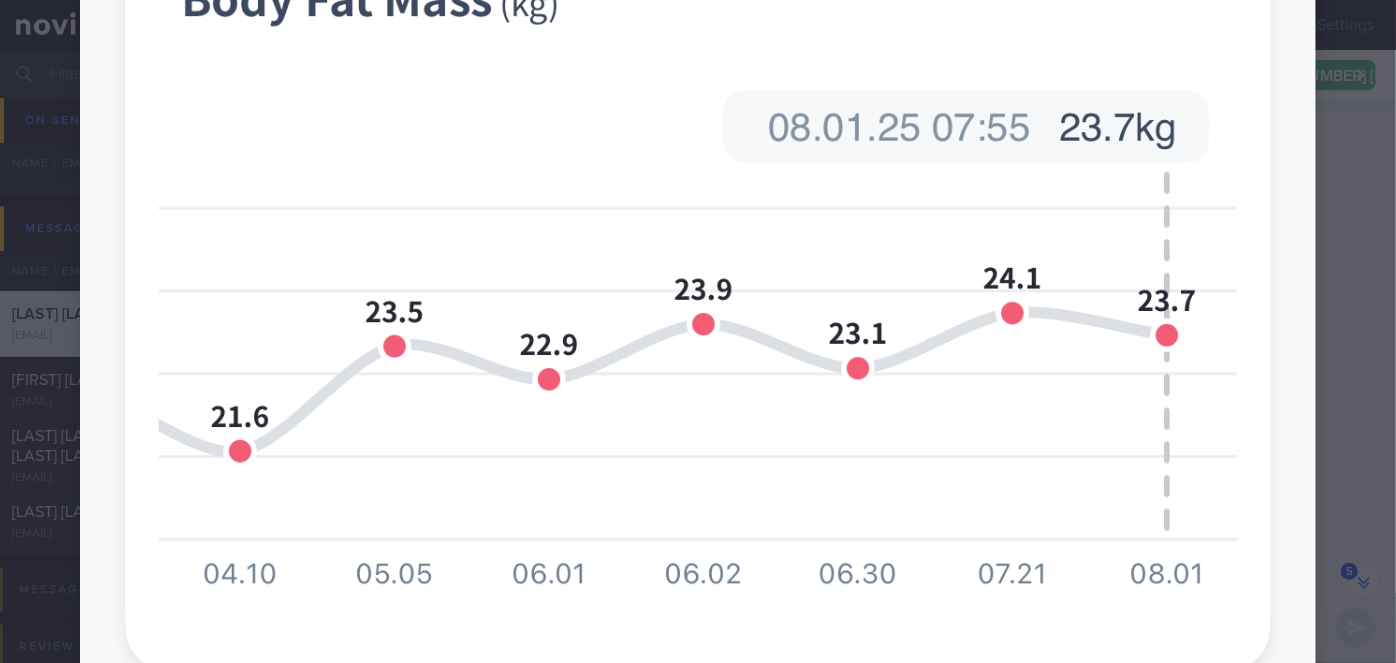 scroll, scrollTop: 632, scrollLeft: 0, axis: vertical 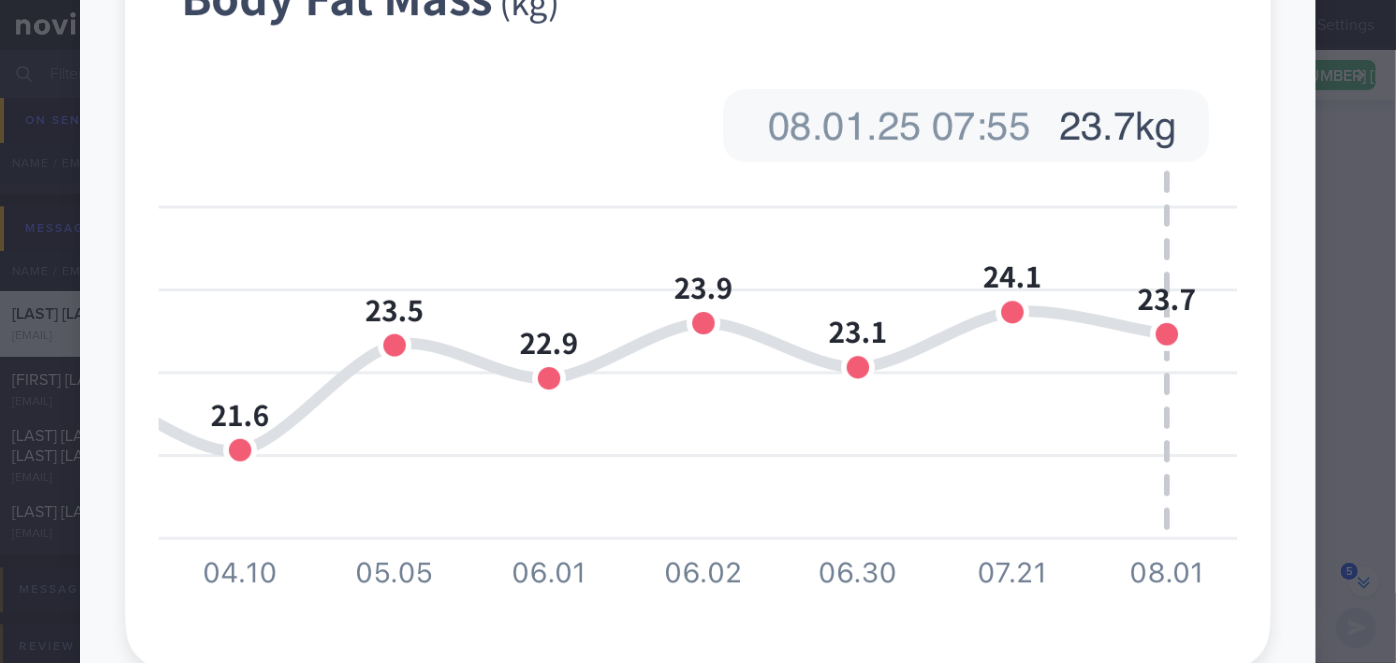 click at bounding box center [698, 790] 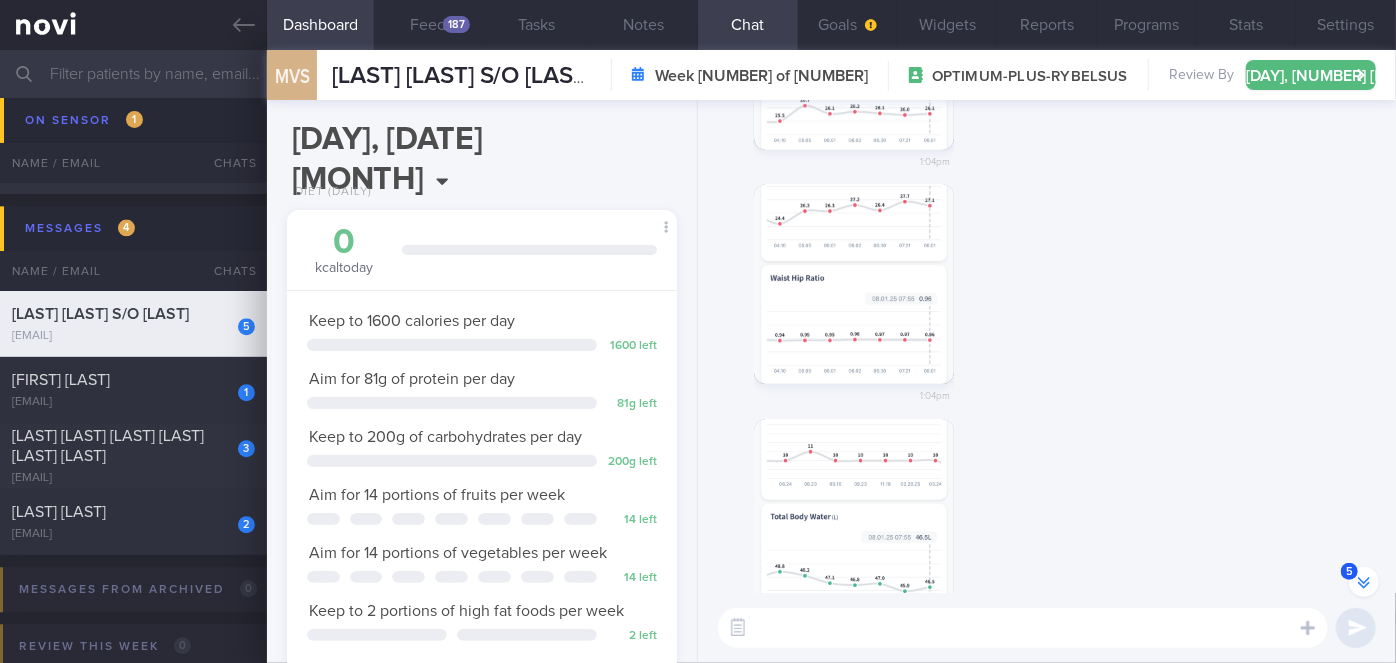 scroll, scrollTop: -66, scrollLeft: 0, axis: vertical 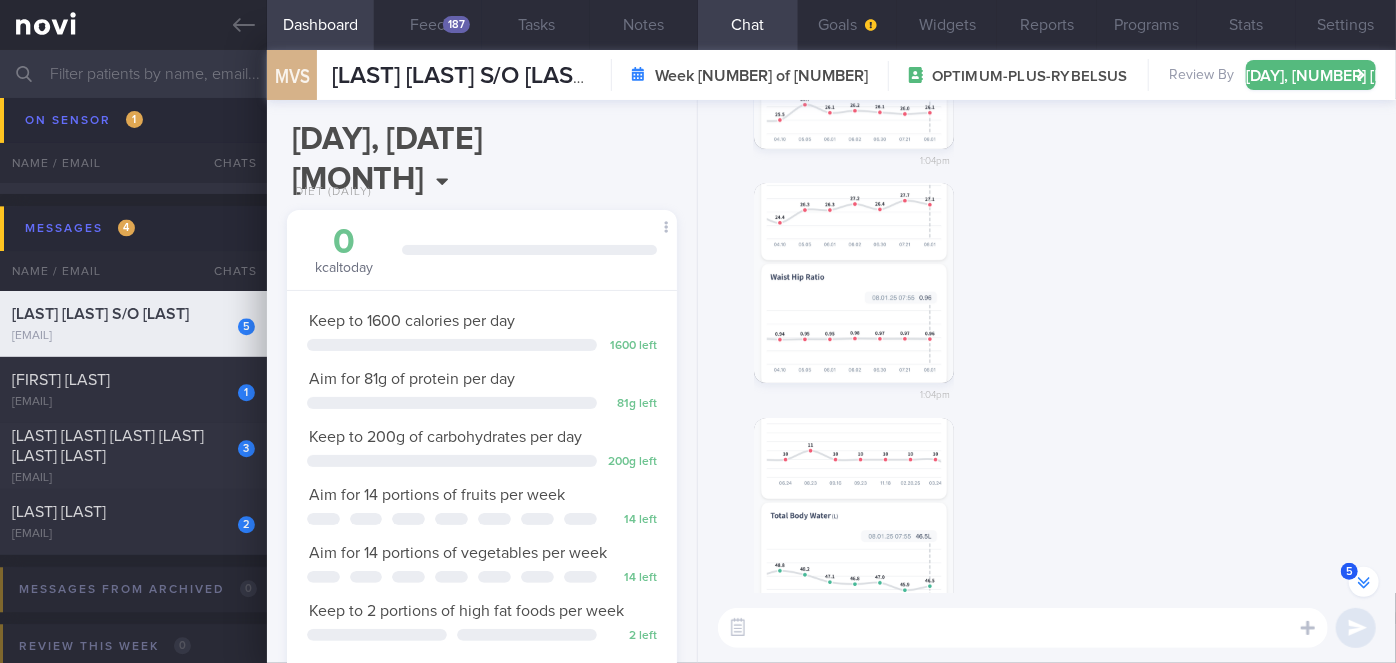 click at bounding box center [854, 283] 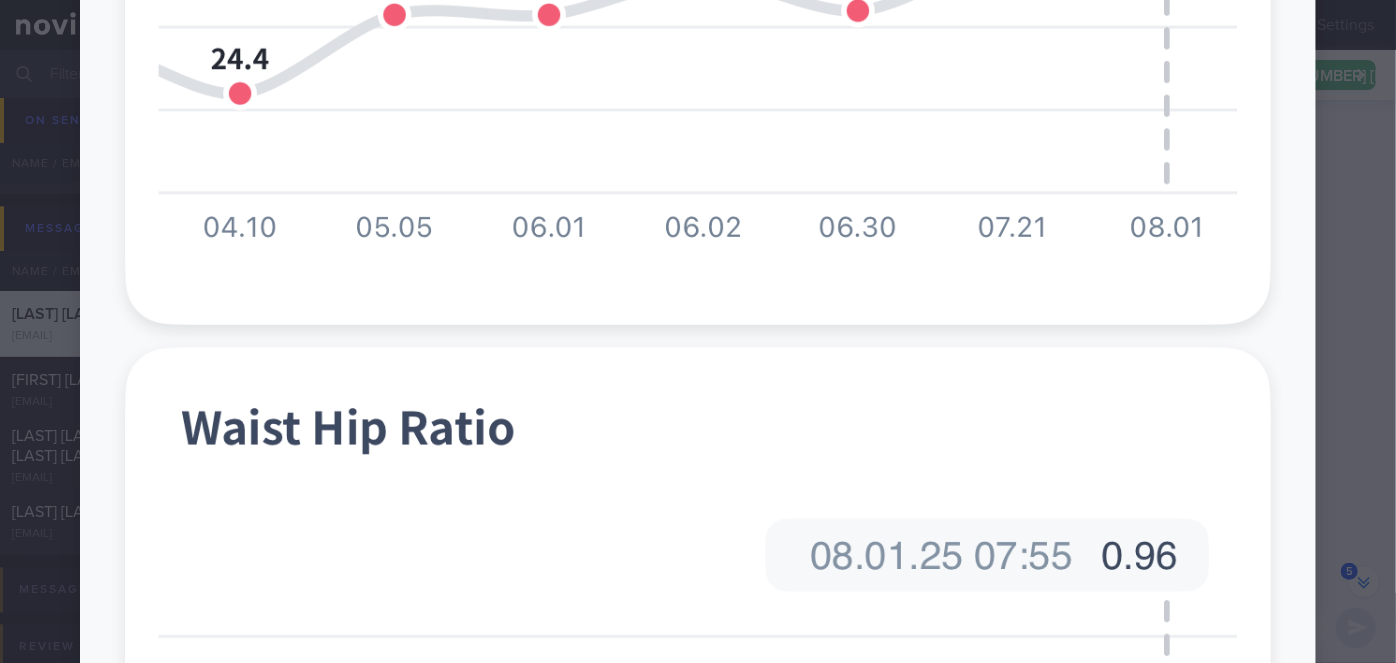 scroll, scrollTop: 1438, scrollLeft: 0, axis: vertical 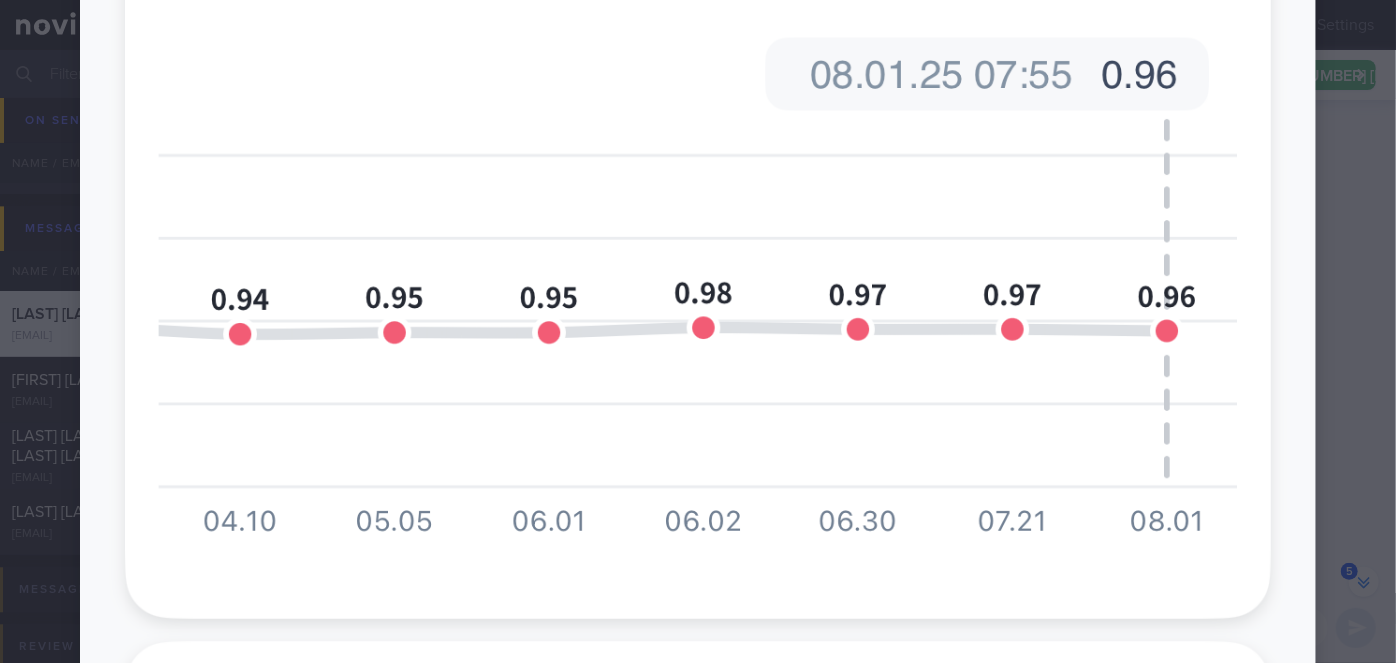 click at bounding box center [698, -16] 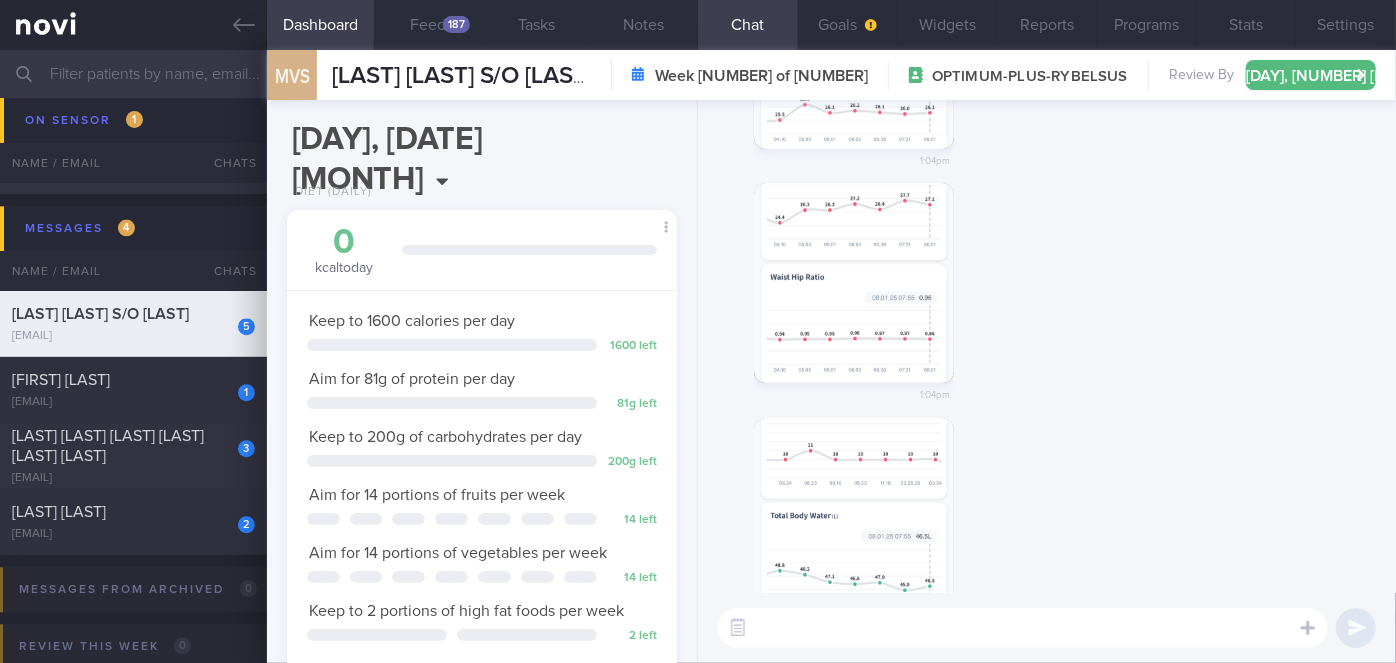 scroll, scrollTop: 0, scrollLeft: 0, axis: both 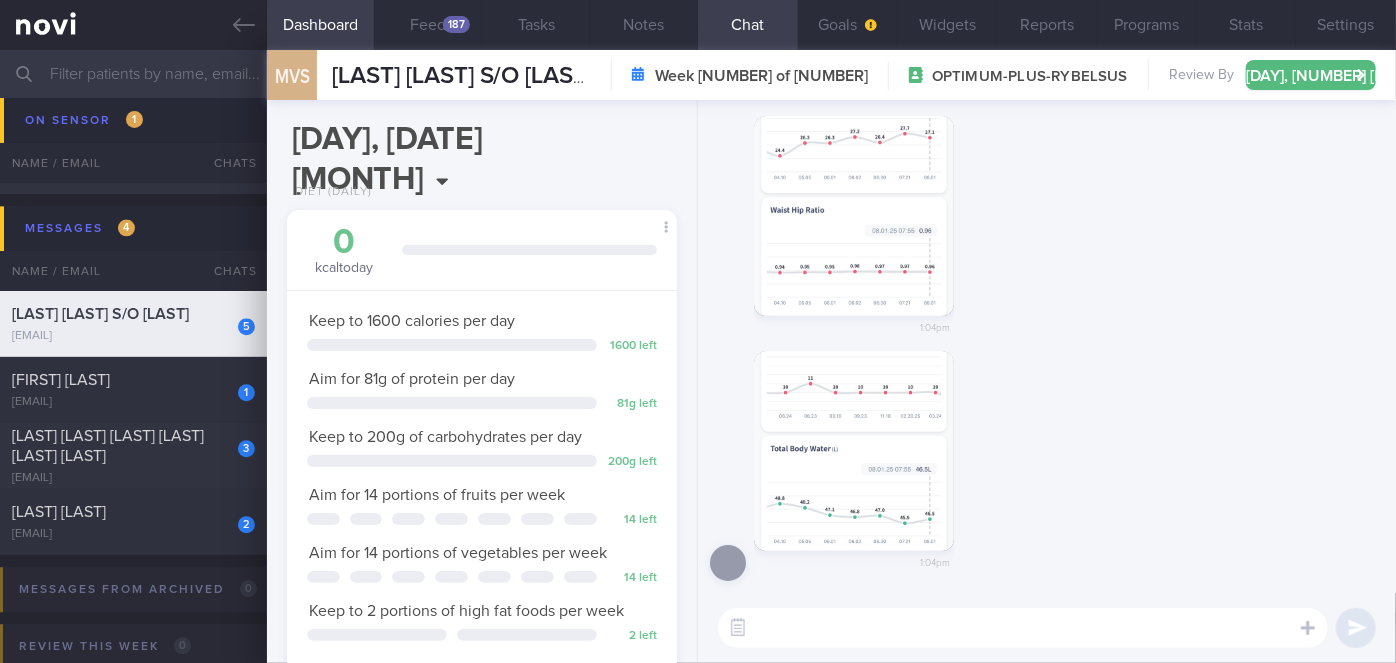 click at bounding box center (854, 451) 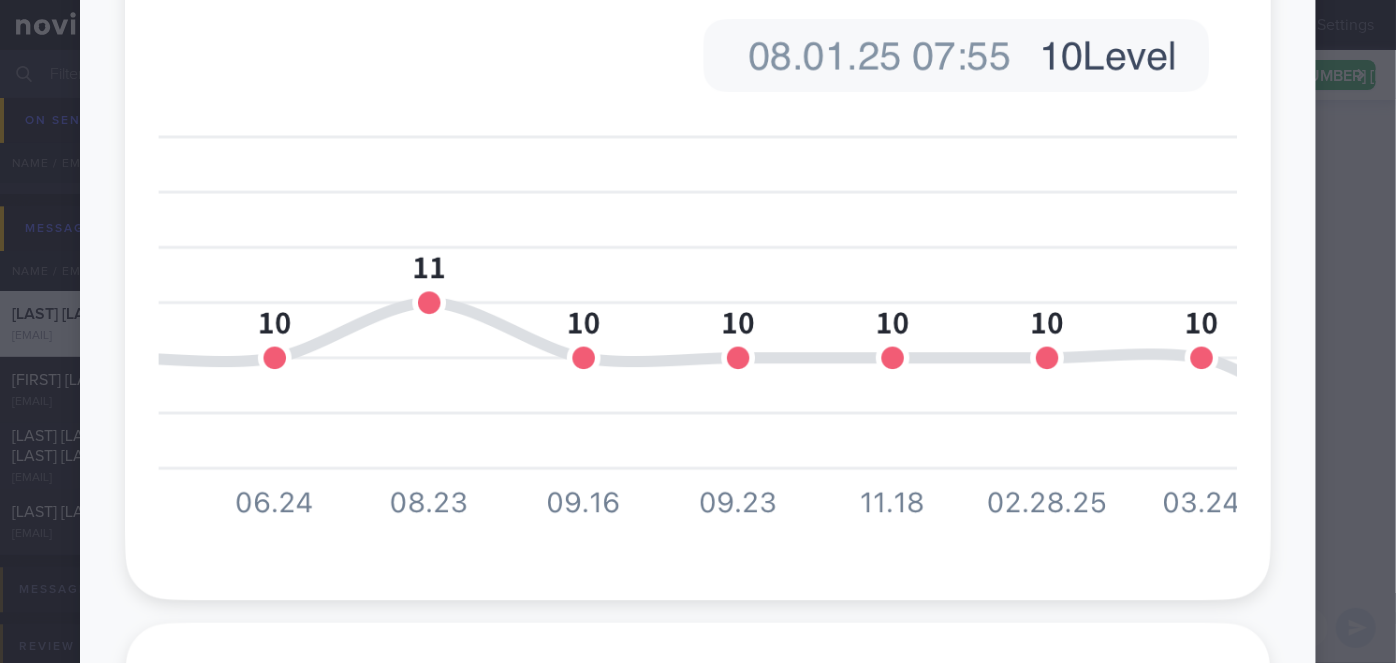 scroll, scrollTop: 705, scrollLeft: 0, axis: vertical 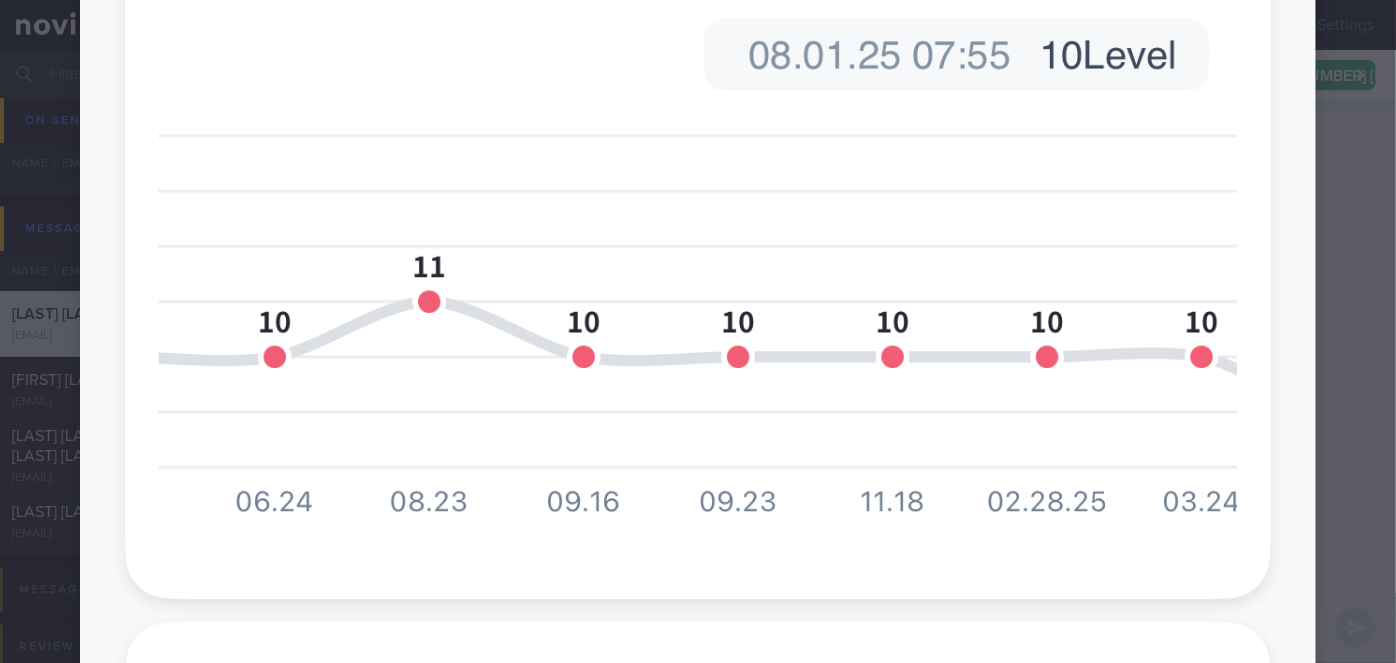 click at bounding box center (698, 717) 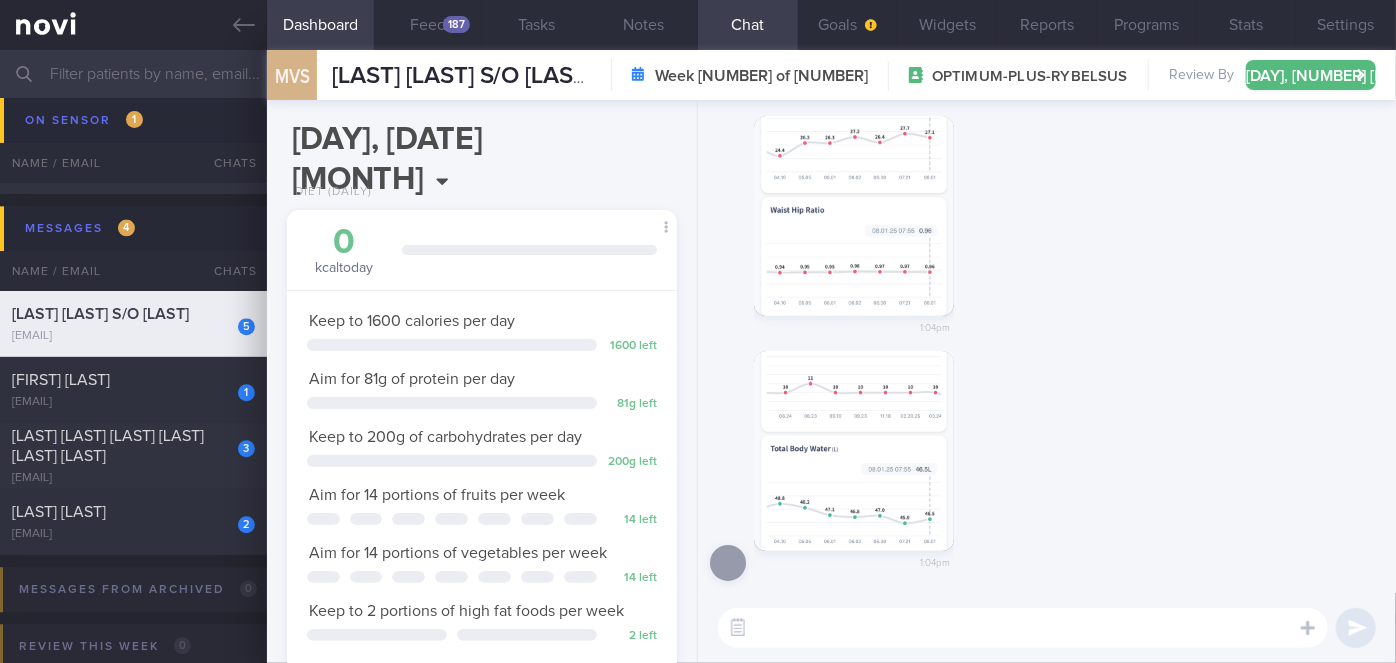 click at bounding box center [1023, 628] 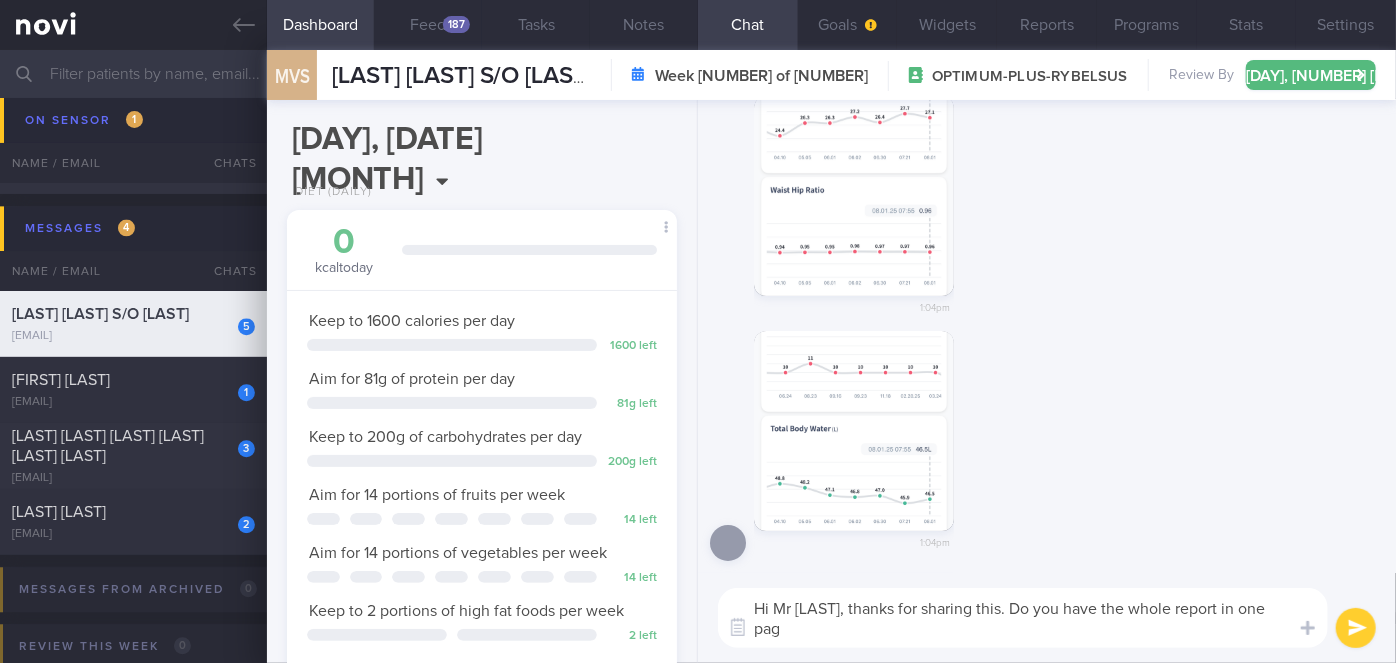 scroll, scrollTop: 0, scrollLeft: 0, axis: both 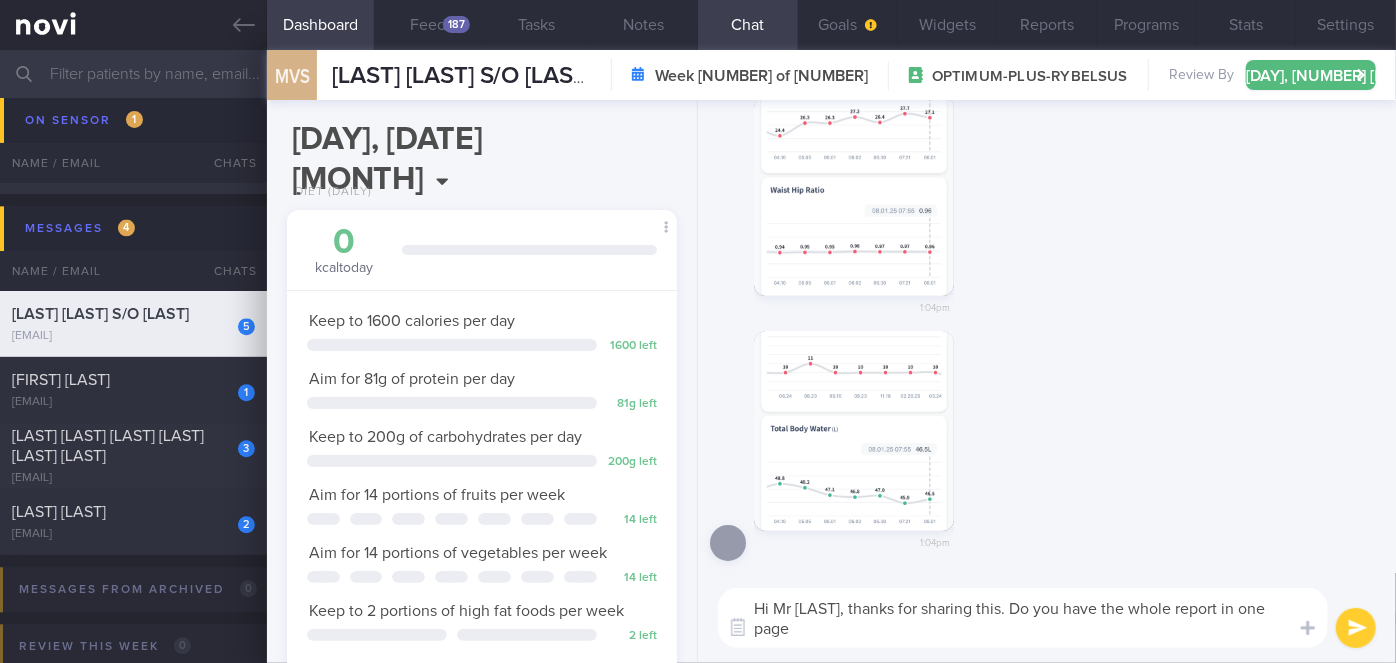 type on "Hi Mr [LAST], thanks for sharing this. Do you have the whole report in one page?" 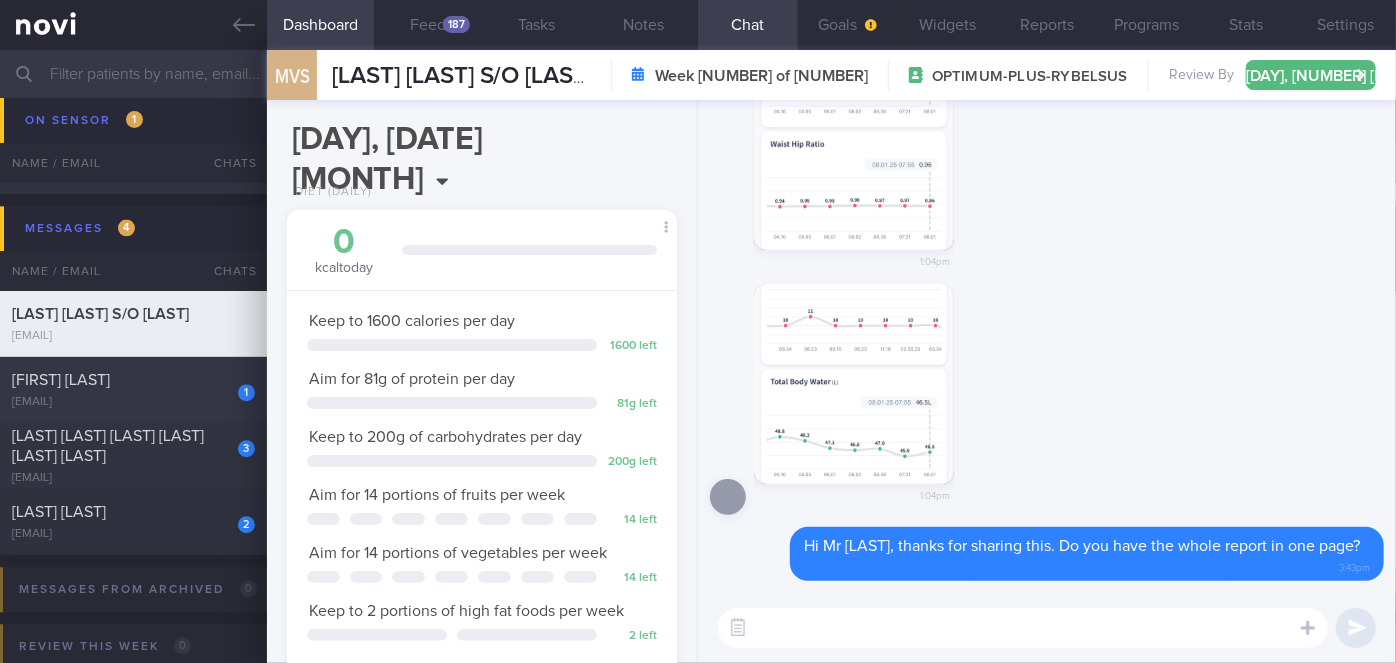 click on "1" at bounding box center (233, 385) 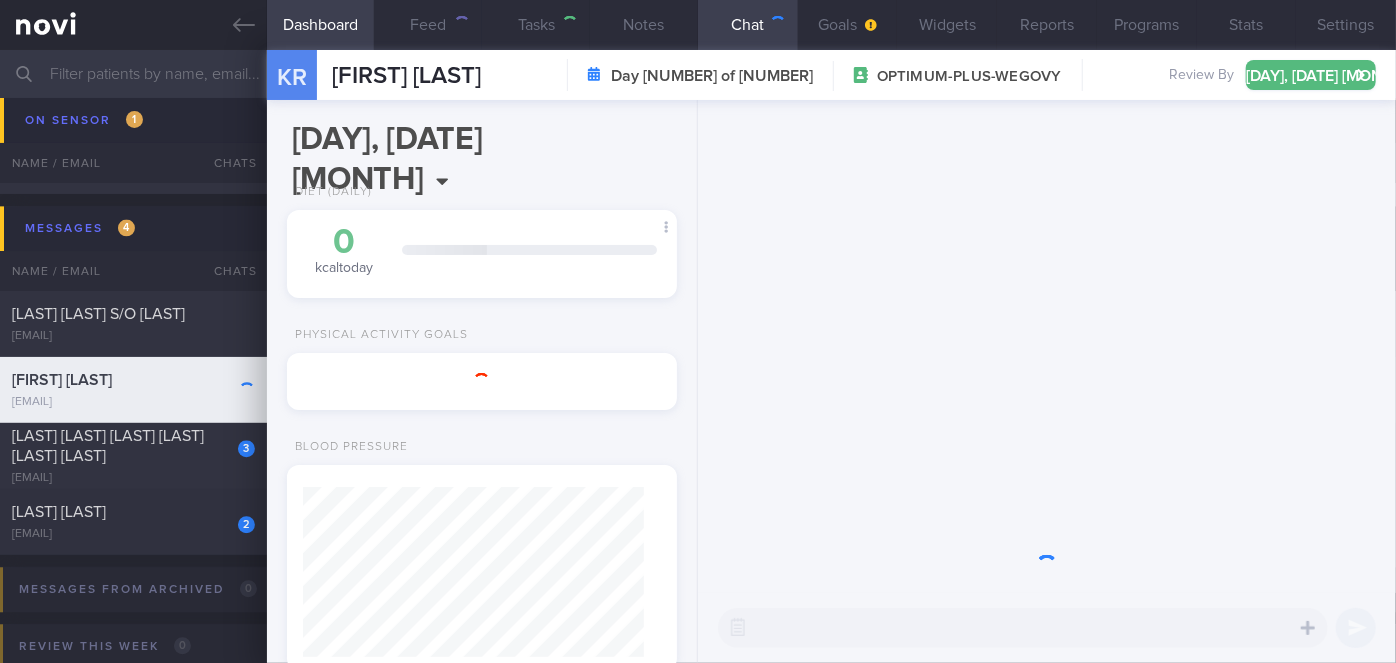 scroll, scrollTop: 999829, scrollLeft: 999658, axis: both 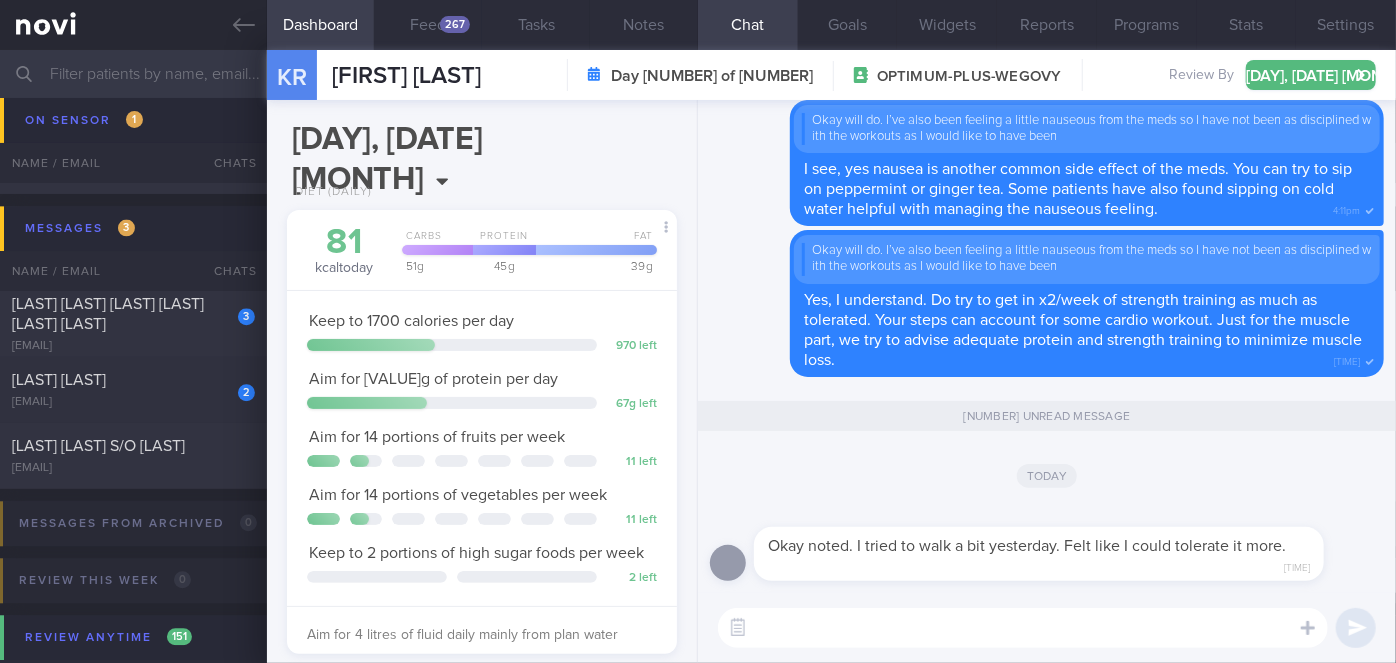 click at bounding box center [1023, 628] 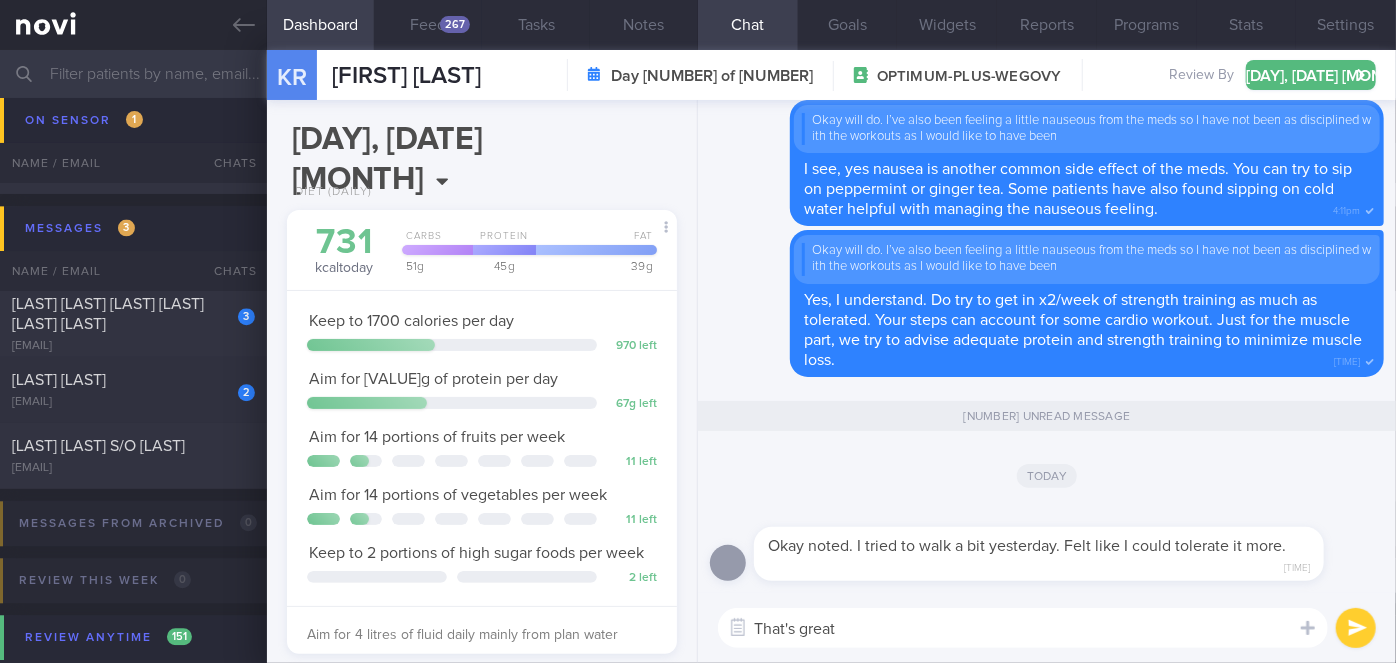 type on "That's great!" 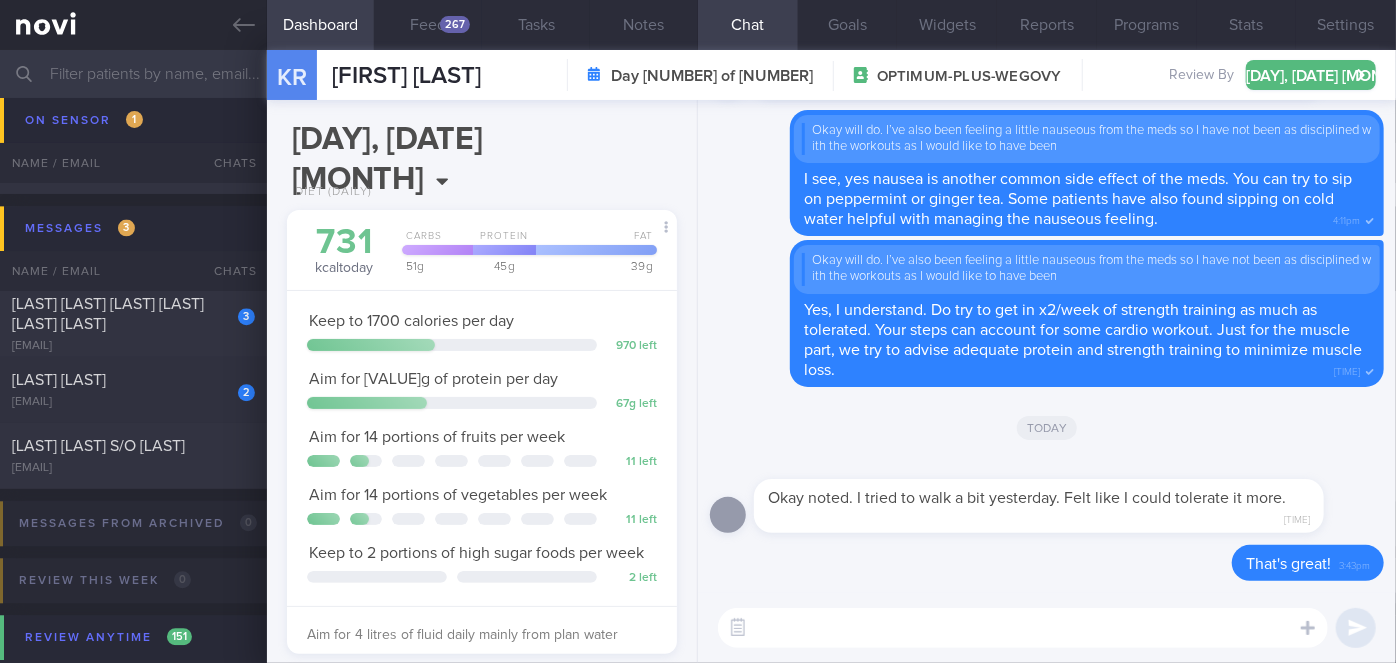 scroll, scrollTop: 0, scrollLeft: 0, axis: both 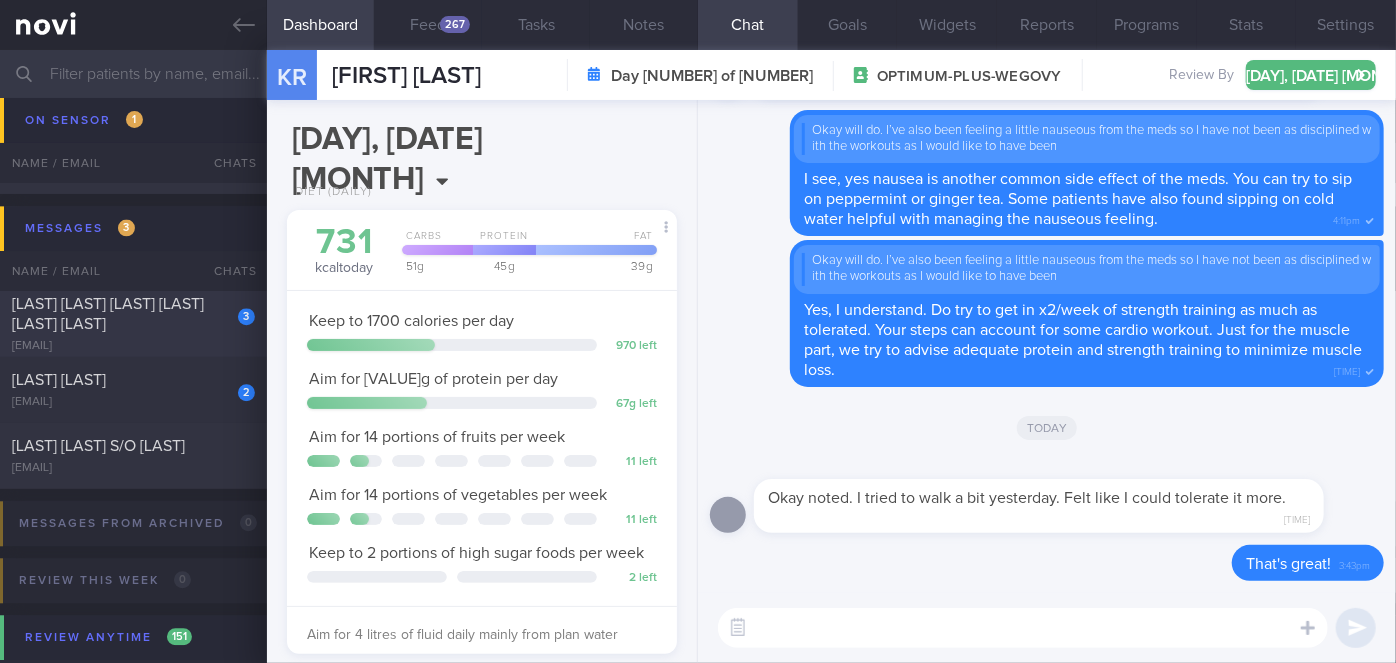 click on "3" at bounding box center (233, 309) 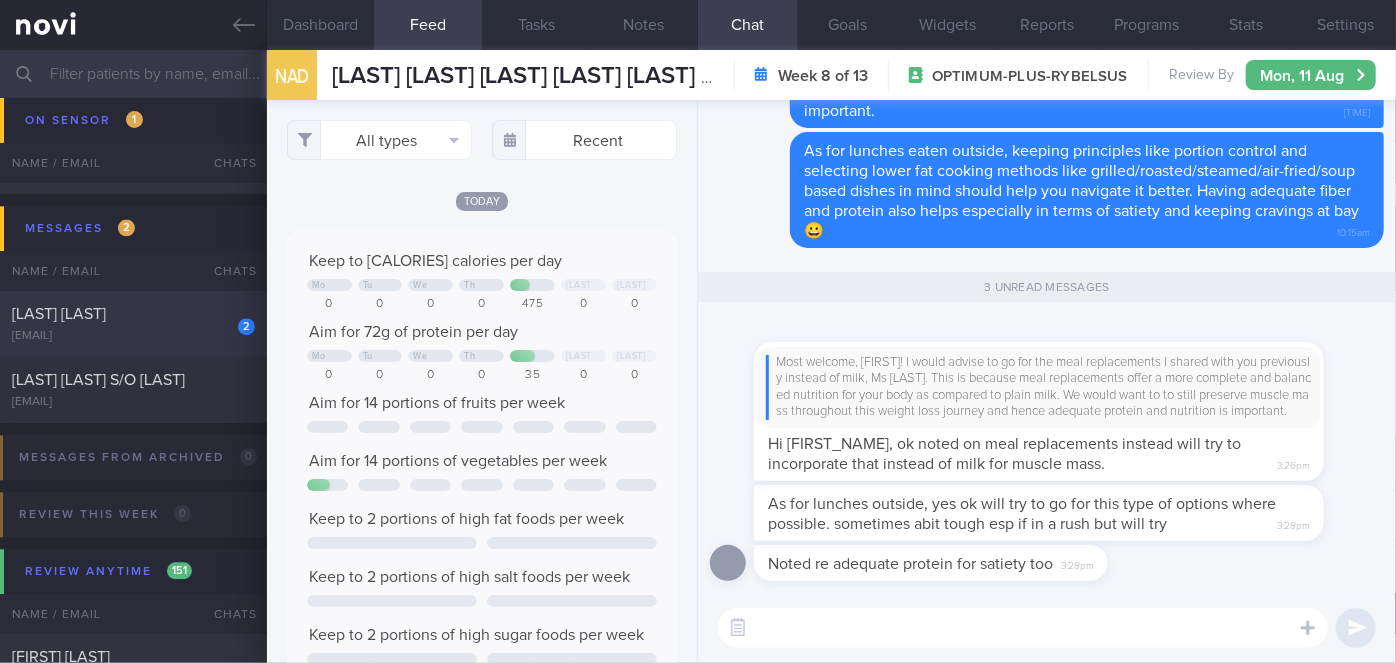 scroll, scrollTop: 999912, scrollLeft: 999648, axis: both 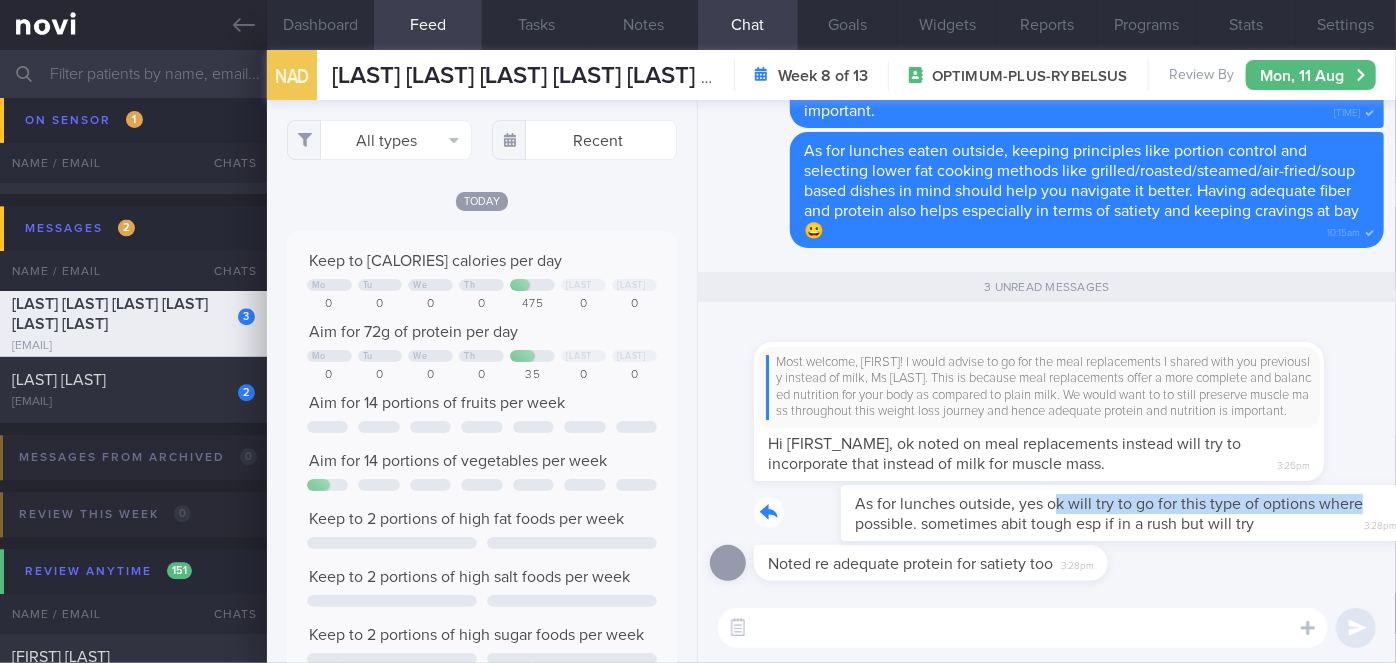 drag, startPoint x: 764, startPoint y: 515, endPoint x: 970, endPoint y: 507, distance: 206.15529 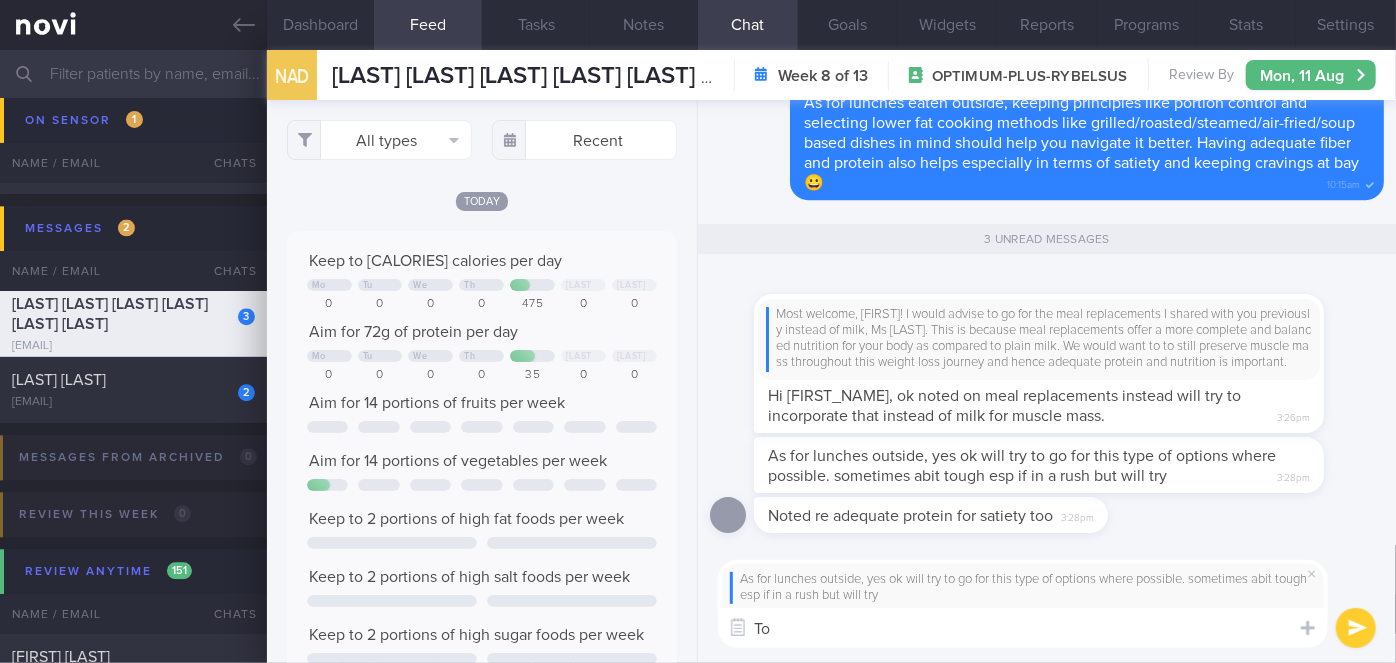 type on "T" 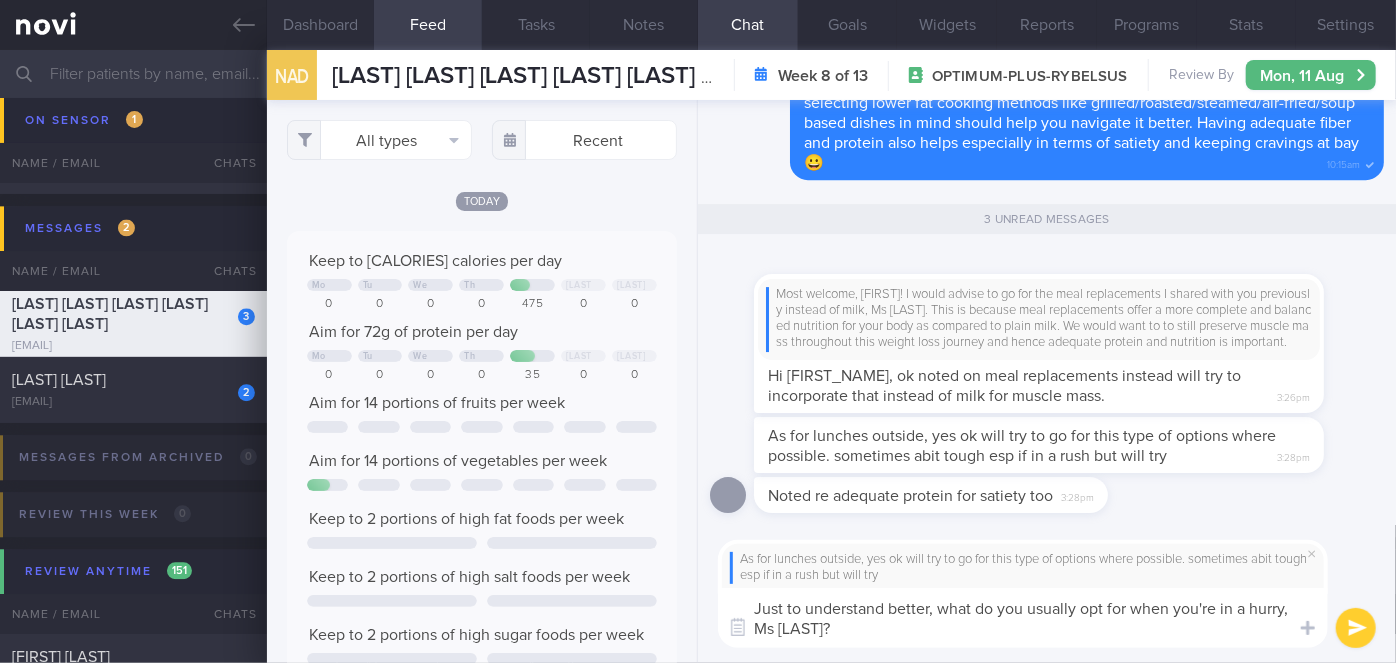 type on "Just to understand better, what do you usually opt for when you're in a hurry, Ms [LAST]?" 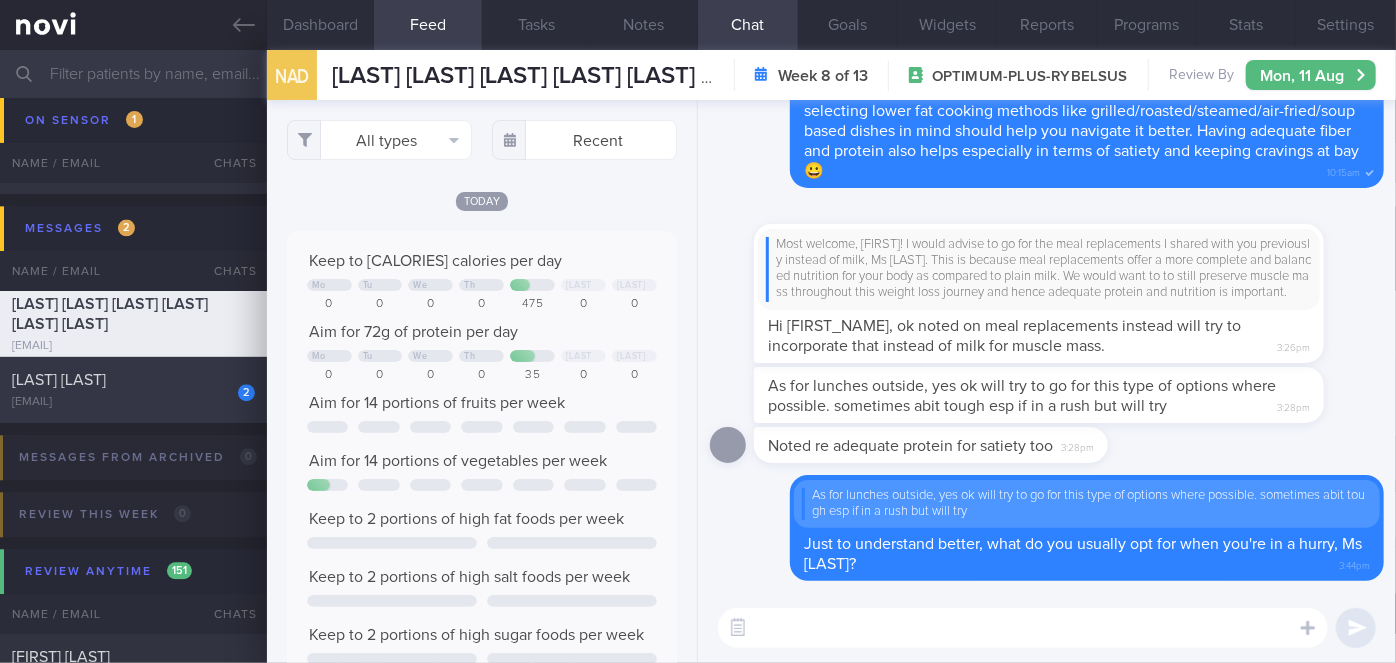 click on "[LAST] [LAST]" at bounding box center [131, 380] 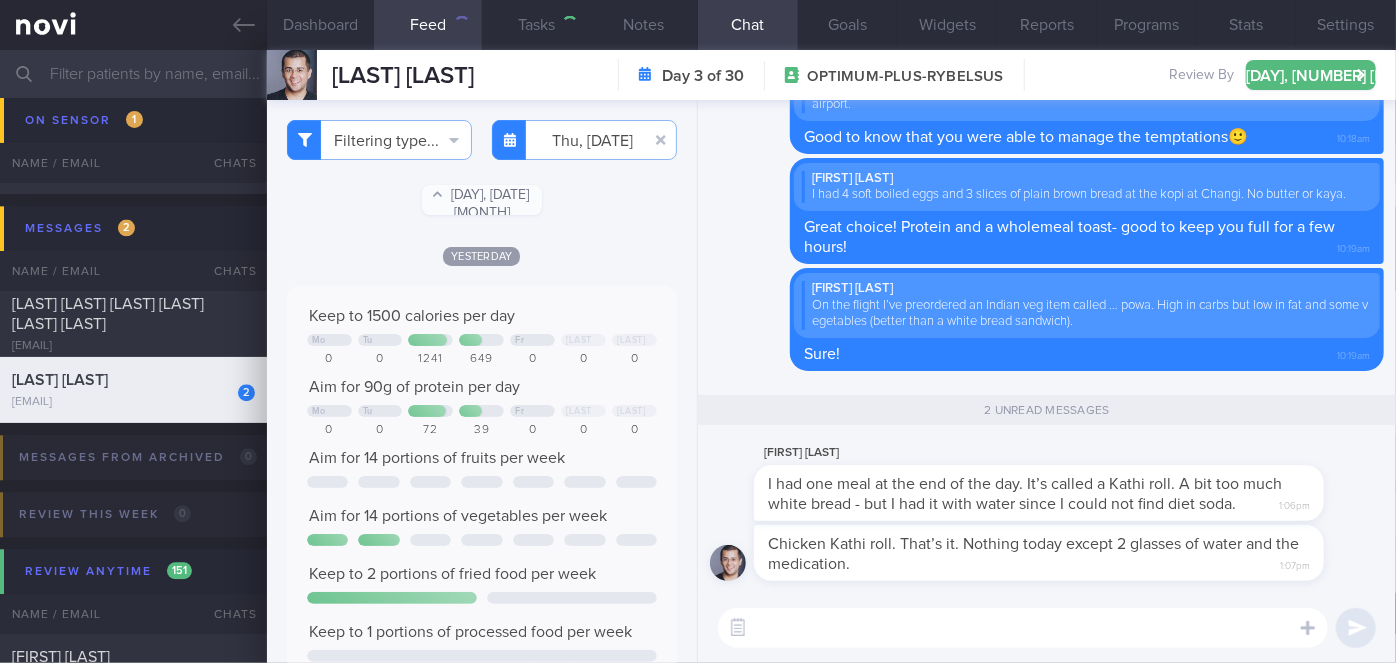 checkbox on "false" 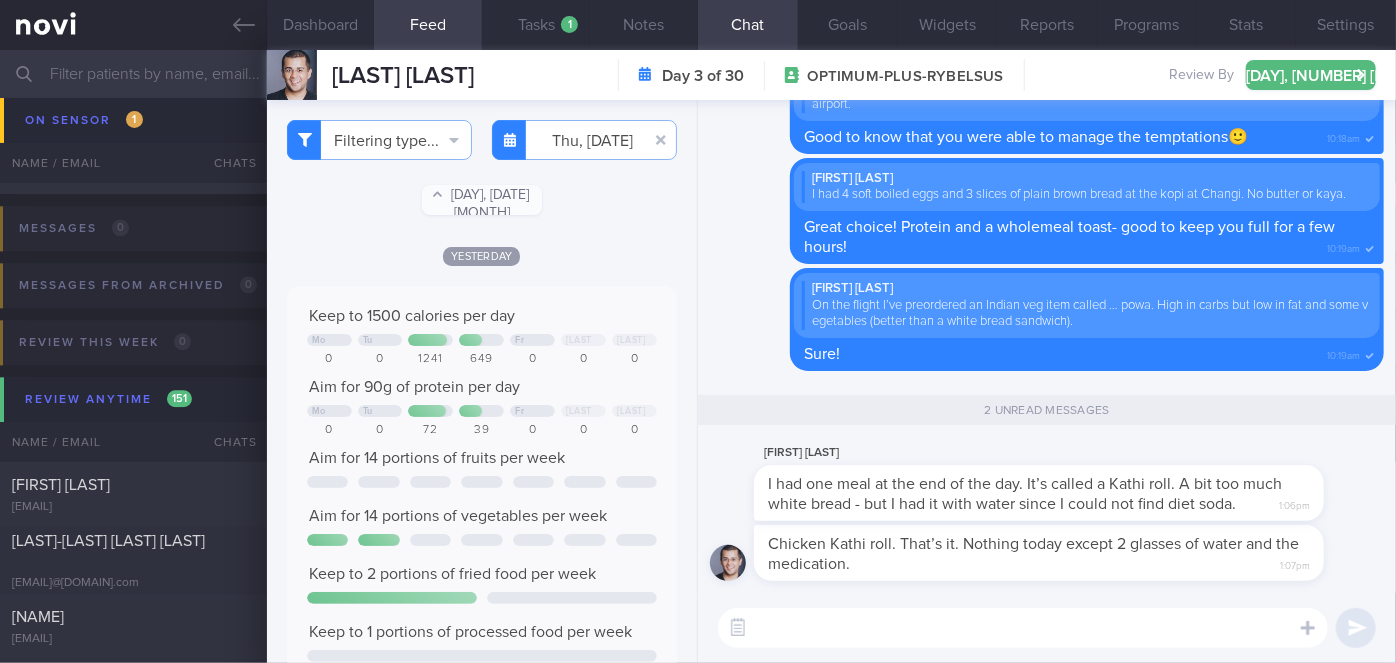 click at bounding box center [1023, 628] 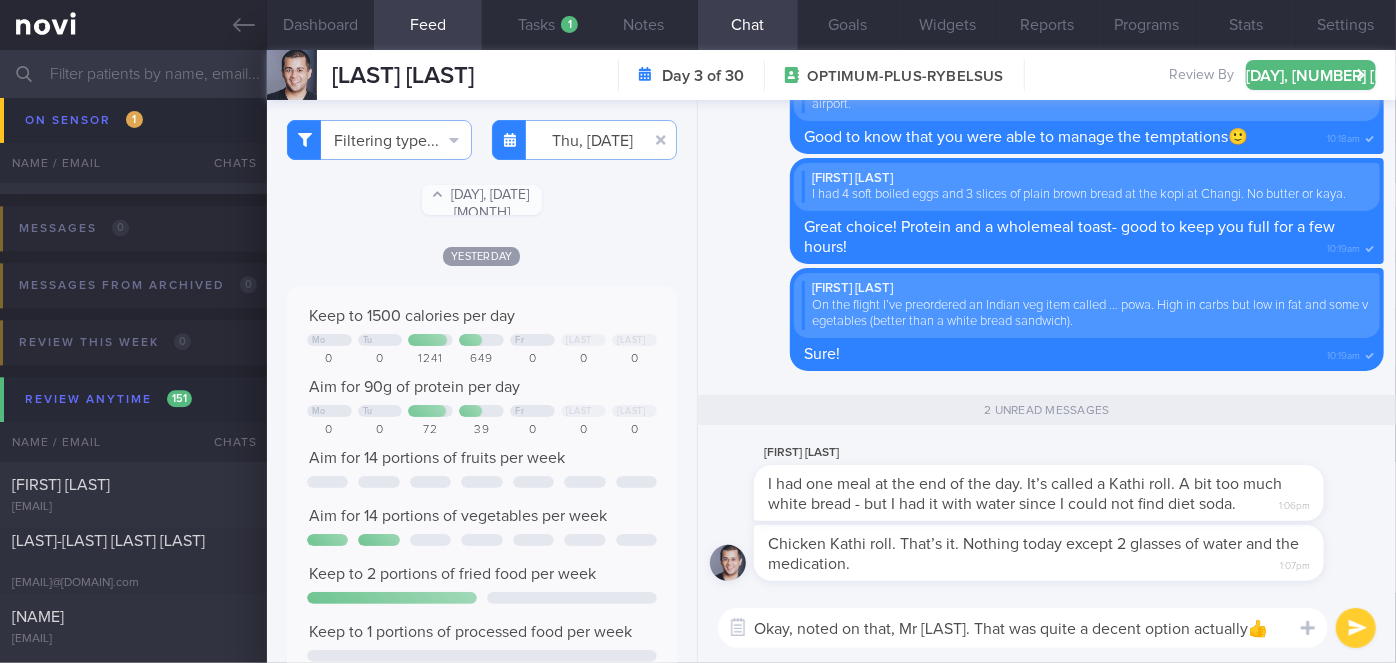 scroll, scrollTop: 0, scrollLeft: 0, axis: both 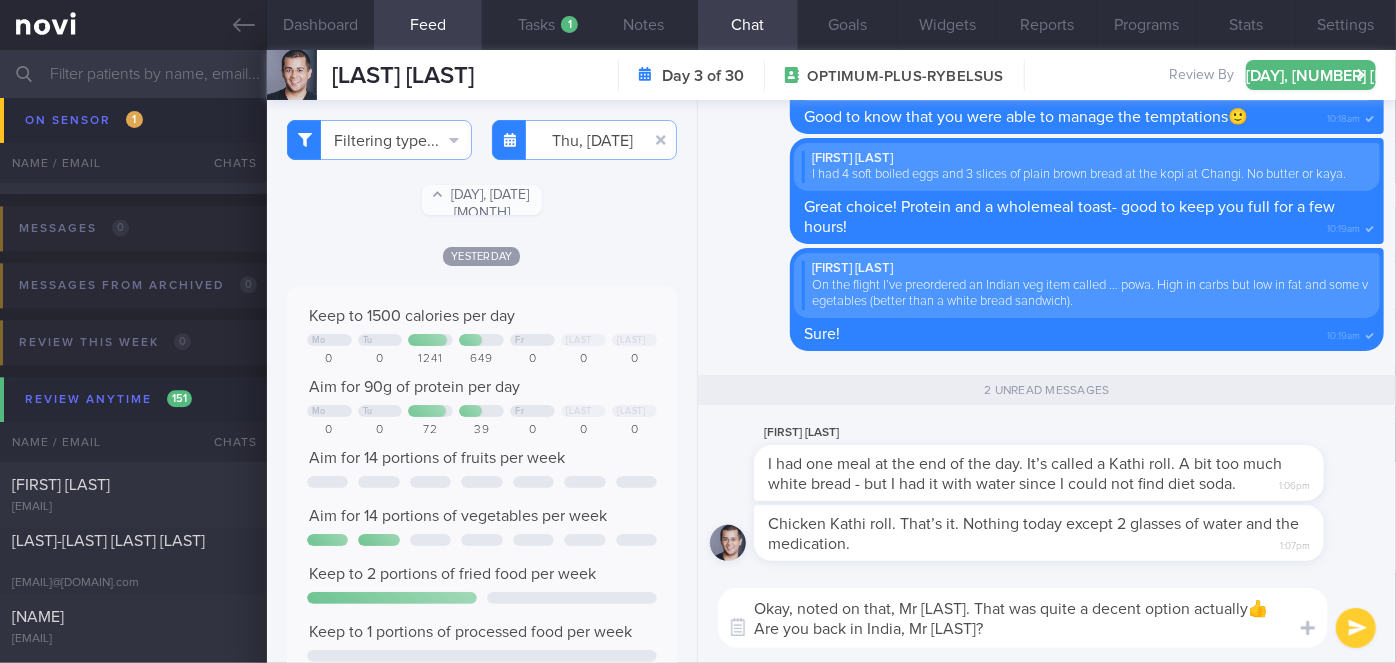 type on "Okay, noted on that, Mr [LAST]. That was quite a decent option actually👍
Are you back in India, Mr [LAST]?" 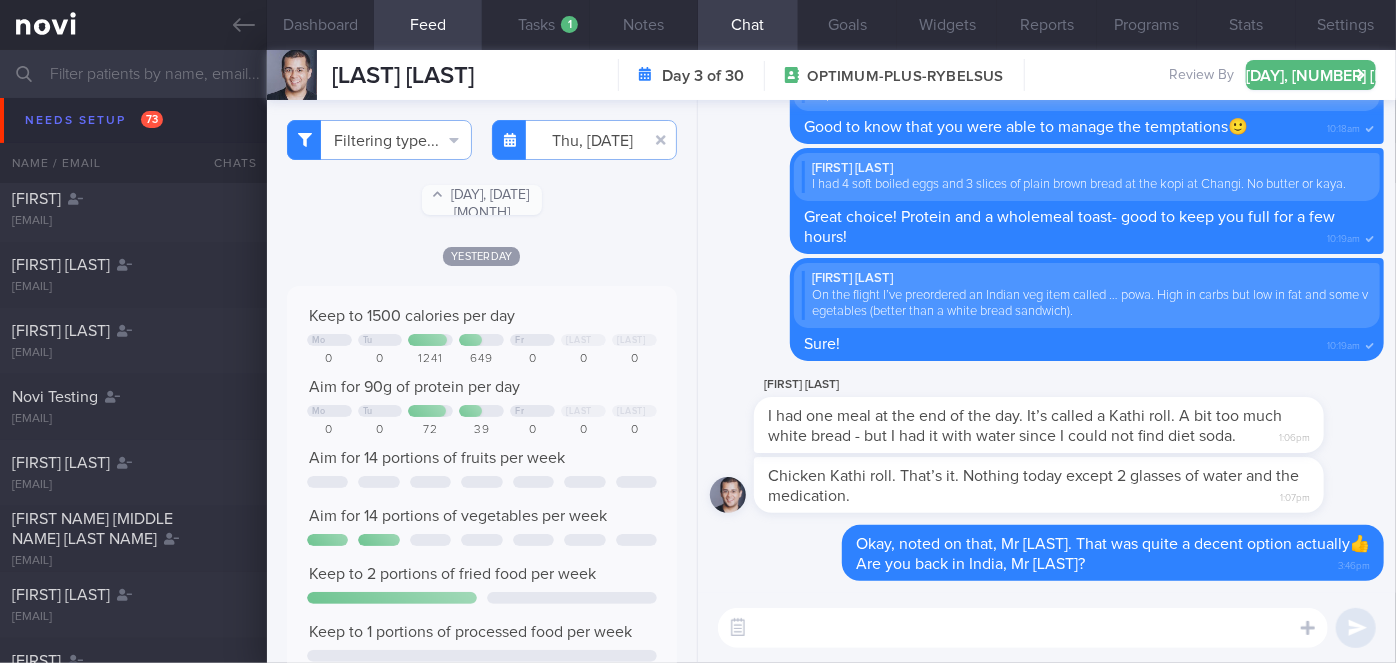 scroll, scrollTop: 0, scrollLeft: 0, axis: both 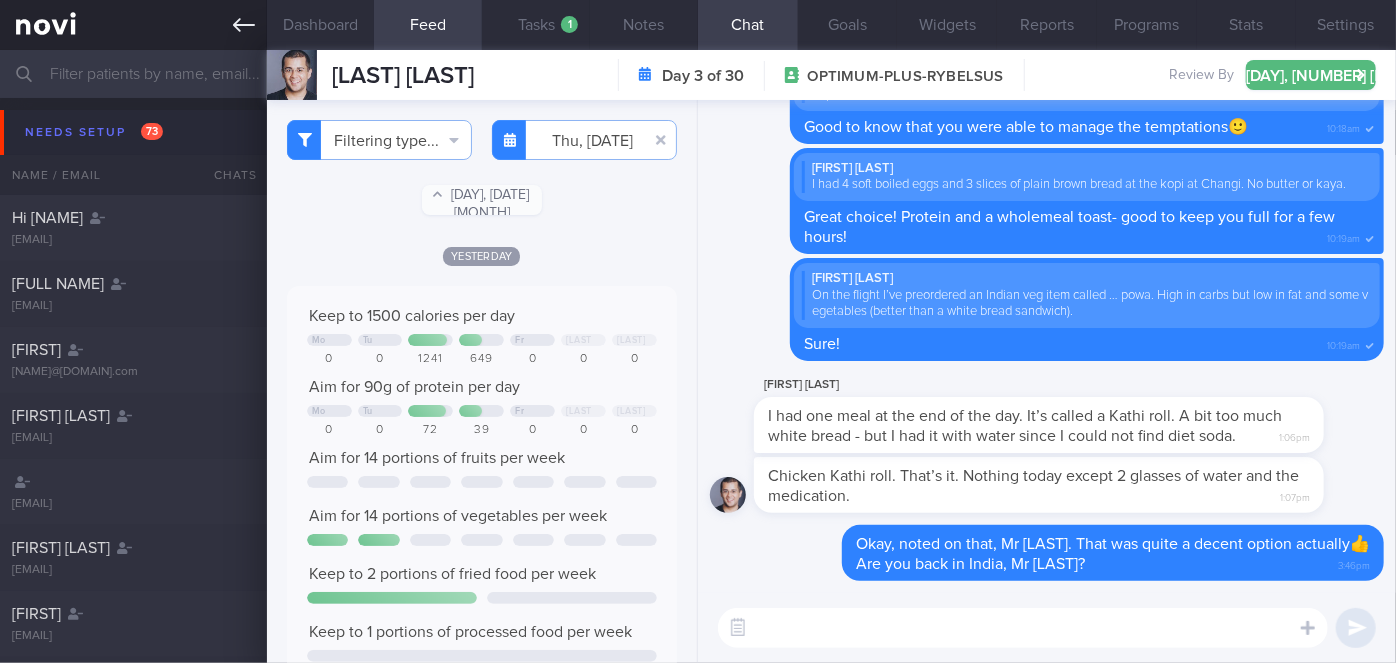 click 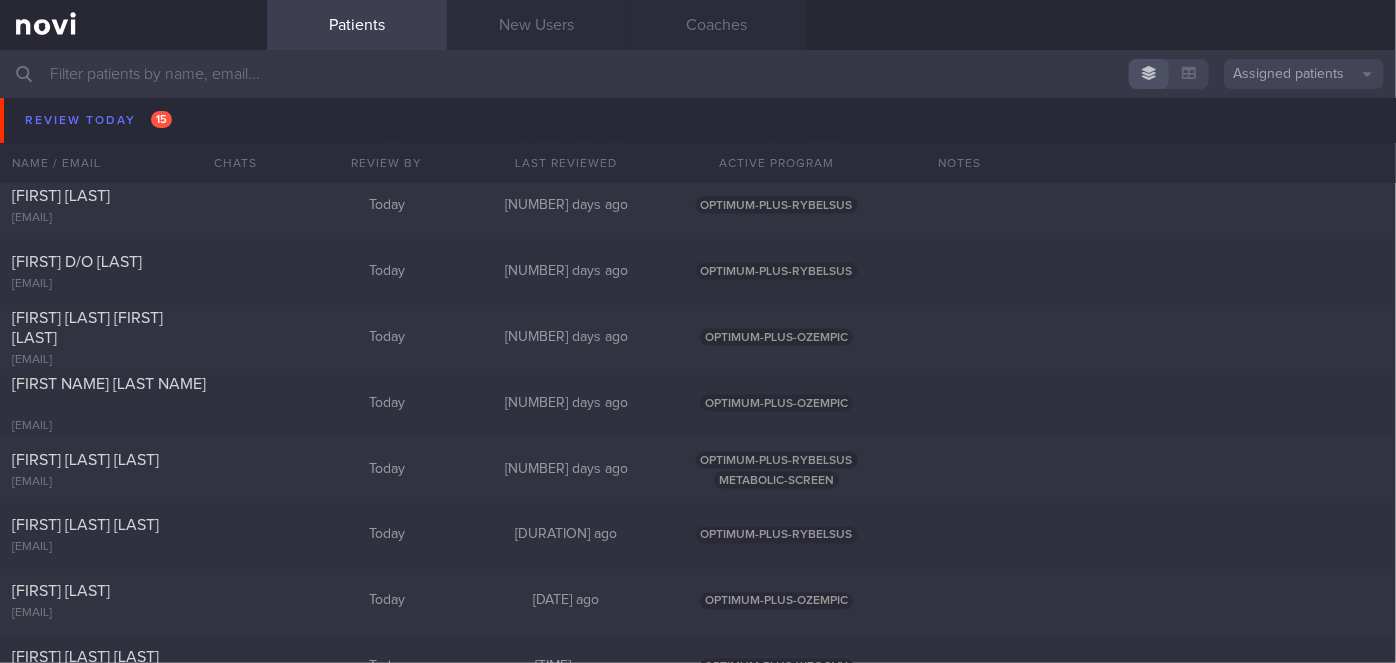 scroll, scrollTop: 5337, scrollLeft: 0, axis: vertical 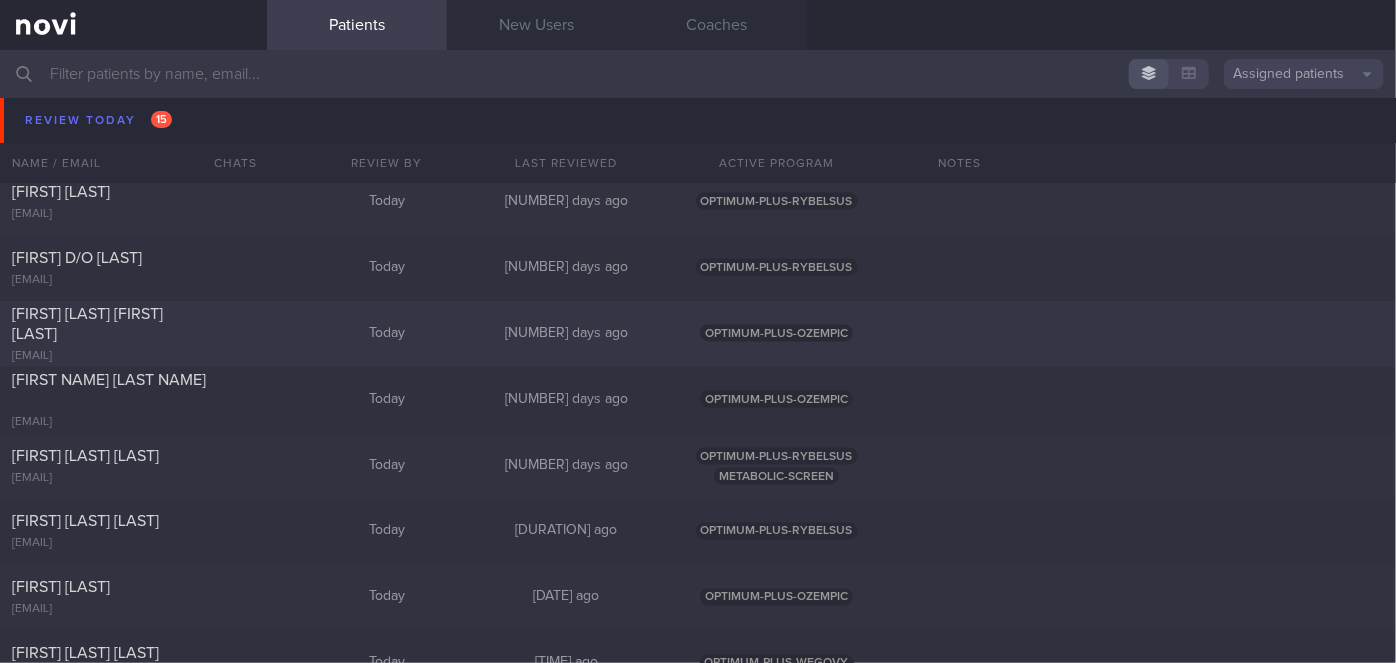 click on "[FIRST] [LAST] [FIRST] [LAST]" at bounding box center (131, 324) 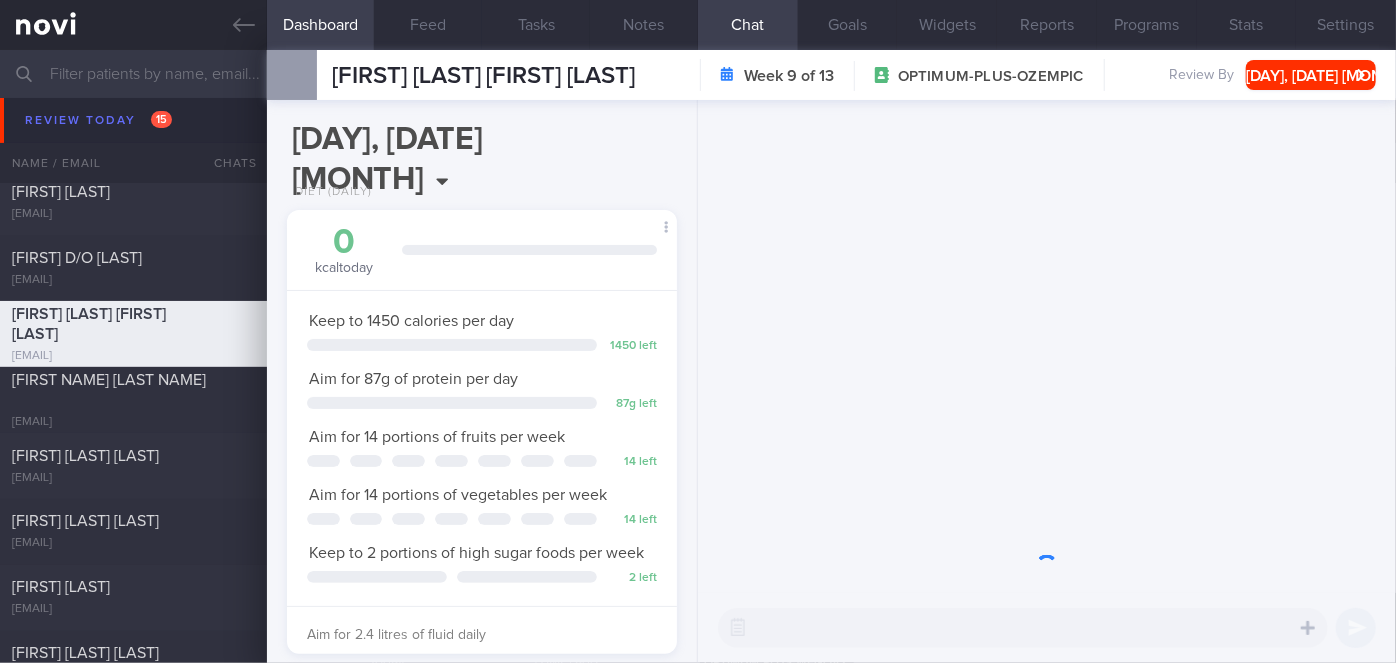 scroll, scrollTop: 999800, scrollLeft: 999658, axis: both 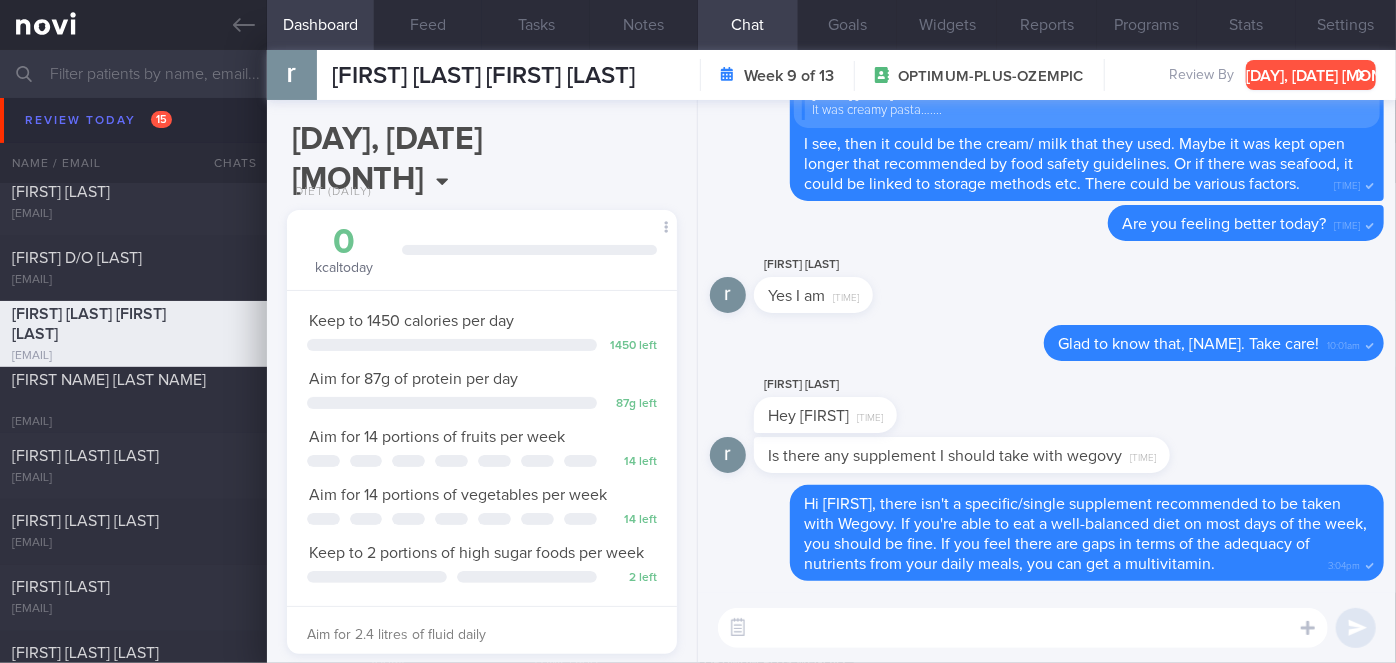 click on "[DAY], [DATE] [MONTH]" at bounding box center (1311, 75) 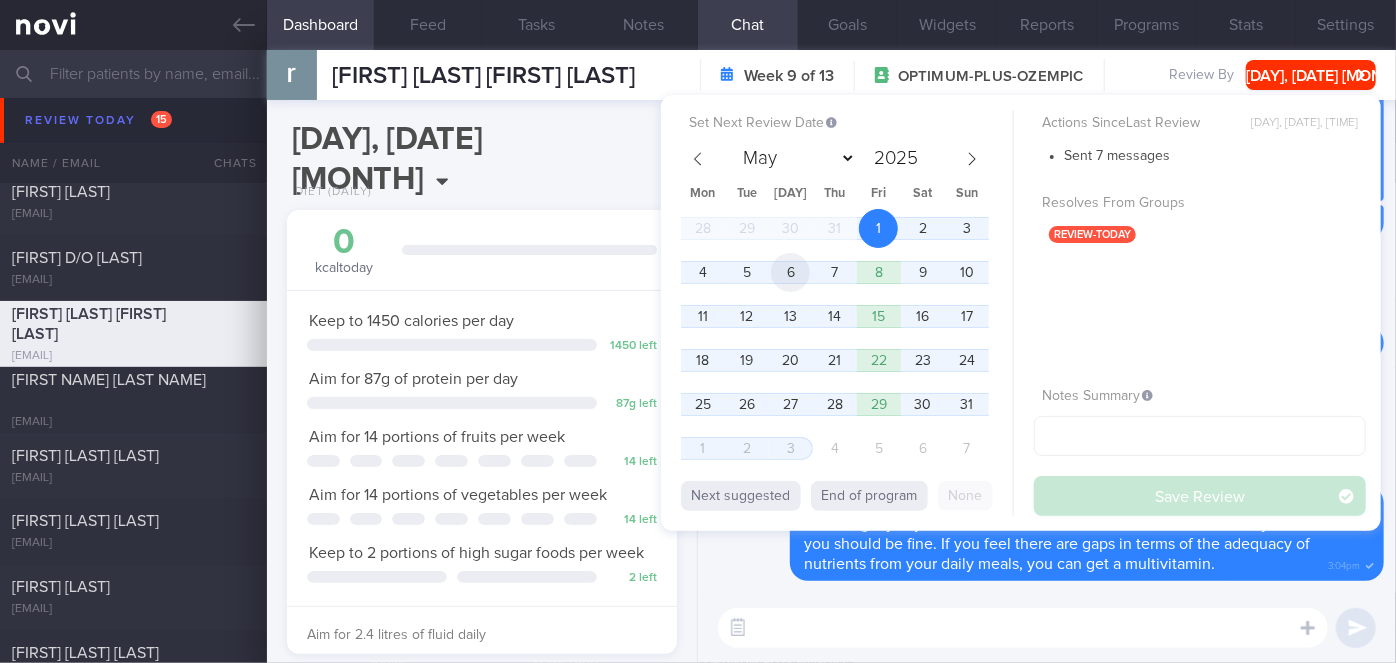 click on "6" at bounding box center [790, 272] 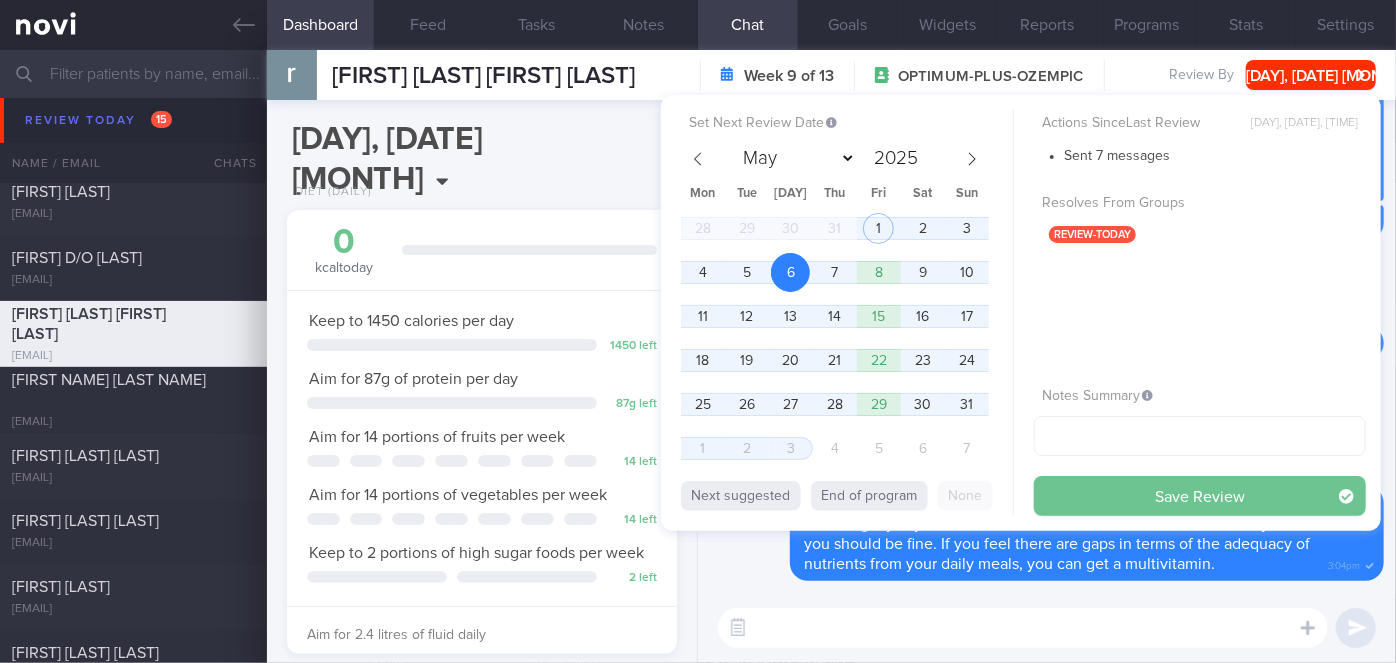 click on "Save Review" at bounding box center (1200, 496) 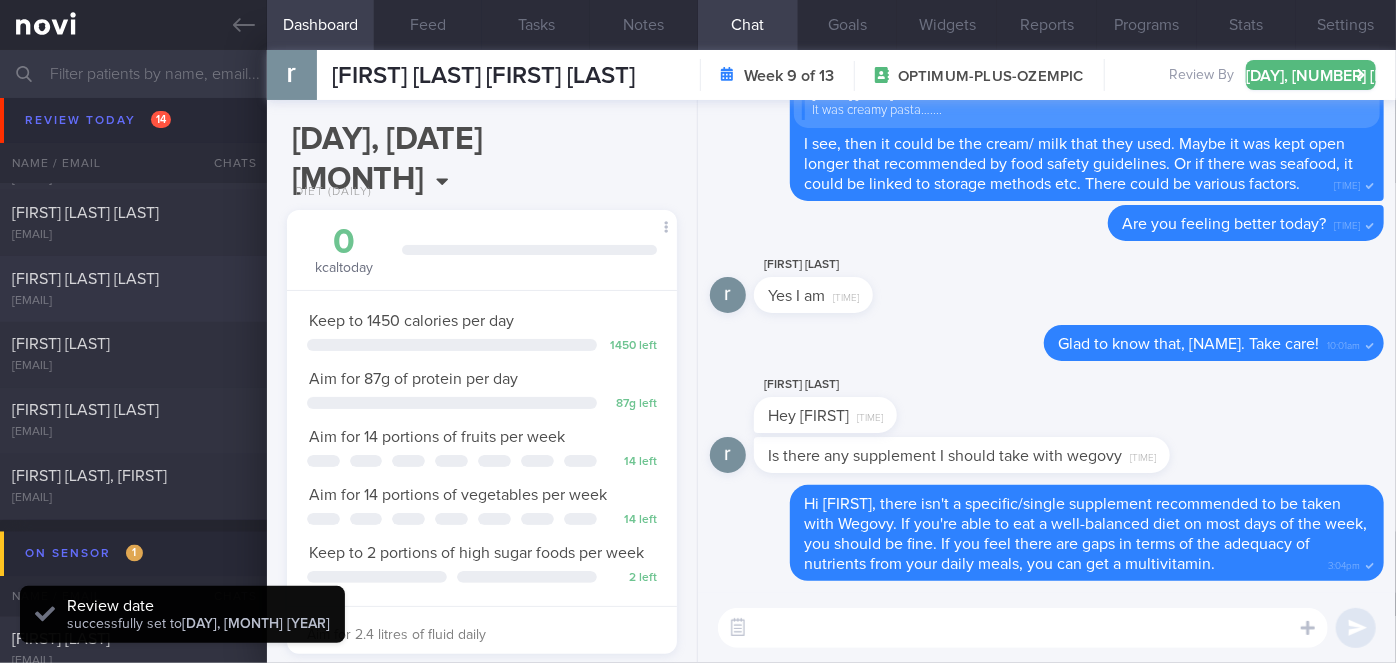 scroll, scrollTop: 5530, scrollLeft: 0, axis: vertical 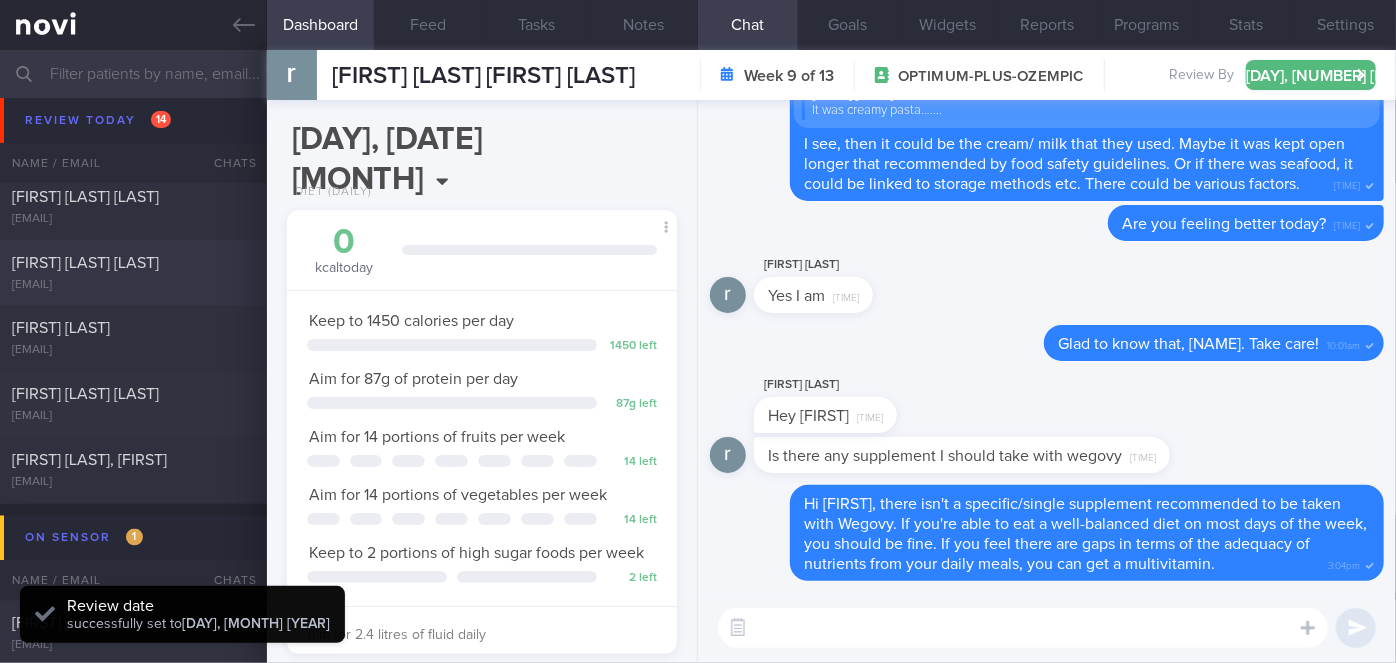 click on "[FIRST] [LAST], [FIRST]" at bounding box center [131, 461] 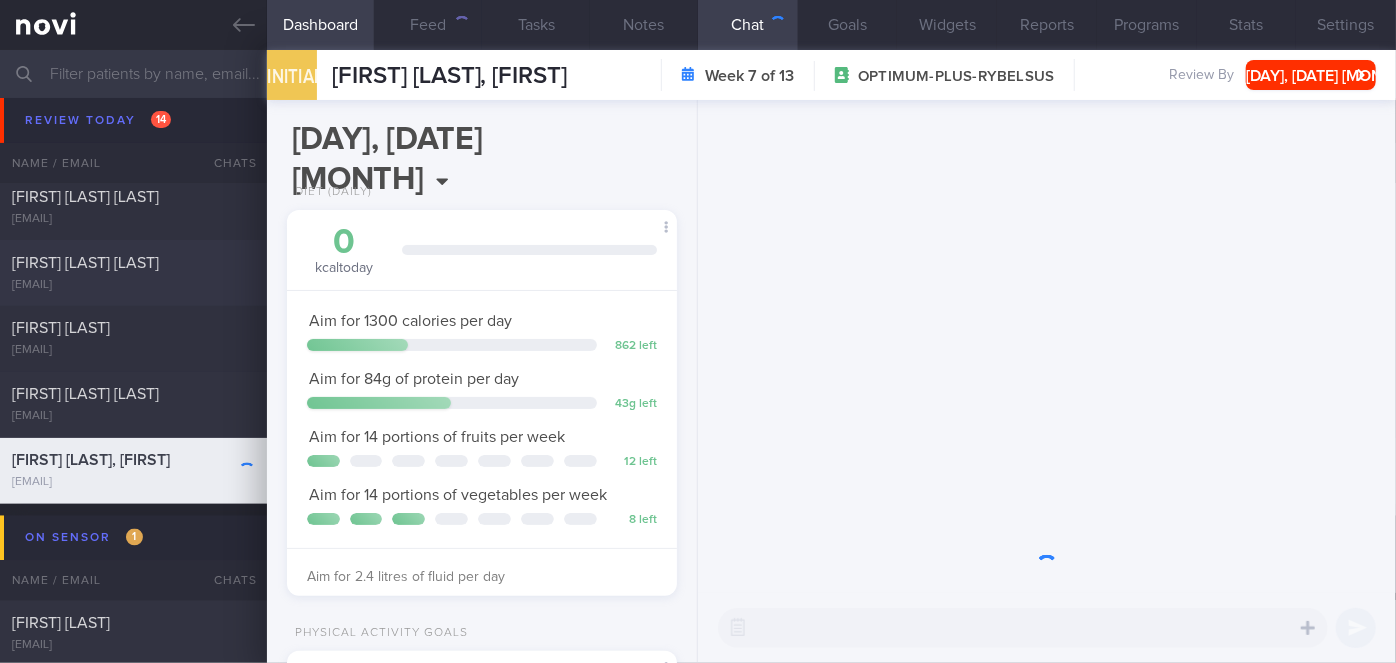 scroll, scrollTop: 999800, scrollLeft: 999658, axis: both 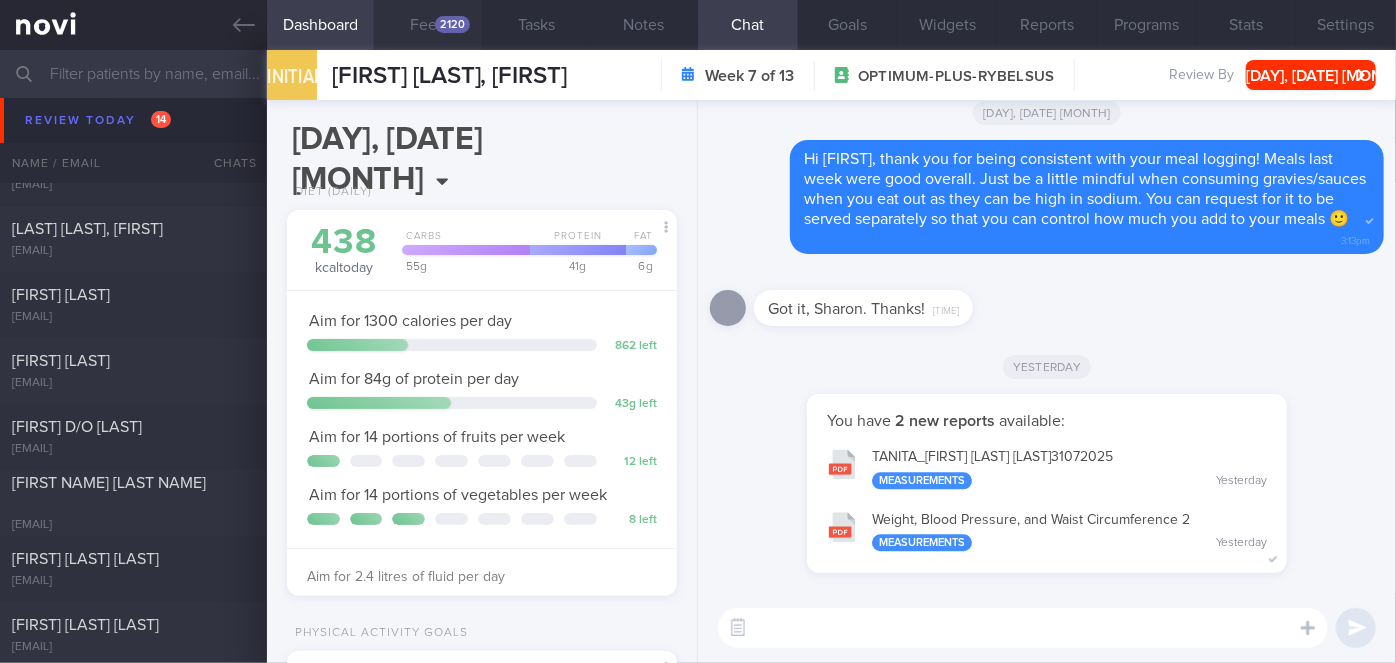 click on "Feed
[VALUE]" at bounding box center [428, 25] 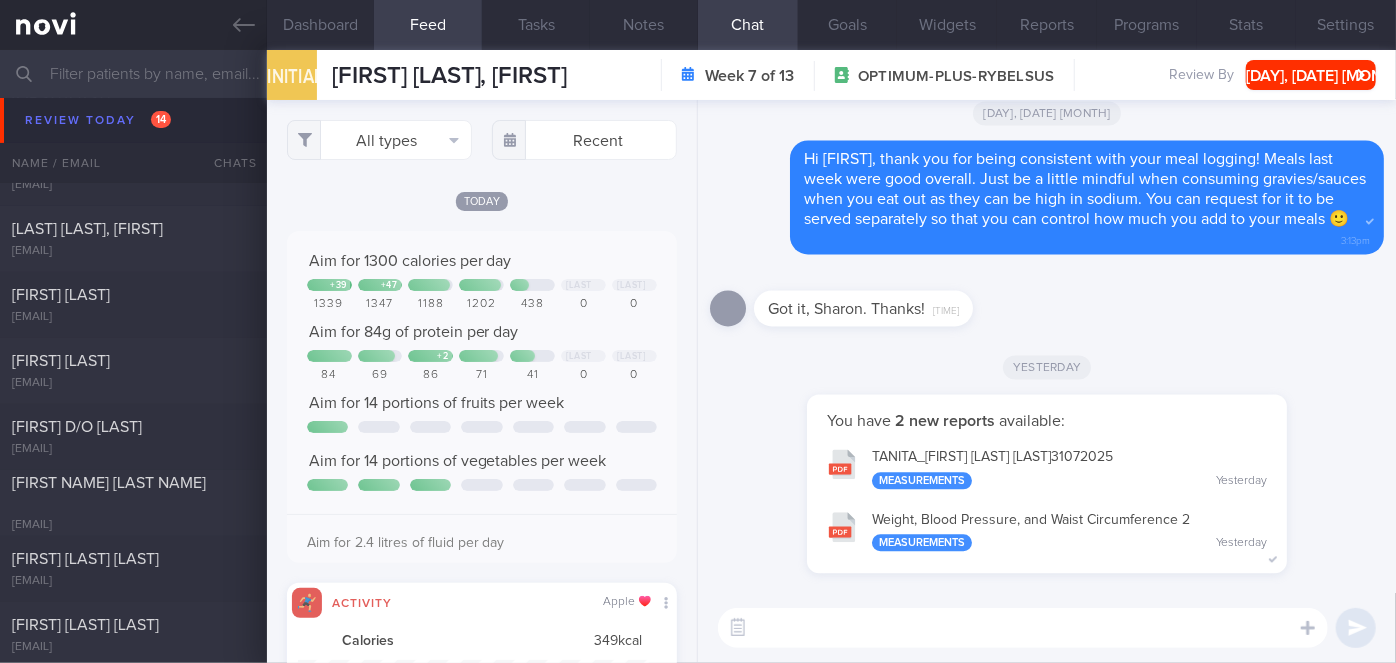 scroll, scrollTop: 999912, scrollLeft: 999648, axis: both 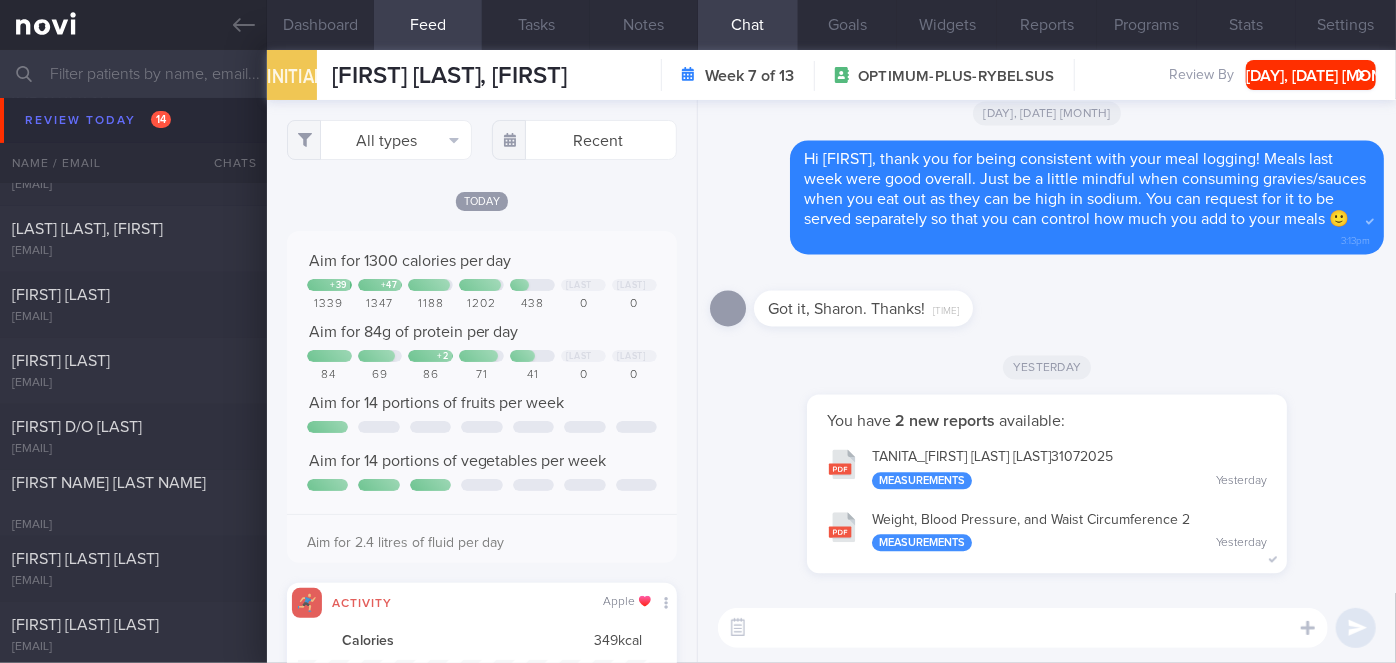 click on "[LAST]_[LAST] [LAST]_[LAST] [LAST], [DATE]
Measurements
Yesterday" at bounding box center (1047, 467) 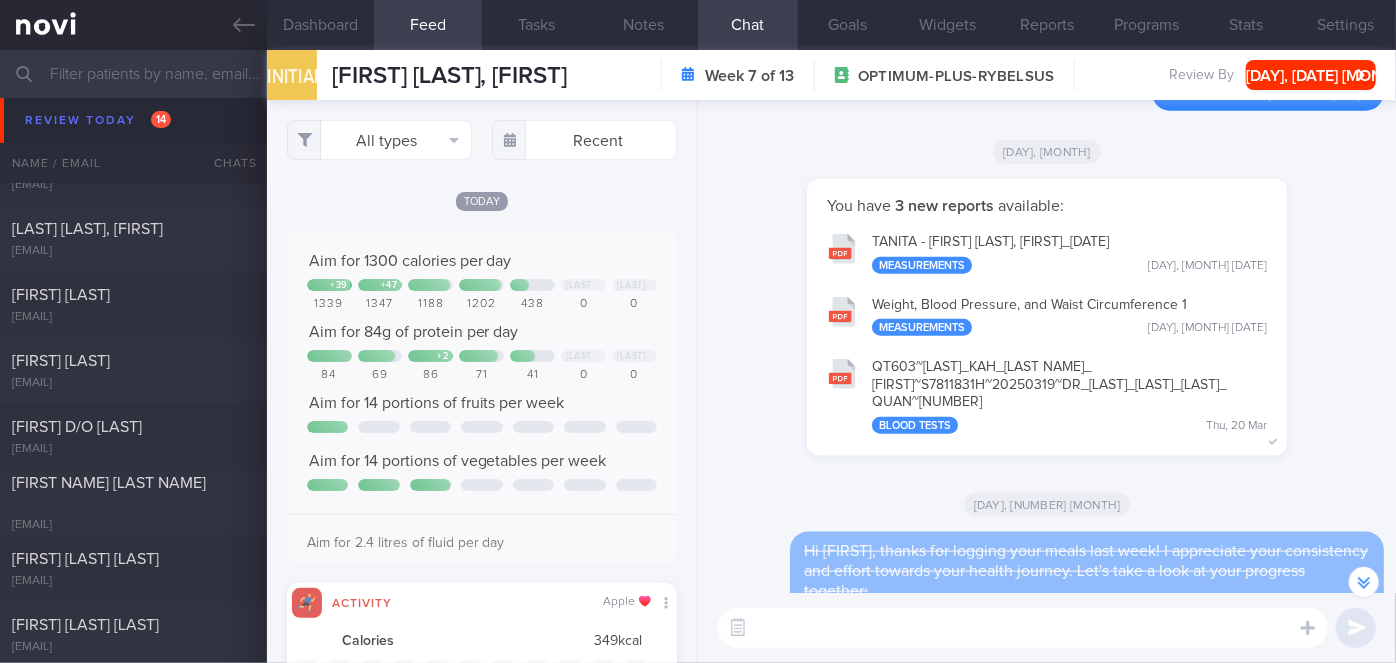 click on "TANITA - [FIRST] [LAST], [ID]
Measurements
[DAY], [NUMBER] [MONTH]" at bounding box center [1047, 252] 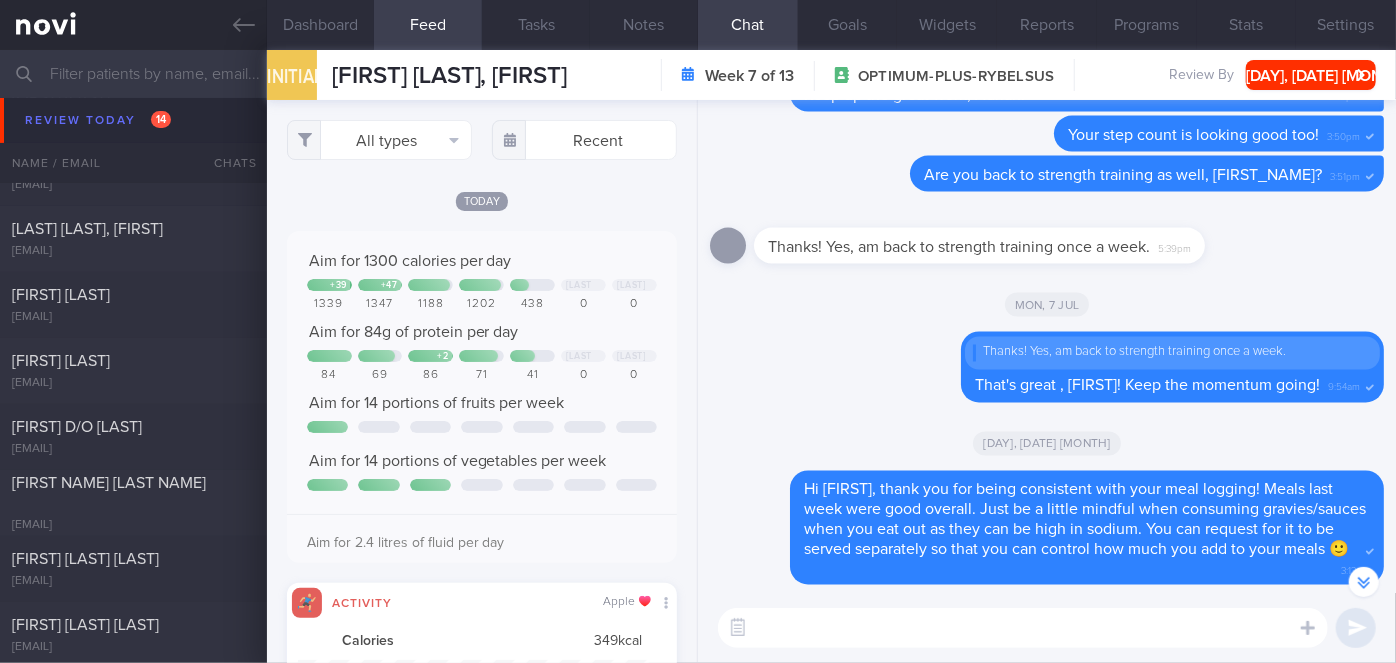 scroll, scrollTop: 0, scrollLeft: 0, axis: both 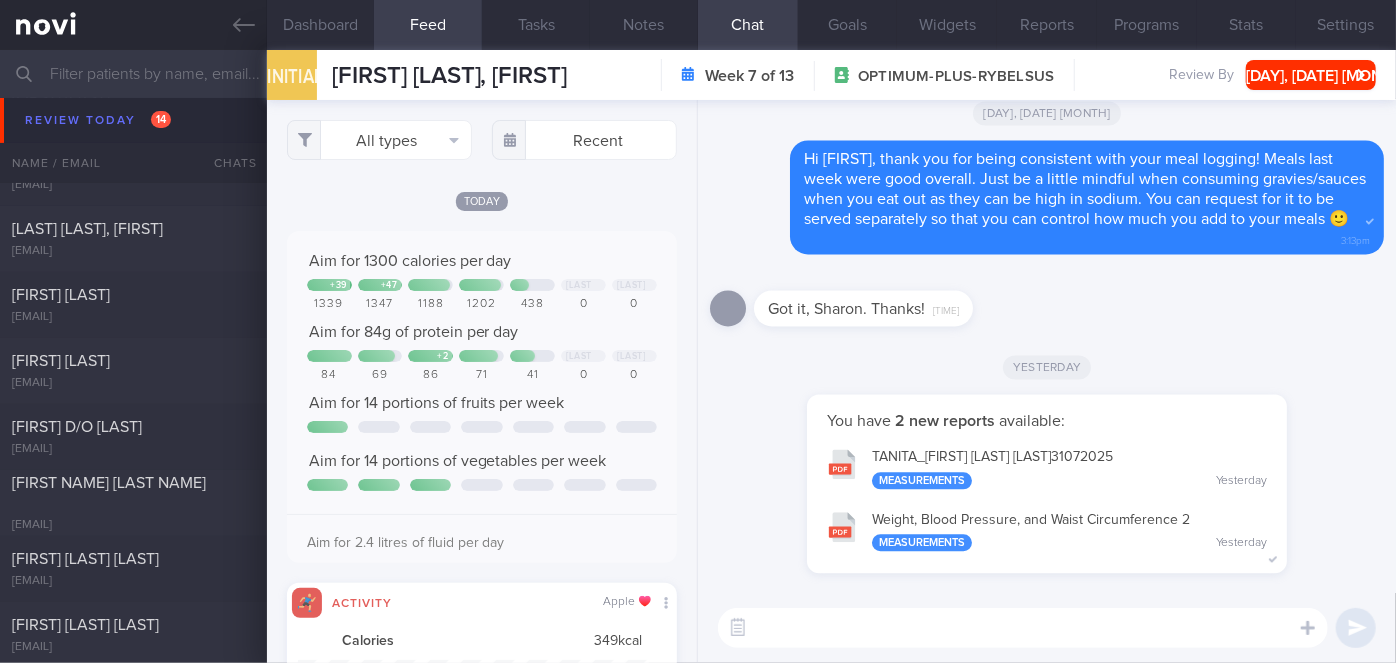 click on "[LAST]_[LAST] [LAST]_[LAST] [LAST], [DATE]
Measurements
Yesterday" at bounding box center (1047, 467) 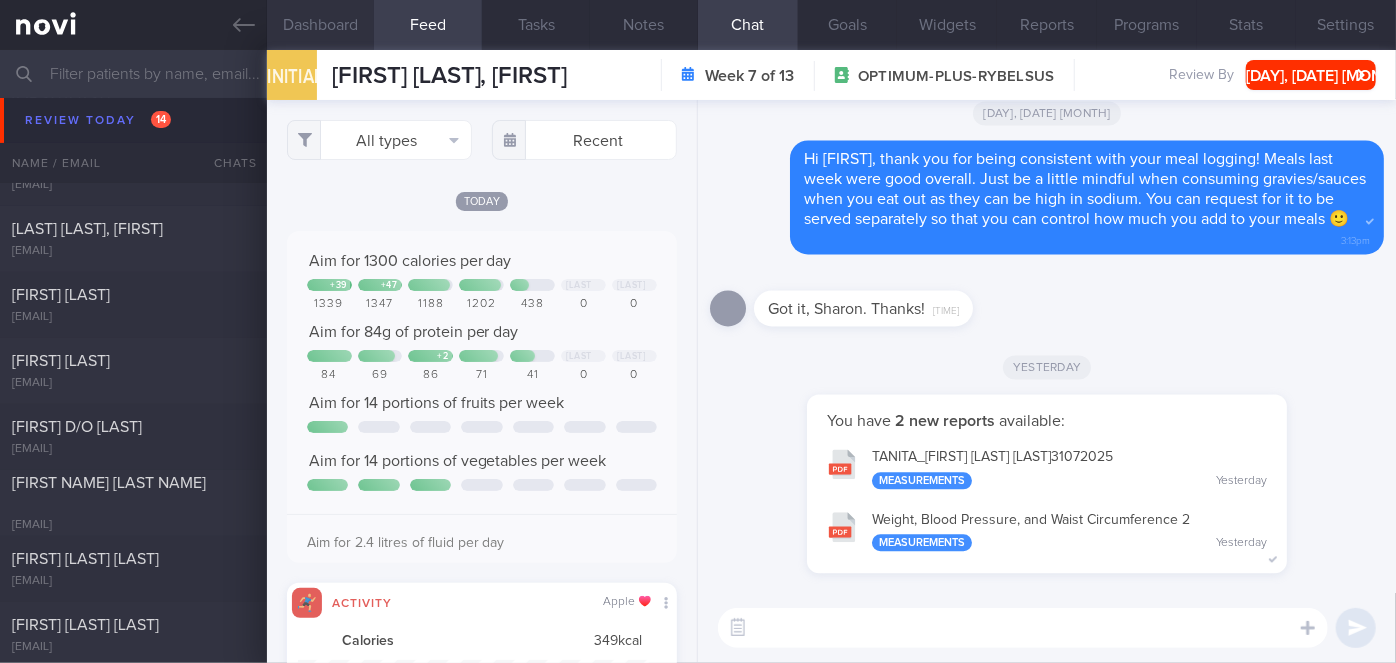 click on "Dashboard" at bounding box center [321, 25] 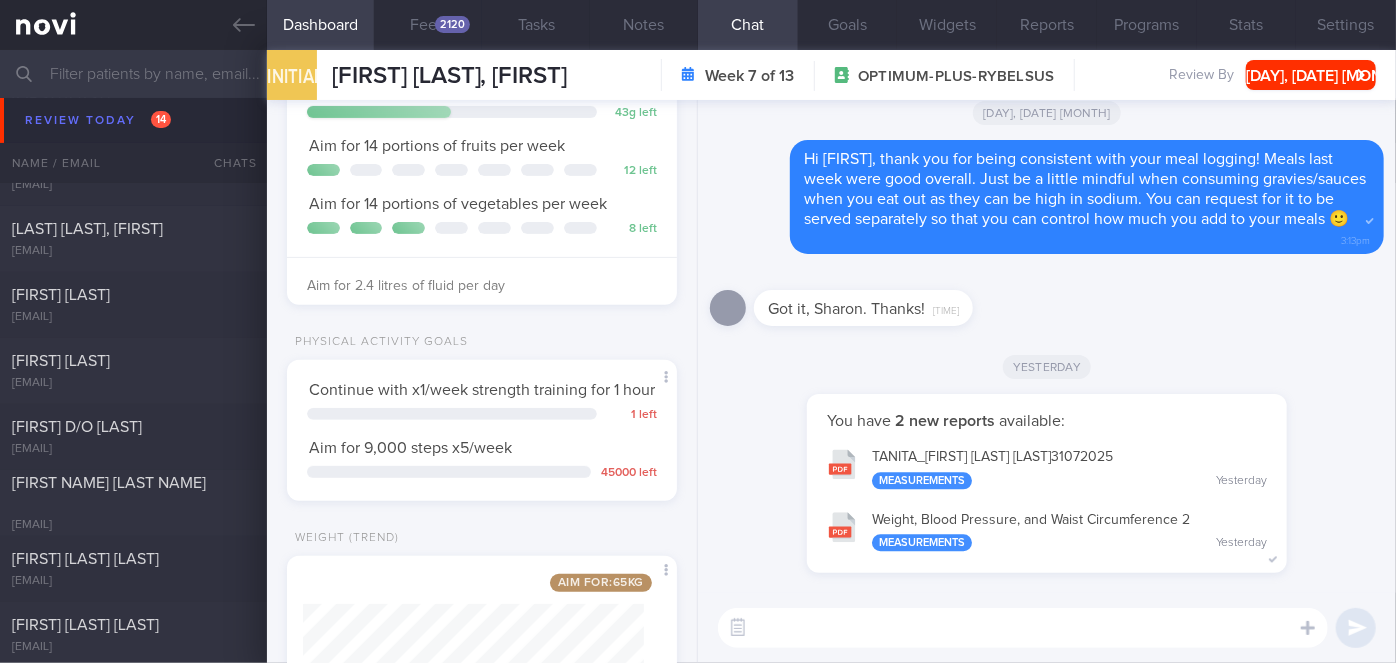 scroll, scrollTop: 0, scrollLeft: 0, axis: both 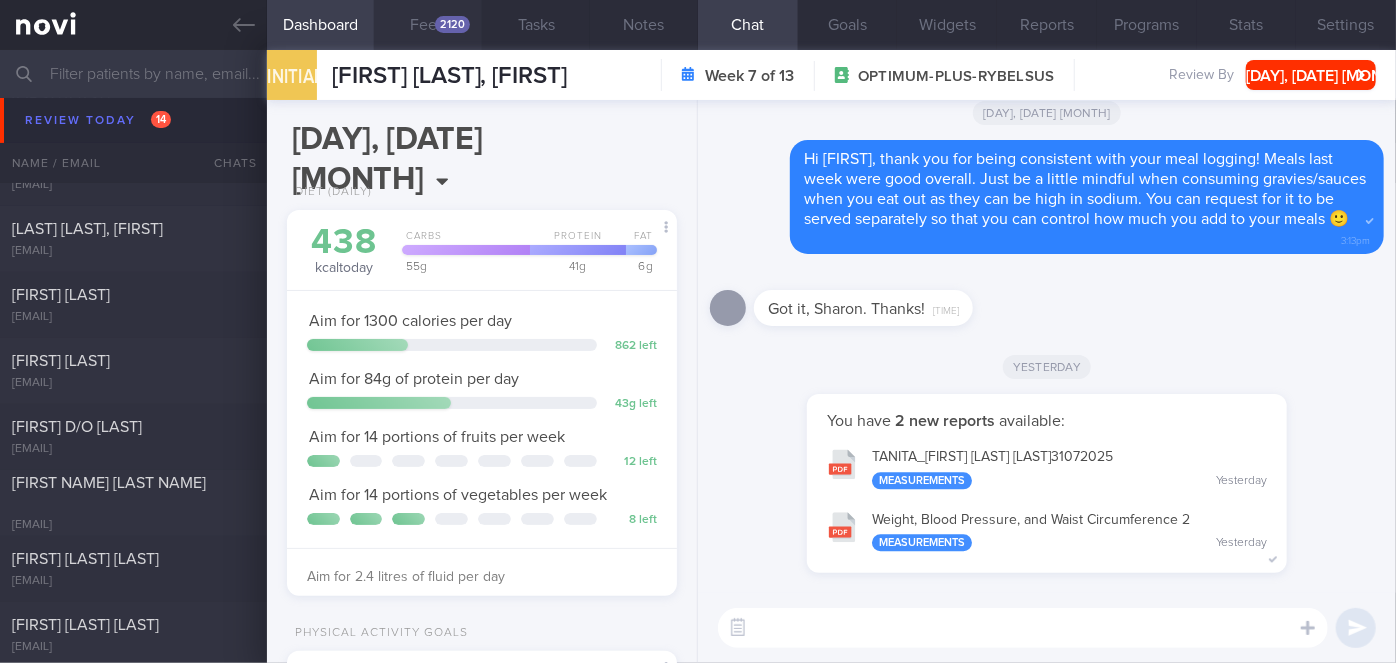 click on "2120" at bounding box center [452, 24] 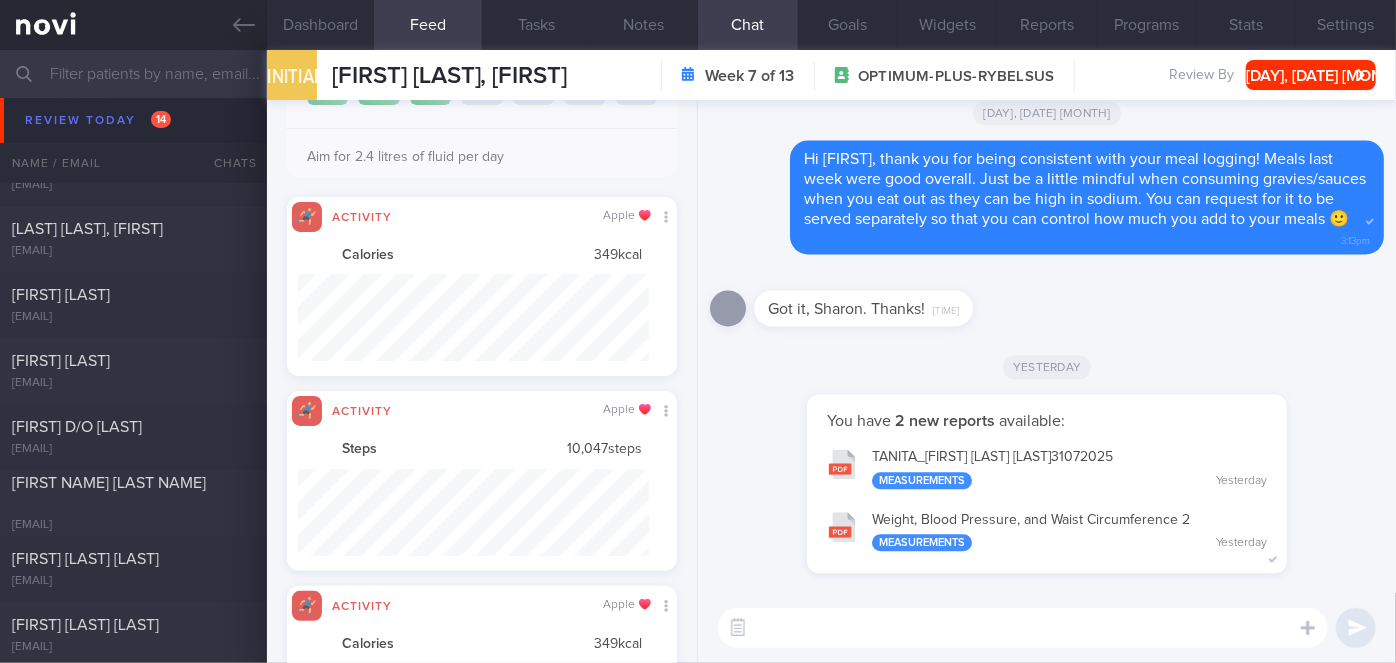 scroll, scrollTop: 392, scrollLeft: 0, axis: vertical 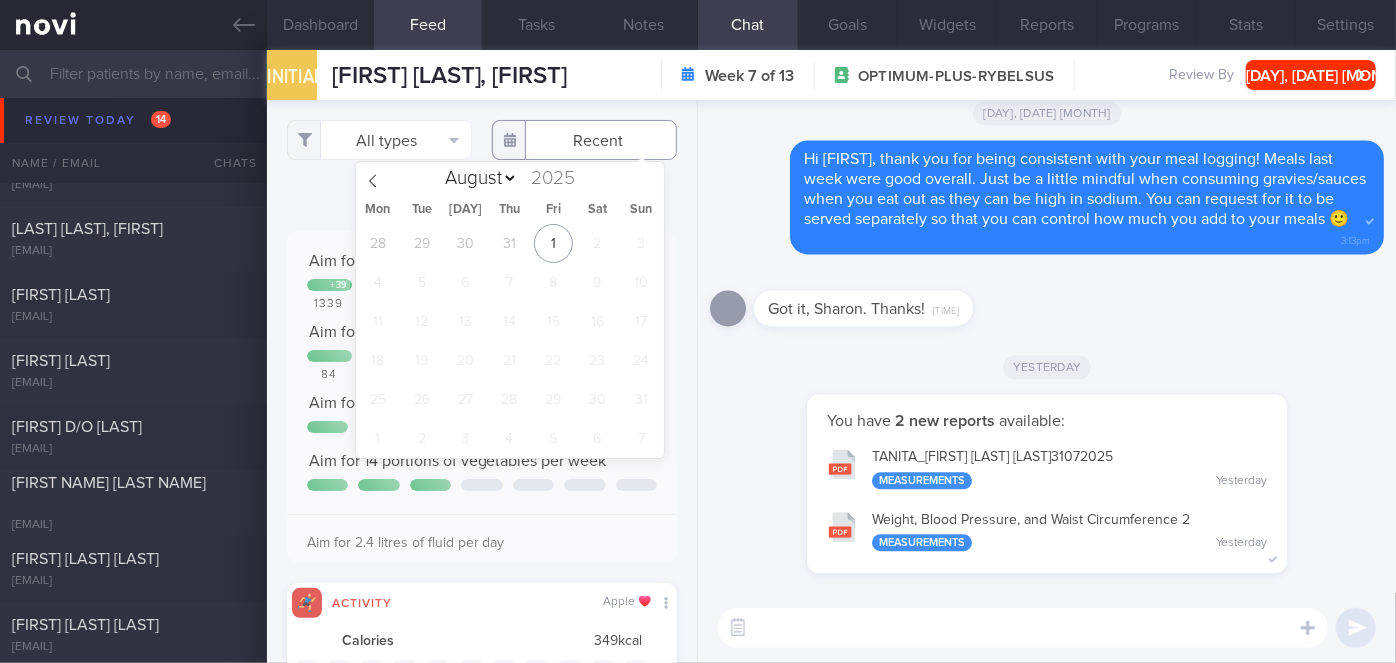 click at bounding box center (584, 140) 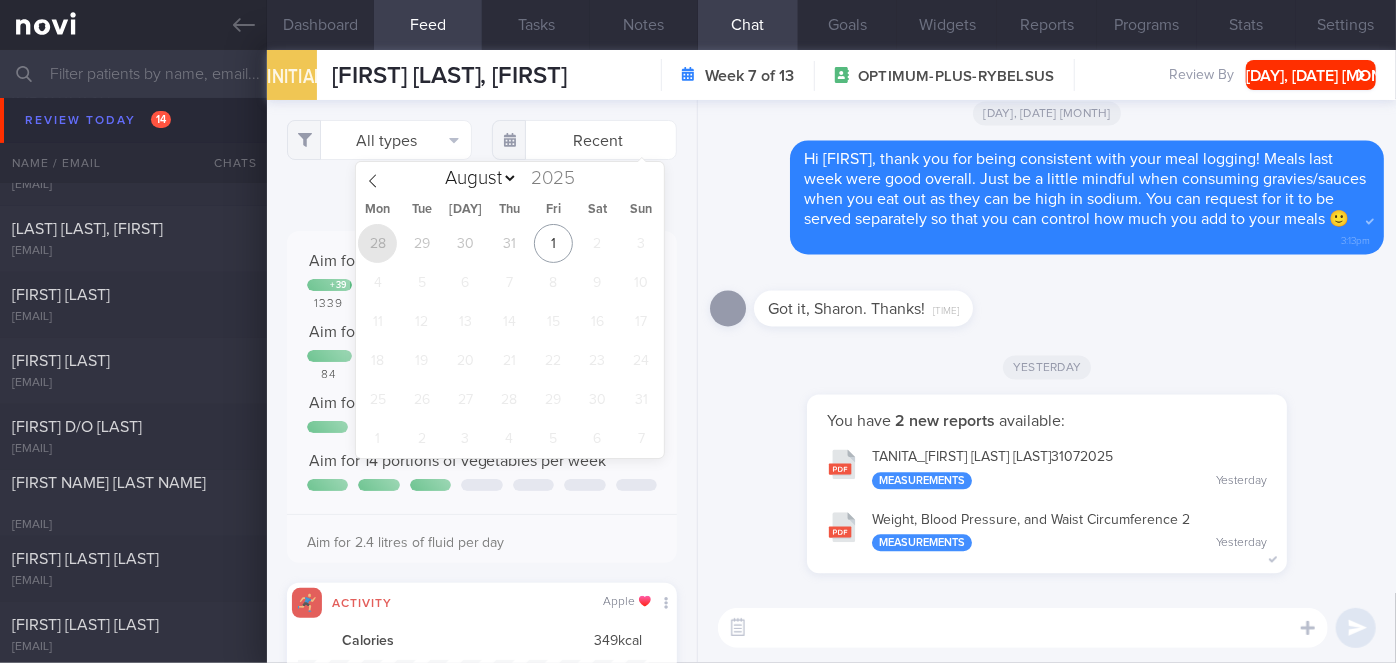 click on "28" at bounding box center (377, 243) 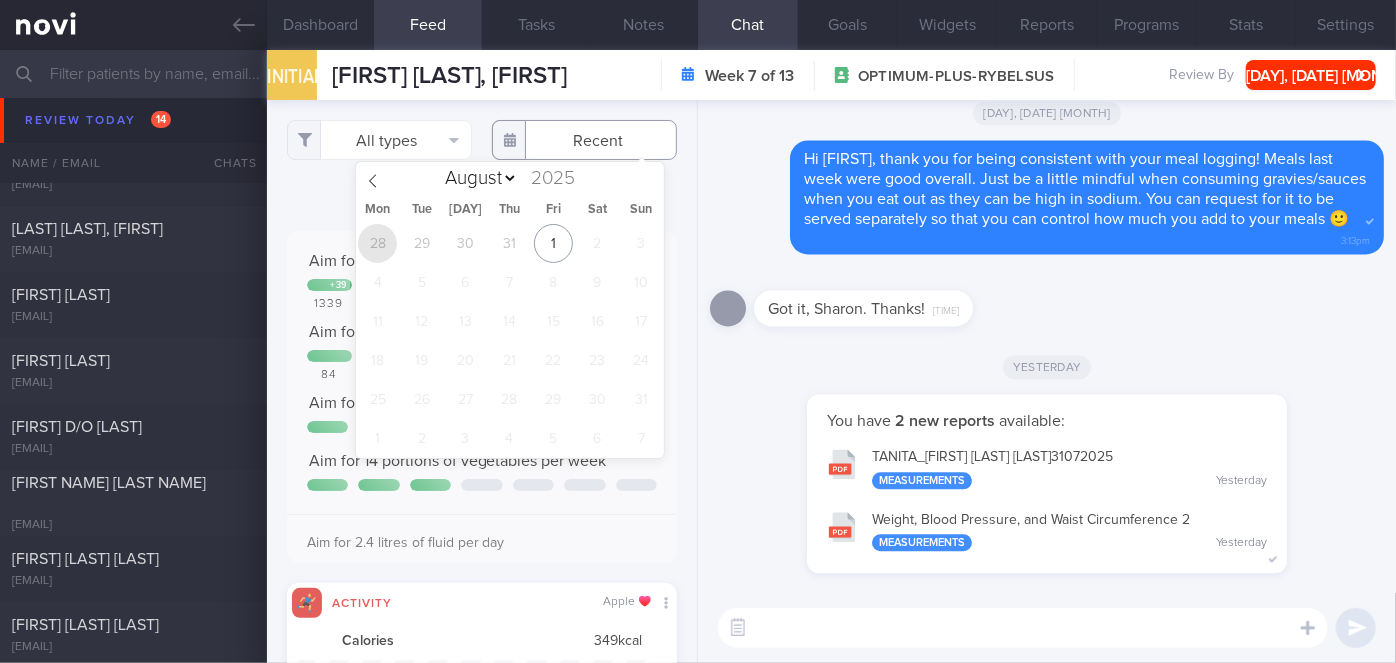 type on "[DATE]" 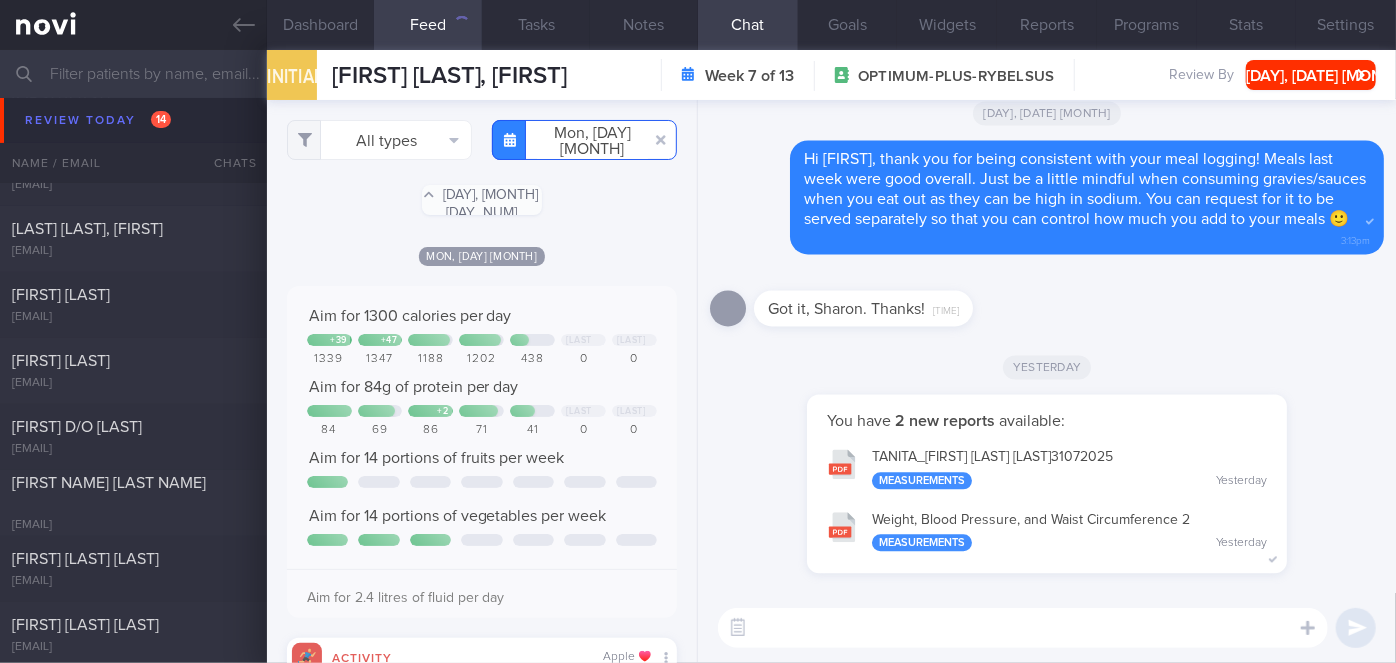 scroll, scrollTop: 999912, scrollLeft: 999648, axis: both 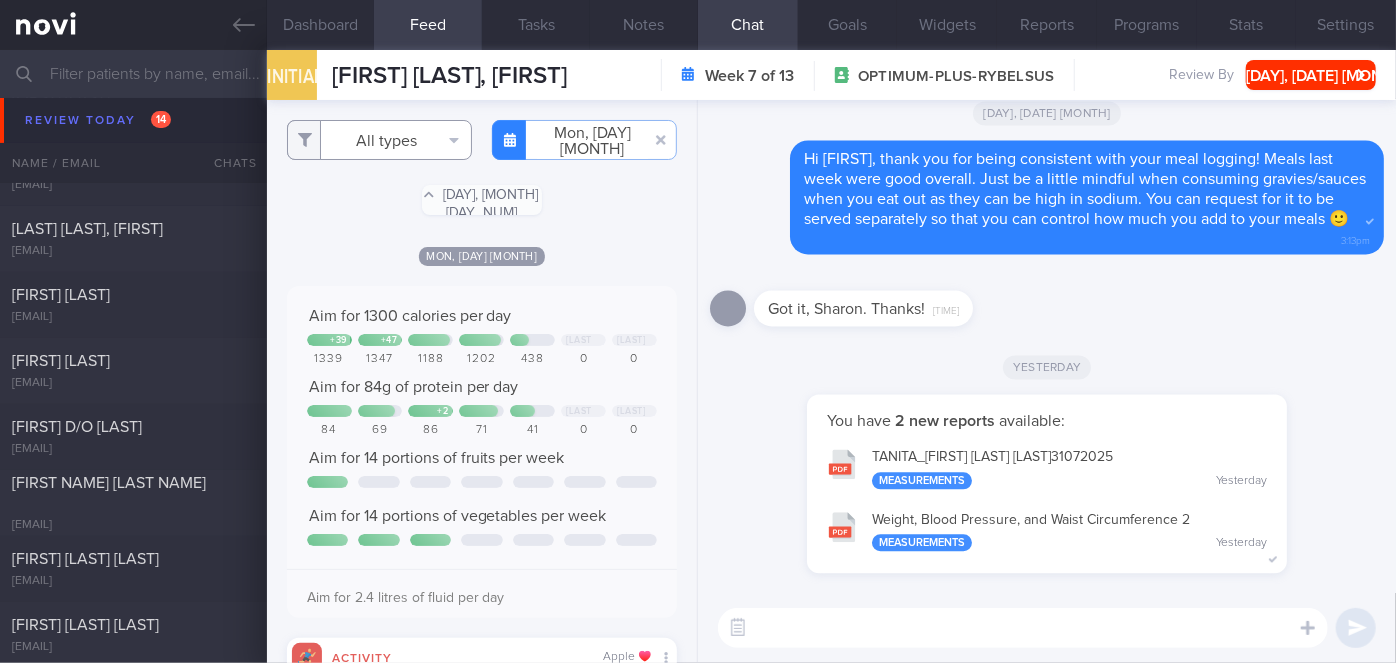 click on "All types" at bounding box center [379, 140] 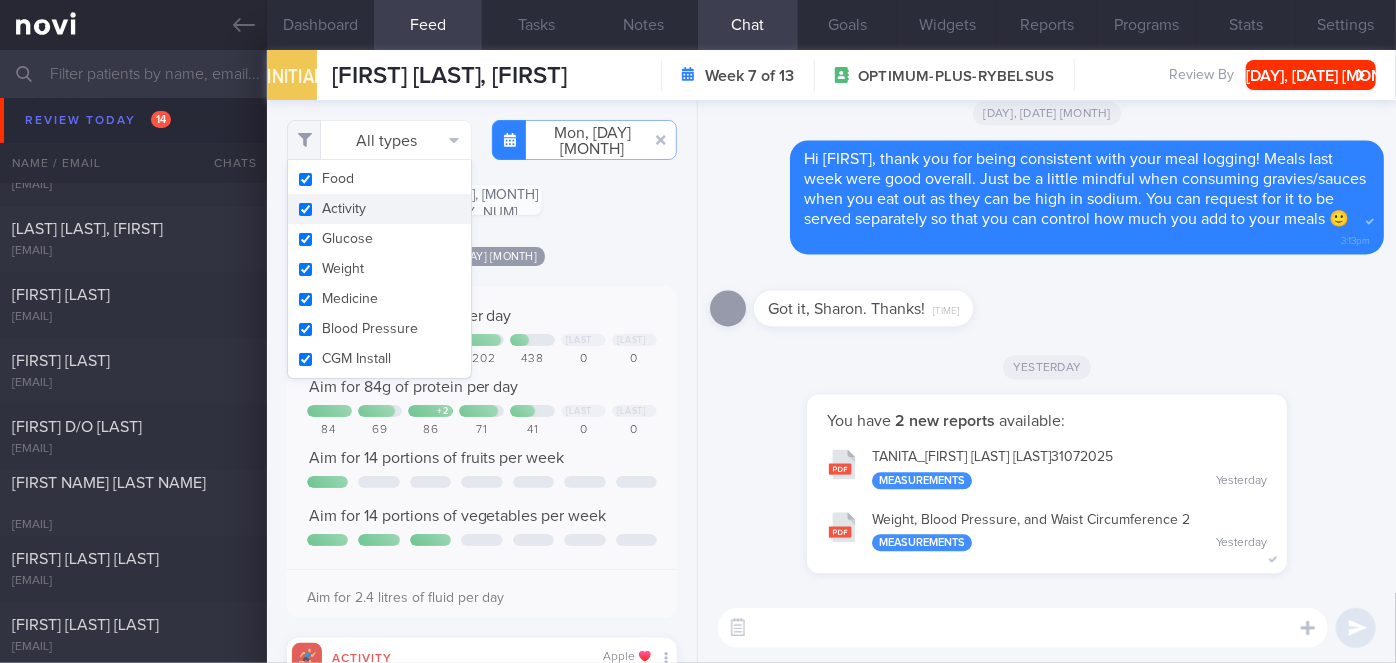 click on "Activity" at bounding box center [379, 209] 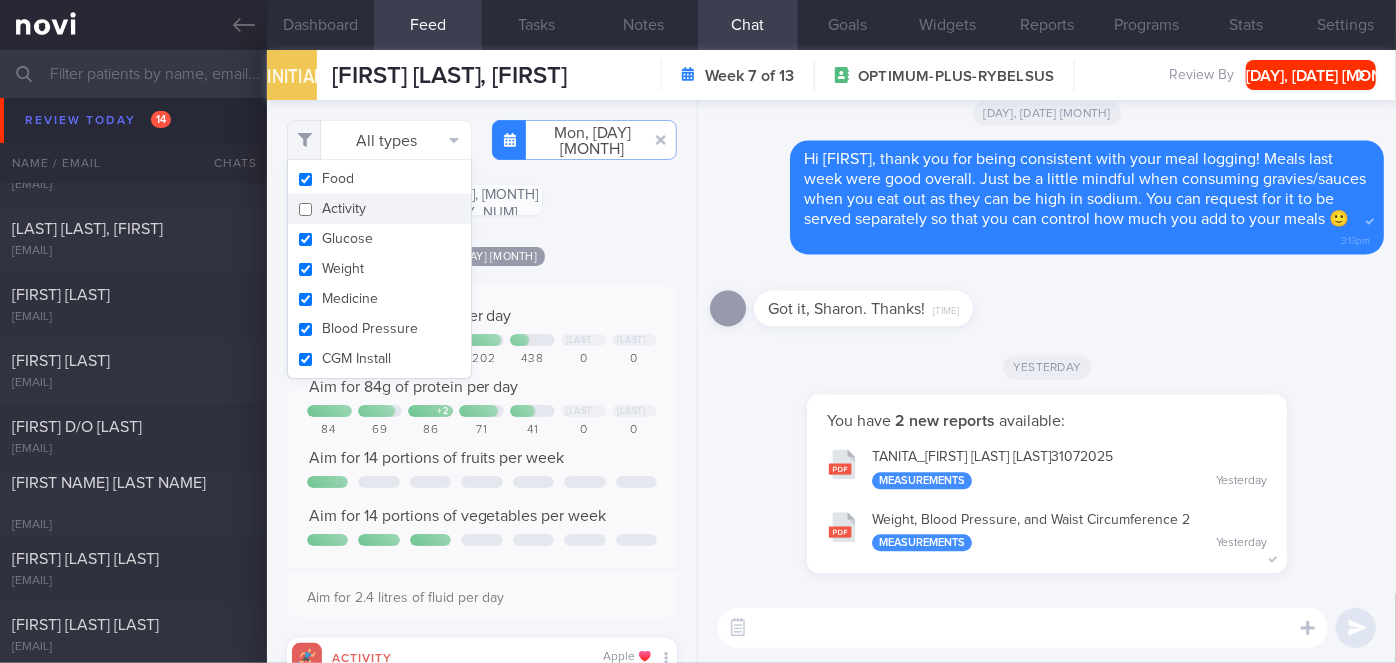 checkbox on "false" 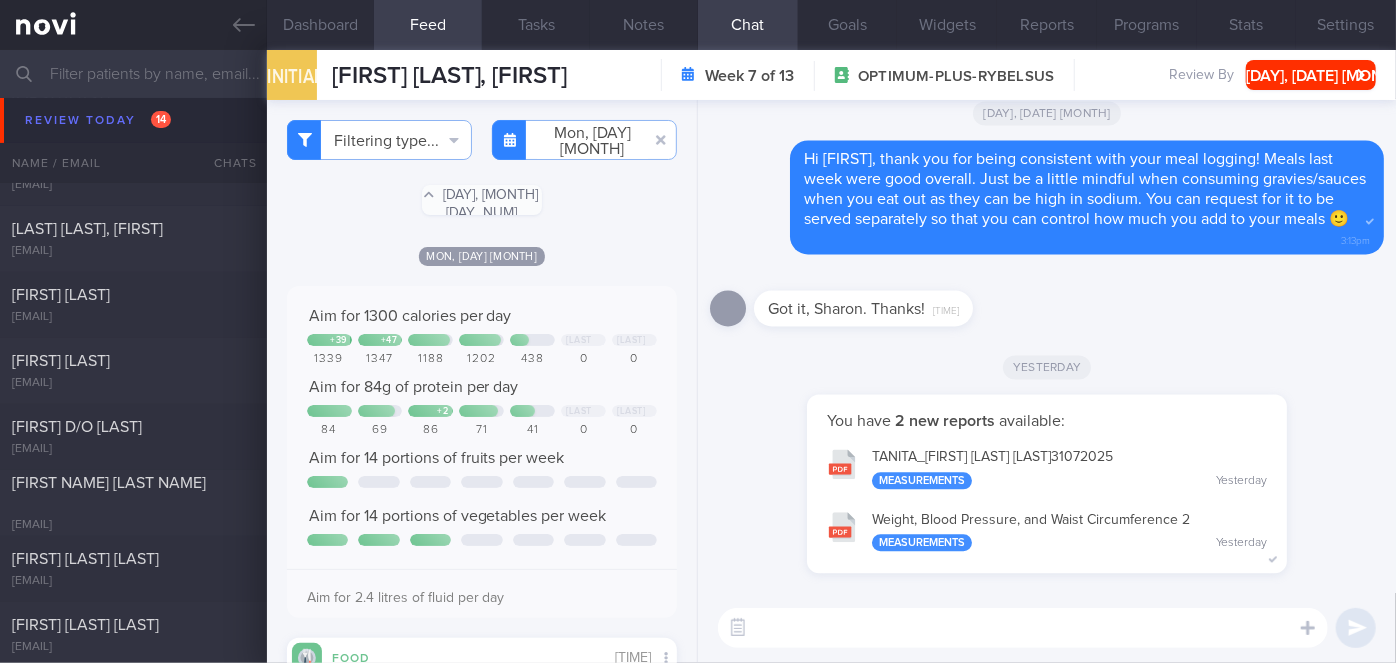 click on "Mon, 28 Jul
Aim for 1300 calories per day
+ 39
+ 47
Sa
Su
1339
1347
1188
1202
438
0
0
Aim for 84g of protein per day
2" 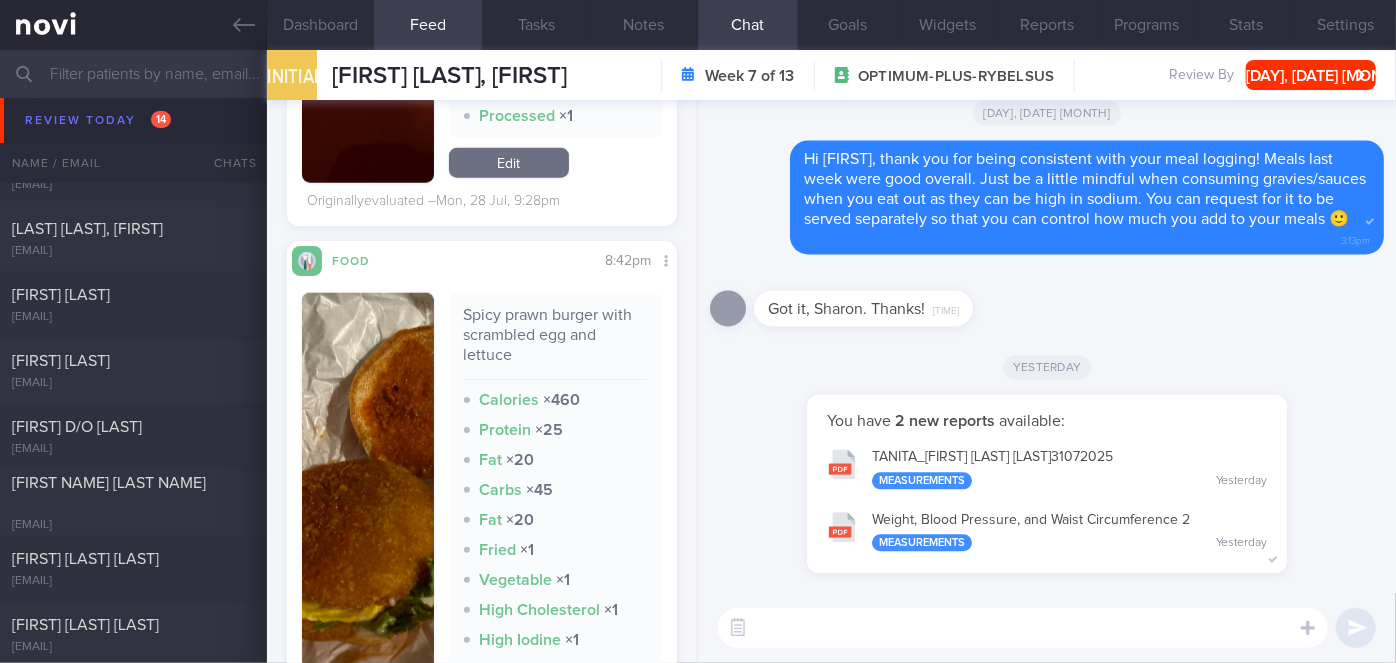 scroll, scrollTop: 1011, scrollLeft: 0, axis: vertical 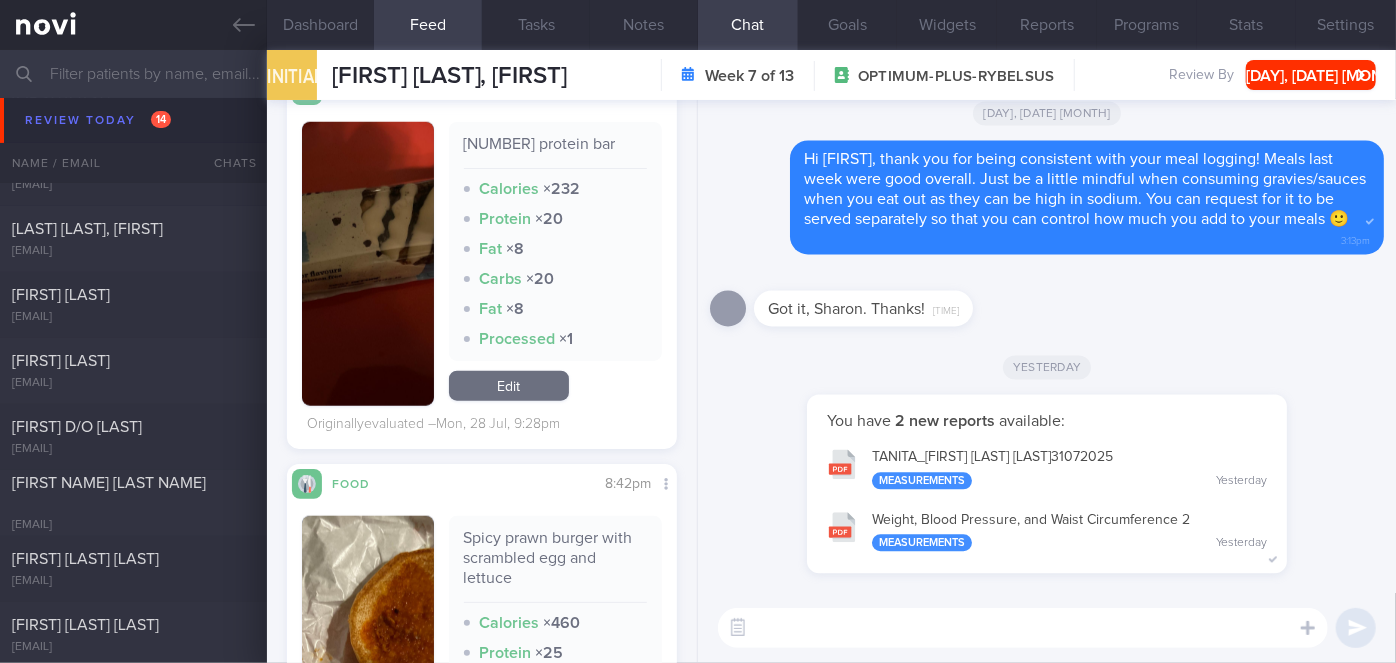 click at bounding box center (368, 264) 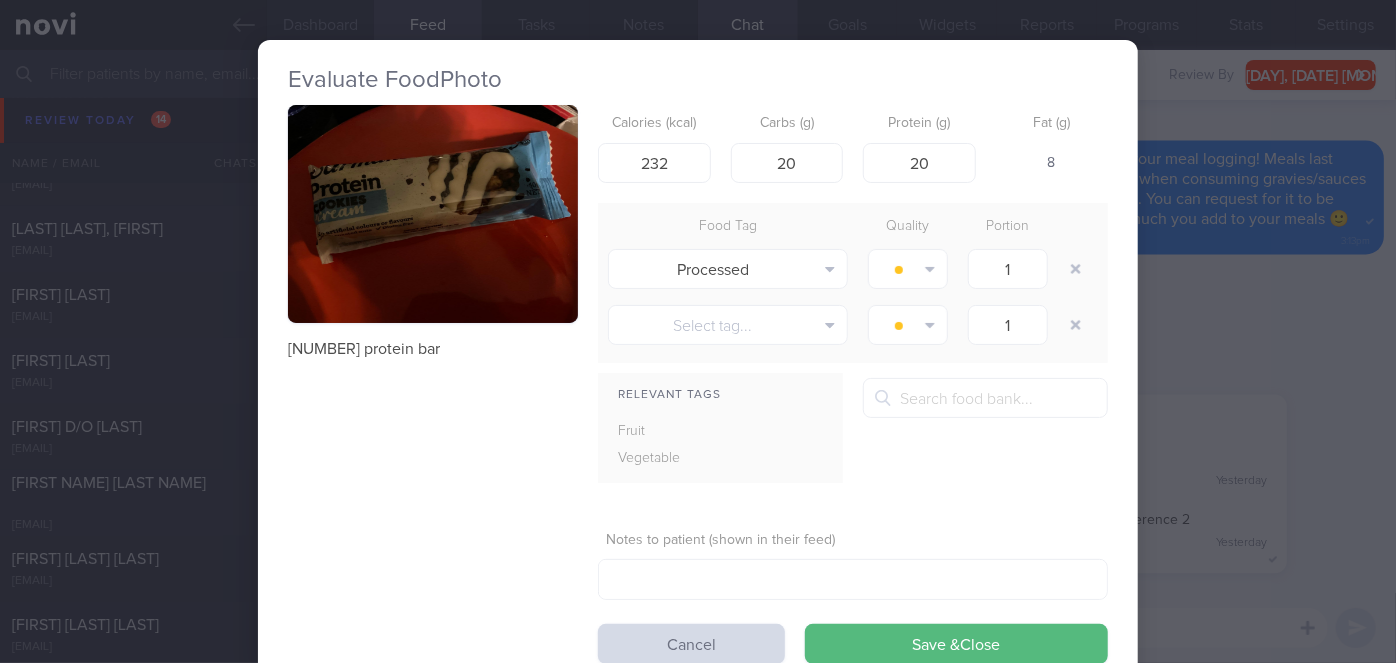 click on "Evaluate Food  Photo
1 protein bar
Calories (kcal)
232
Carbs (g)
20
Protein (g)
20
Fat (g)
8
Food Tag
Quality
Portion
Processed
Alcohol
Fried
Fruit
Healthy Fats
High Calcium
High Cholesterol
High Fat" at bounding box center (698, 331) 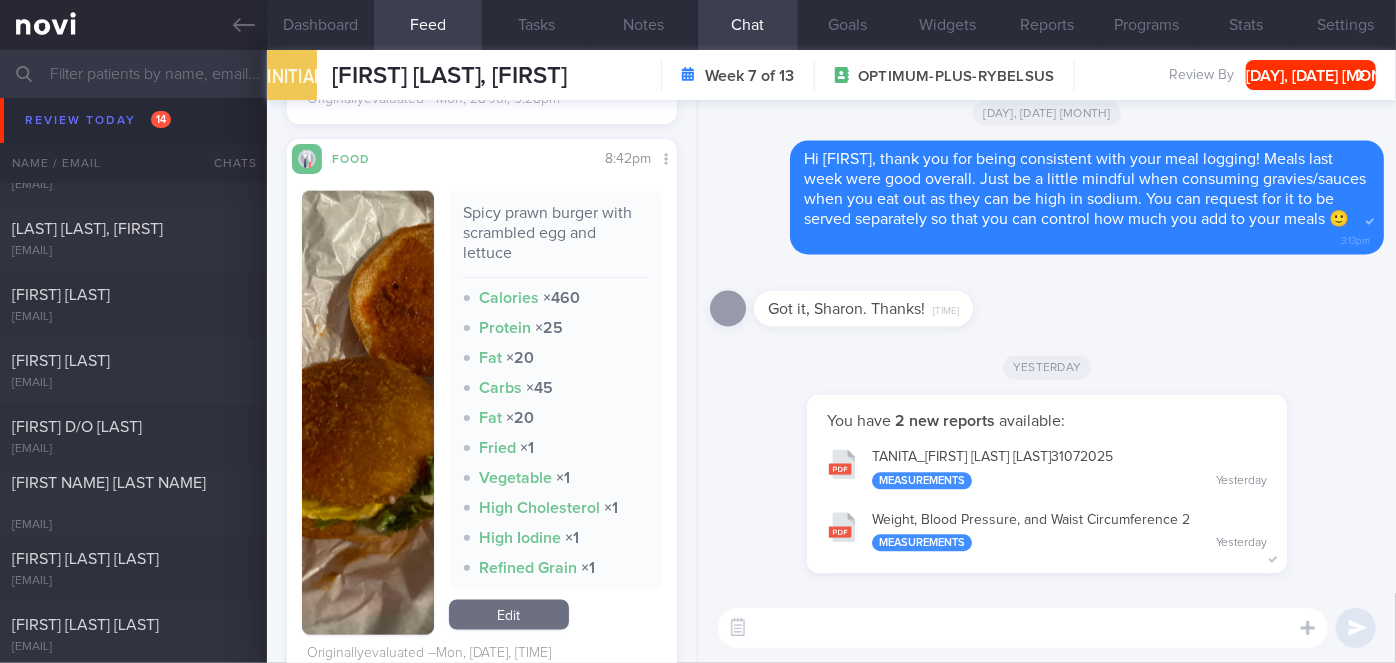 click at bounding box center [368, 413] 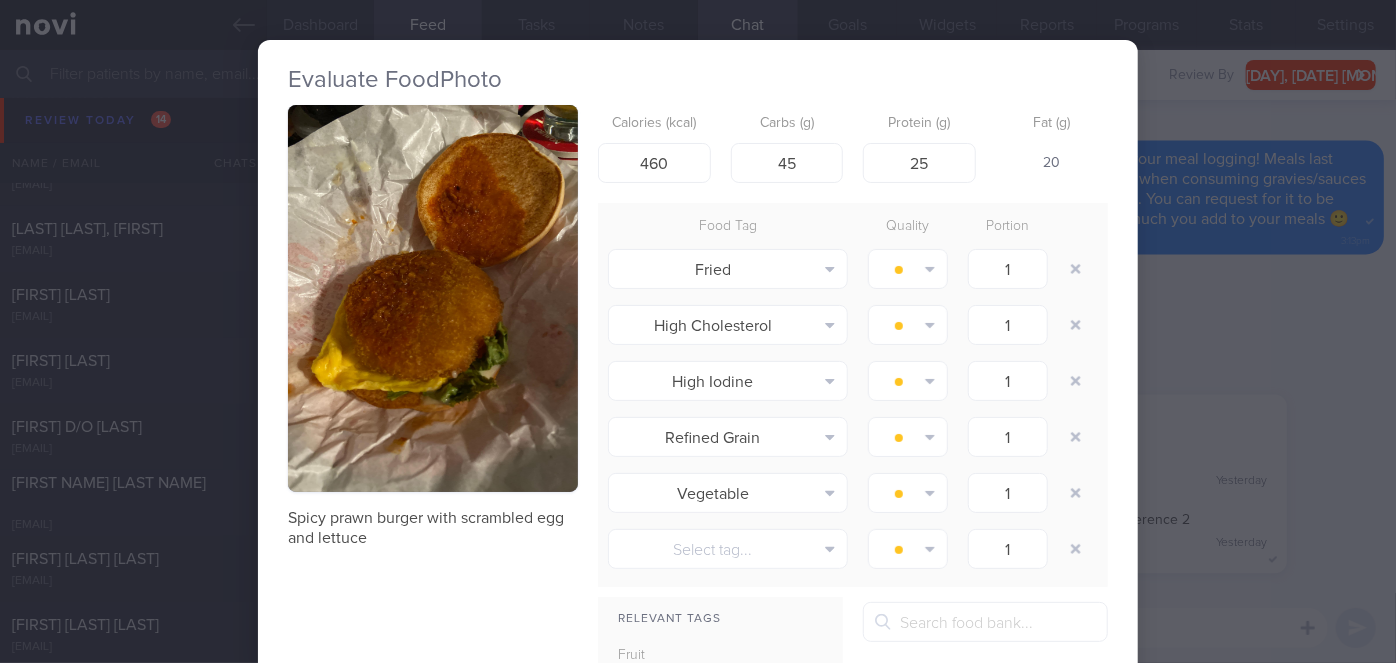 click on "Evaluate Food  Photo
Spicy prawn burger with scrambled egg and lettuce
Calories (kcal)
460
Carbs (g)
45
Protein (g)
25
Fat (g)
20
Food Tag
Quality
Portion
Fried
Alcohol
Fried
Fruit
Healthy Fats
High Calcium
High Cholesterol" at bounding box center [698, 331] 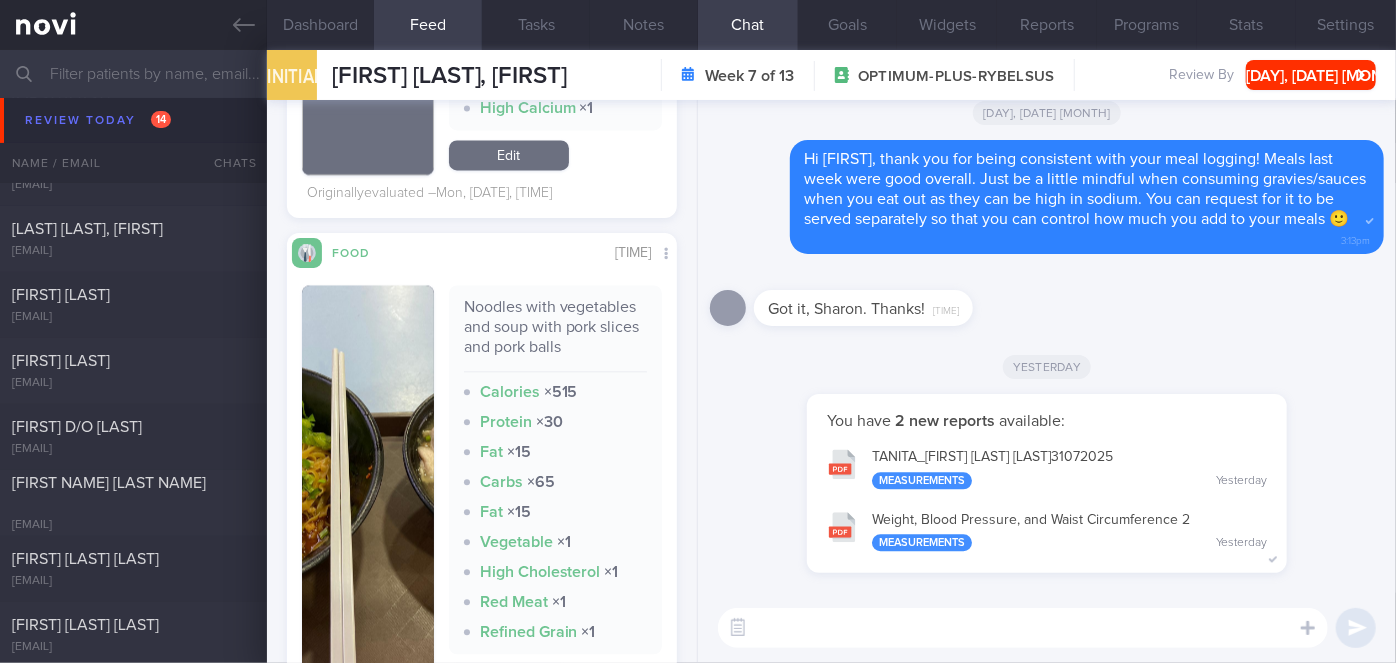 scroll, scrollTop: 2194, scrollLeft: 0, axis: vertical 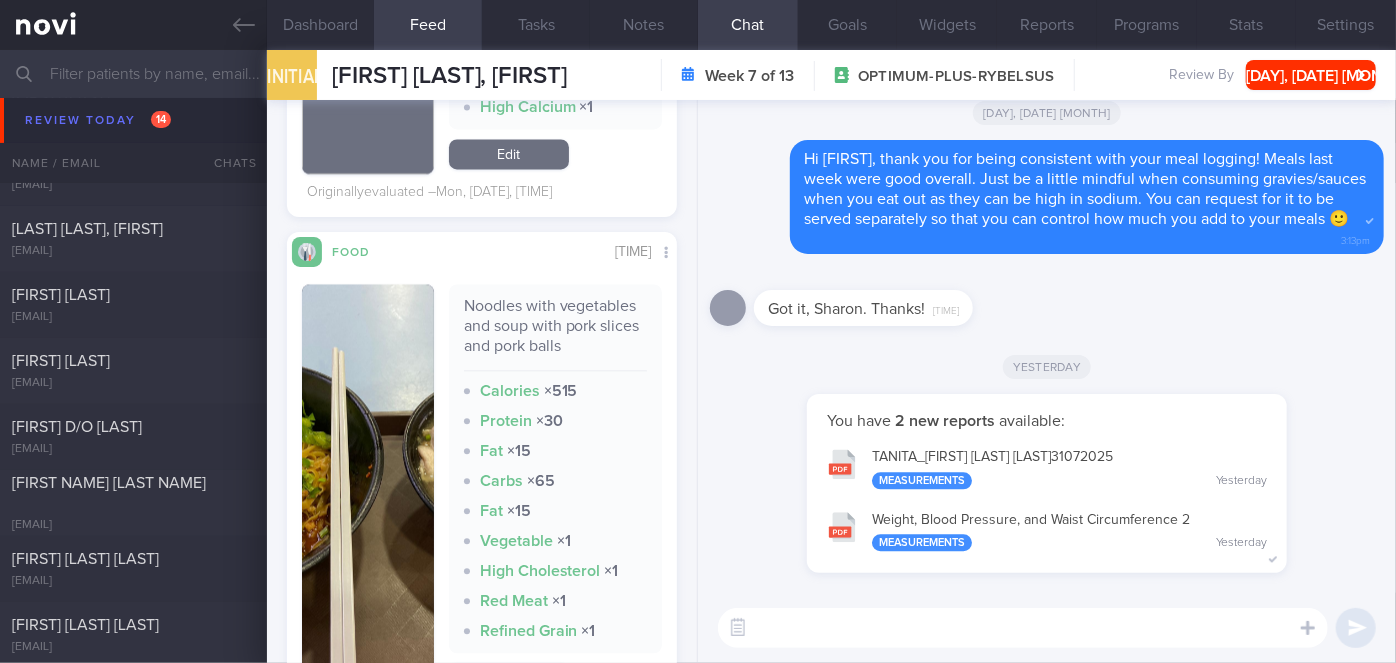 click at bounding box center (368, 491) 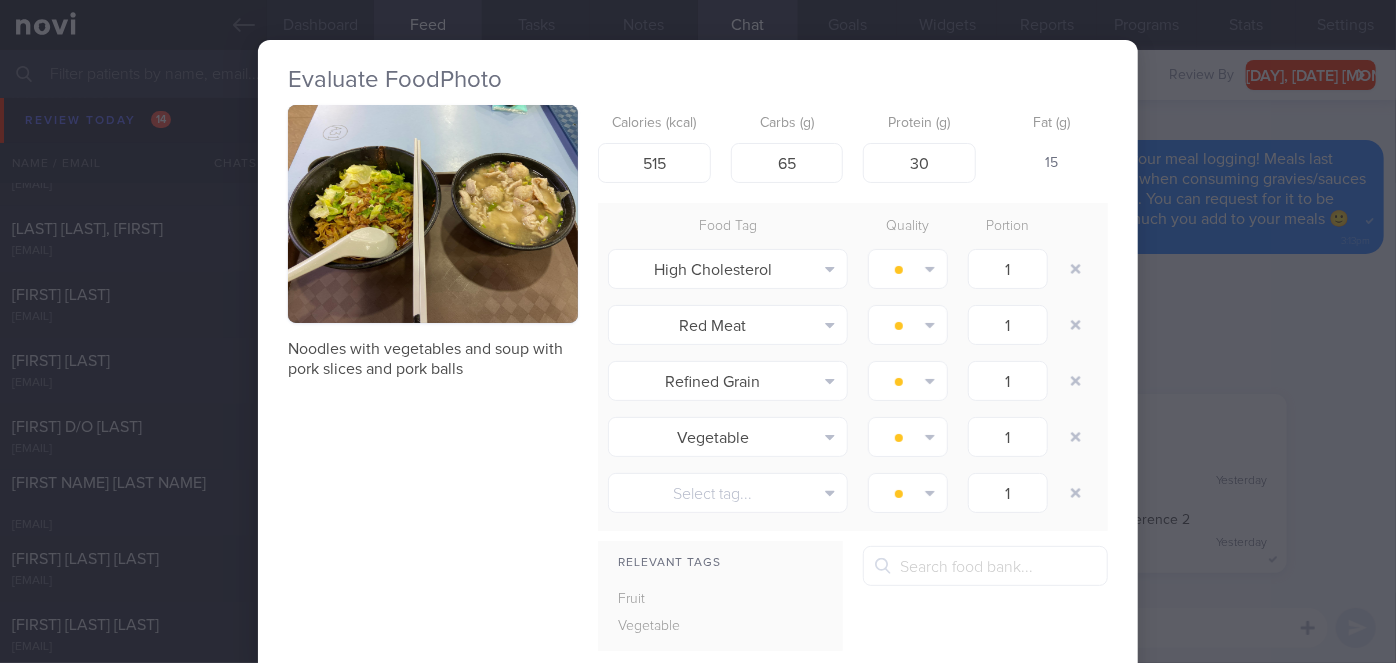 click at bounding box center (433, 214) 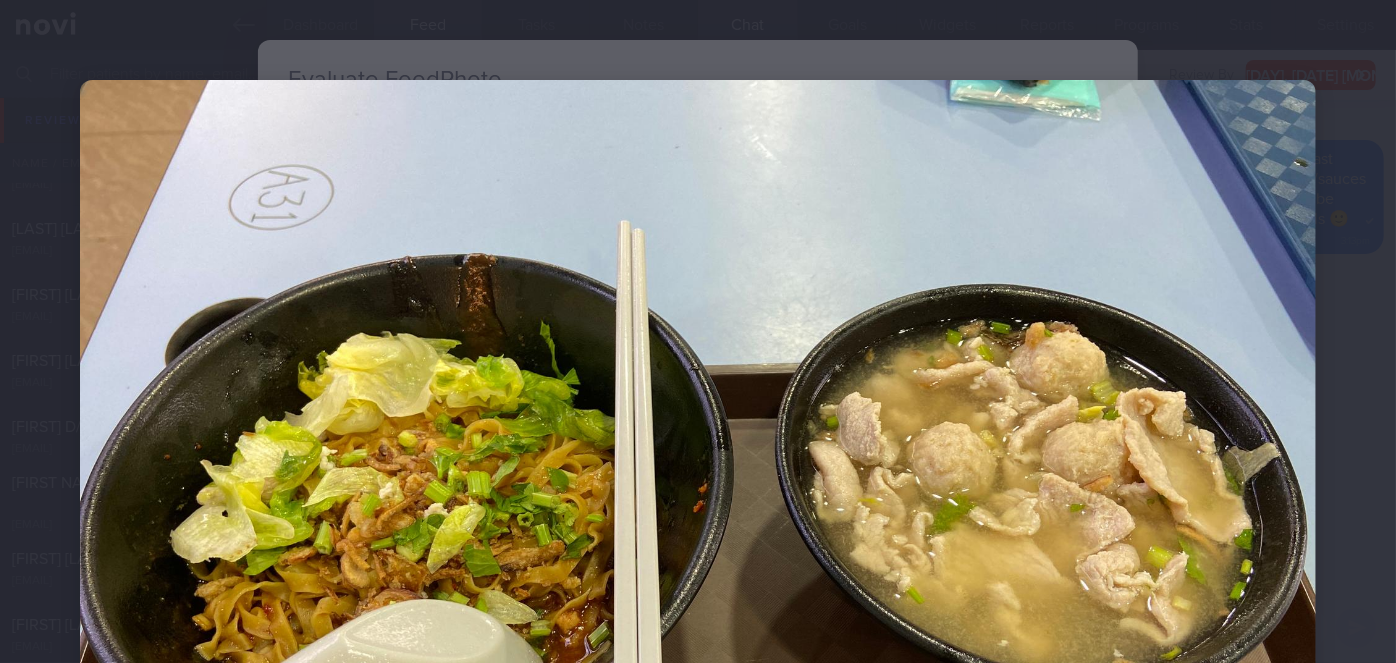 click at bounding box center [698, 543] 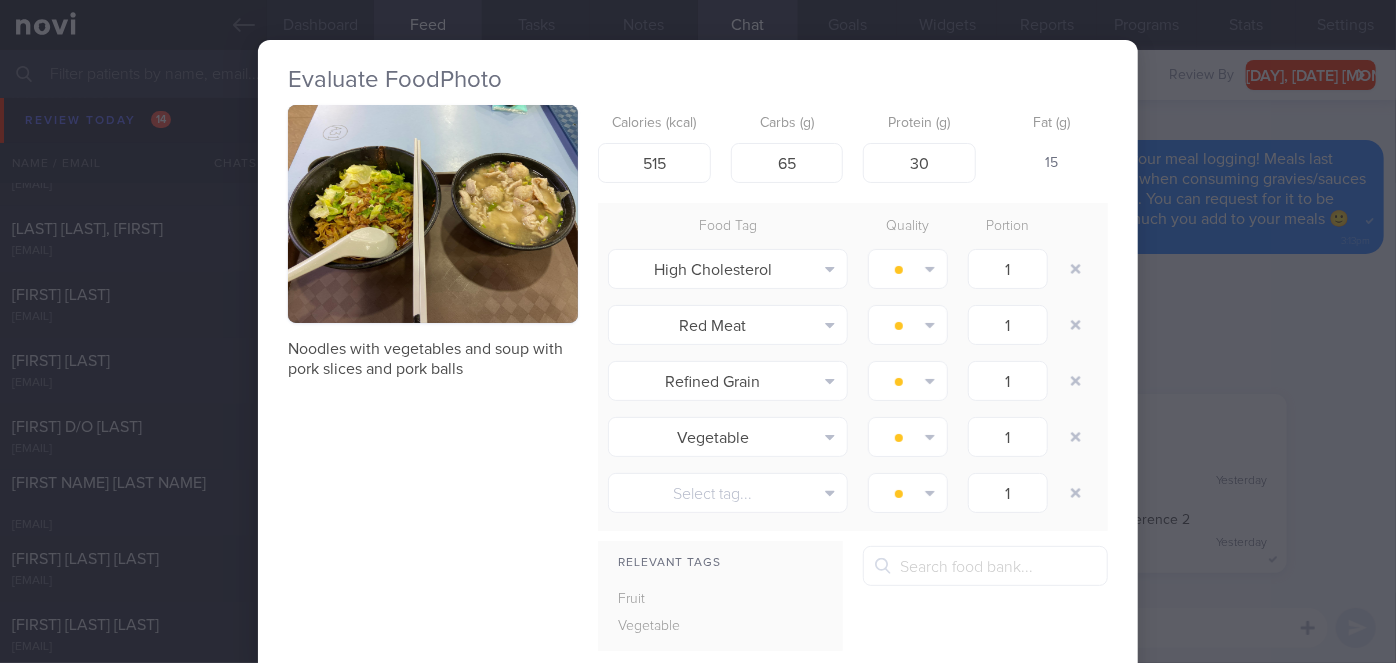click on "Evaluate Food  Photo
Noodles with vegetables and soup with pork slices and pork balls
Calories (kcal)
515
Carbs (g)
65
Protein (g)
30
Fat (g)
15
Food Tag
Quality
Portion
High Cholesterol
Alcohol
Fried
Fruit
Healthy Fats
High Calcium
High Cholesterol" at bounding box center (698, 331) 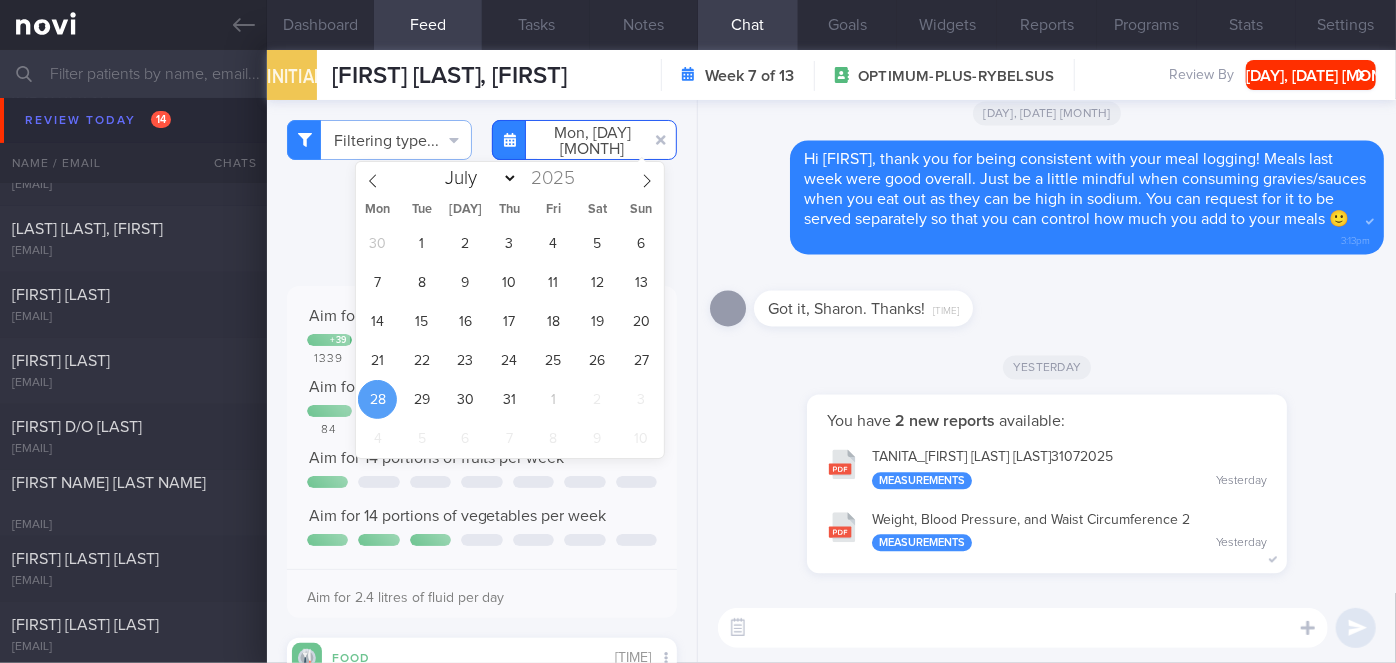 click on "[DATE]" at bounding box center [584, 140] 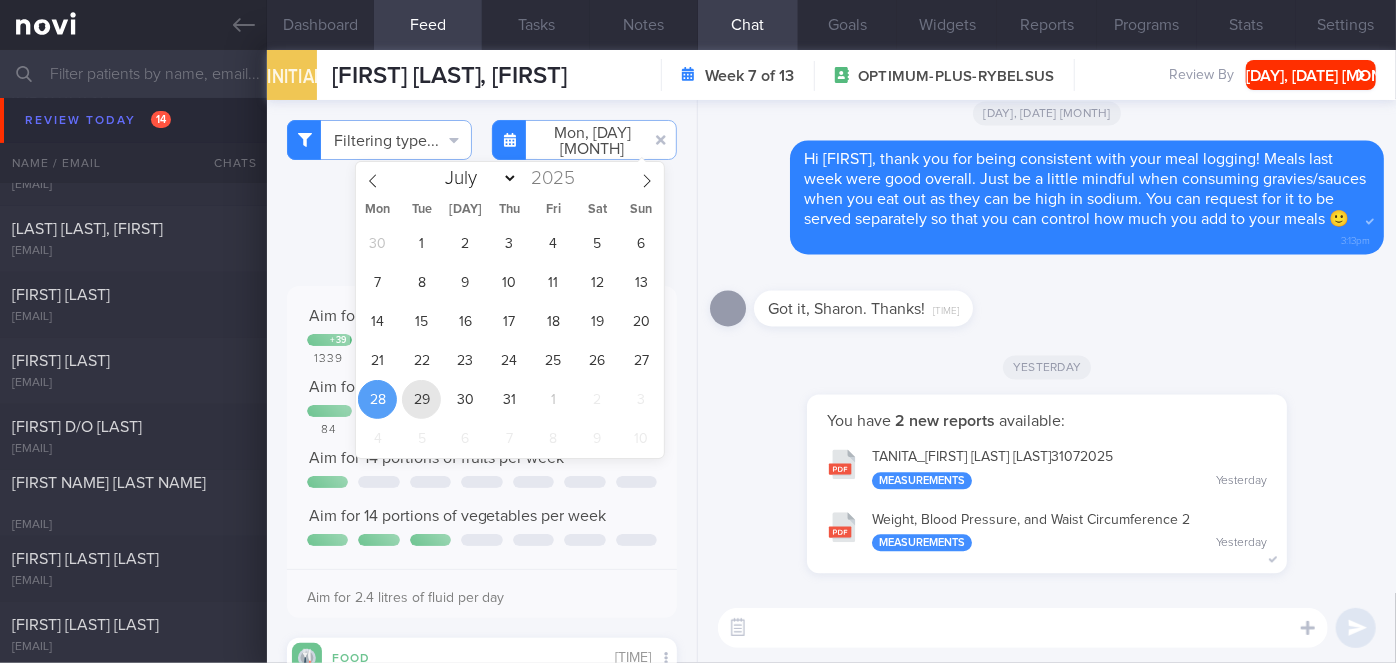 click on "29" at bounding box center (421, 399) 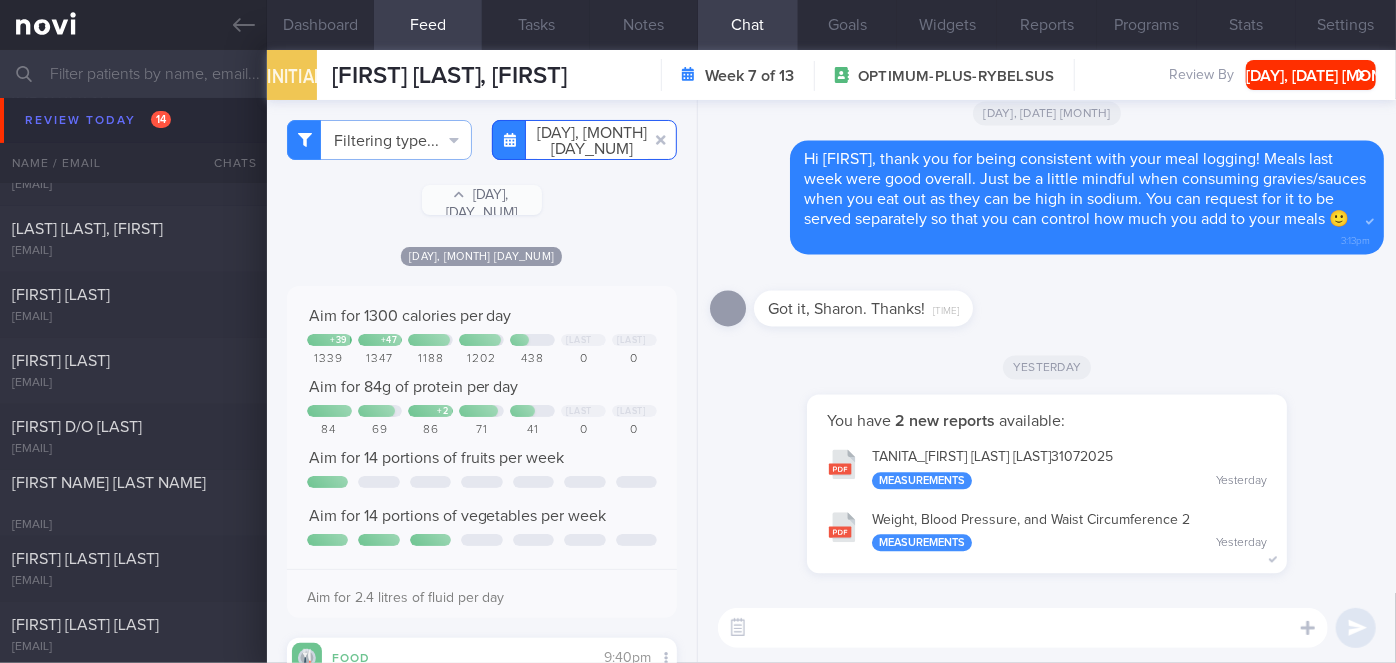 click on "[DATE]" at bounding box center (584, 140) 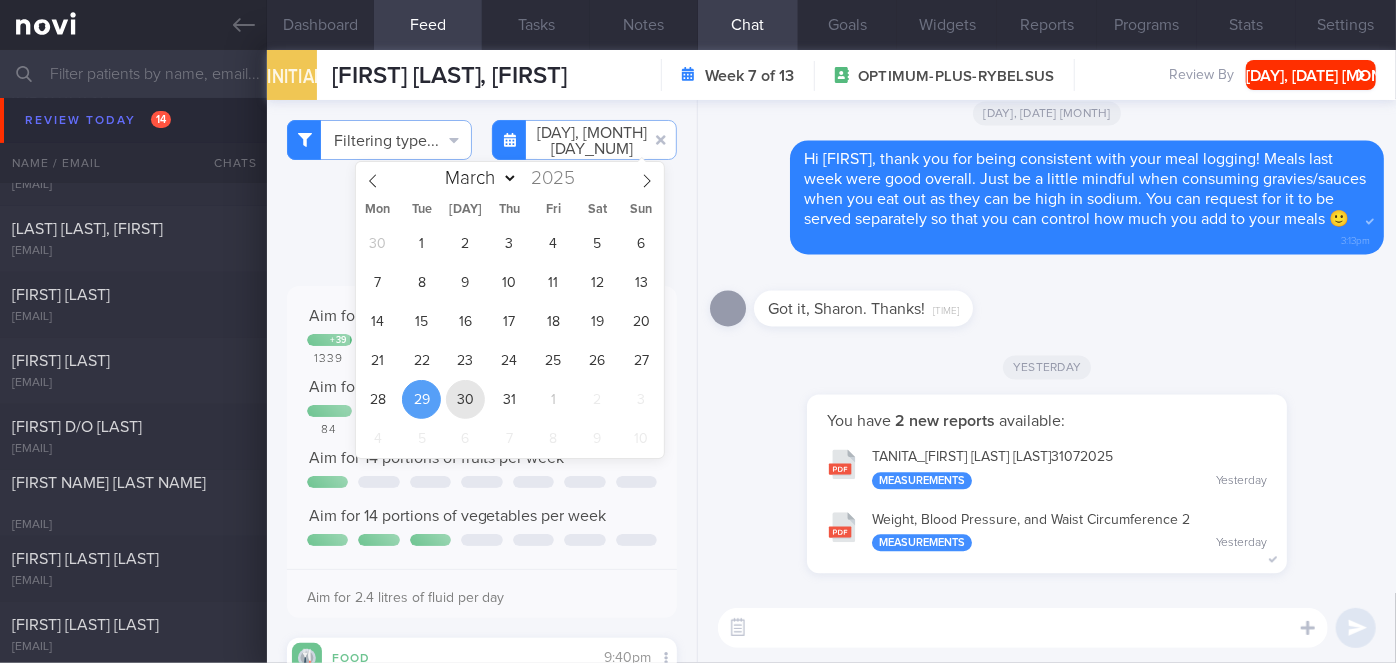 click on "30" at bounding box center [465, 399] 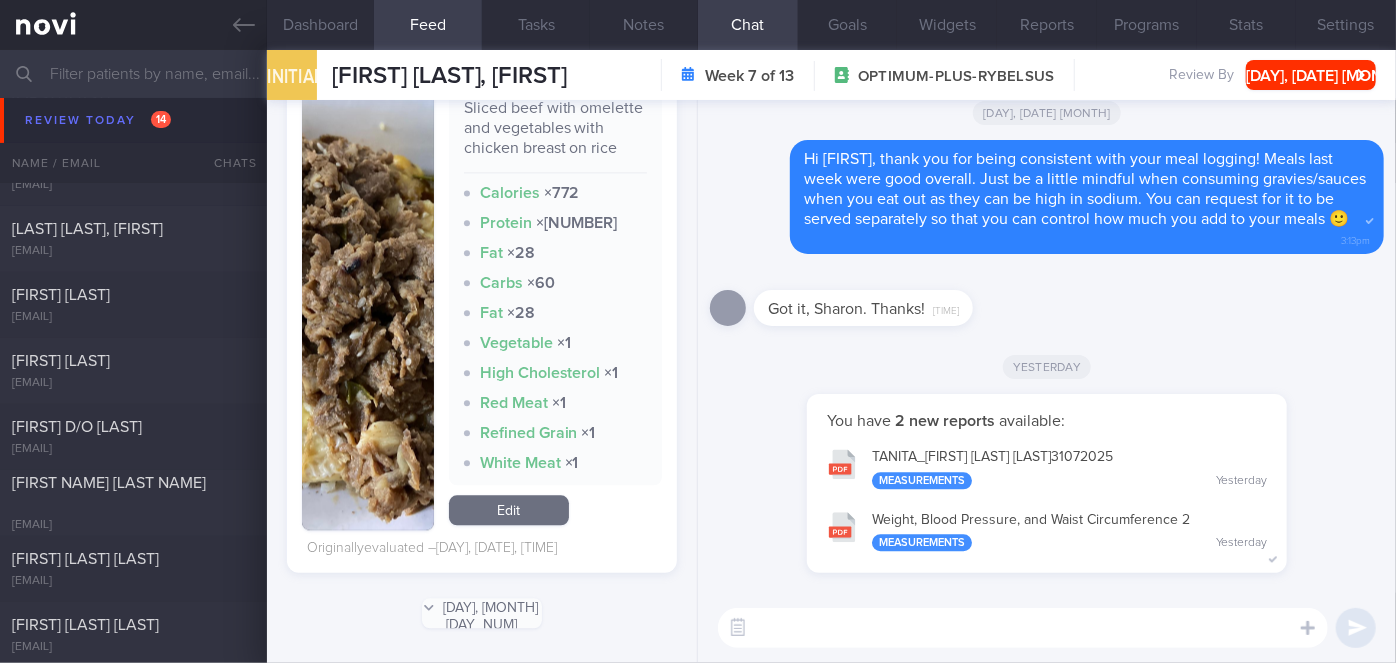 click at bounding box center (368, 308) 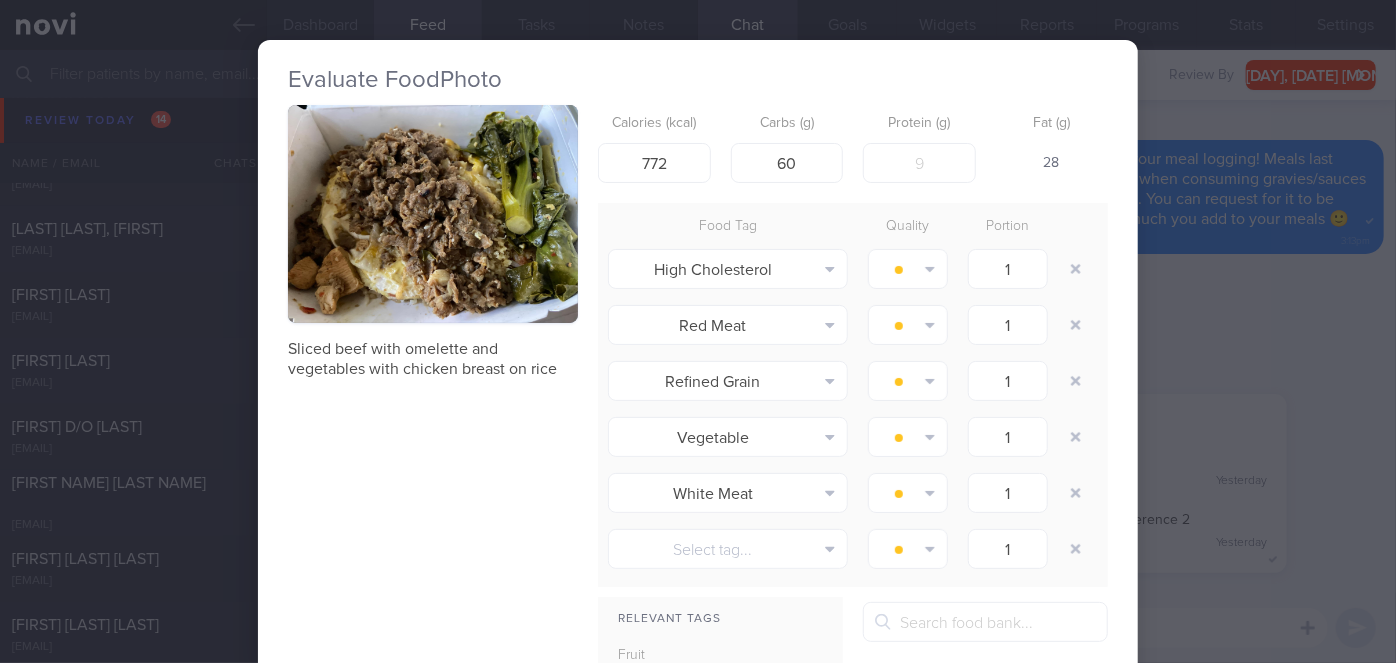 click on "Evaluate Food  Photo
Sliced beef with omelette and vegetables with chicken breast on rice
Calories (kcal)
772
Carbs (g)
60
Protein (g)
70
Fat (g)
28
Food Tag
Quality
Portion
High Cholesterol
Alcohol
Fried
Fruit
Healthy Fats
High Calcium
High Cholesterol" at bounding box center [698, 331] 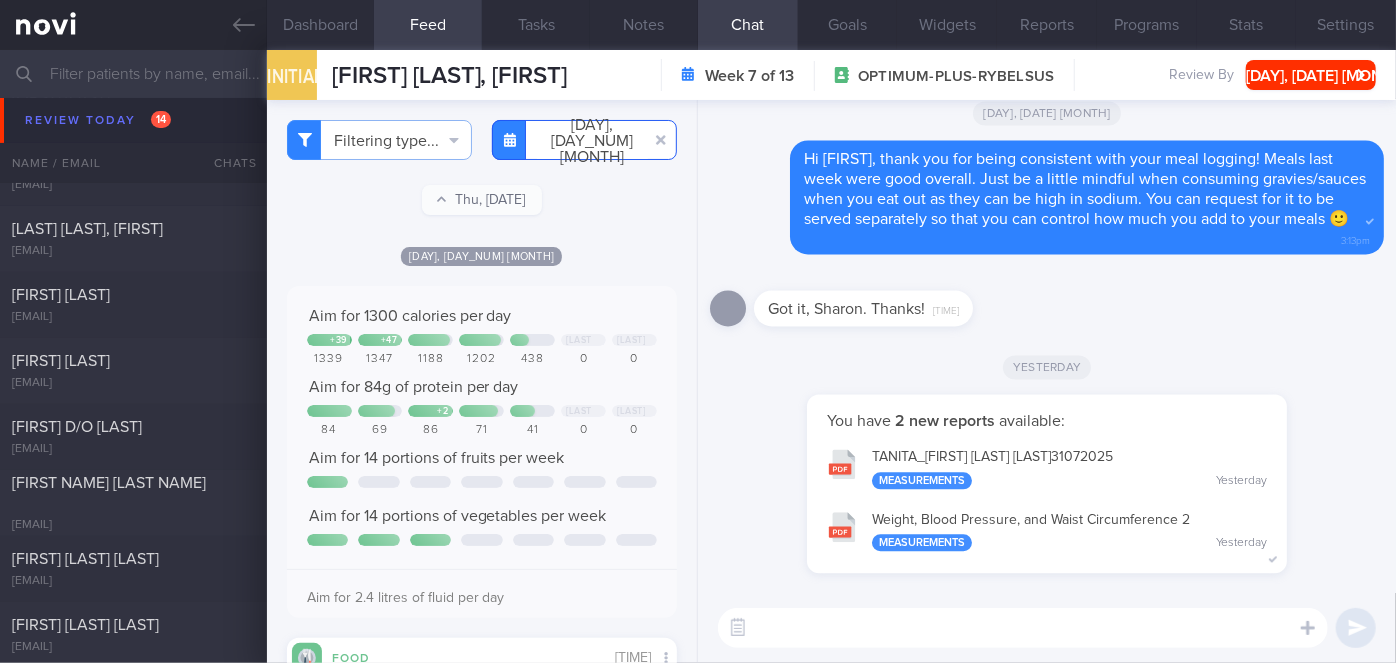 click on "[DATE]" at bounding box center (584, 140) 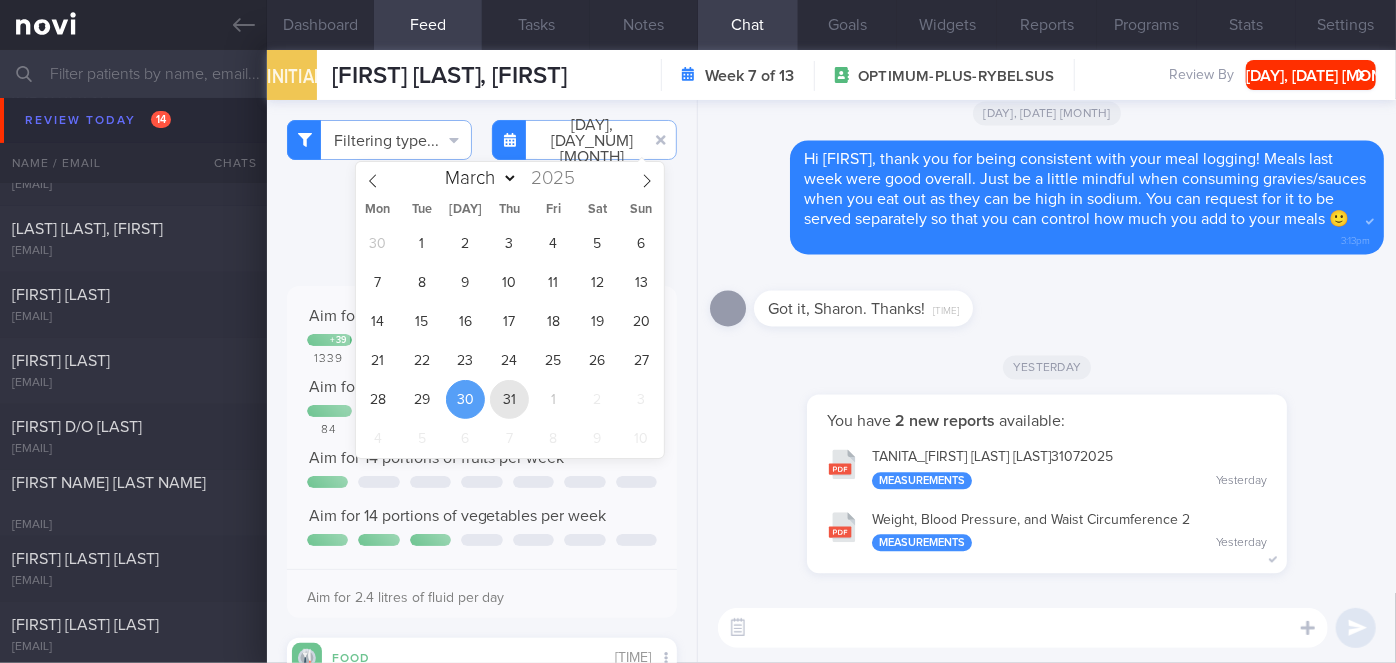 click on "31" at bounding box center (509, 399) 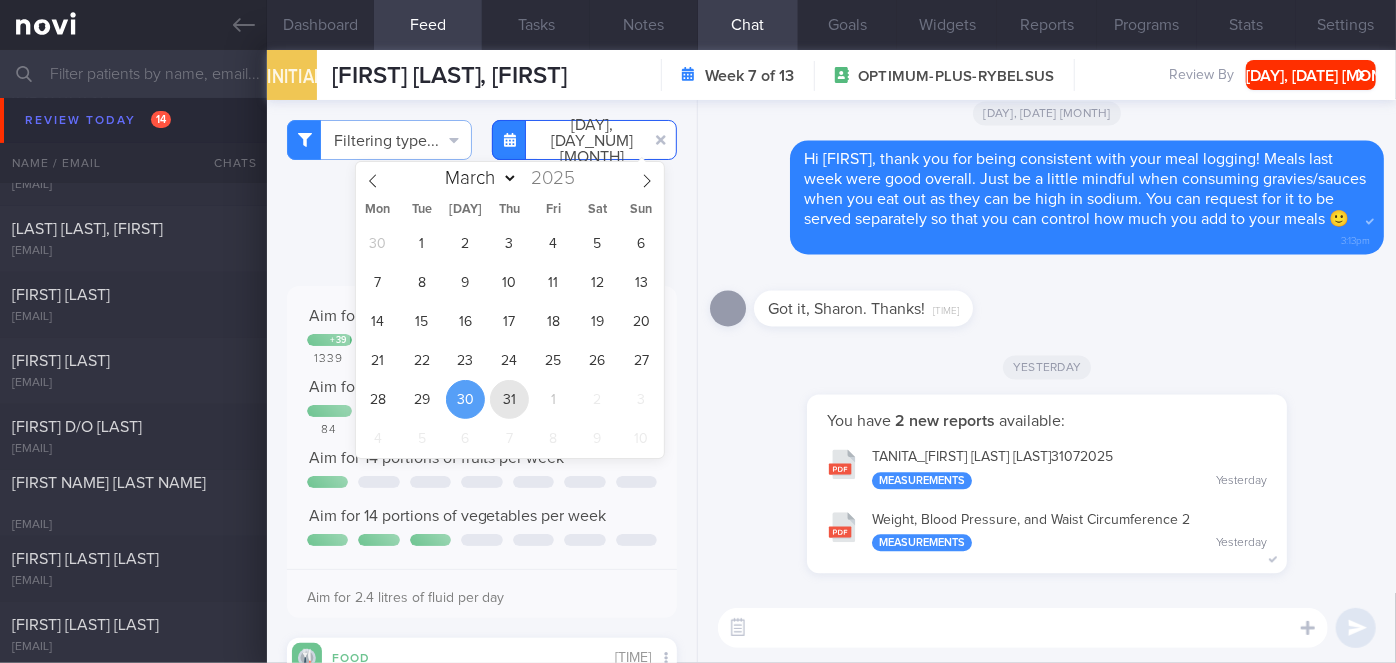type on "[DATE]" 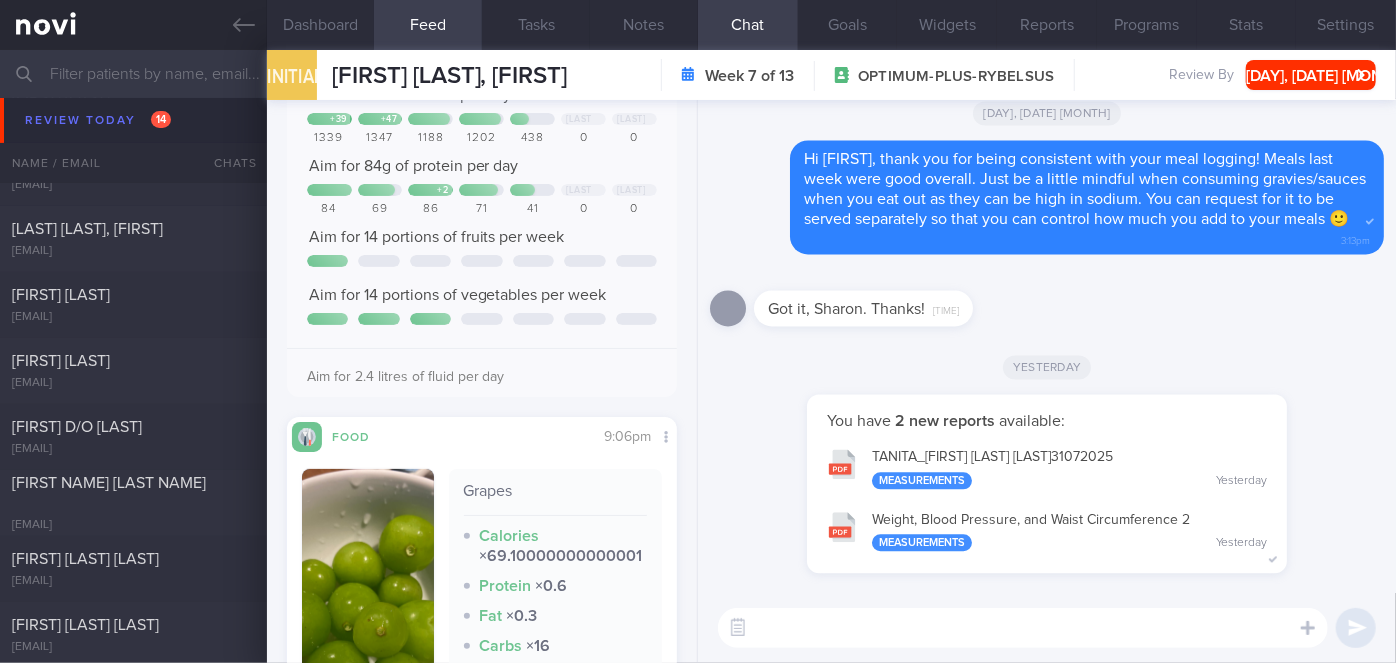 scroll, scrollTop: 0, scrollLeft: 0, axis: both 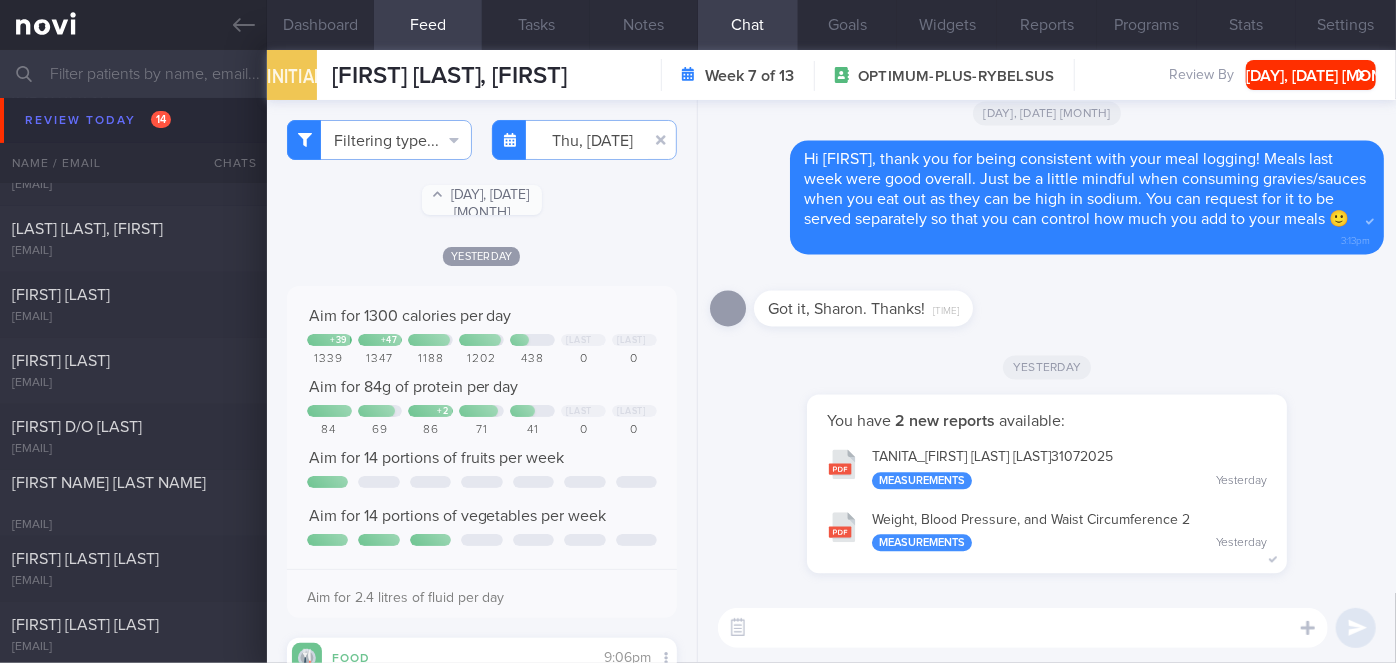 click at bounding box center [1023, 628] 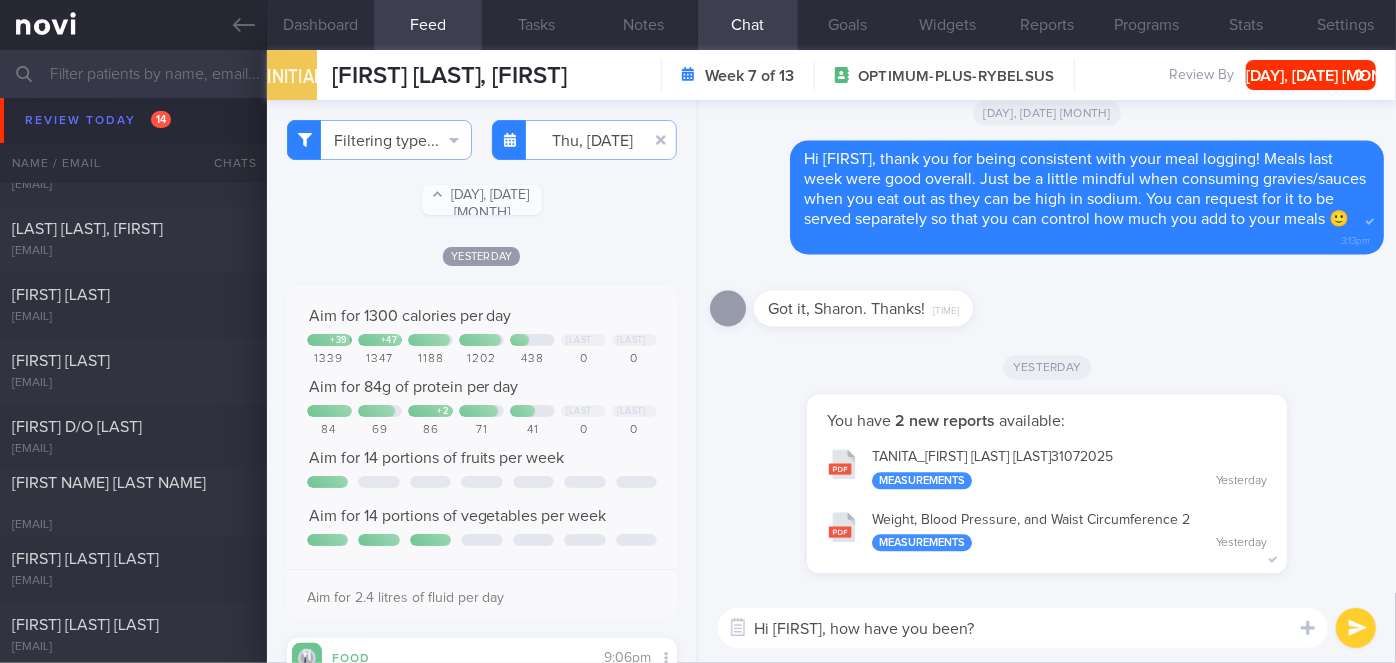 scroll, scrollTop: 0, scrollLeft: 0, axis: both 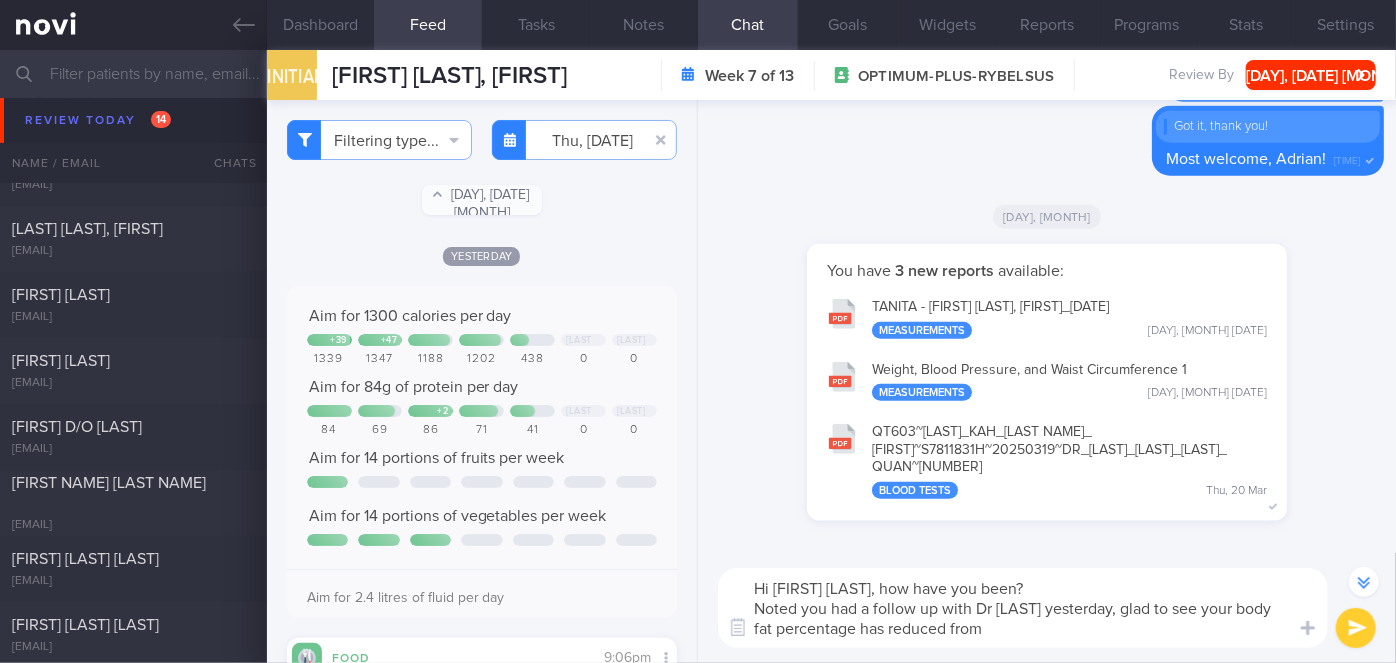 click on "TANITA - [FIRST] [LAST], [ID]
Measurements
[DAY], [NUMBER] [MONTH]" at bounding box center [1047, 317] 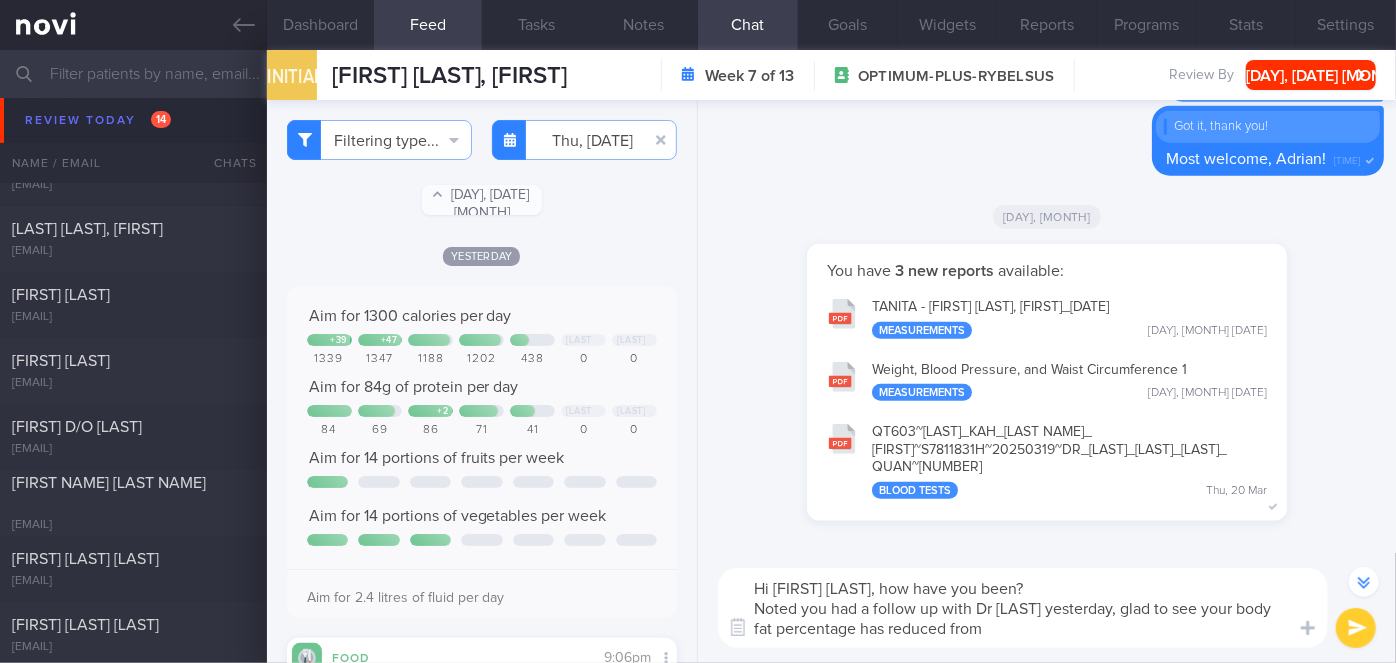 click on "Hi [FIRST] [LAST], how have you been?
Noted you had a follow up with Dr [LAST] yesterday, glad to see your body fat percentage has reduced from" at bounding box center [1023, 608] 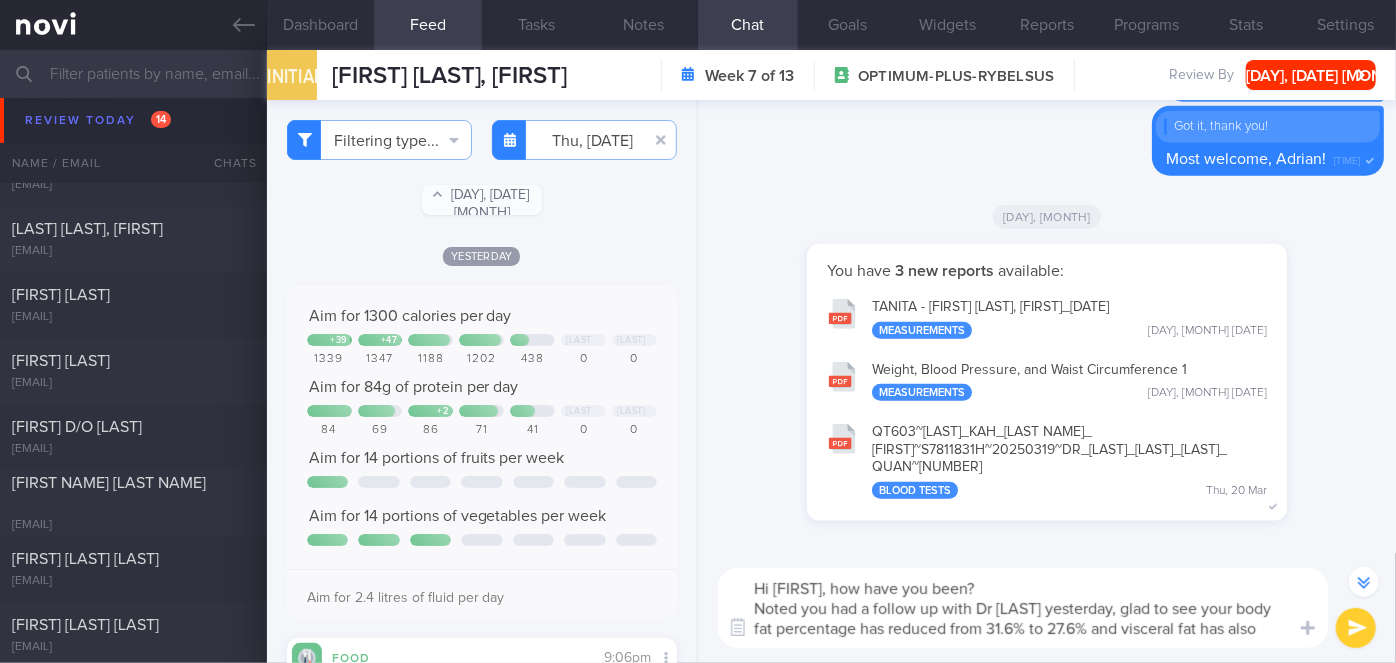 scroll, scrollTop: 0, scrollLeft: 0, axis: both 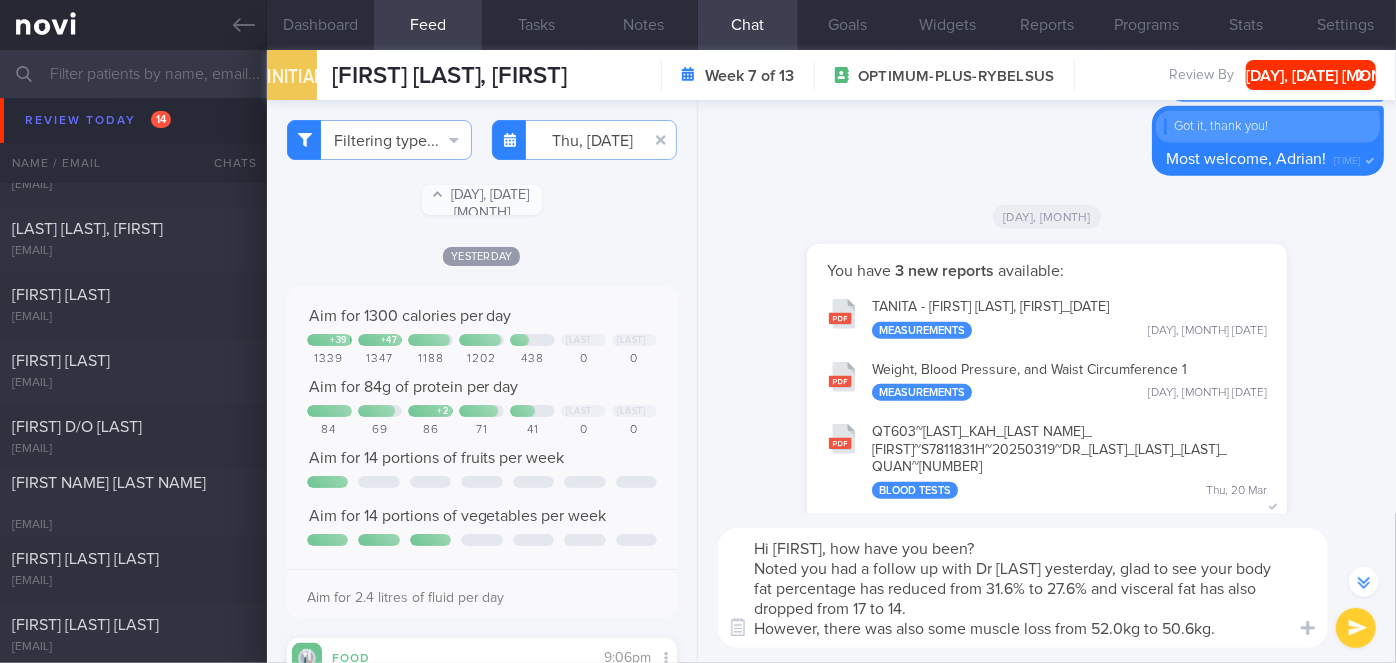 click on "Hi [FIRST], how have you been?
Noted you had a follow up with Dr [LAST] yesterday, glad to see your body fat percentage has reduced from 31.6% to 27.6% and visceral fat has also dropped from 17 to 14.
However, there was also some muscle loss from 52.0kg to 50.6kg." at bounding box center [1023, 588] 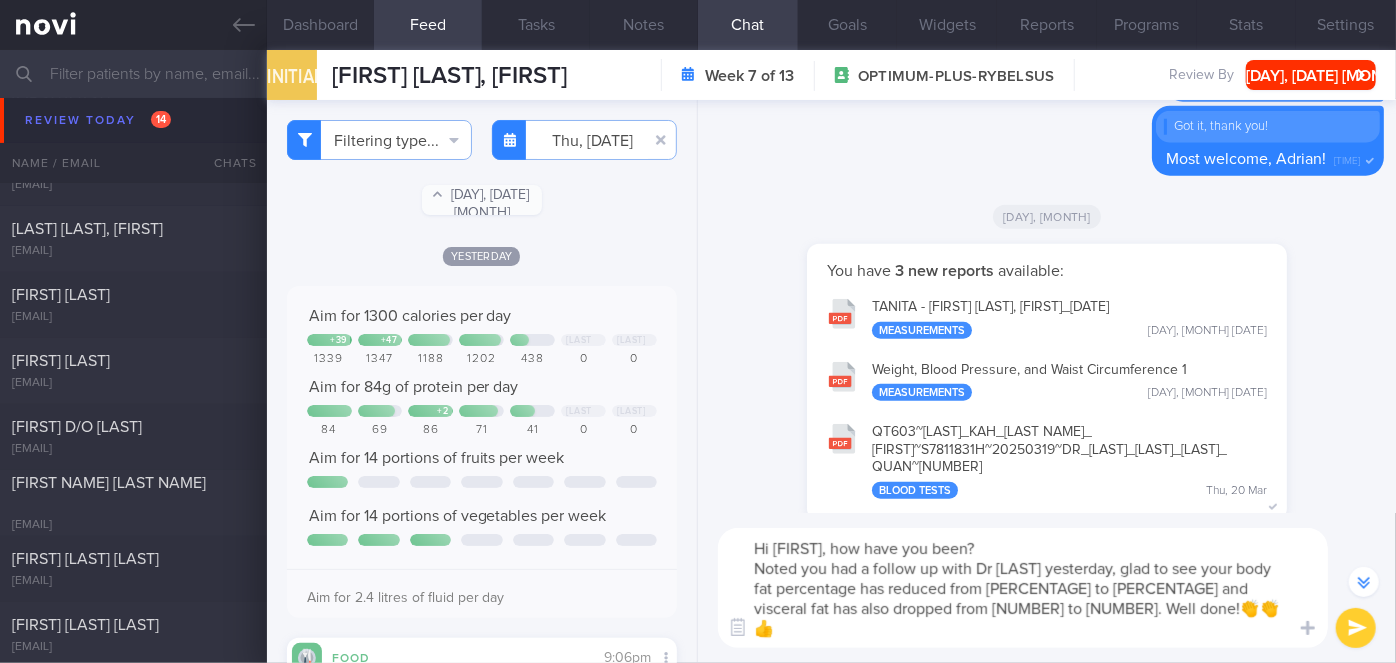 click on "Hi [FIRST], how have you been?
Noted you had a follow up with Dr [LAST] yesterday, glad to see your body fat percentage has reduced from [PERCENTAGE] to [PERCENTAGE] and visceral fat has also dropped from [NUMBER] to [NUMBER]. Well done!👏👏👍
However, there was also some muscle loss from [WEIGHT]kg to [WEIGHT]kg." at bounding box center [1023, 588] 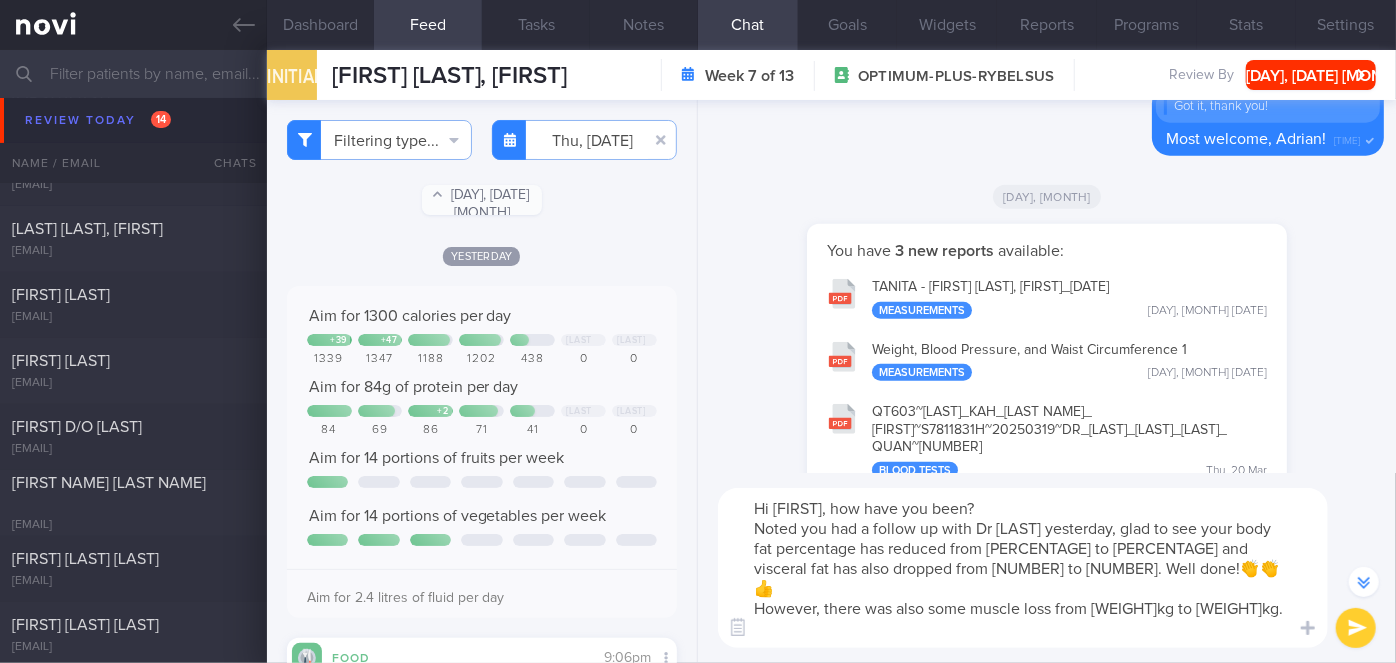 scroll, scrollTop: 0, scrollLeft: 0, axis: both 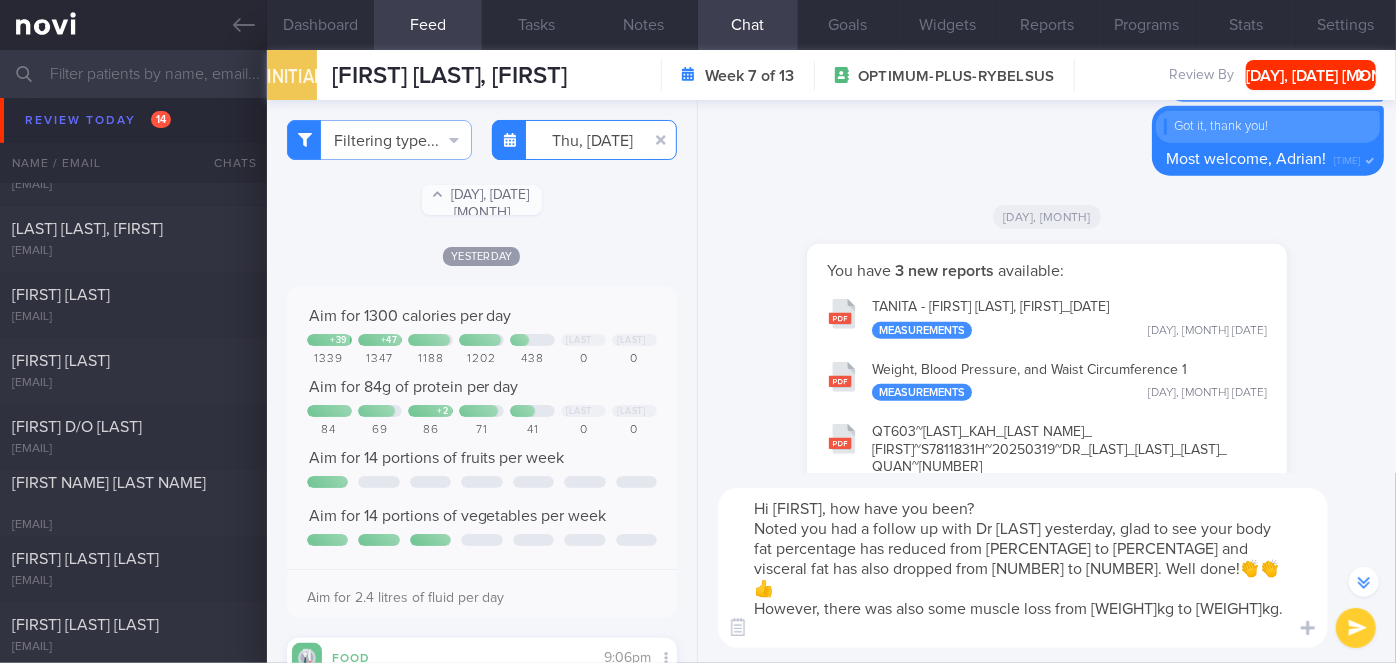 type on "Hi [FIRST], how have you been?
Noted you had a follow up with Dr [LAST] yesterday, glad to see your body fat percentage has reduced from [PERCENTAGE] to [PERCENTAGE] and visceral fat has also dropped from [NUMBER] to [NUMBER]. Well done!👏👏👍
However, there was also some muscle loss from [WEIGHT]kg to [WEIGHT]kg." 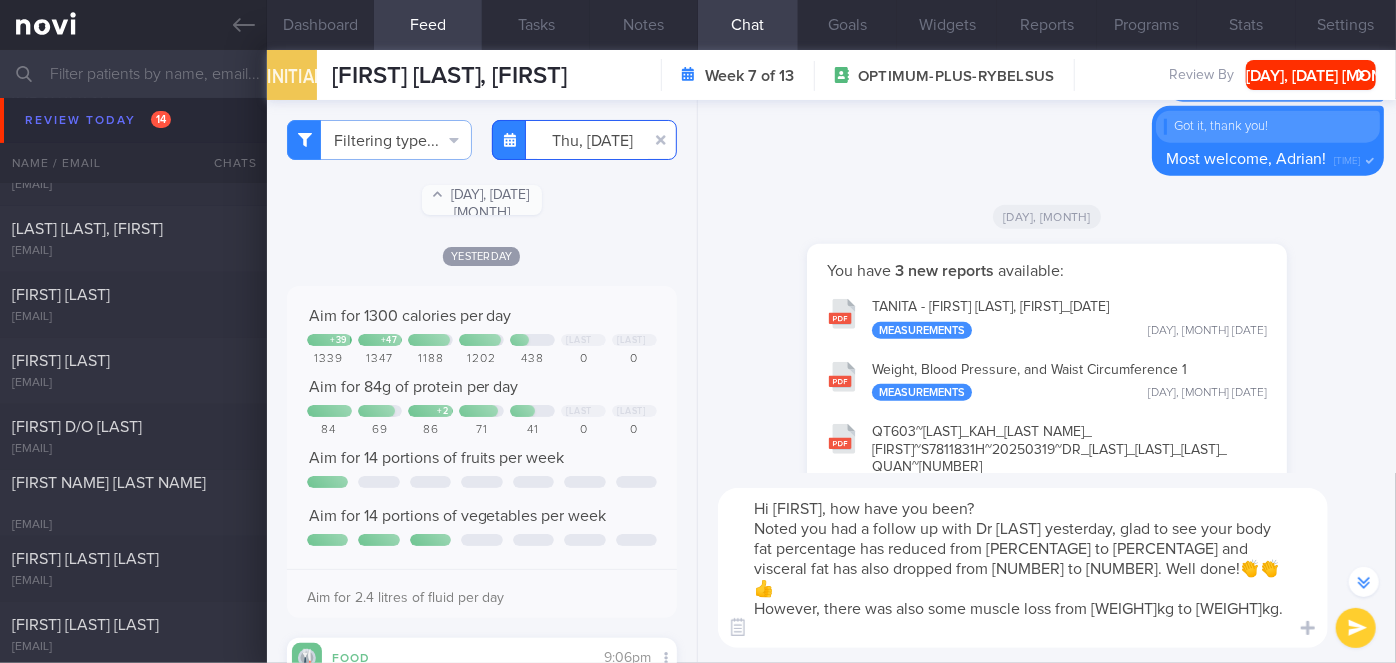 click on "[DATE]" at bounding box center [584, 140] 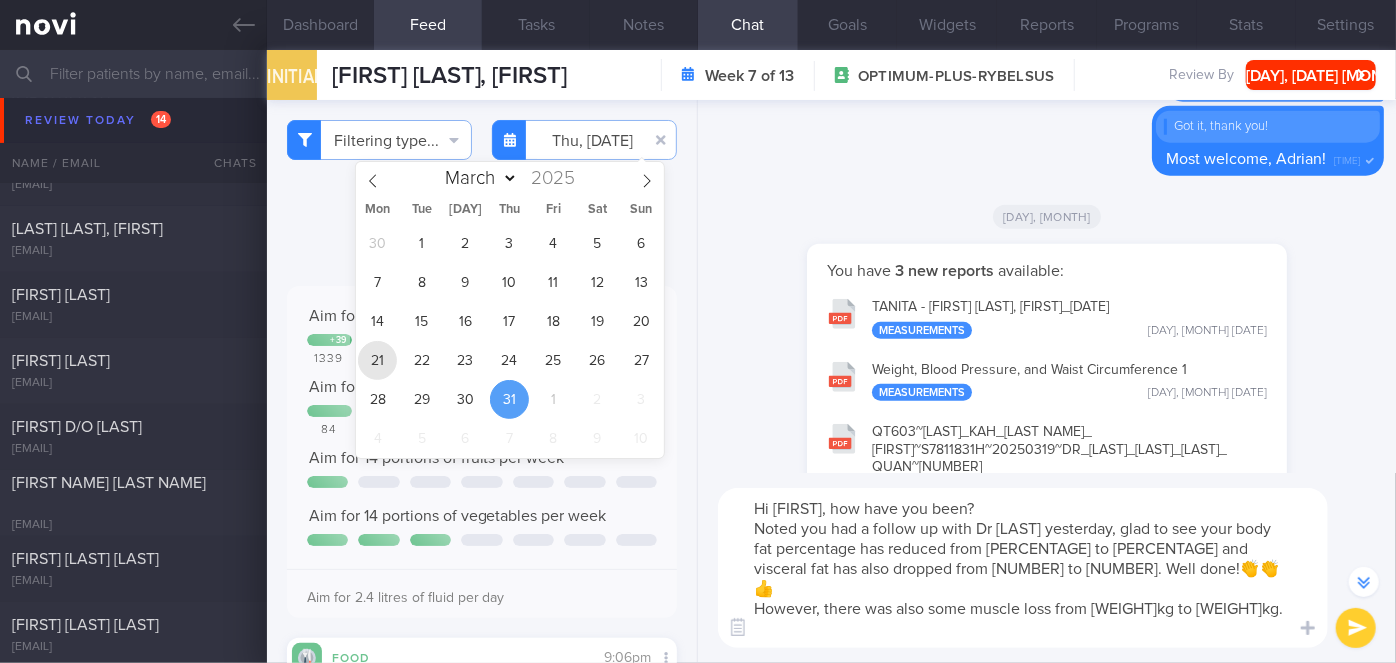 click on "21" at bounding box center [377, 360] 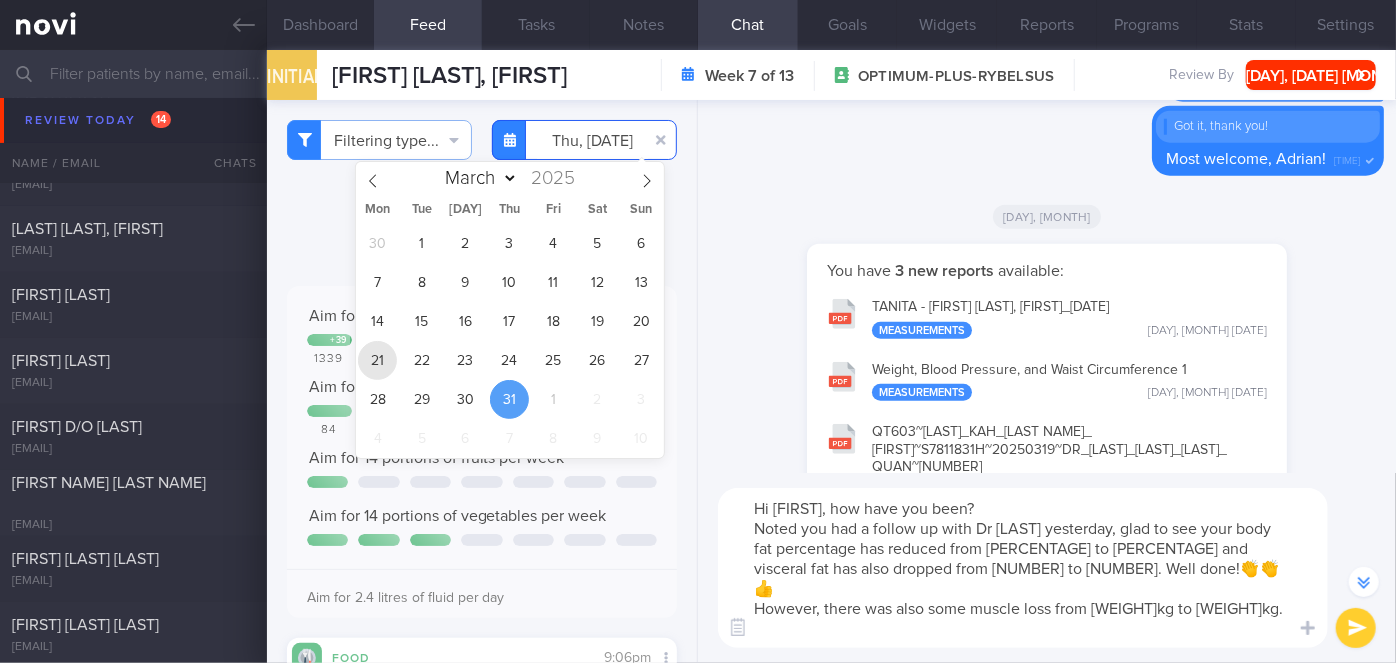 type on "[DATE]" 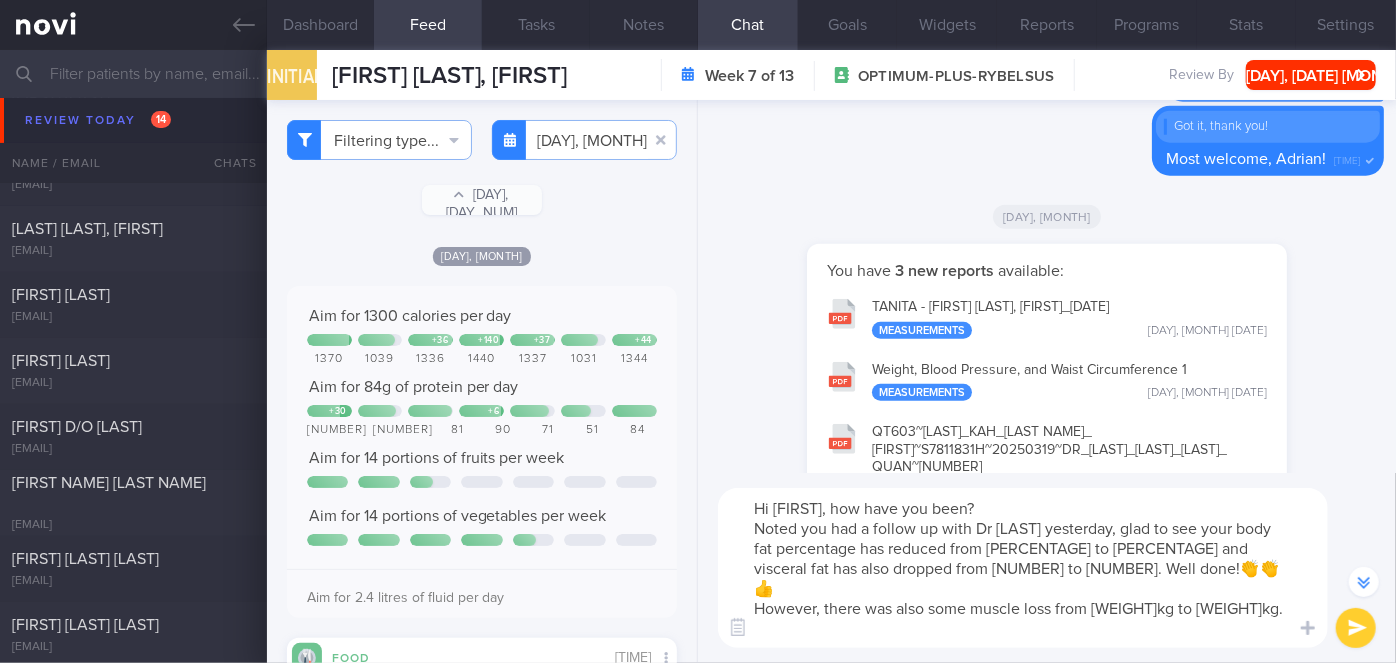 click on "Hi [FIRST], how have you been?
Noted you had a follow up with Dr [LAST] yesterday, glad to see your body fat percentage has reduced from [PERCENTAGE] to [PERCENTAGE] and visceral fat has also dropped from [NUMBER] to [NUMBER]. Well done!👏👏👍
However, there was also some muscle loss from [WEIGHT]kg to [WEIGHT]kg." at bounding box center [1023, 568] 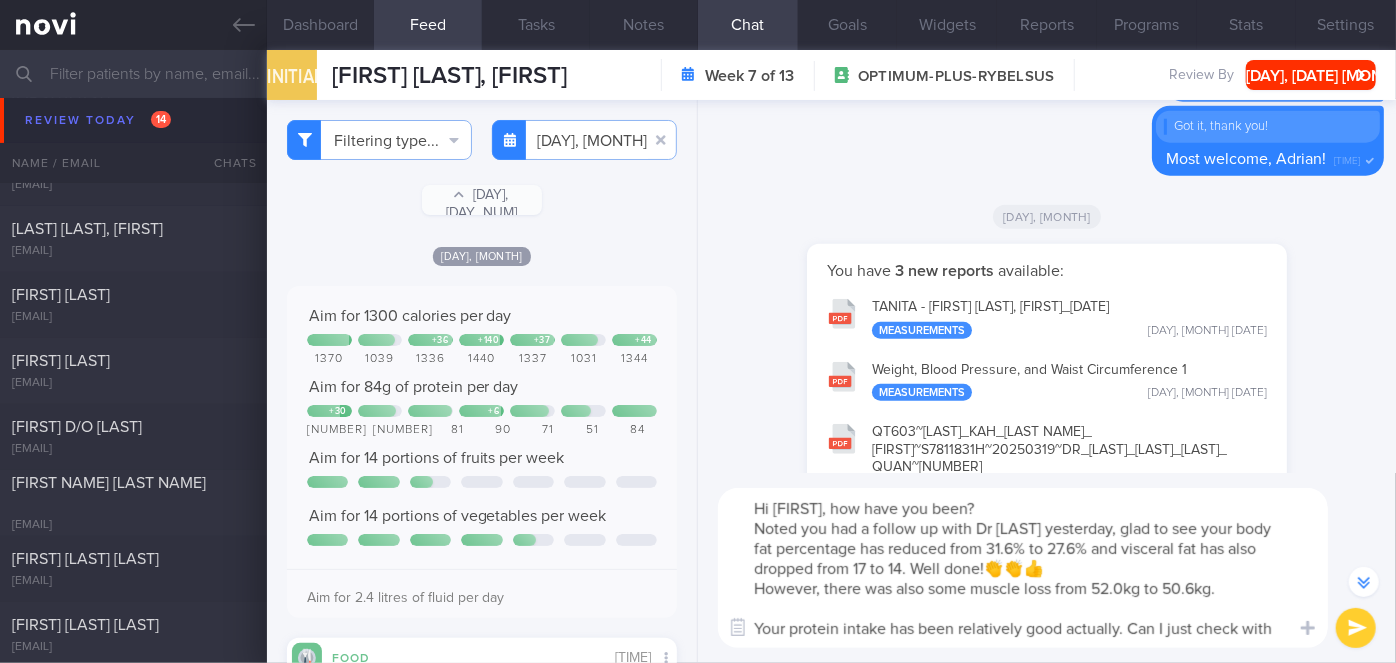 scroll, scrollTop: 0, scrollLeft: 0, axis: both 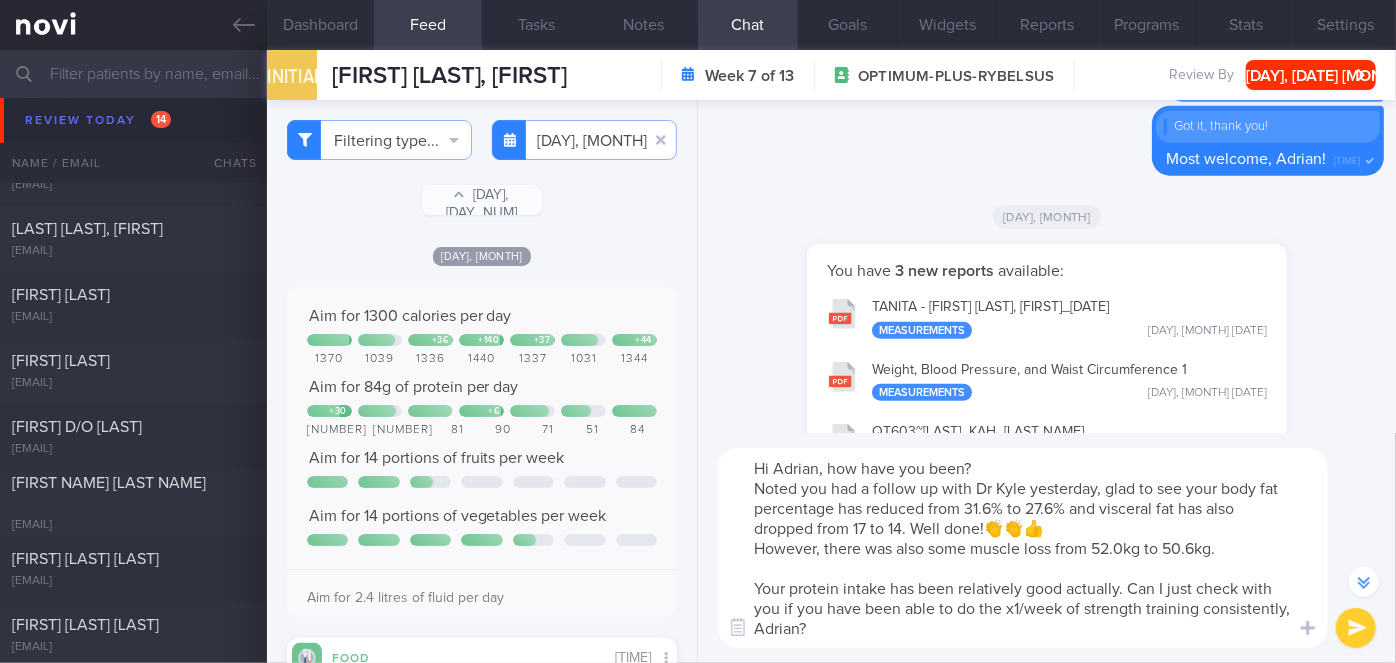click on "Hi Adrian, how have you been?
Noted you had a follow up with Dr Kyle yesterday, glad to see your body fat percentage has reduced from 31.6% to 27.6% and visceral fat has also dropped from 17 to 14. Well done!👏👏👍
However, there was also some muscle loss from 52.0kg to 50.6kg.
Your protein intake has been relatively good actually. Can I just check with you if you have been able to do the x1/week of strength training consistently, Adrian?" at bounding box center (1023, 548) 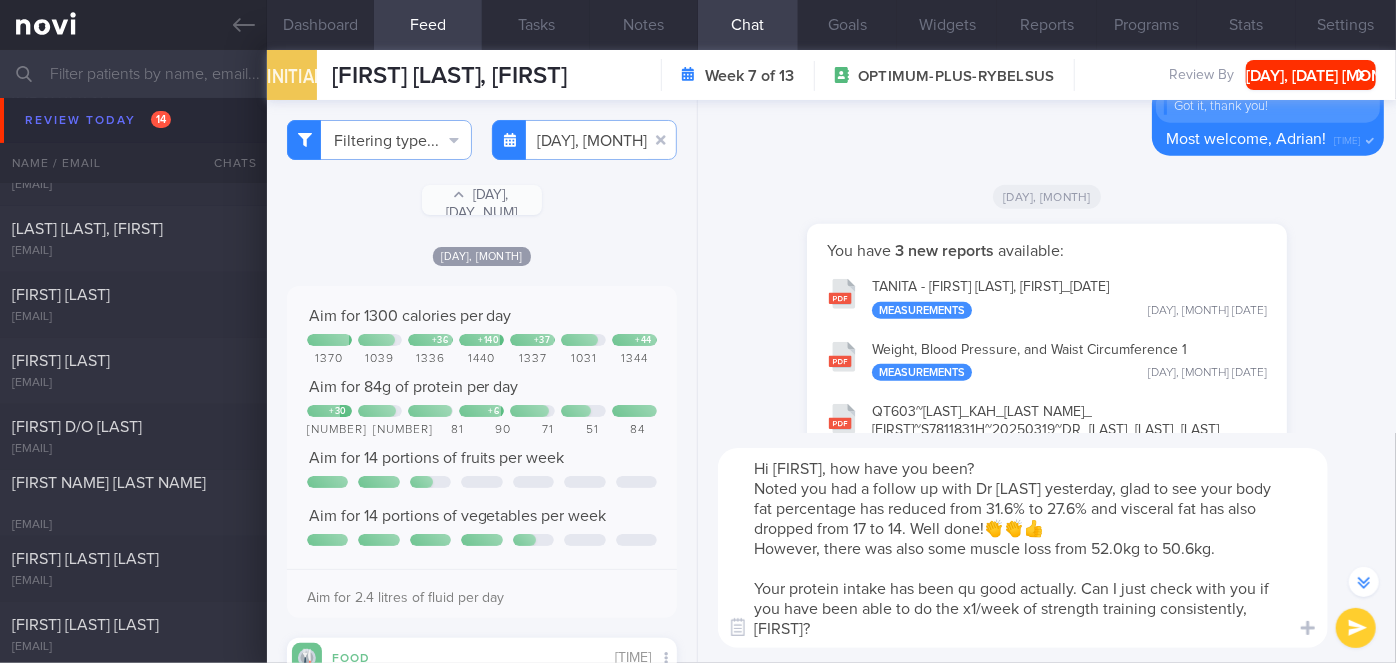 scroll, scrollTop: -5014, scrollLeft: 0, axis: vertical 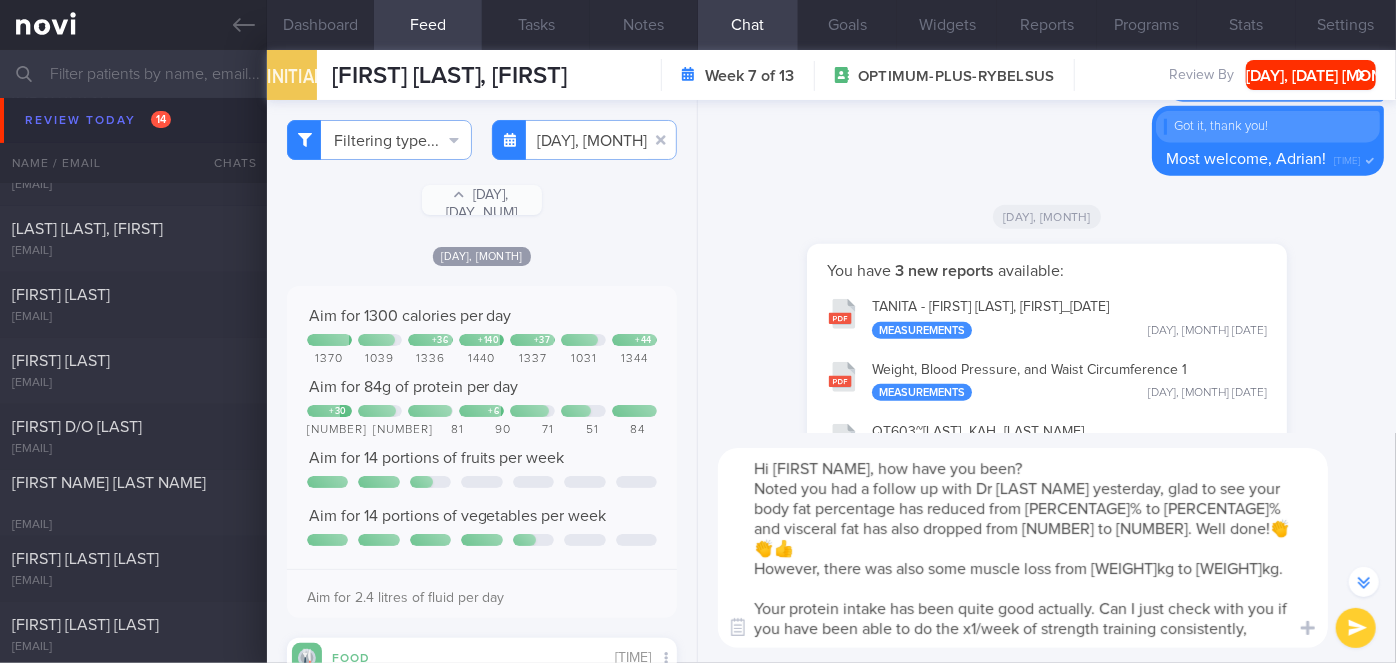type on "Hi [FIRST NAME], how have you been?
Noted you had a follow up with Dr [LAST NAME] yesterday, glad to see your body fat percentage has reduced from [PERCENTAGE]% to [PERCENTAGE]% and visceral fat has also dropped from [NUMBER] to [NUMBER]. Well done!👏👏👍
However, there was also some muscle loss from [WEIGHT]kg to [WEIGHT]kg.
Your protein intake has been quite good actually. Can I just check with you if you have been able to do the x1/week of strength training consistently, [FIRST NAME]?" 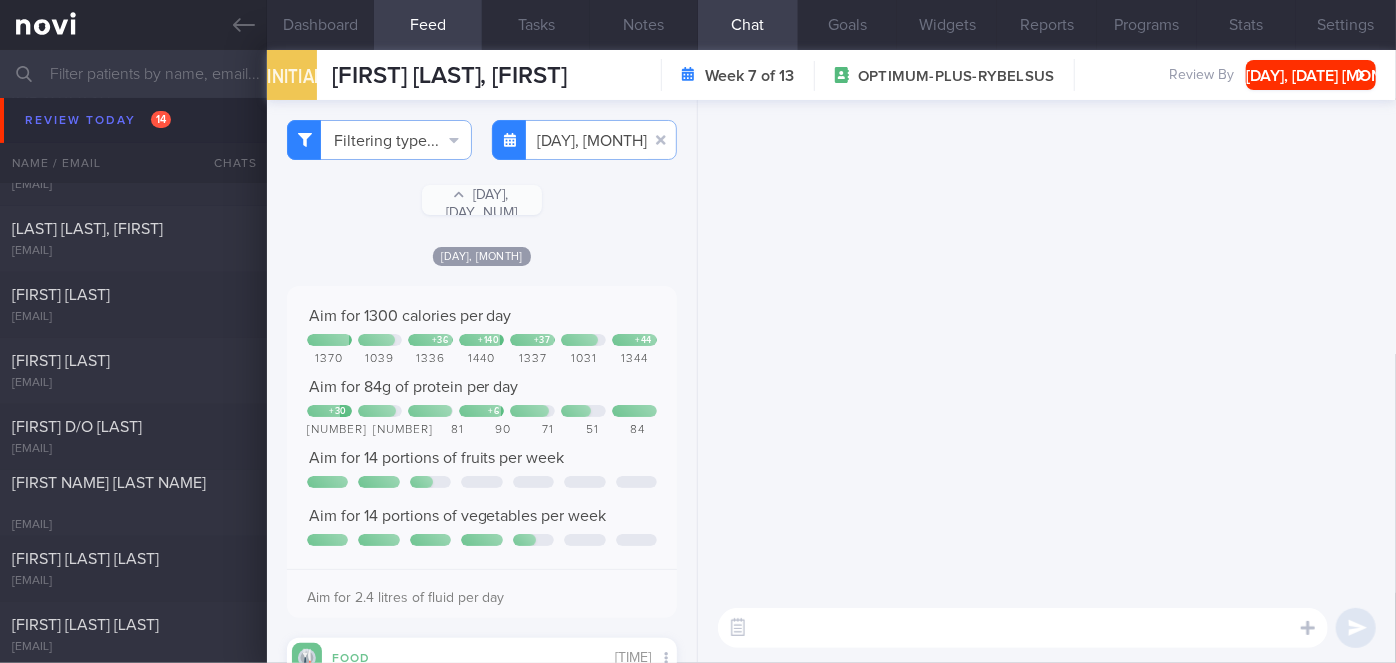 scroll, scrollTop: 0, scrollLeft: 0, axis: both 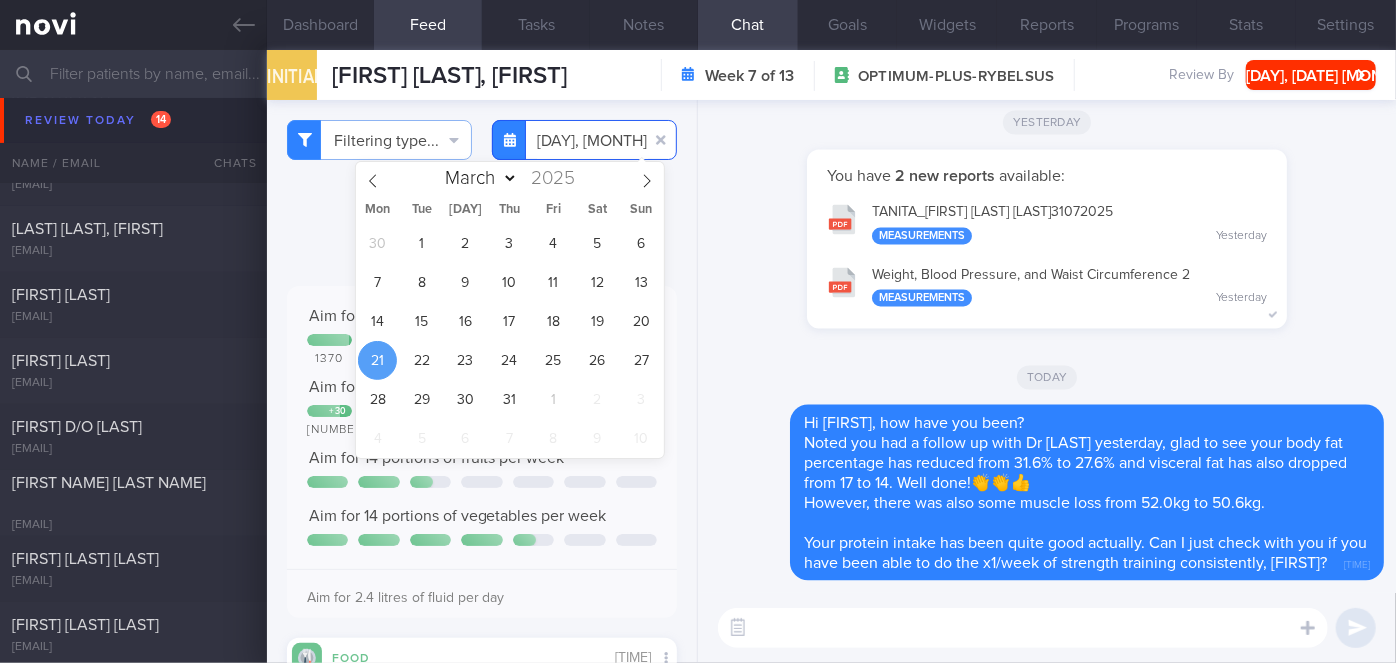 click on "[DATE]" at bounding box center [584, 140] 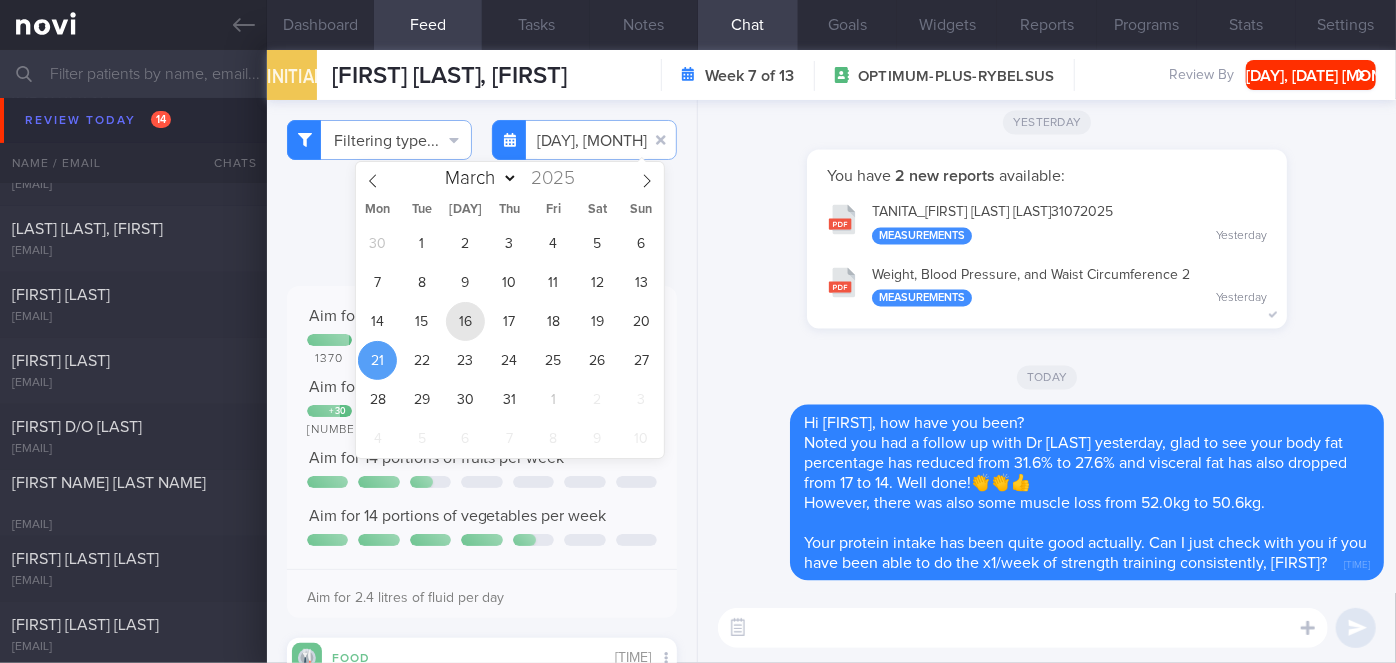 click on "16" at bounding box center (465, 321) 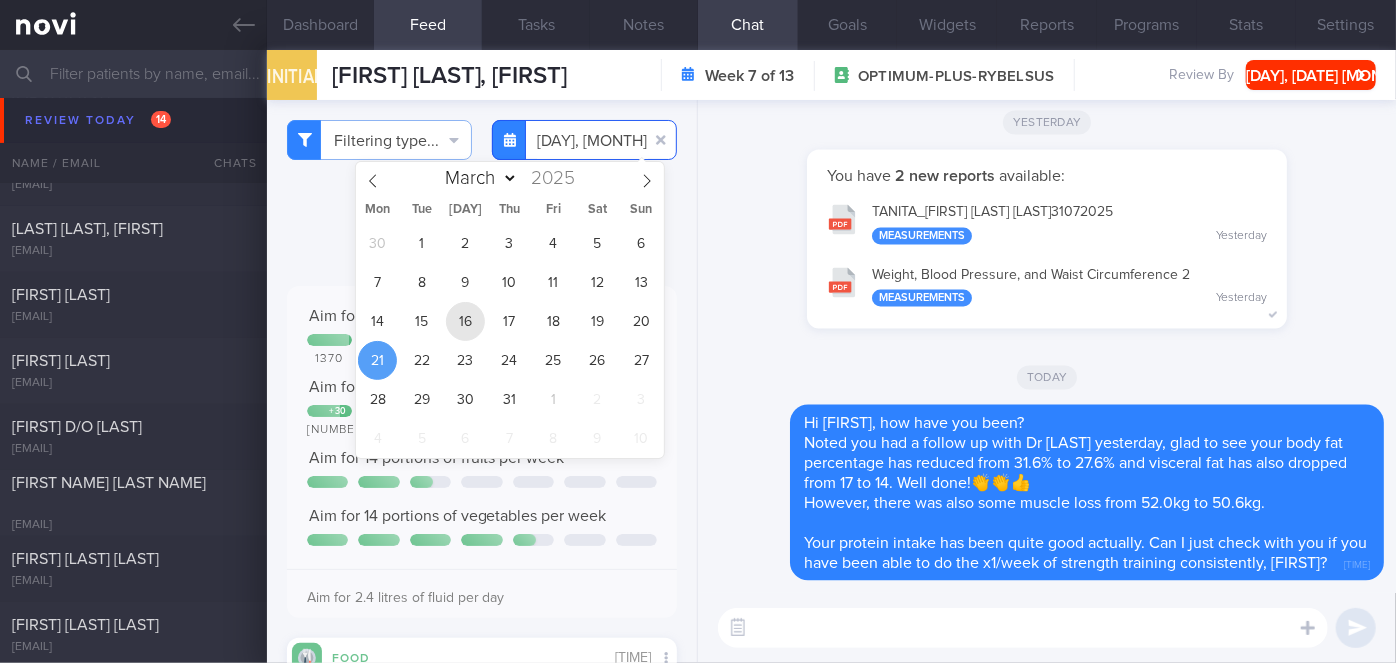 type on "[DATE]" 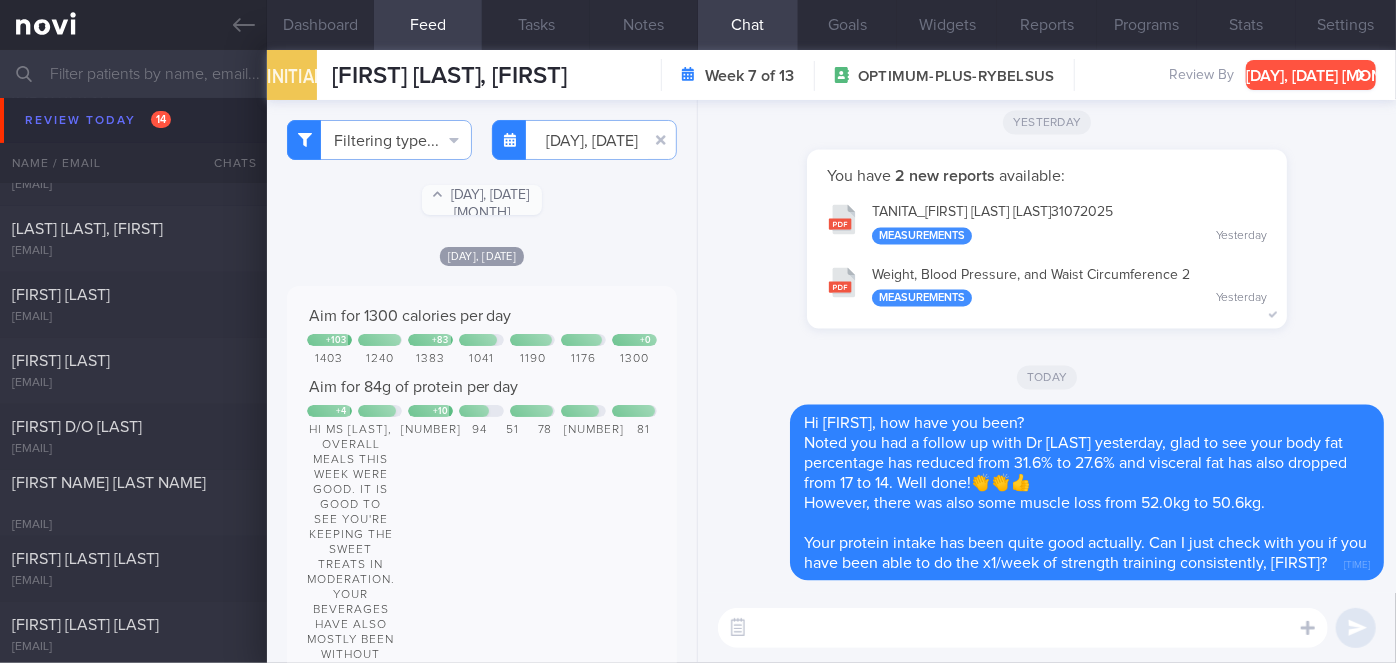 click on "[DAY], [DATE] [MONTH]" at bounding box center [1311, 75] 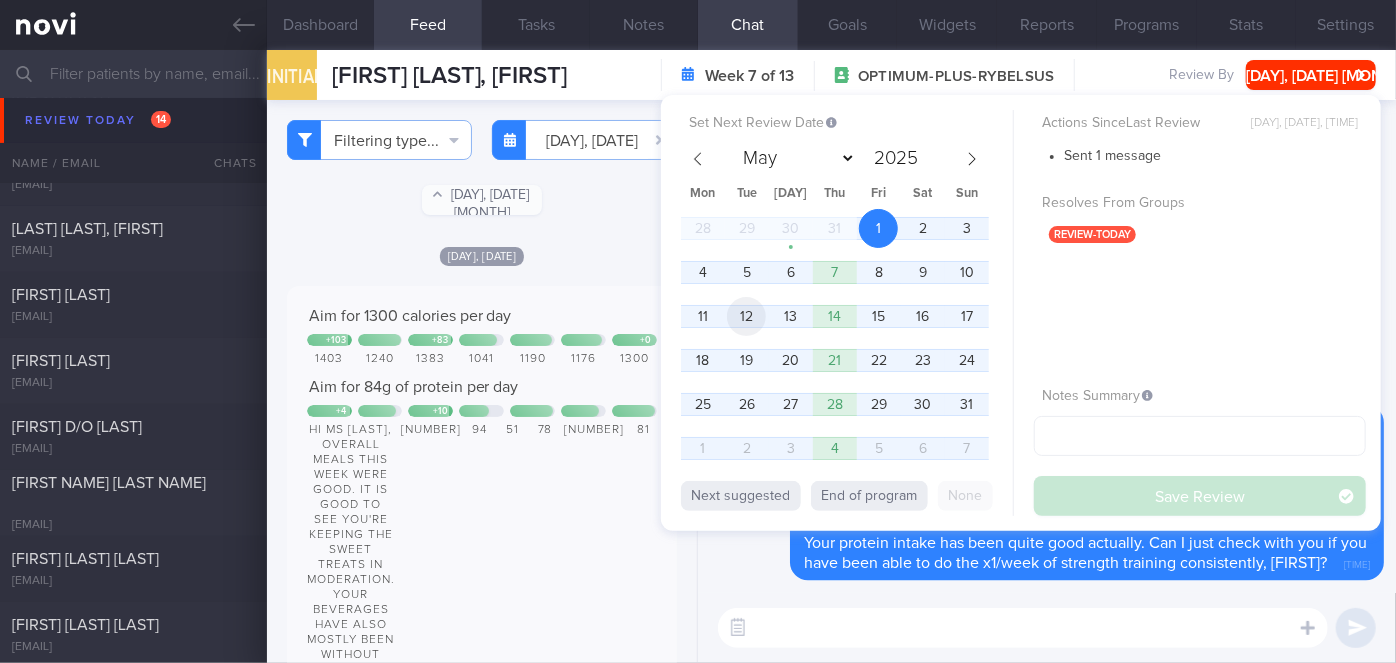 click on "12" at bounding box center (746, 316) 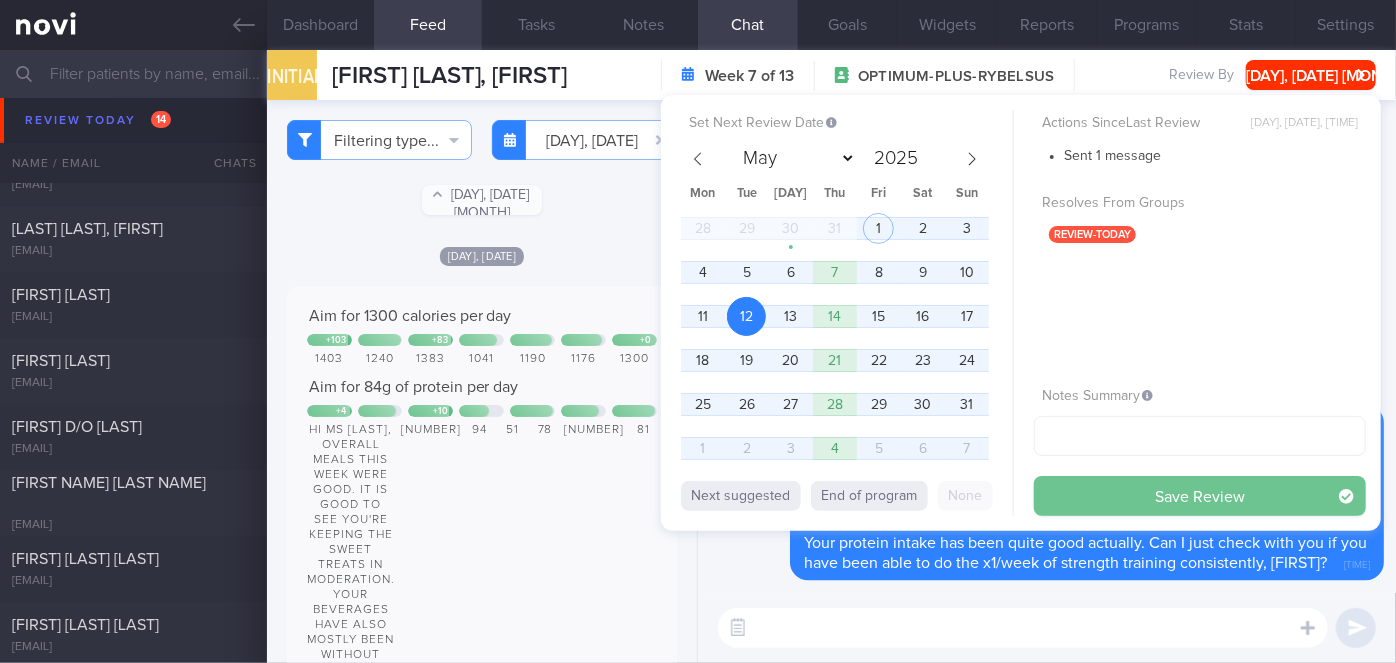 click on "Save Review" at bounding box center (1200, 496) 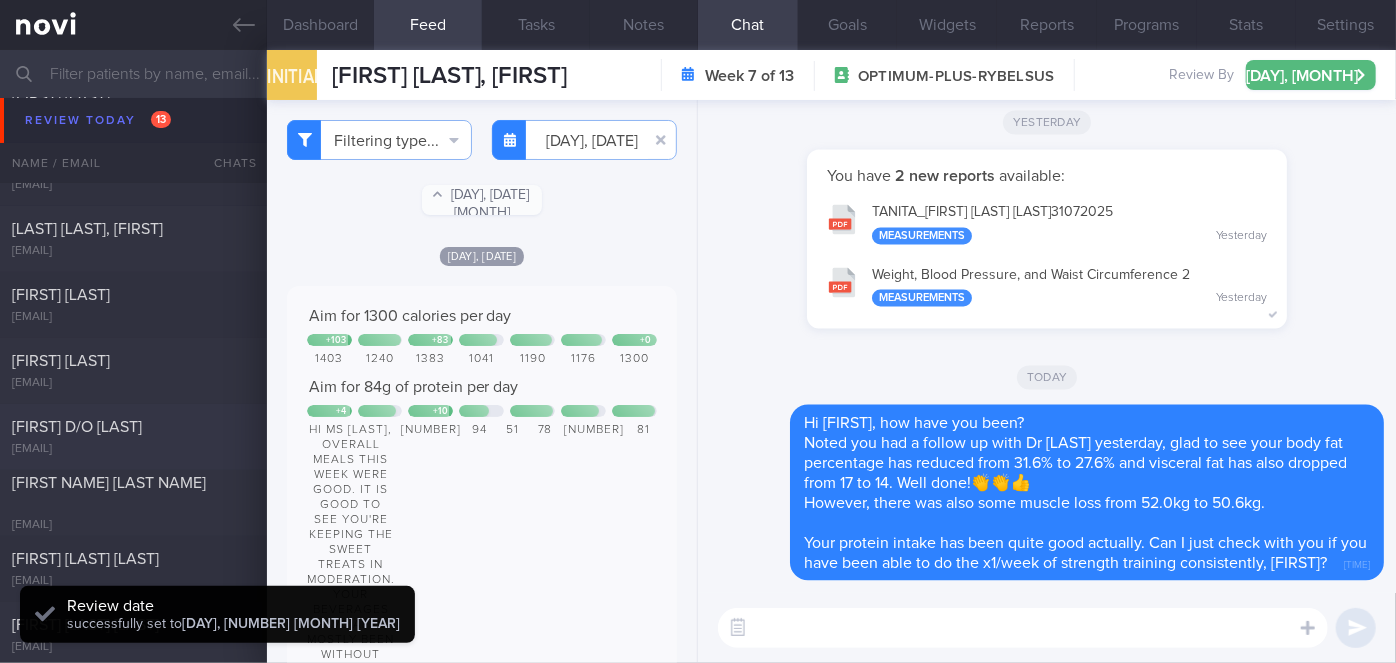 click on "[FIRST] D/O [LAST]" at bounding box center [131, 427] 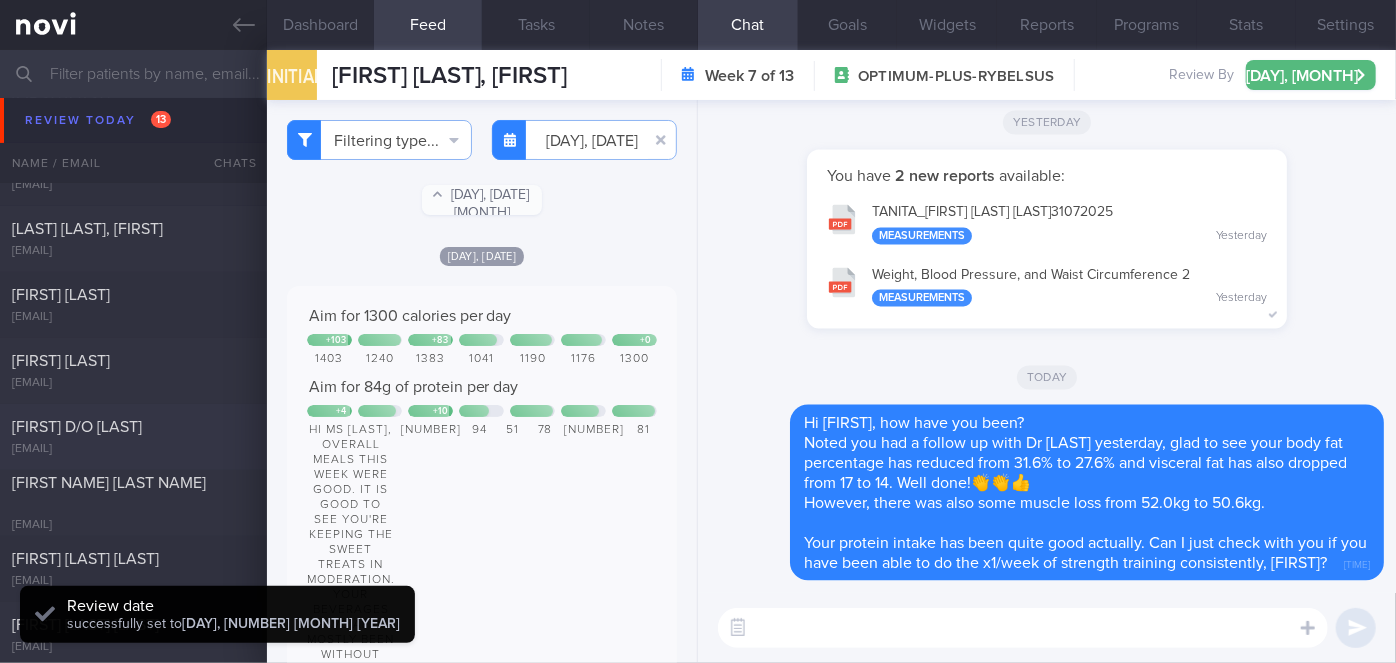 checkbox on "true" 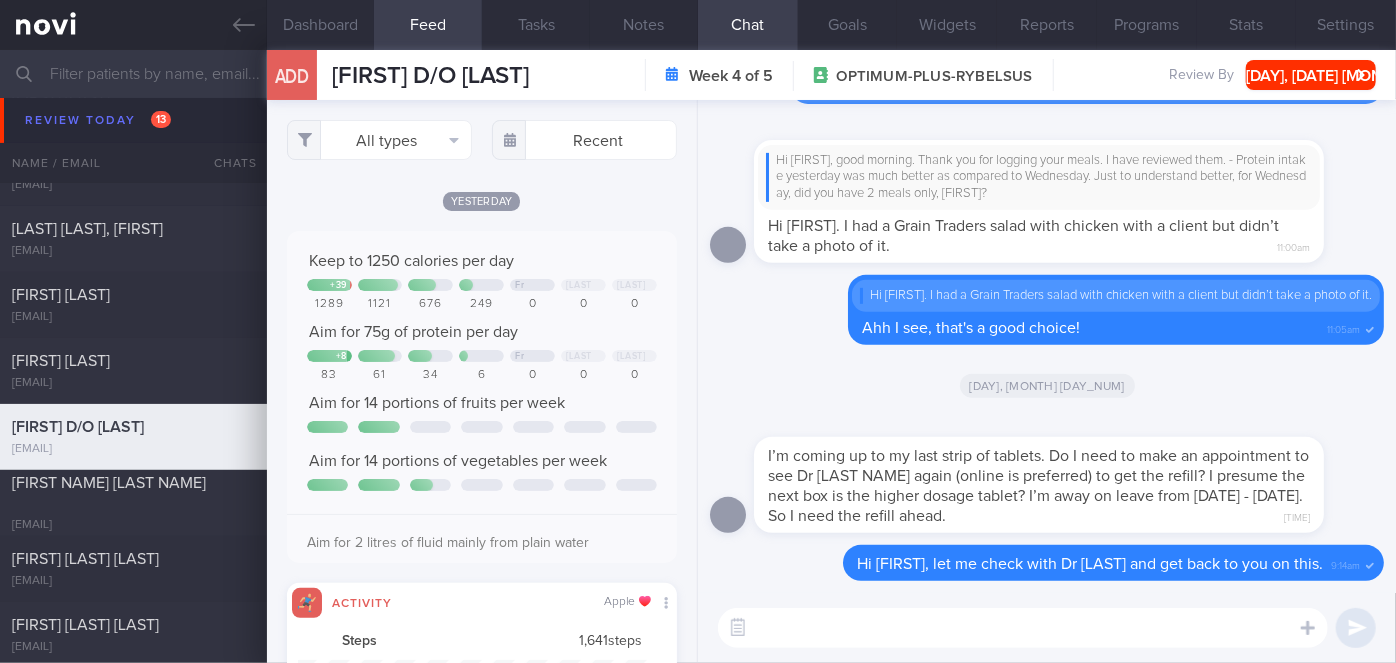 scroll, scrollTop: 999912, scrollLeft: 999648, axis: both 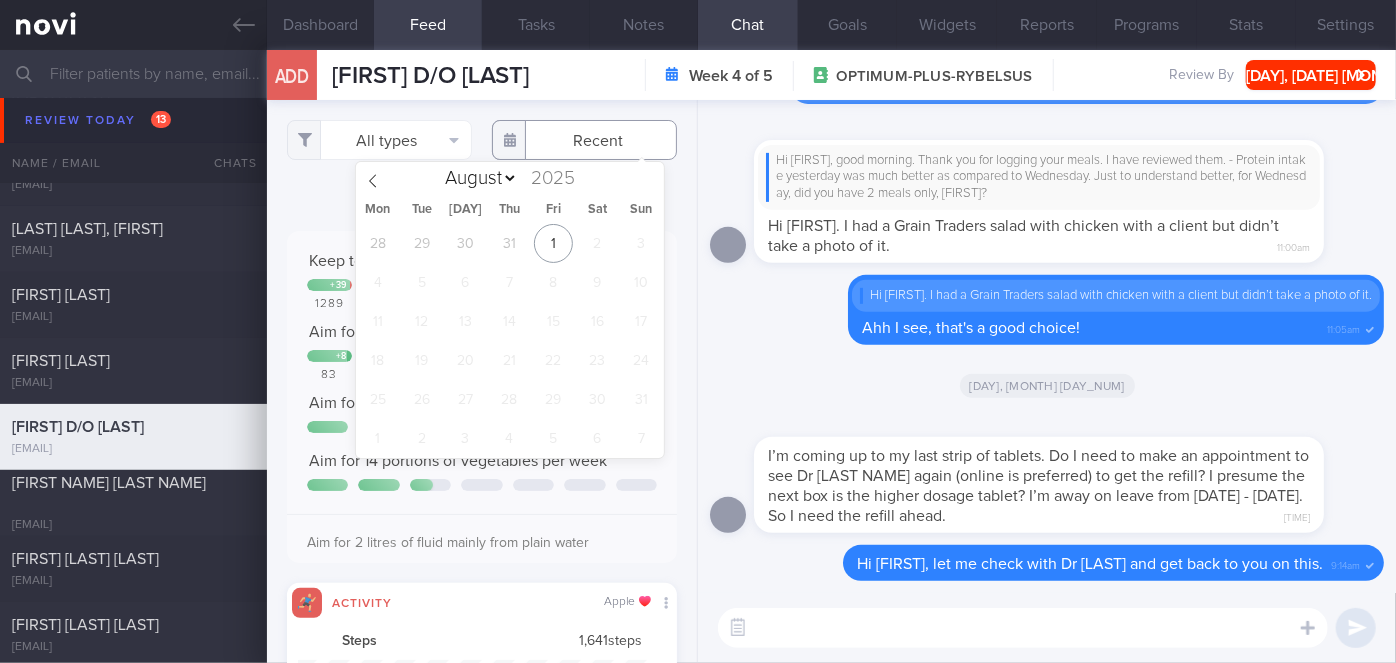 click at bounding box center [584, 140] 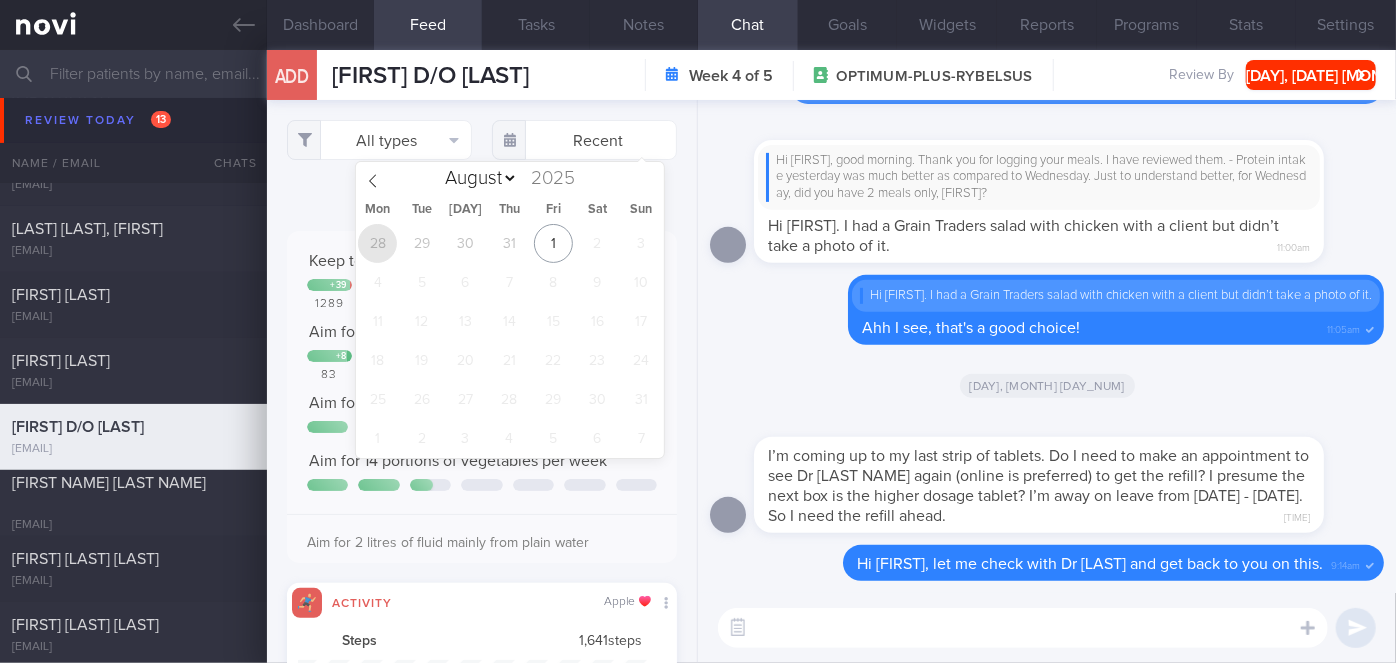click on "28" at bounding box center (377, 243) 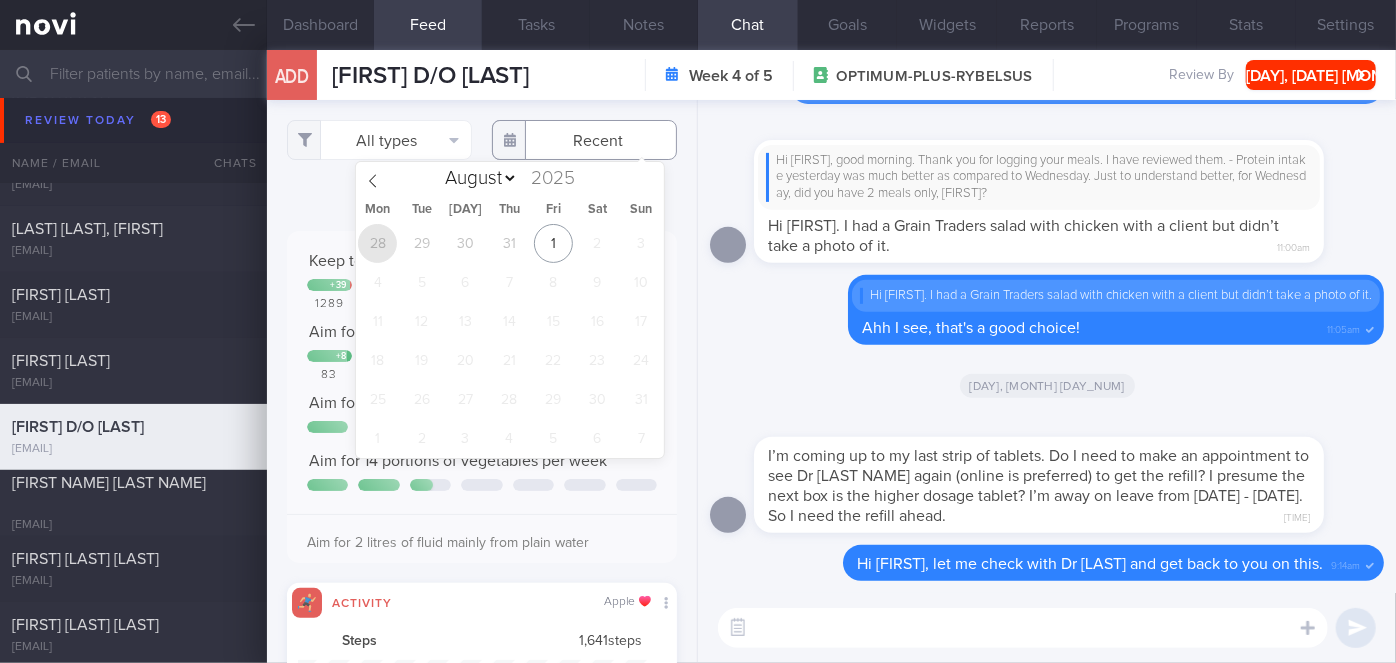 type on "[DATE]" 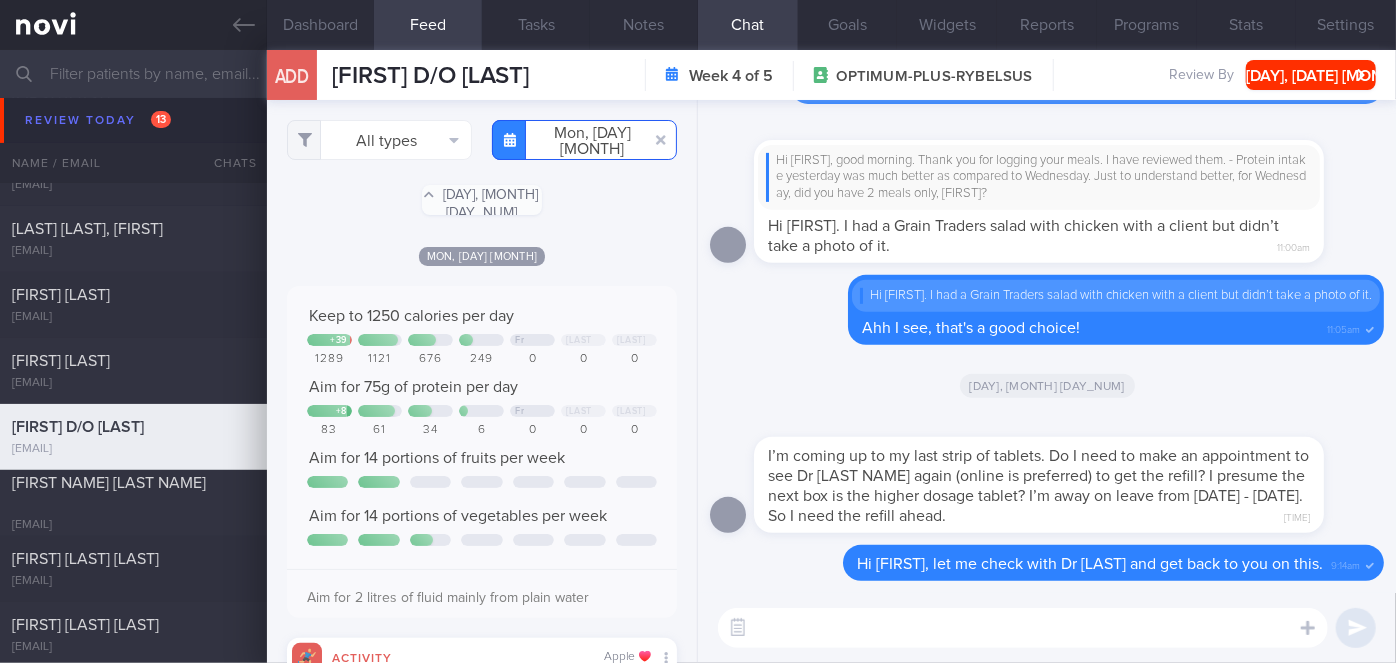 scroll, scrollTop: 999912, scrollLeft: 999648, axis: both 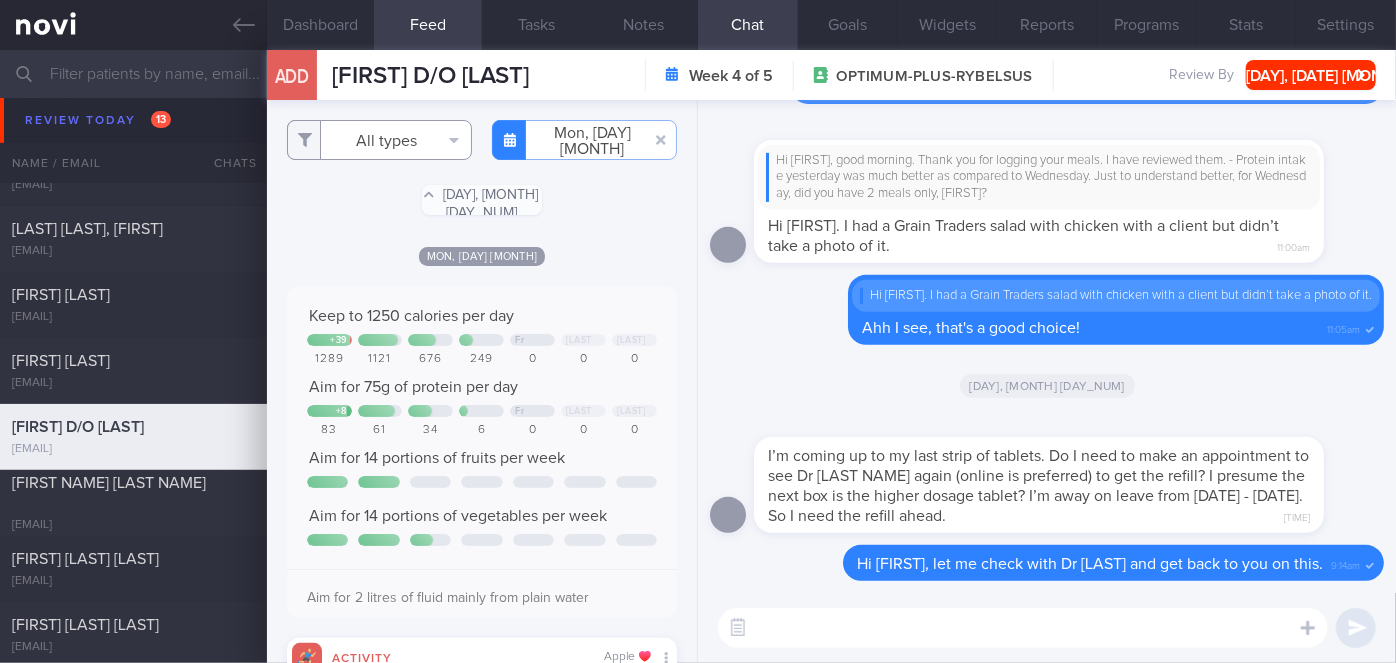 click on "All types" at bounding box center (379, 140) 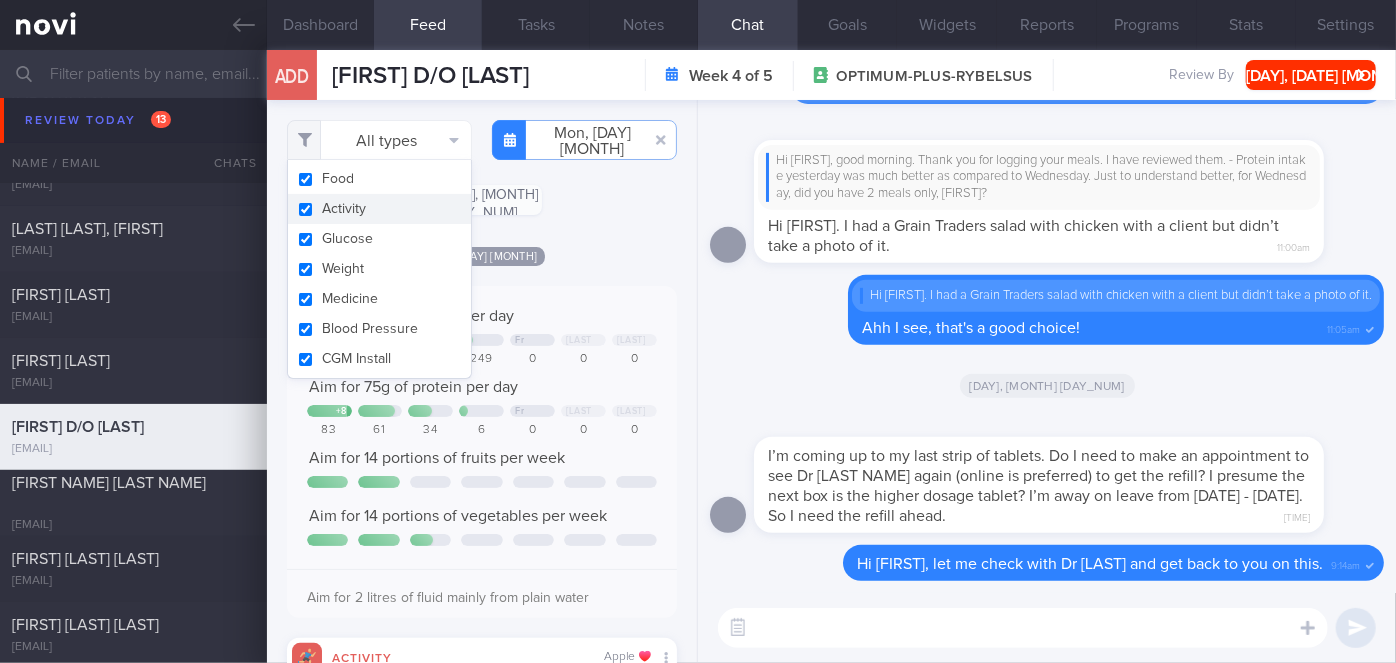 click on "Activity" at bounding box center (379, 209) 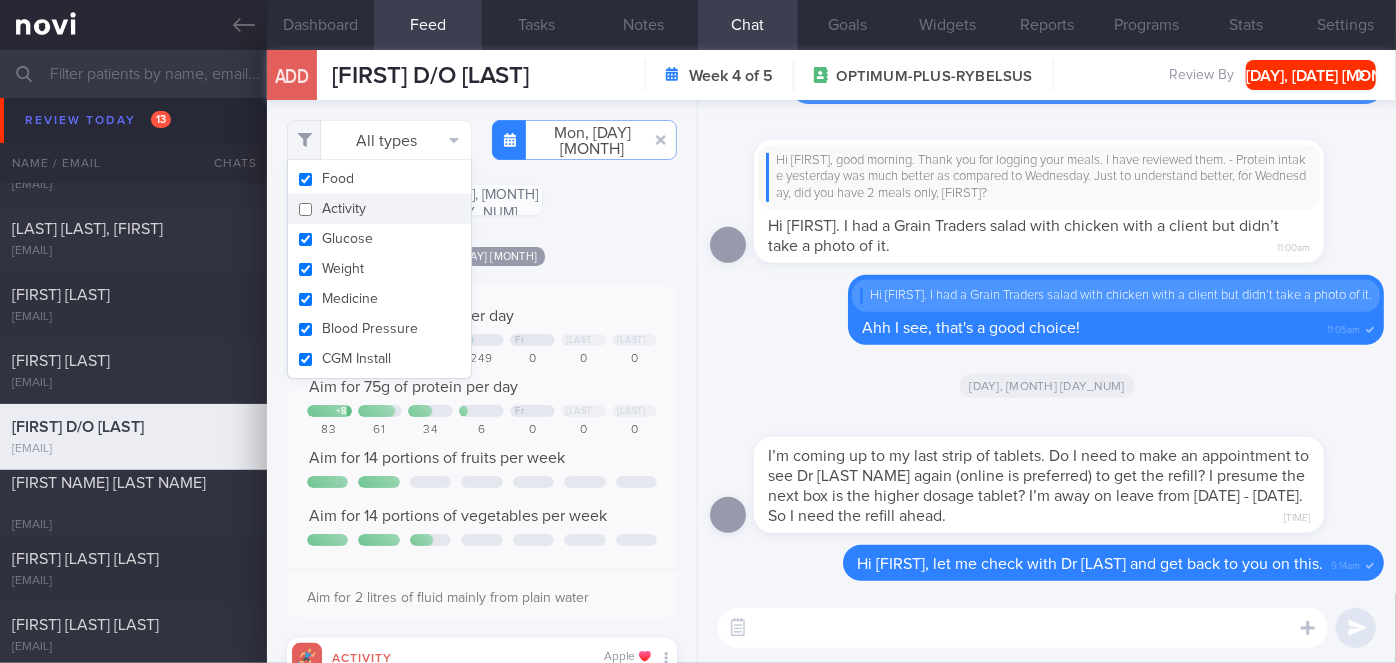 checkbox on "false" 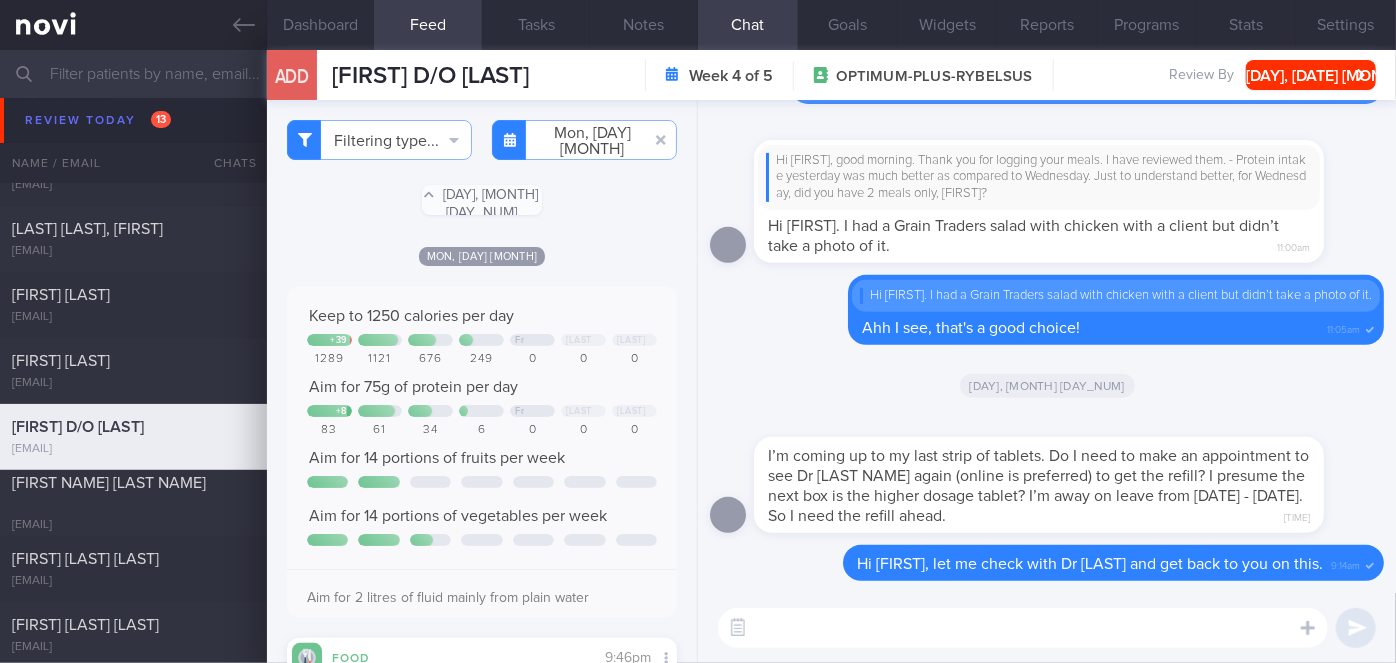 click on "Mon, 28 Jul
Keep to 1250 calories per day
+ 39
Fr
Sa
Su
1289
1121
676
249
0
0
0
Aim for 75g of protein per day
+ 8" 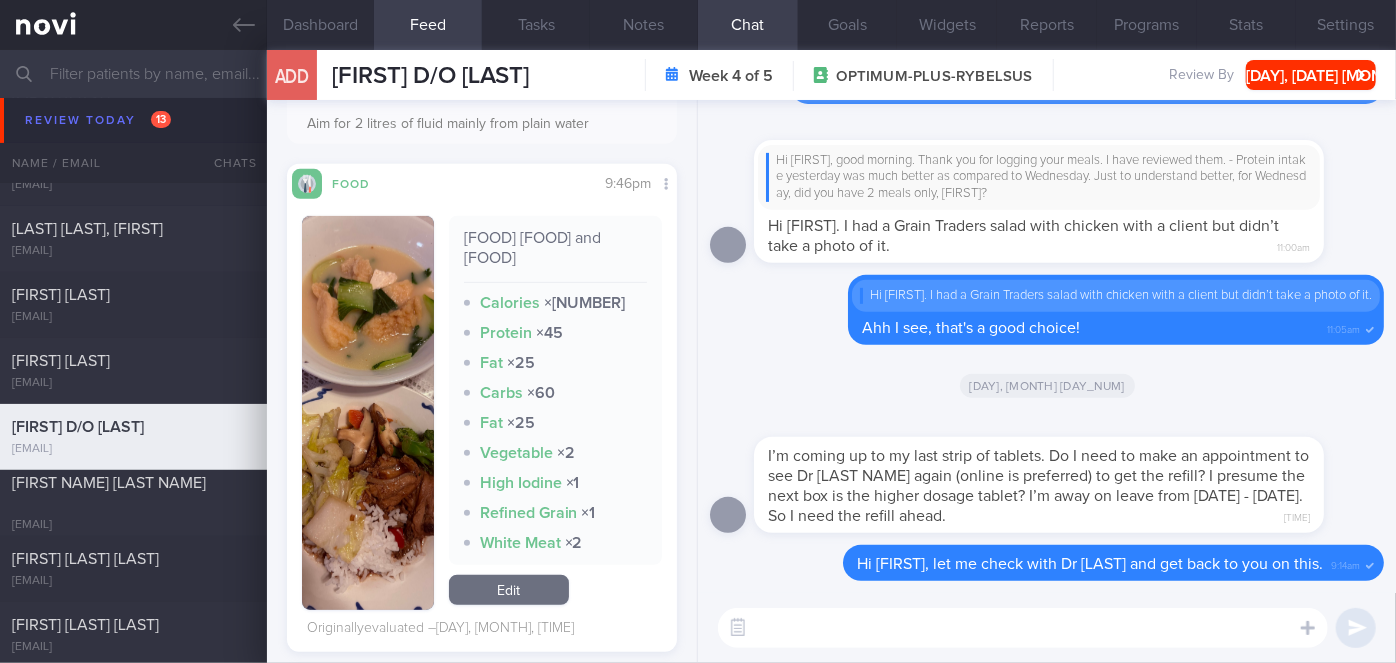 scroll, scrollTop: 476, scrollLeft: 0, axis: vertical 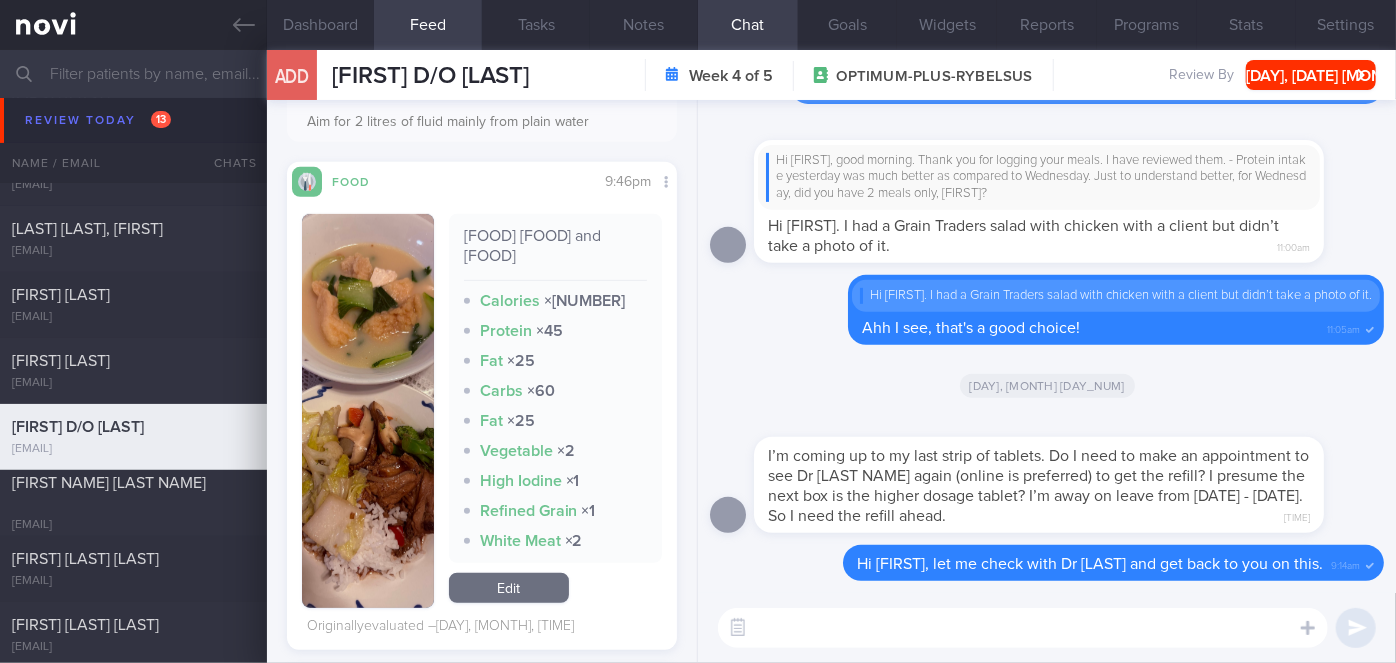 click at bounding box center (368, 411) 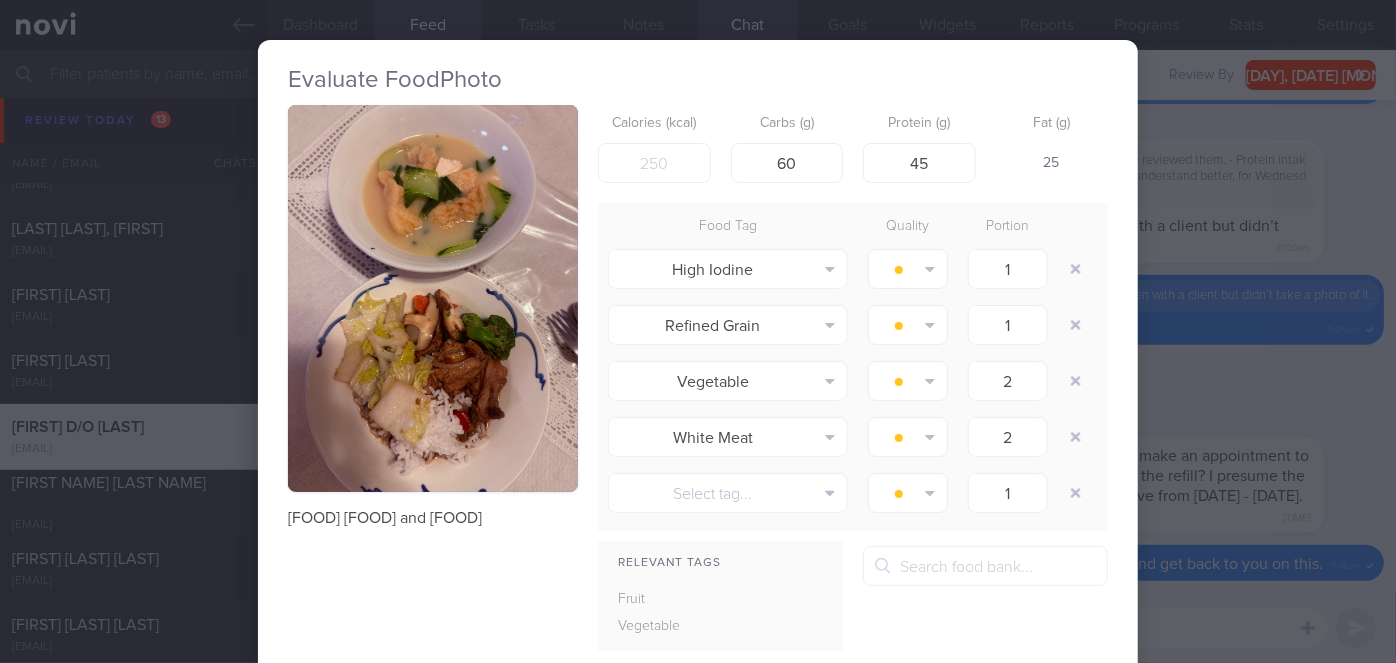 click on "Evaluate Food  Photo
Chicken fish soup and rice
Calories (kcal)
645
Carbs (g)
60
Protein (g)
45
Fat (g)
25
Food Tag
Quality
Portion
High Iodine
Alcohol
Fried
Fruit
Healthy Fats
High Calcium
High Cholesterol
High Fat" at bounding box center [698, 331] 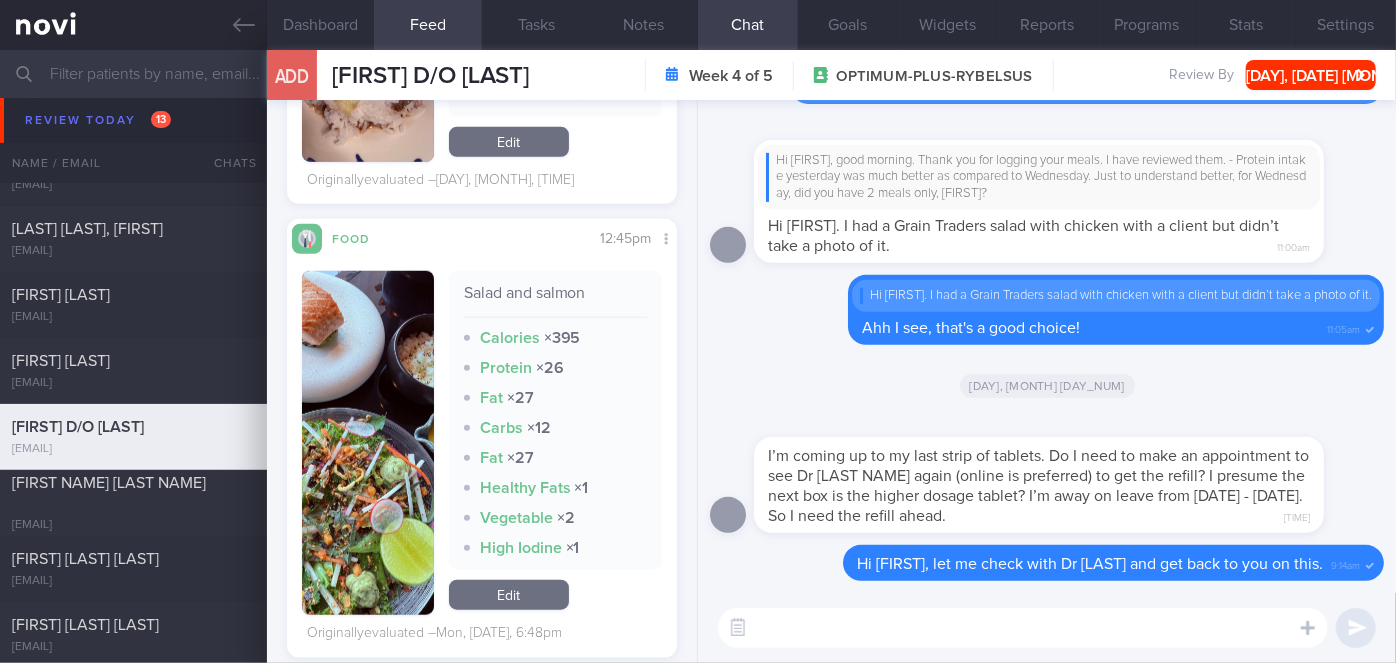 scroll, scrollTop: 923, scrollLeft: 0, axis: vertical 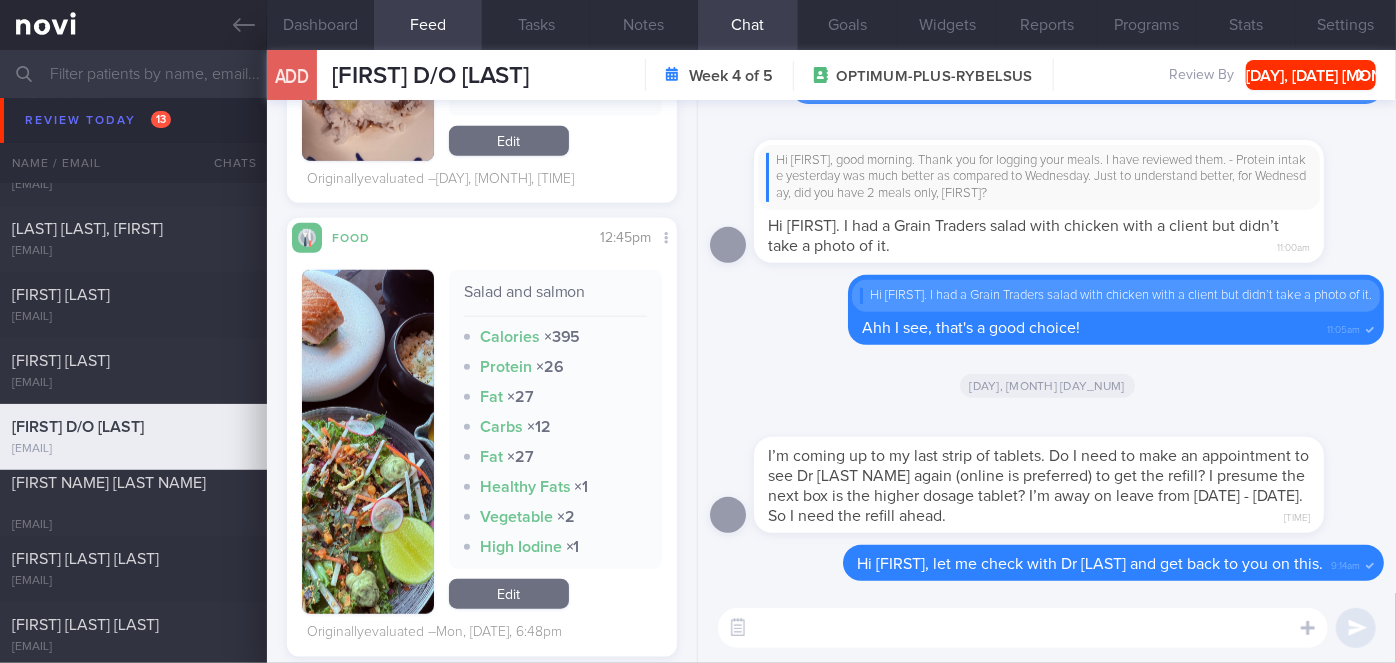 click on "Salad and salmon
Calories
×  395
Protein
×  26
Fat
×  27
Carbs
×  12
Fat
×  27
Healthy Fats
×  1
Vegetable
×  2
High Iodine
×  1" at bounding box center (555, 419) 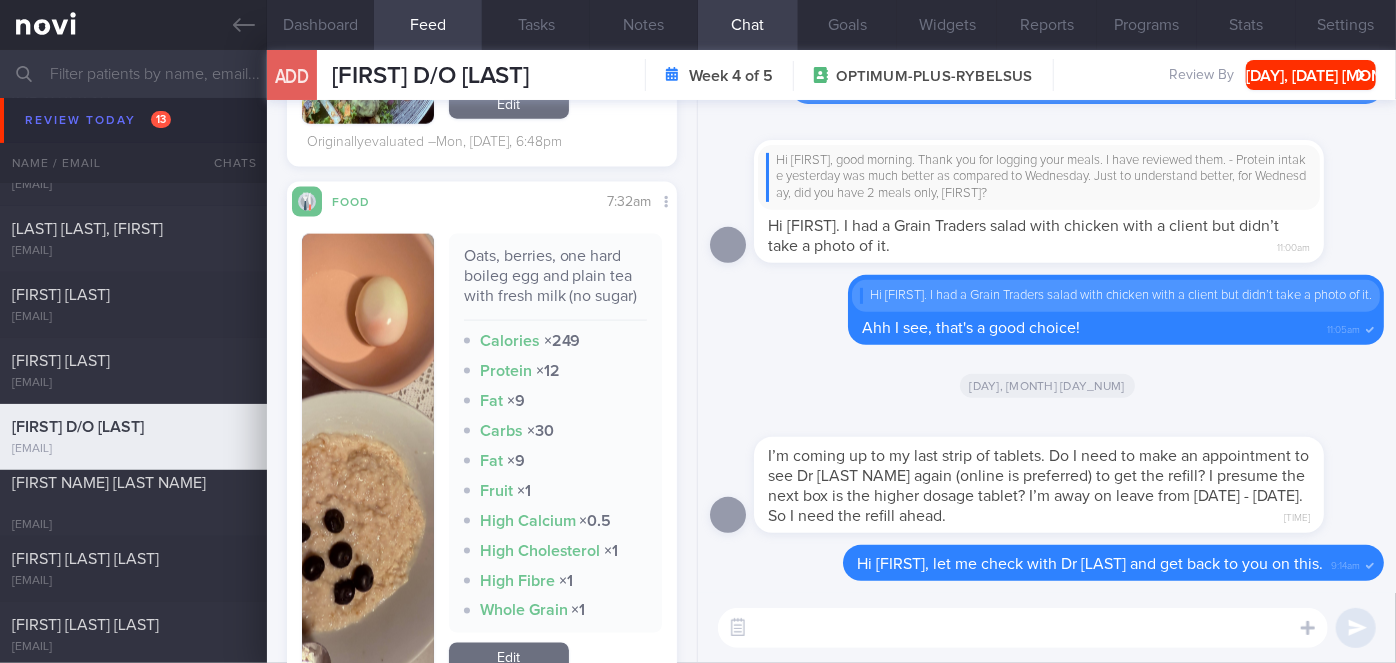 scroll, scrollTop: 1418, scrollLeft: 0, axis: vertical 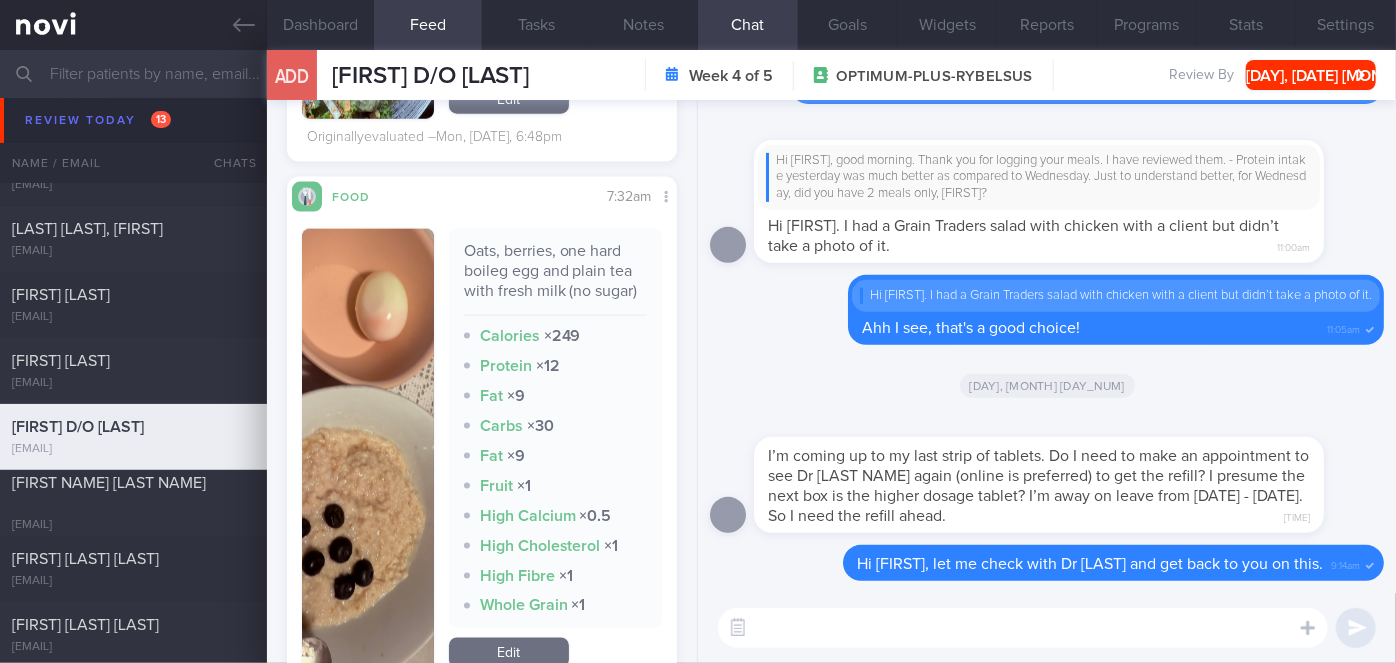 click at bounding box center (368, 451) 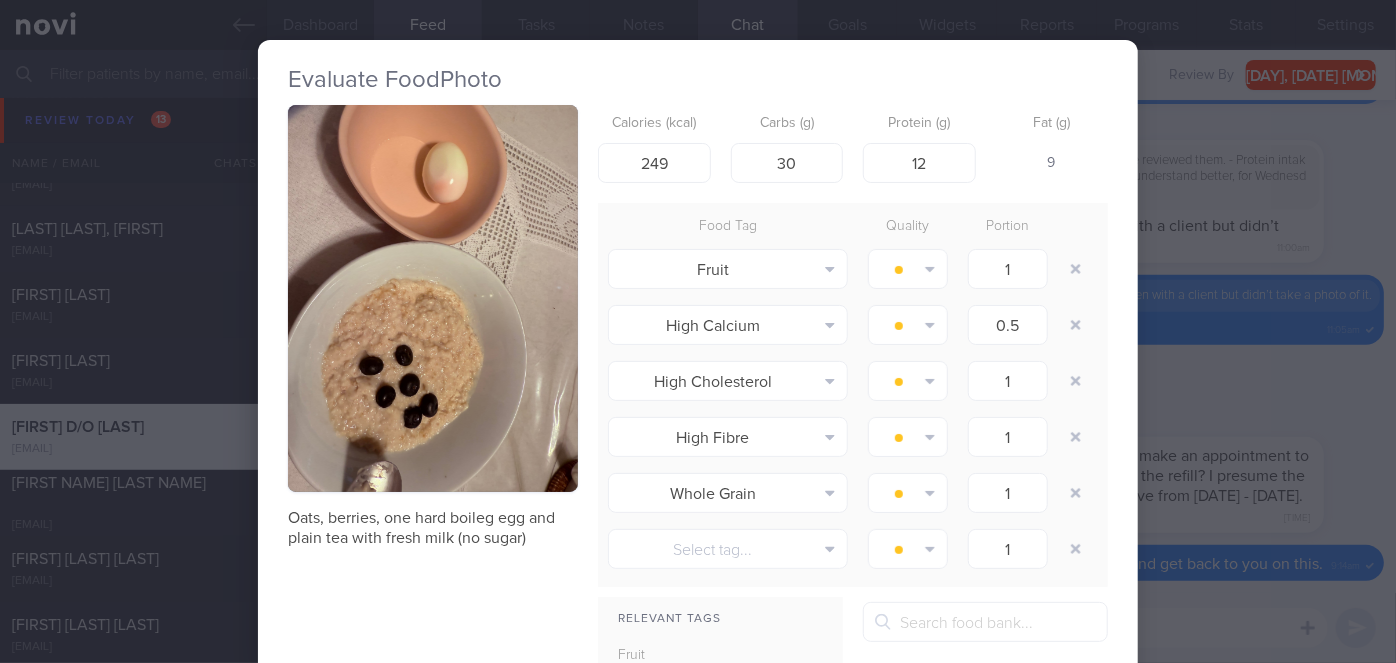 click on "Evaluate Food  Photo
Oats, berries, one hard boileg egg and plain tea with fresh milk (no sugar)
Calories (kcal)
249
Carbs (g)
30
Protein (g)
12
Fat (g)
9
Food Tag
Quality
Portion
Fruit
Alcohol
Fried
Fruit
Healthy Fats
High Calcium
High Cholesterol" at bounding box center (698, 331) 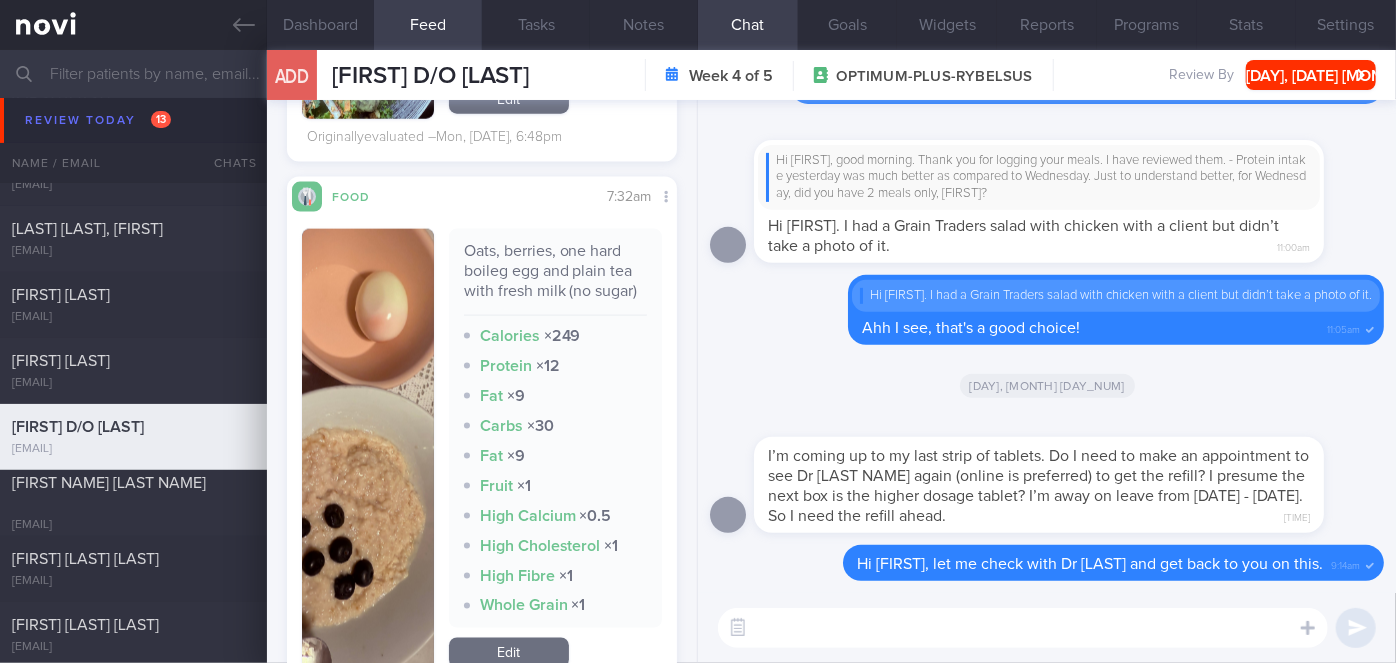 scroll, scrollTop: 458, scrollLeft: 0, axis: vertical 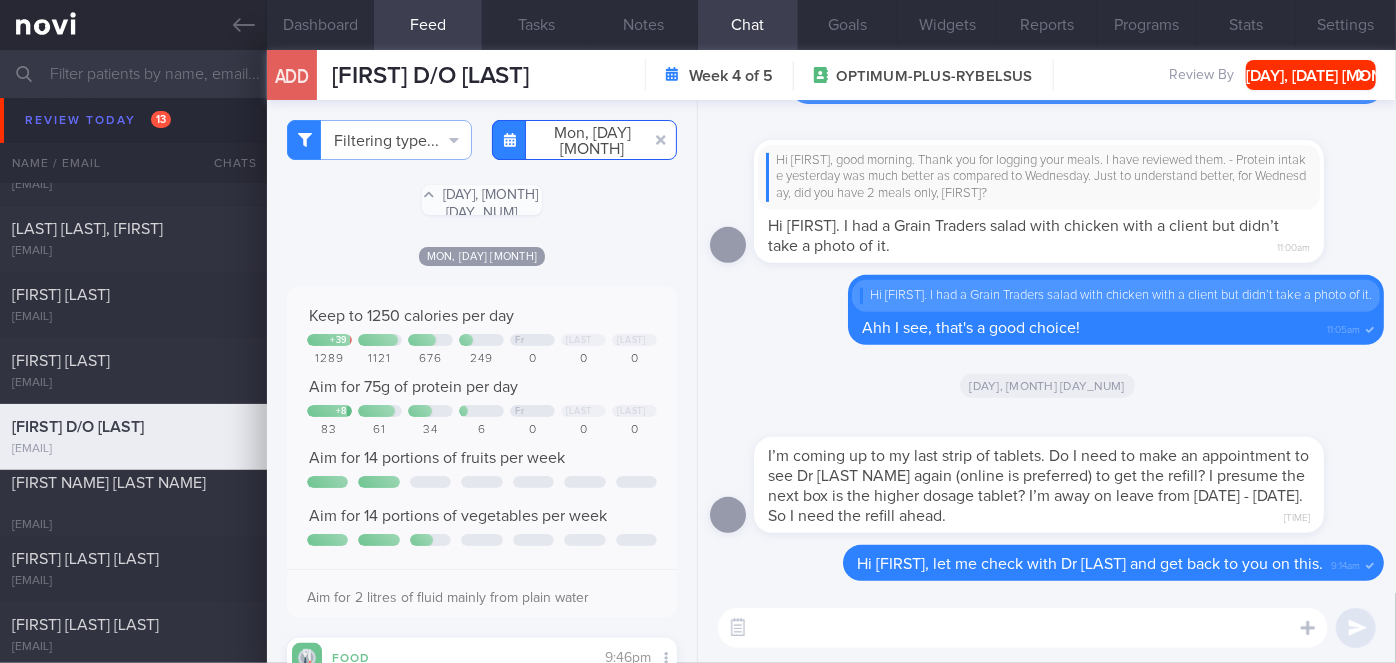 click on "[DATE]" at bounding box center (584, 140) 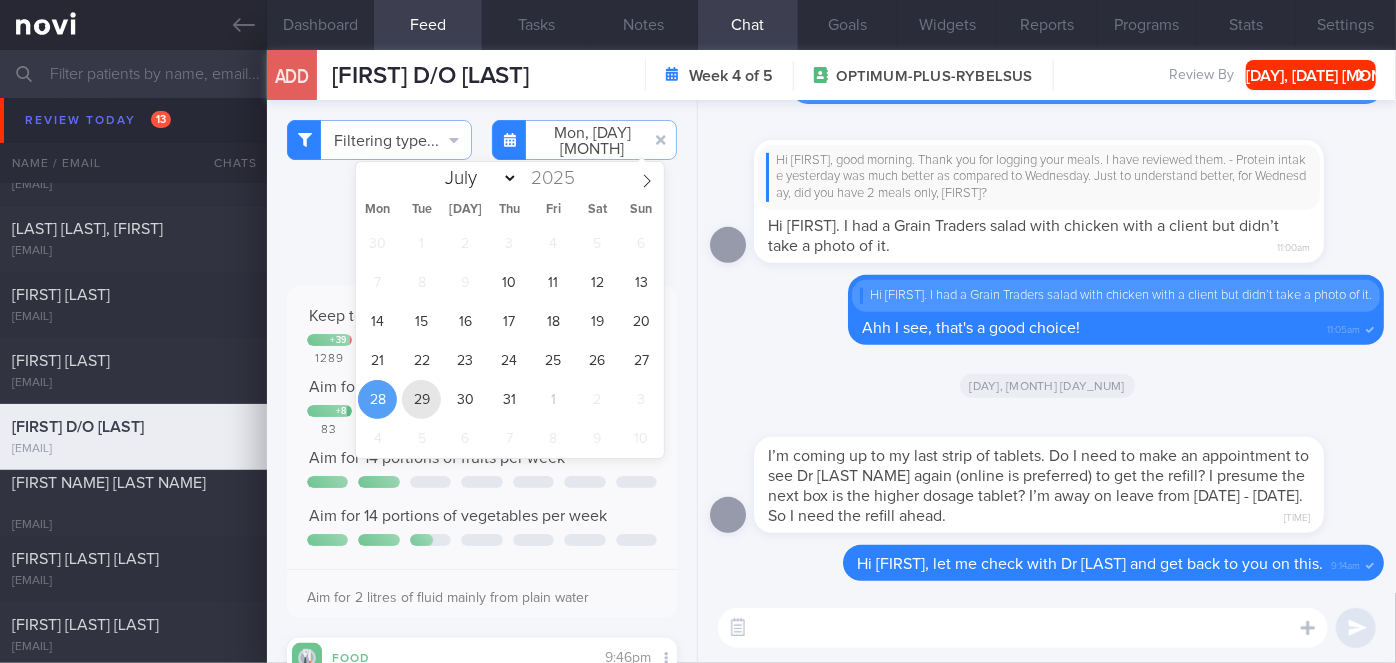 click on "29" at bounding box center [421, 399] 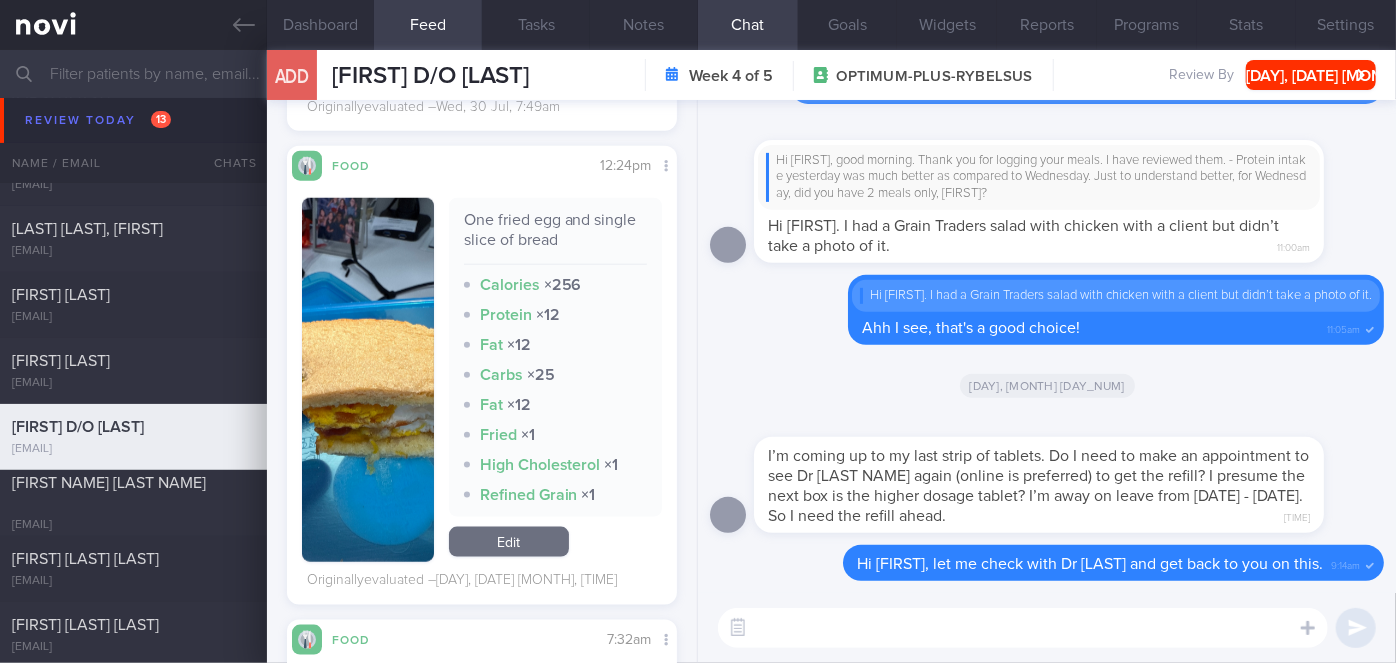 click at bounding box center [368, 380] 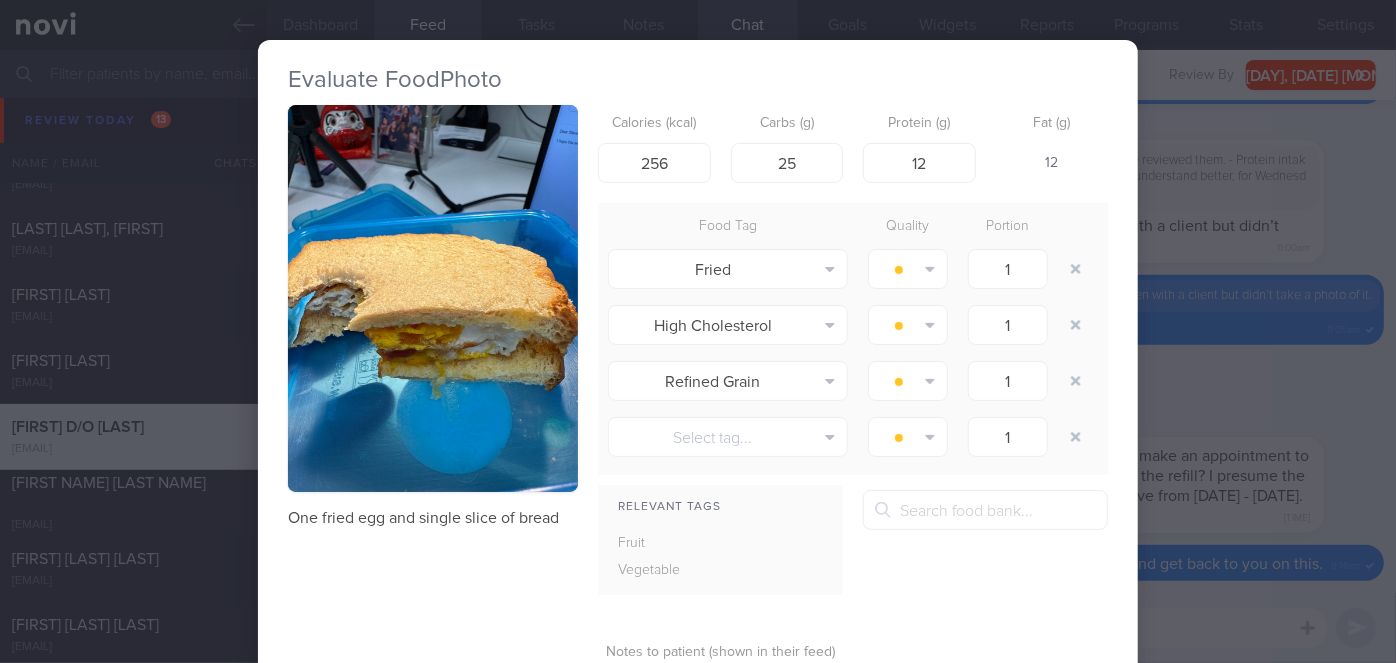 click on "Evaluate Food  Photo
One fried egg and single slice of bread
Calories (kcal)
256
Carbs (g)
25
Protein (g)
12
Fat (g)
12
Food Tag
Quality
Portion
Fried
Alcohol
Fried
Fruit
Healthy Fats
High Calcium
High Cholesterol
High Fat" at bounding box center [698, 331] 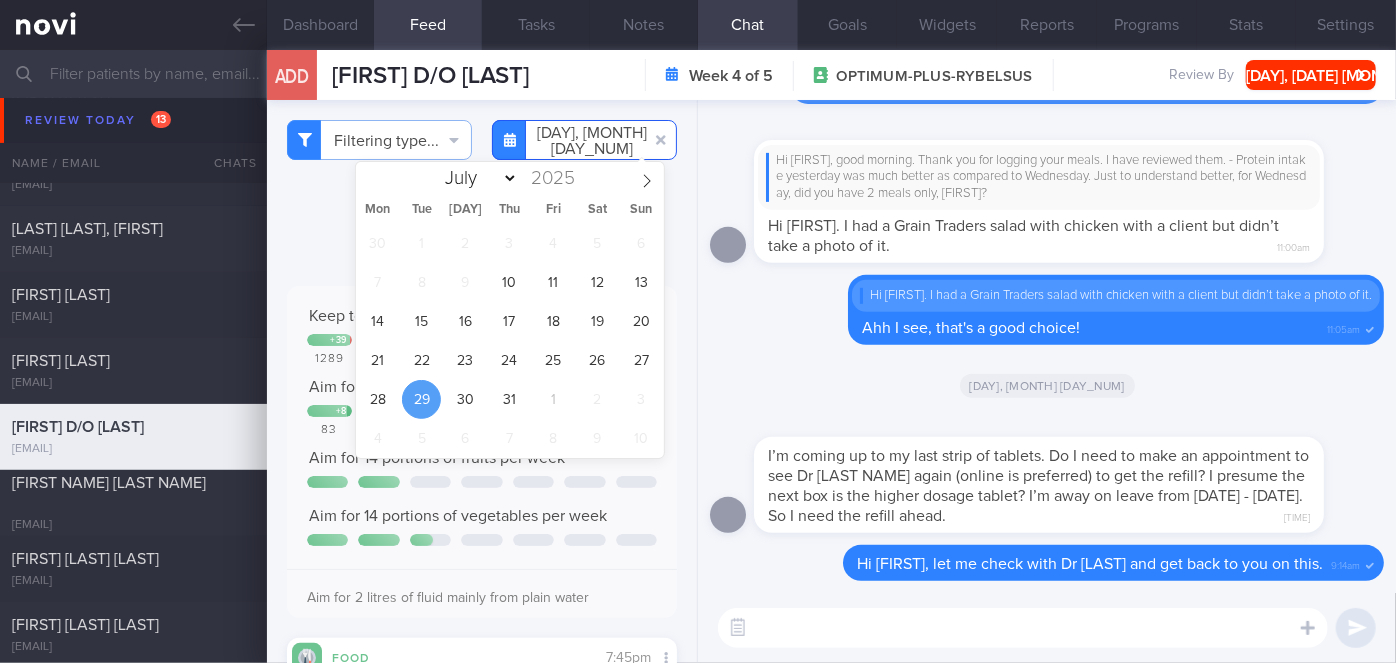 click on "[DATE]" at bounding box center (584, 140) 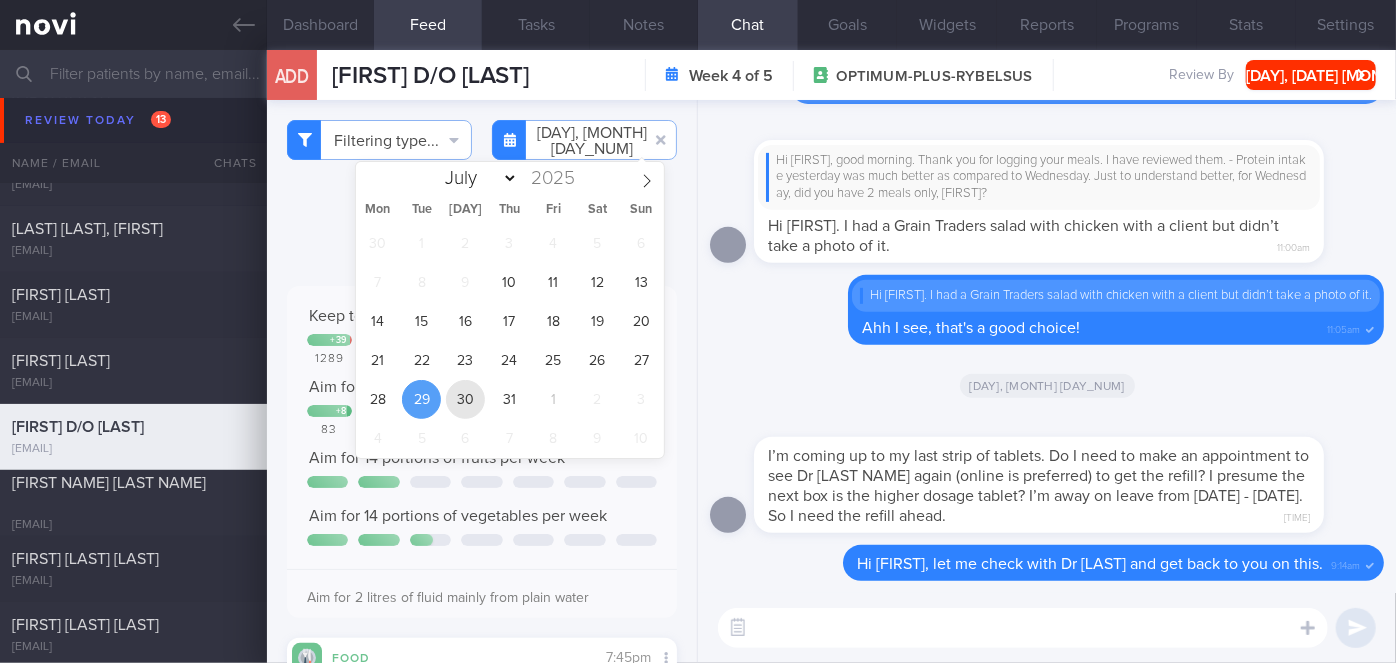 click on "30" at bounding box center (465, 399) 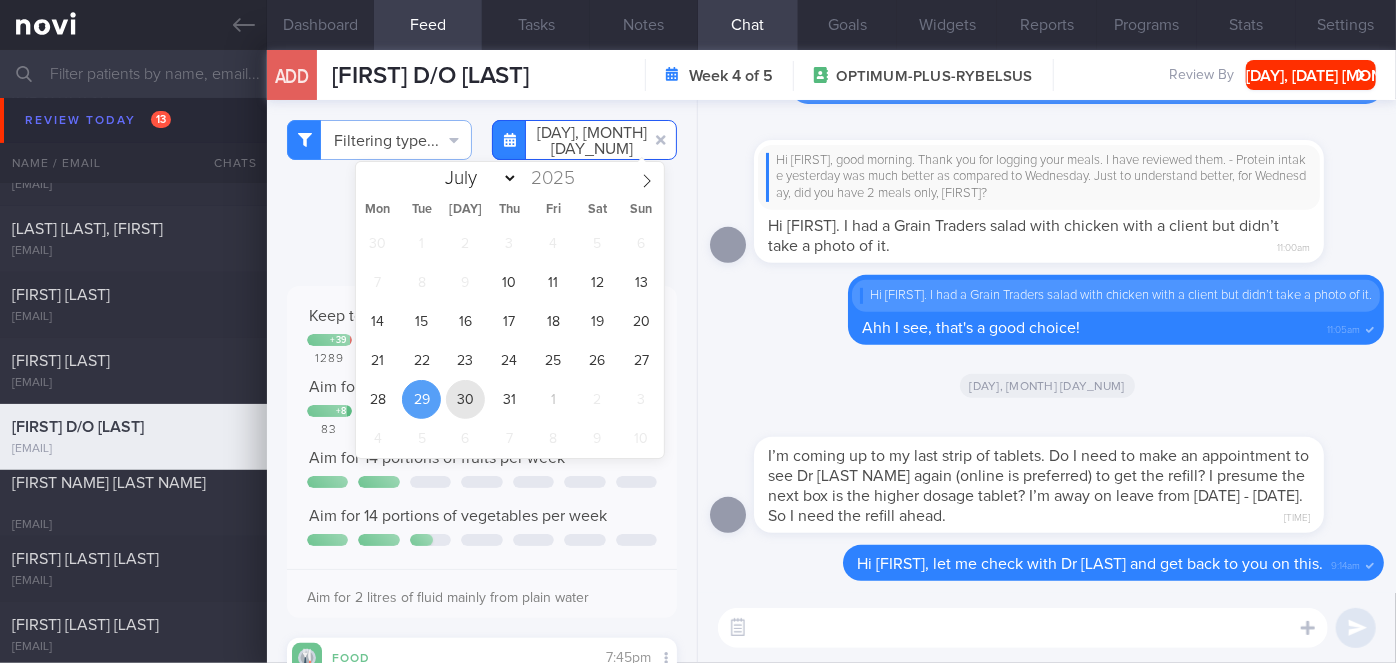 type on "[DATE]" 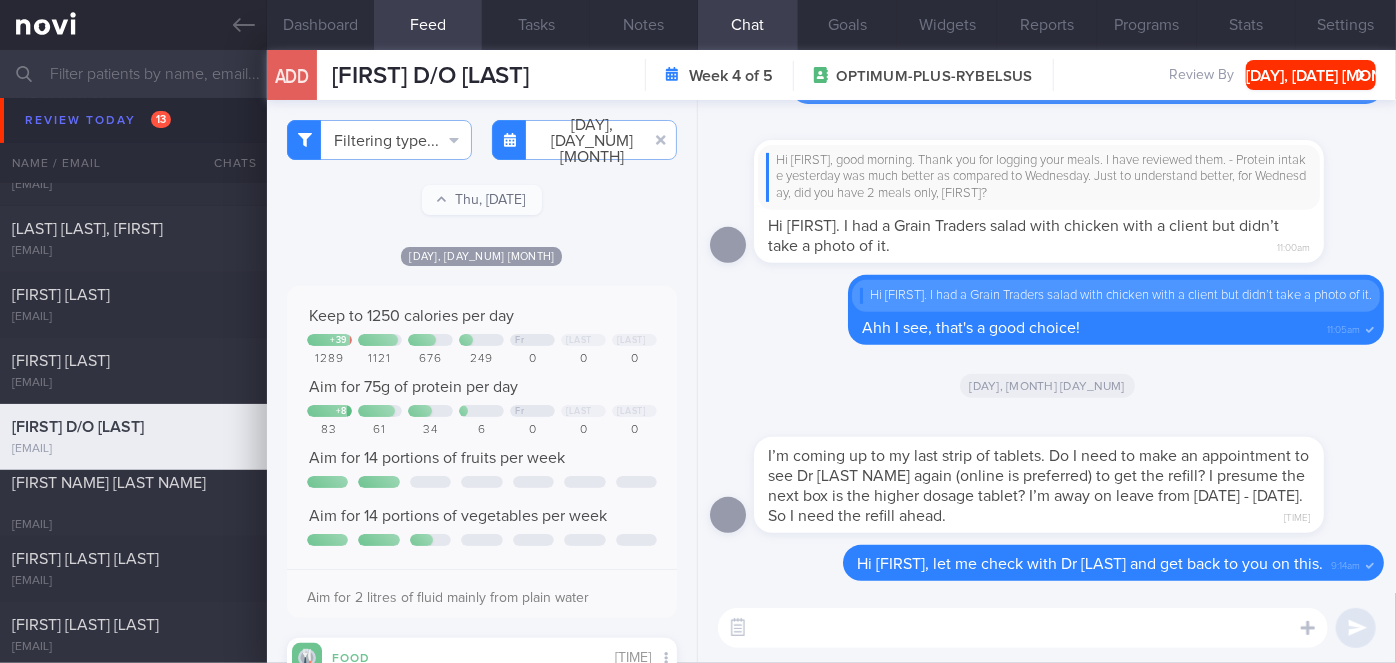 click at bounding box center [1023, 628] 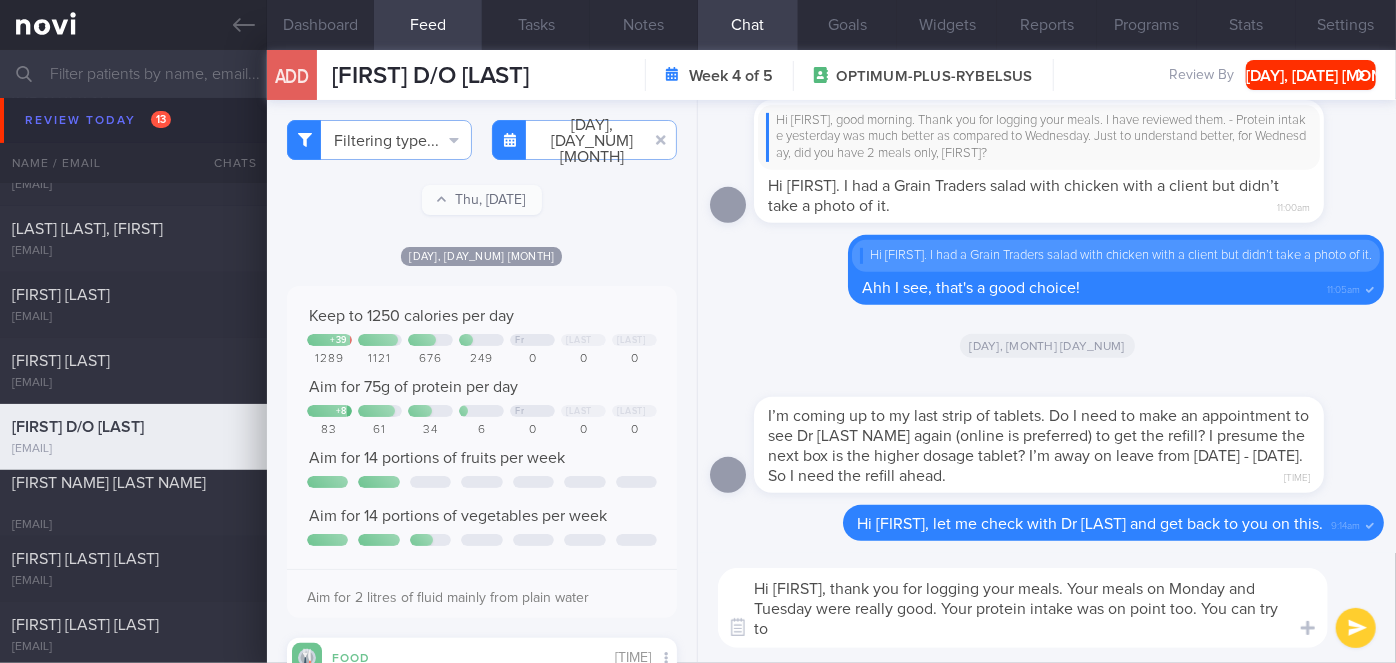 scroll, scrollTop: 0, scrollLeft: 0, axis: both 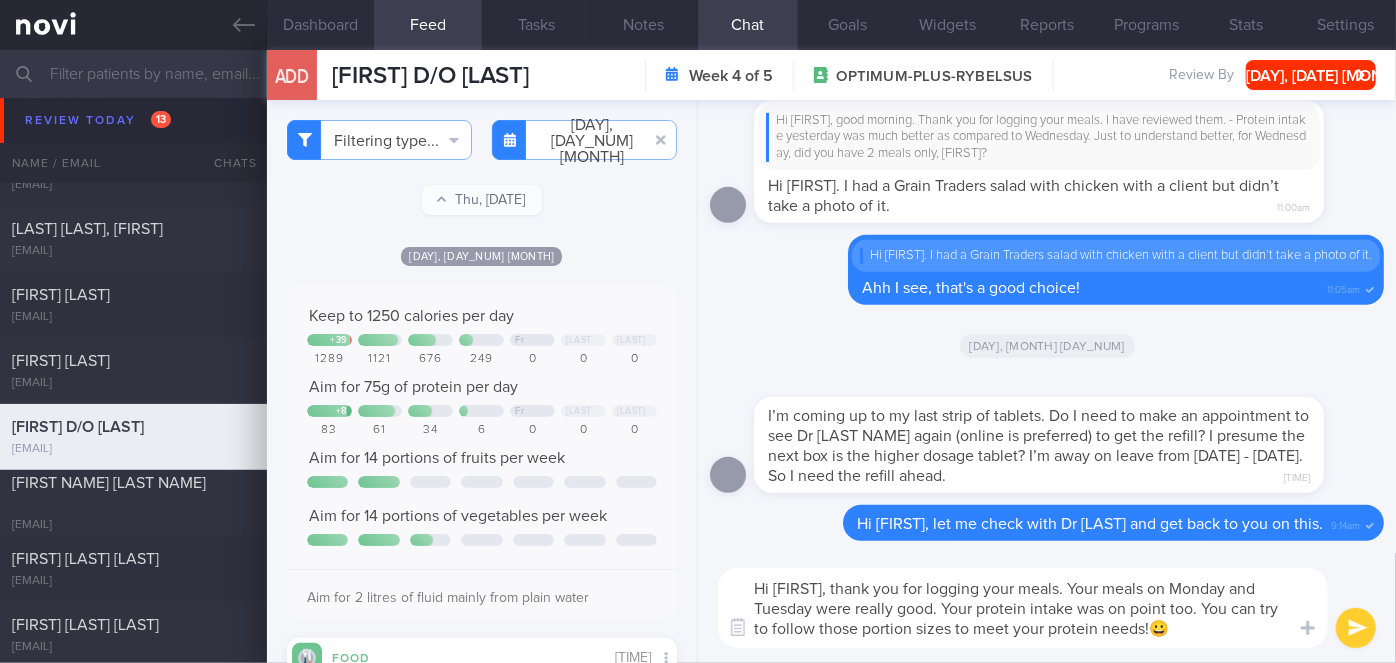 click on "Hi [FIRST], thank you for logging your meals. Your meals on Monday and Tuesday were really good. Your protein intake was on point too. You can try to follow those portion sizes to meet your protein needs!😀" at bounding box center [1023, 608] 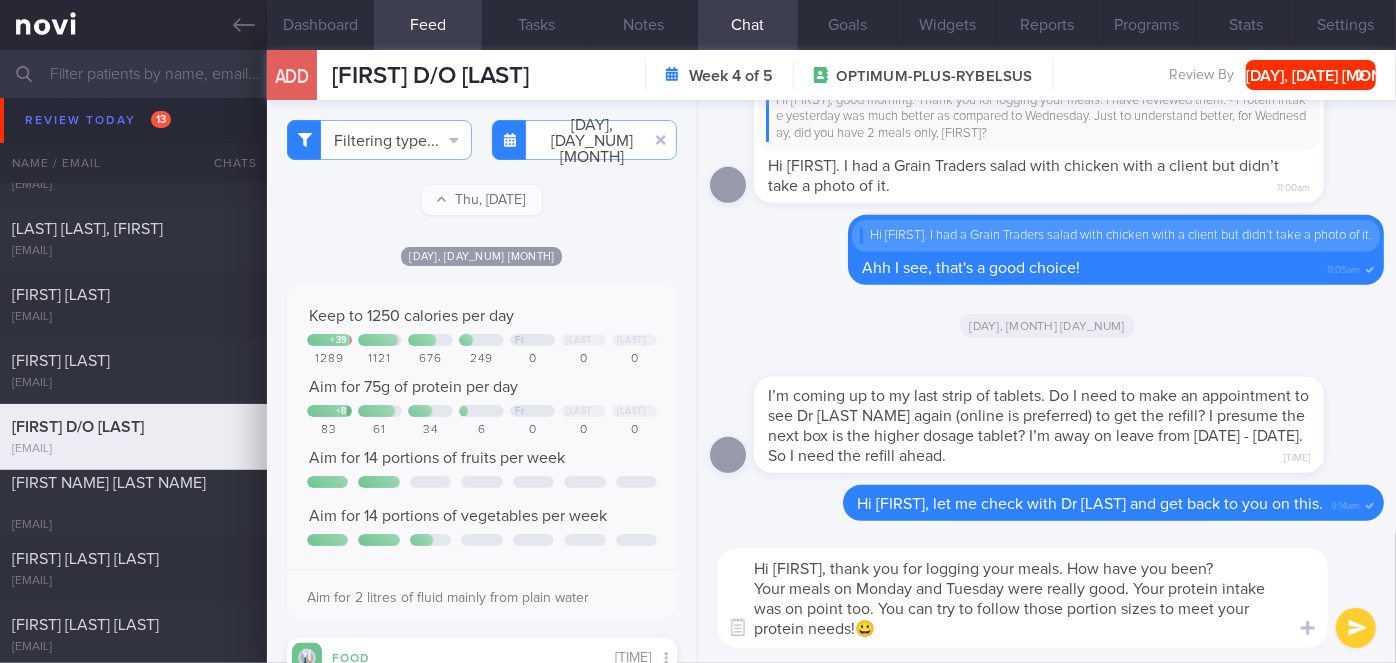 click on "Hi [FIRST], thank you for logging your meals. How have you been?
Your meals on Monday and Tuesday were really good. Your protein intake was on point too. You can try to follow those portion sizes to meet your protein needs!😀" at bounding box center (1023, 598) 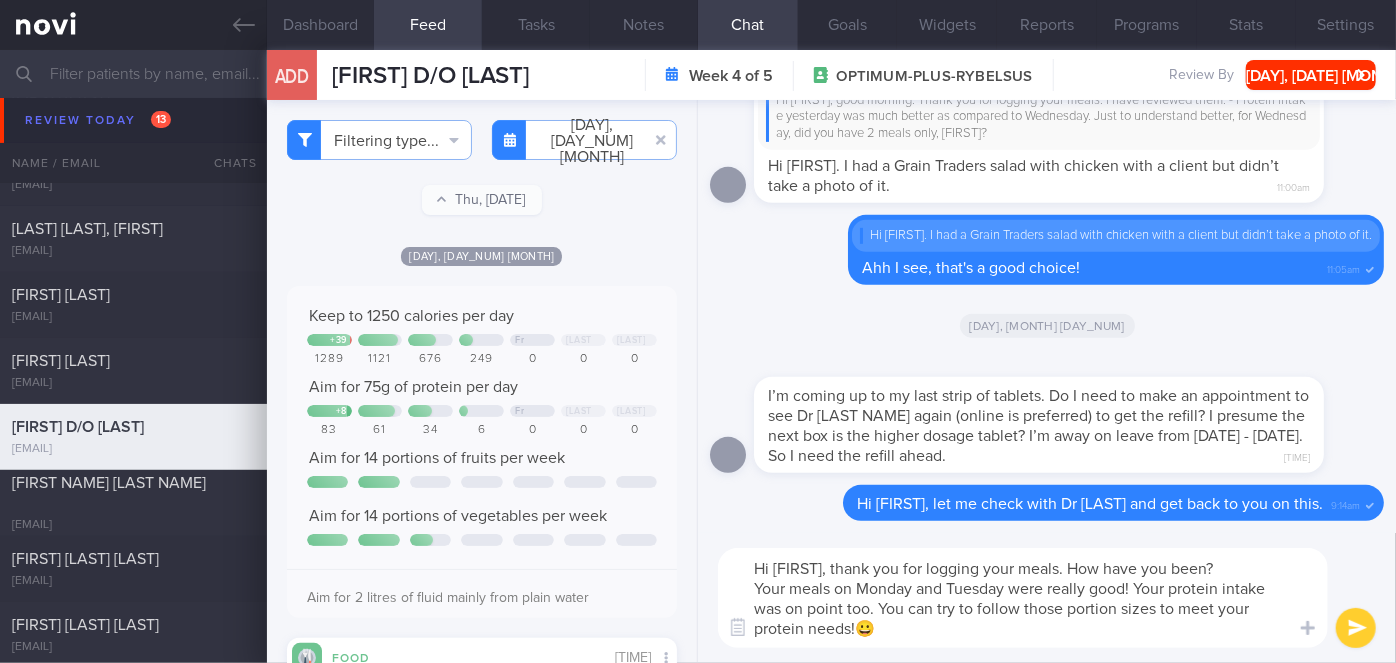 type on "Hi [FIRST], thank you for logging your meals. How have you been?
Your meals on Monday and Tuesday were really good! Your protein intake was on point too. You can try to follow those portion sizes to meet your protein needs!😀" 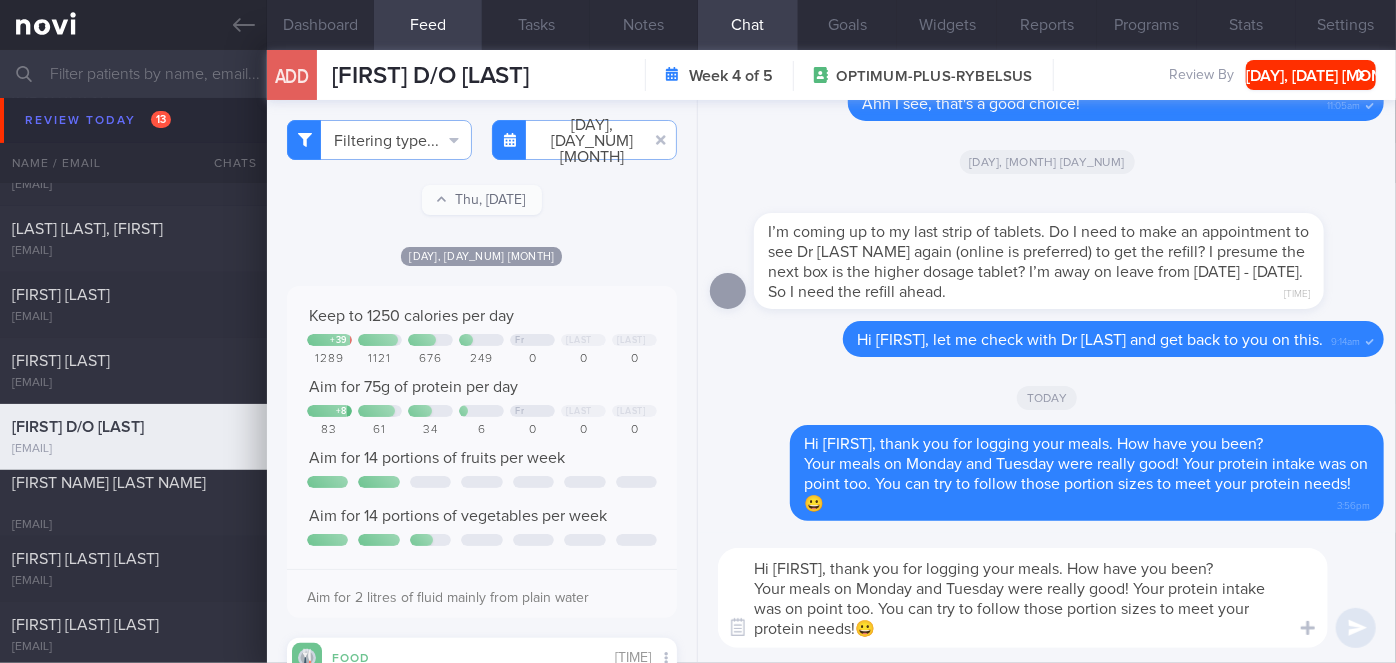 type 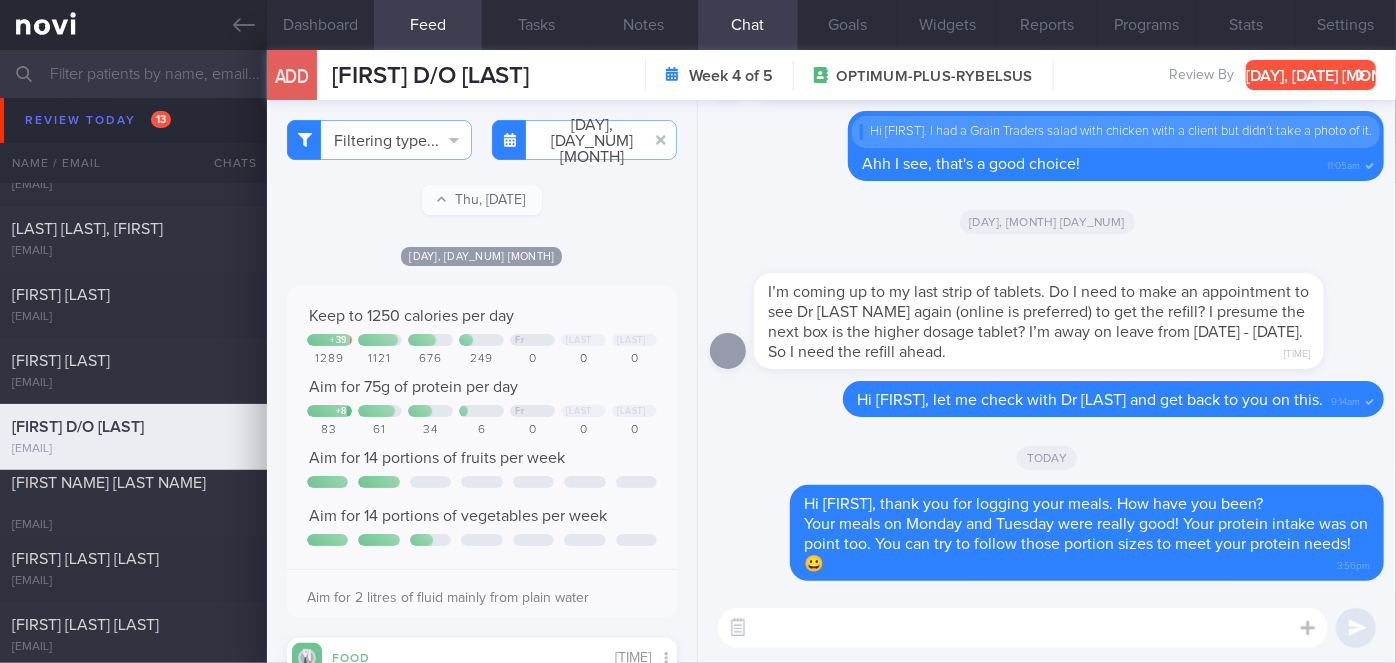 click on "[DAY], [DATE] [MONTH]" at bounding box center (1311, 75) 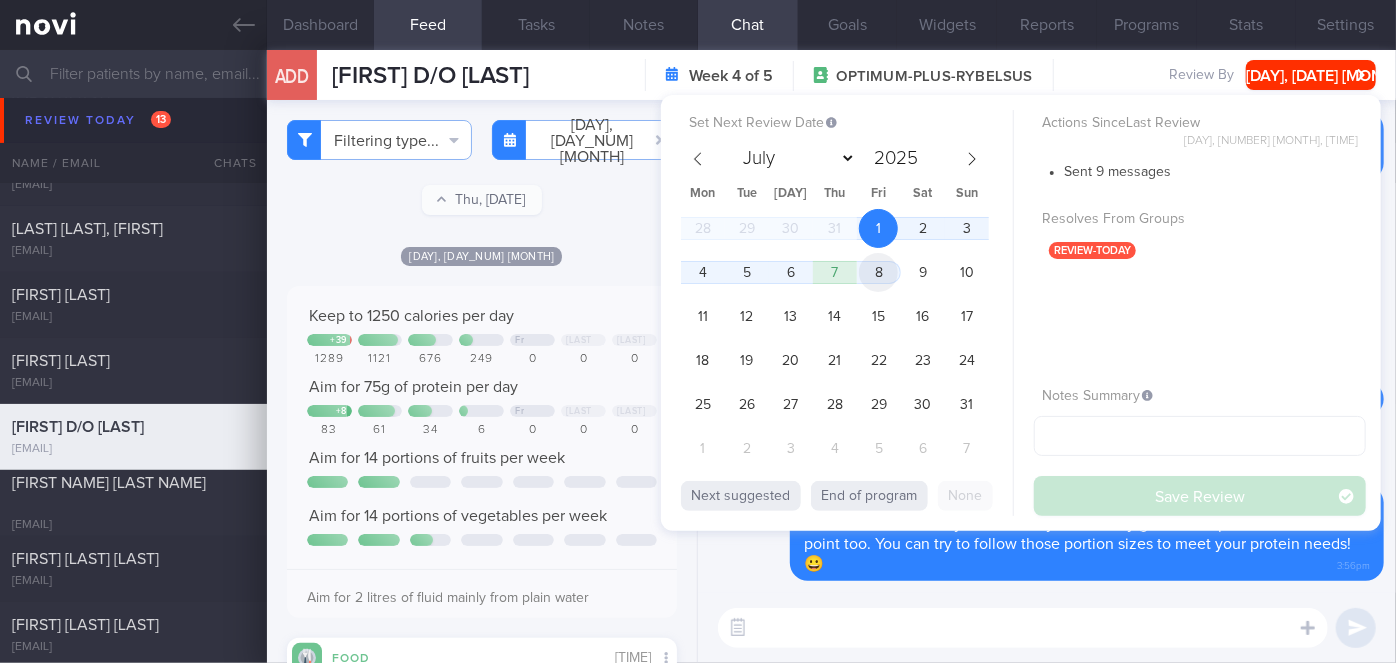 click on "8" at bounding box center [878, 272] 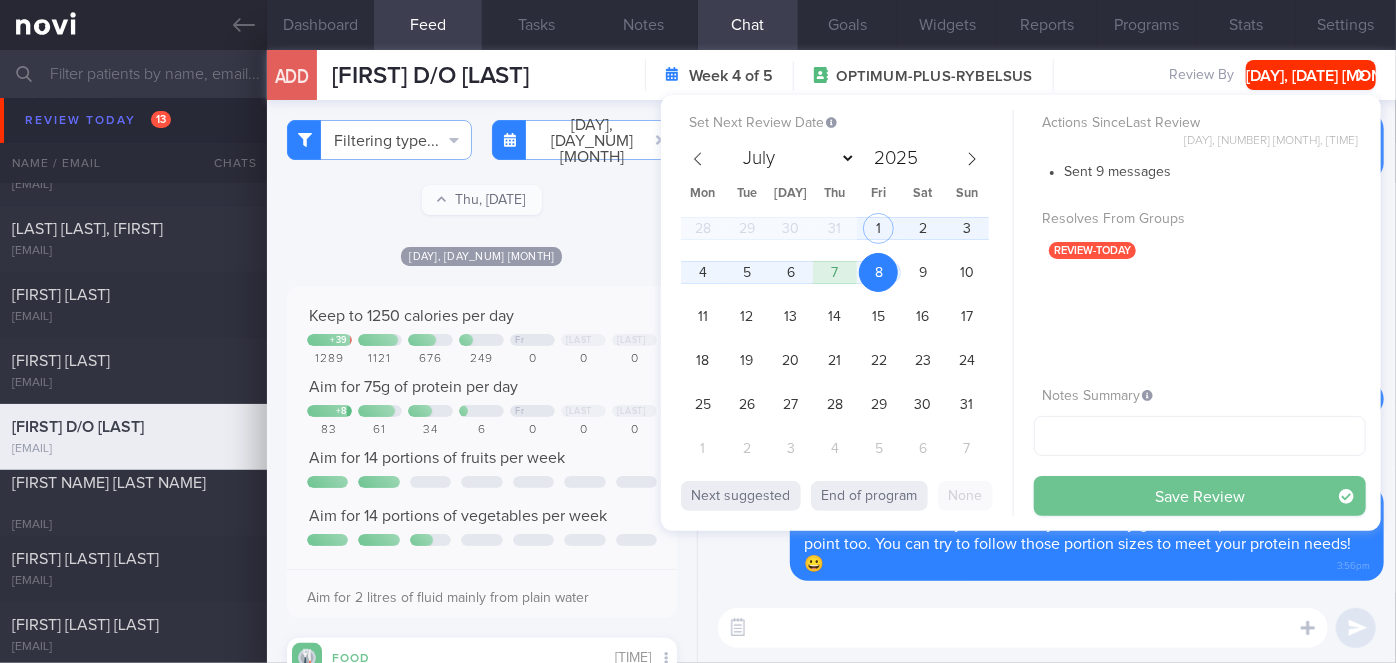 click on "Save Review" at bounding box center (1200, 496) 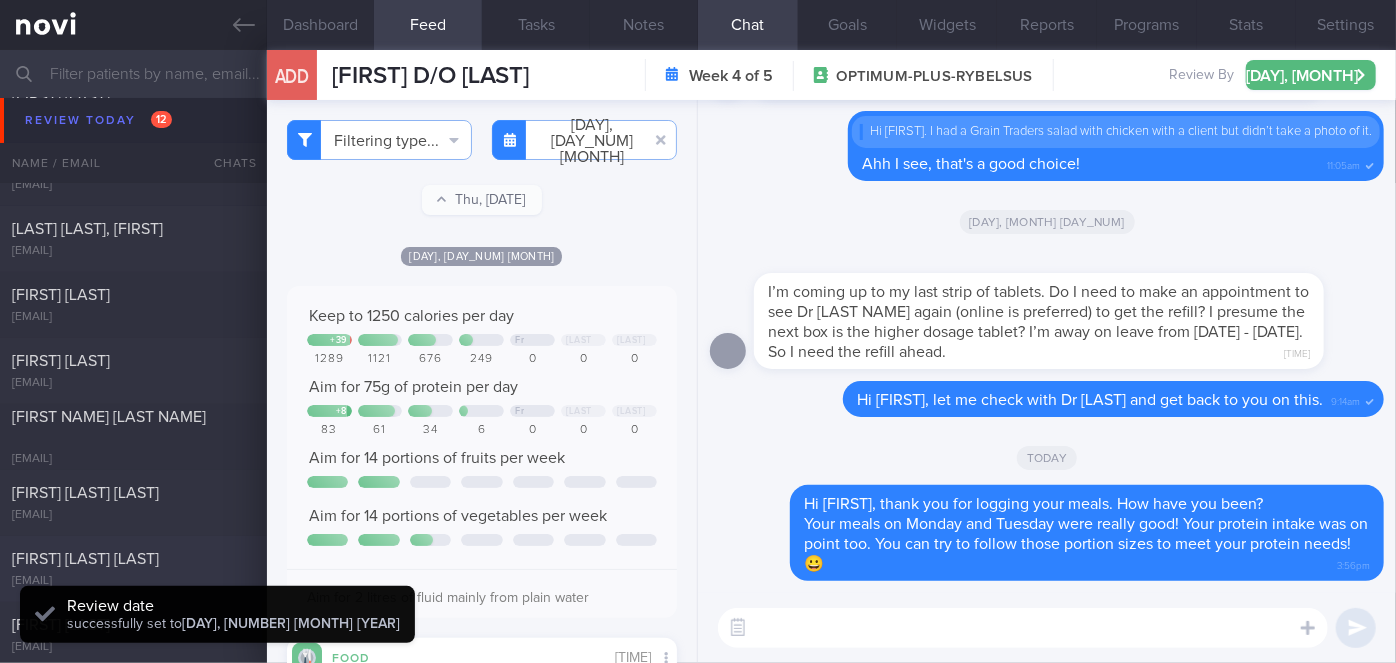 scroll, scrollTop: 5389, scrollLeft: 0, axis: vertical 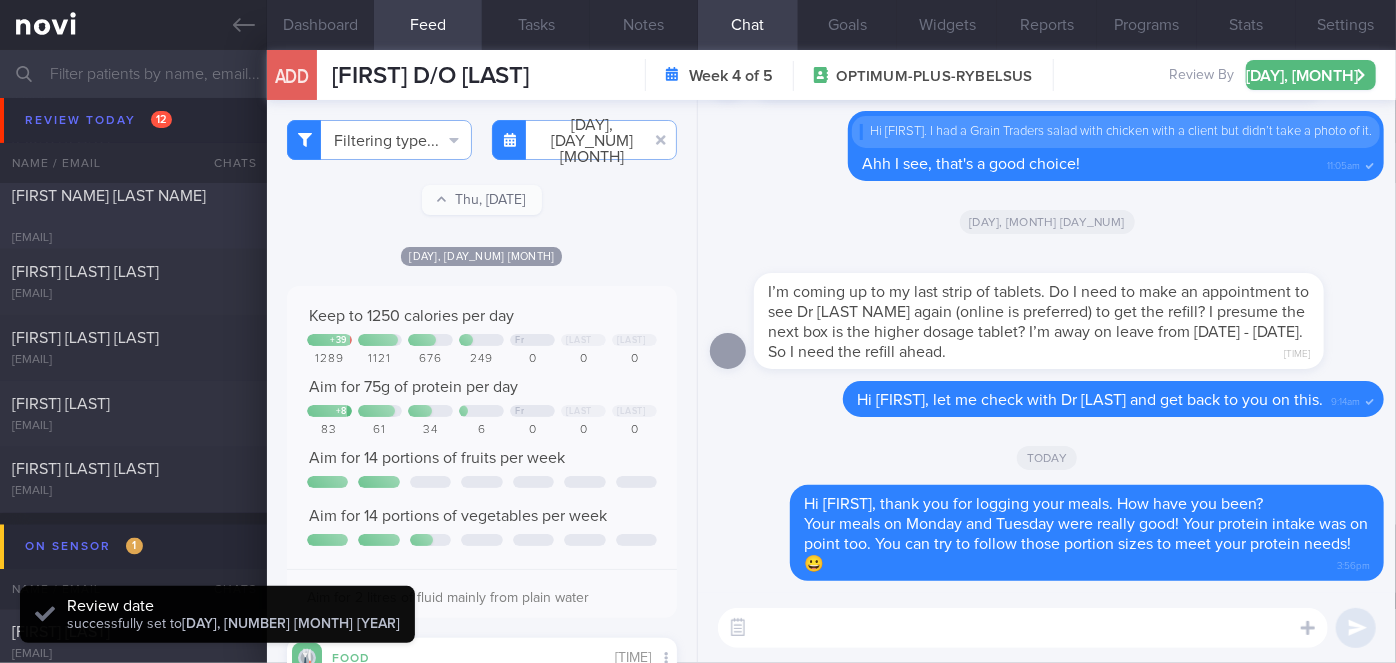 click on "[FIRST NAME] [LAST NAME]" at bounding box center (131, 206) 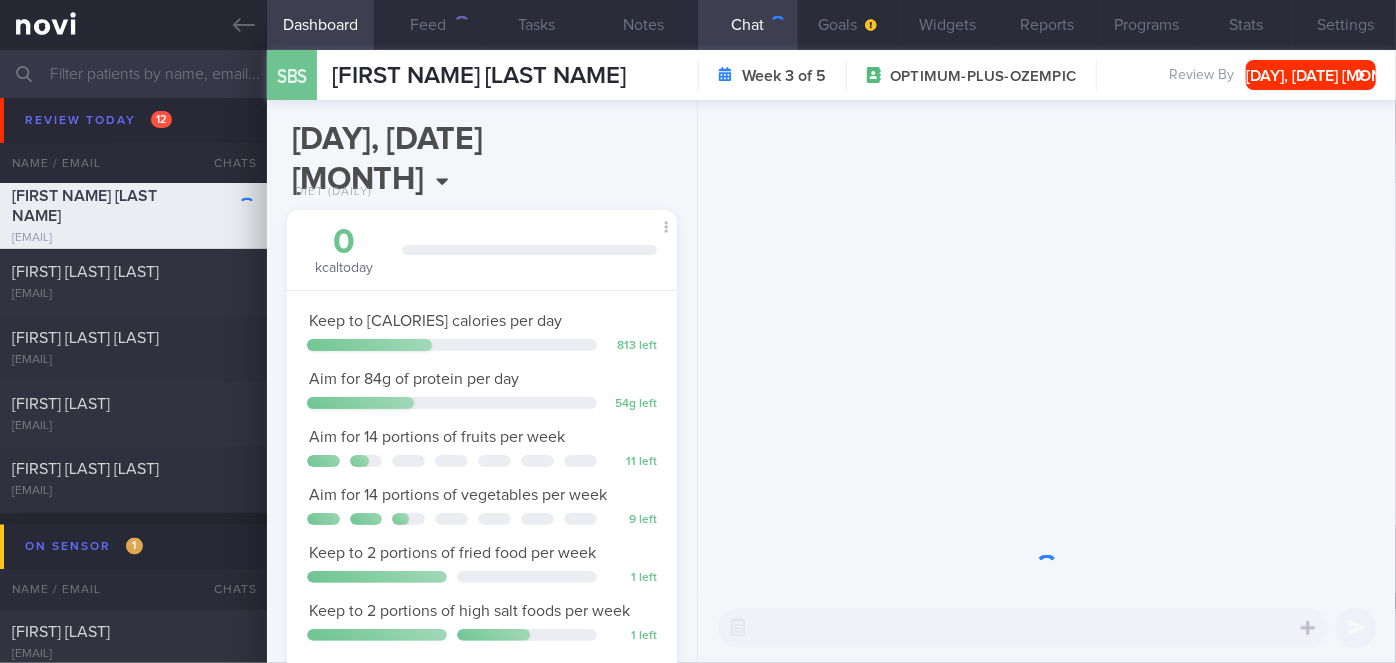 scroll, scrollTop: 999826, scrollLeft: 999650, axis: both 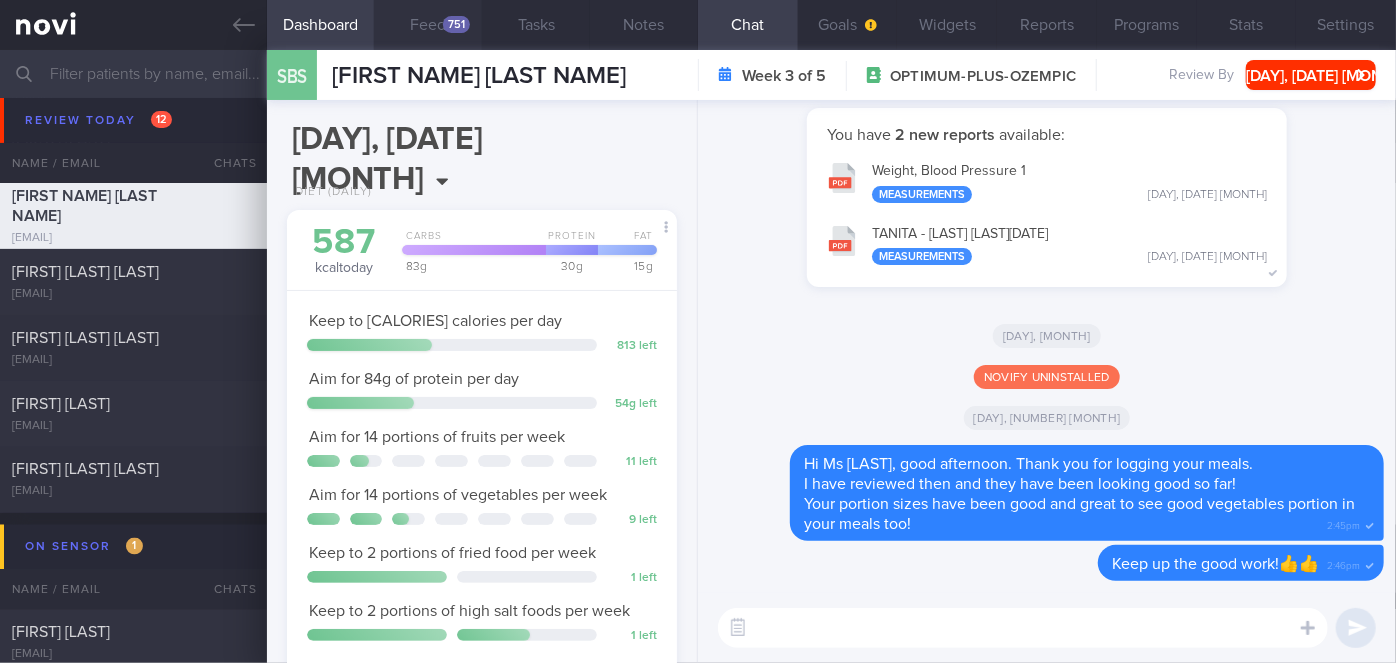 click on "Feed
751" at bounding box center (428, 25) 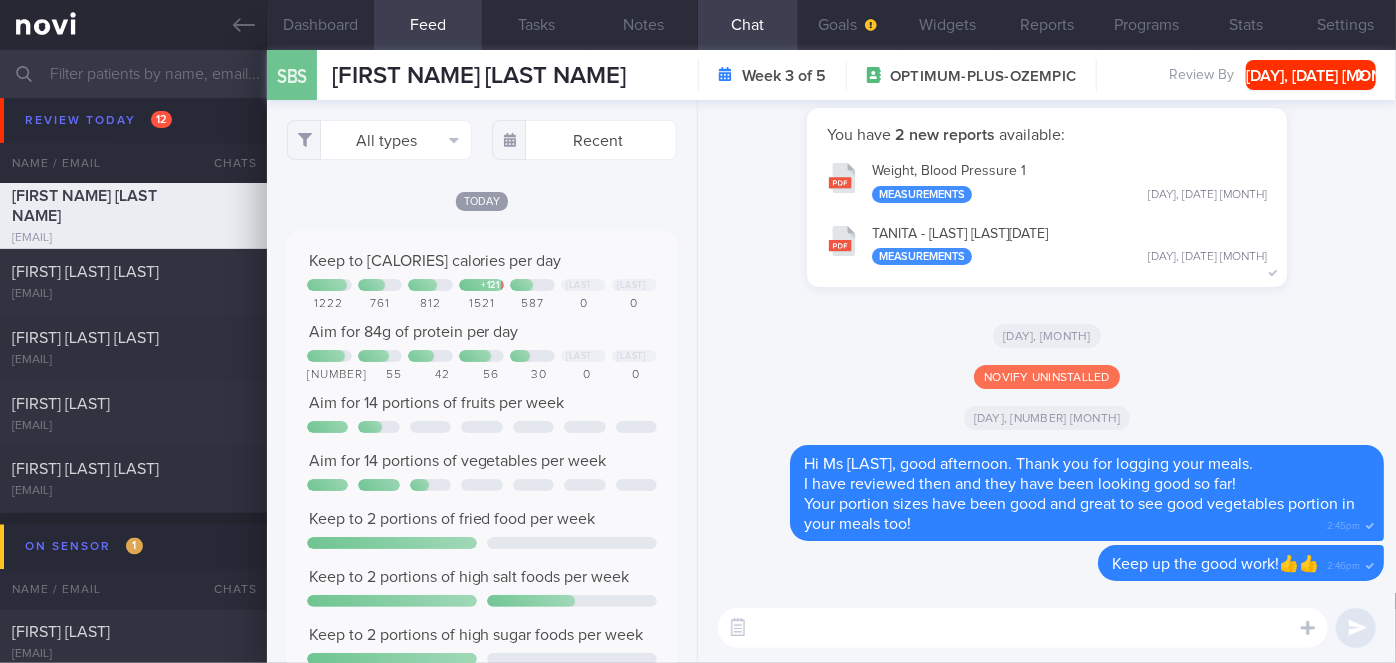 scroll, scrollTop: 999912, scrollLeft: 999648, axis: both 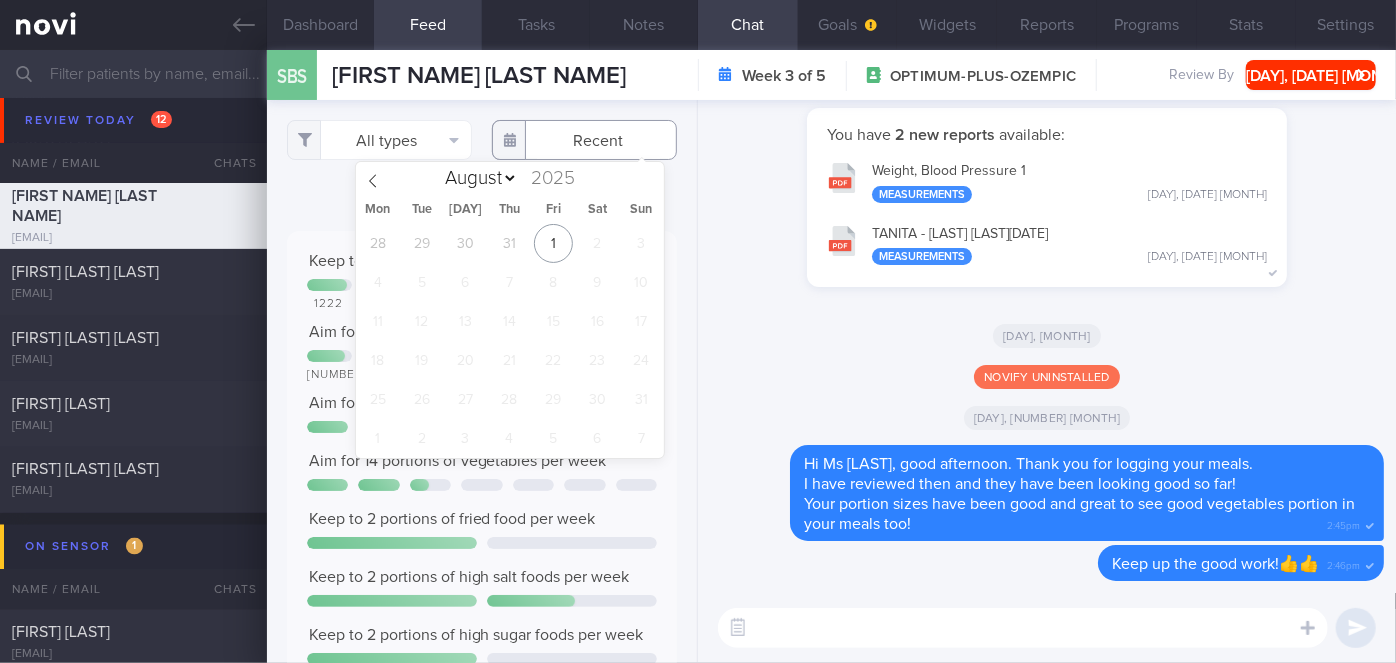 click at bounding box center (584, 140) 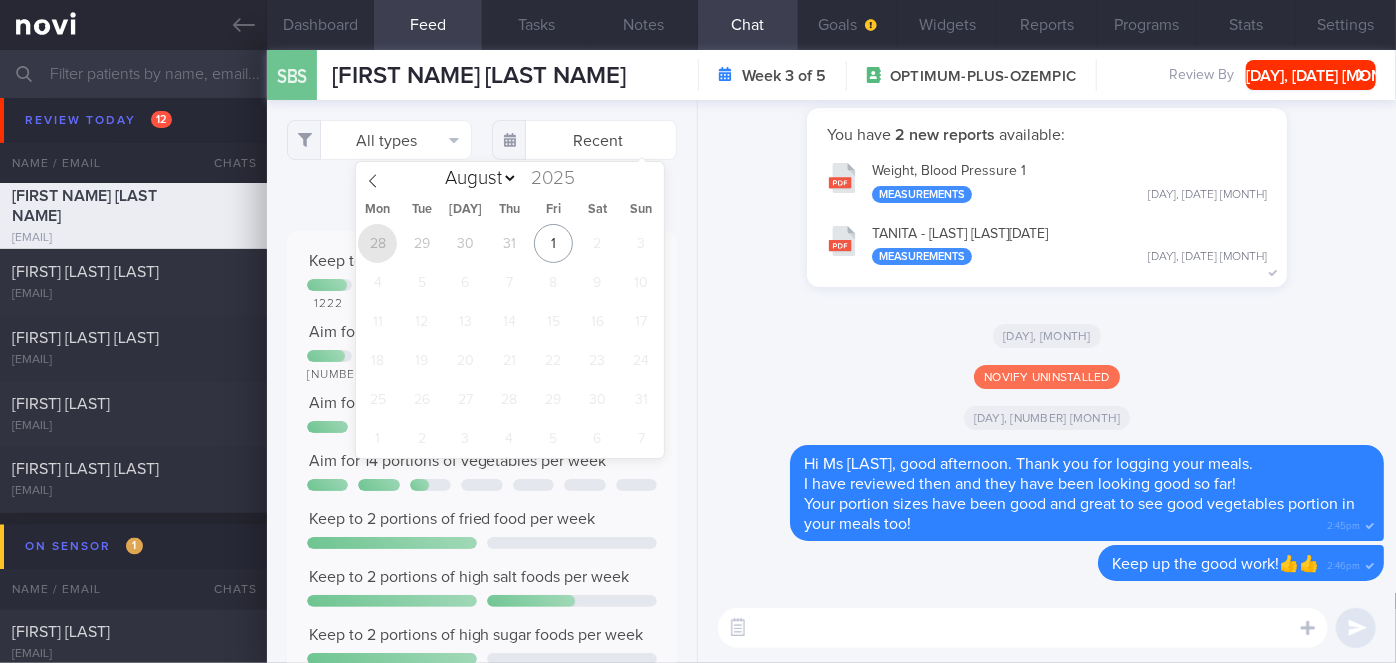 click on "28" at bounding box center (377, 243) 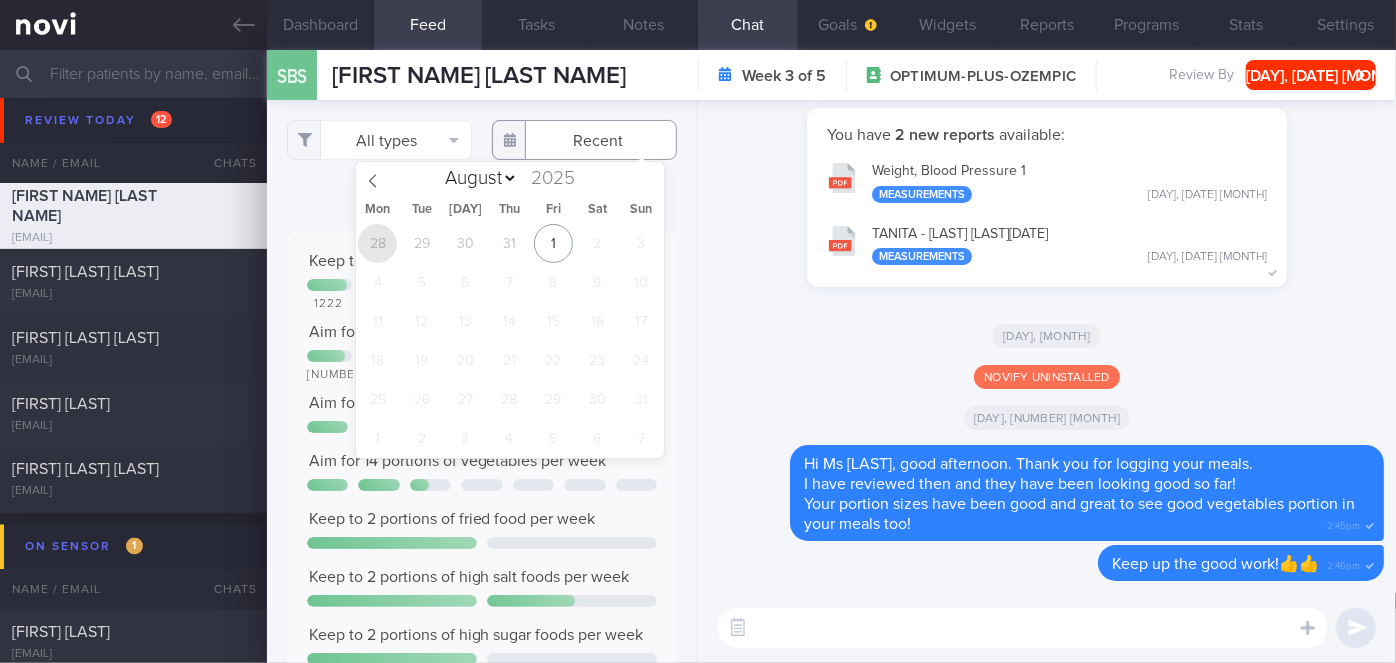 type on "[DATE]" 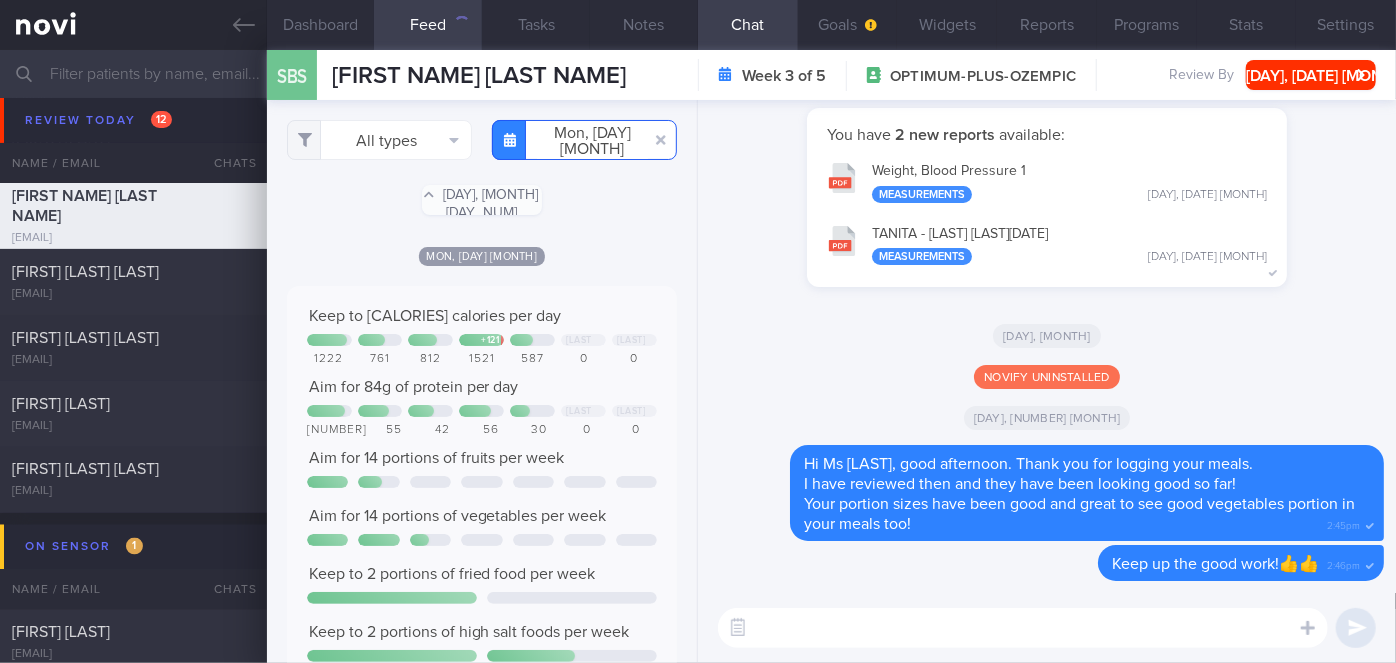 scroll, scrollTop: 999912, scrollLeft: 999648, axis: both 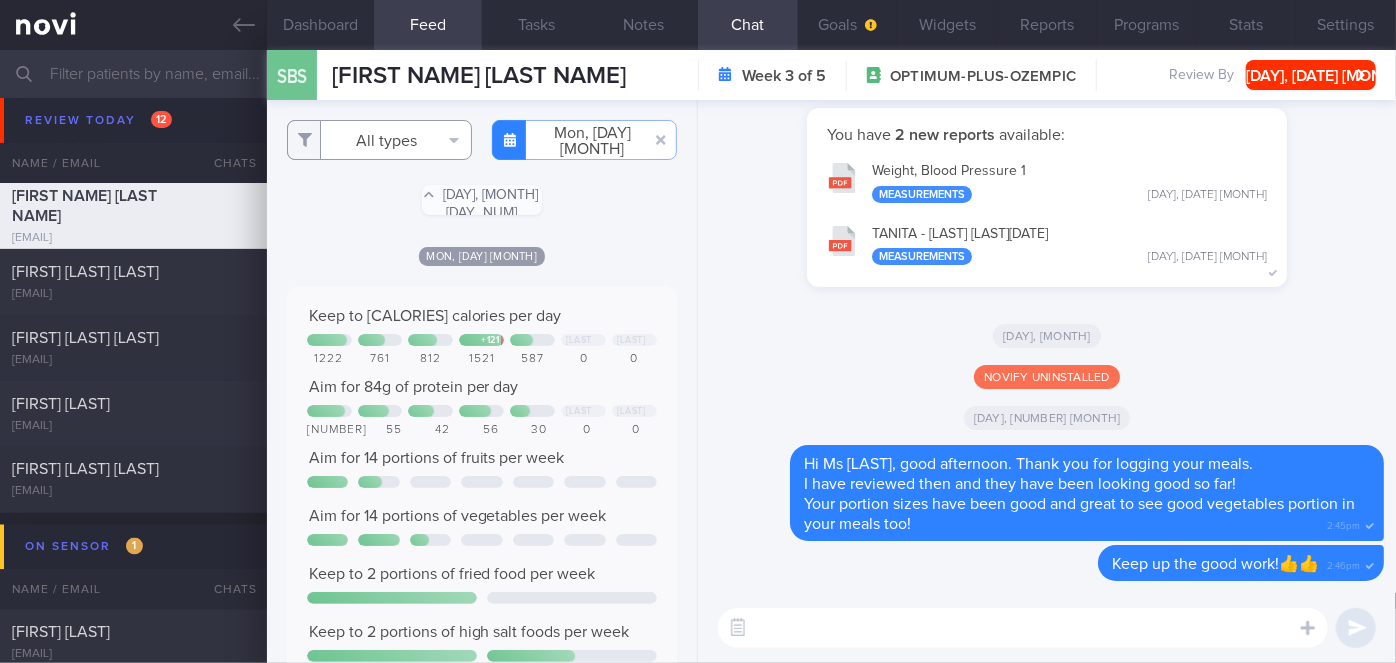click on "All types" at bounding box center (379, 140) 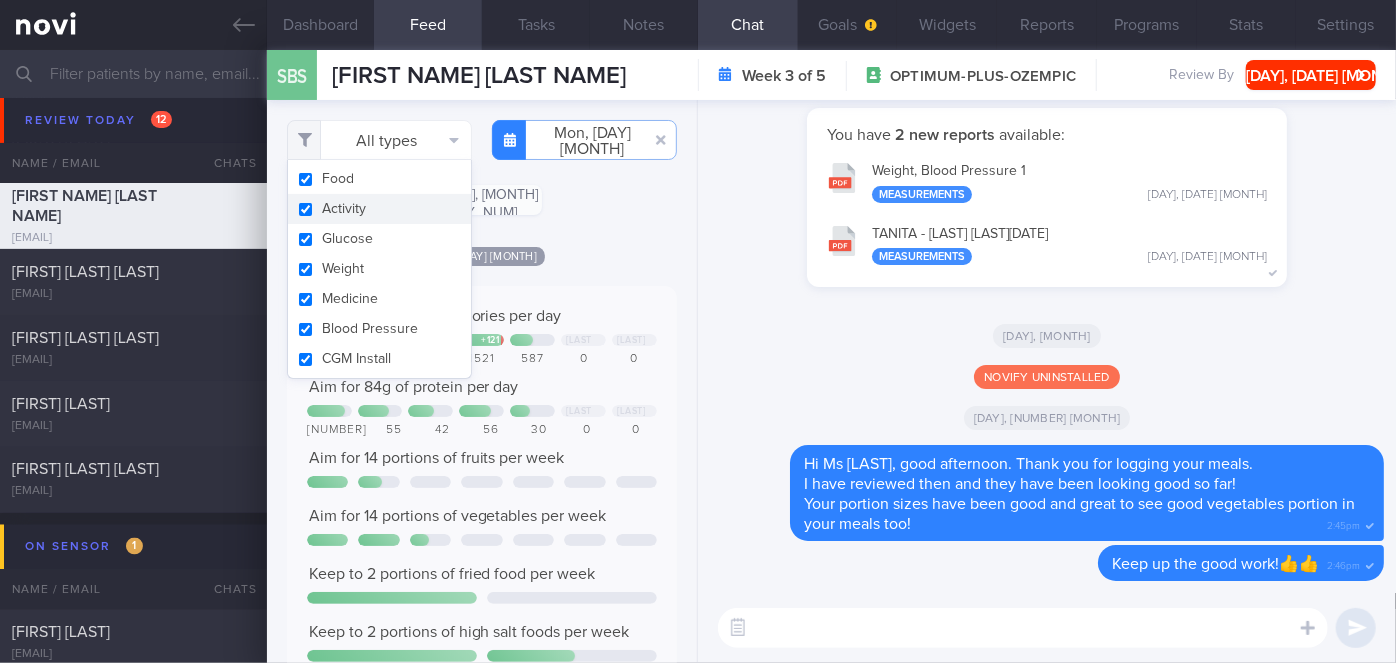 click on "Activity" at bounding box center [379, 209] 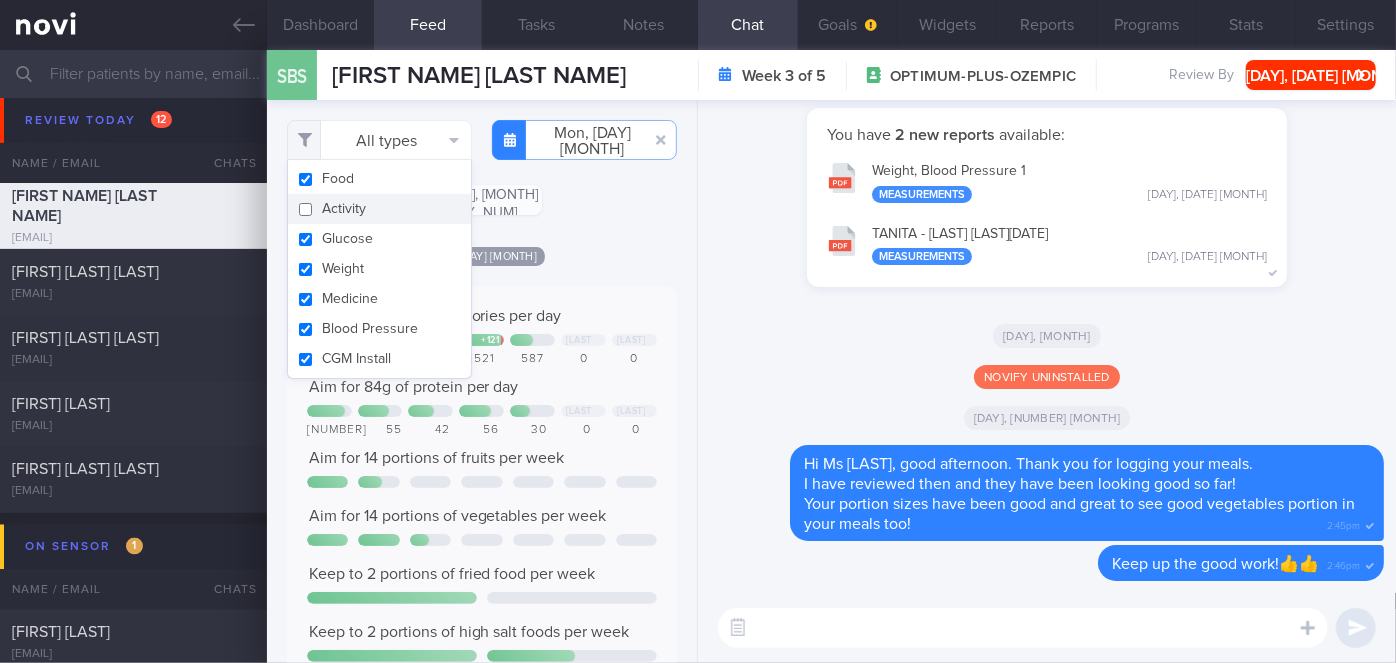 checkbox on "false" 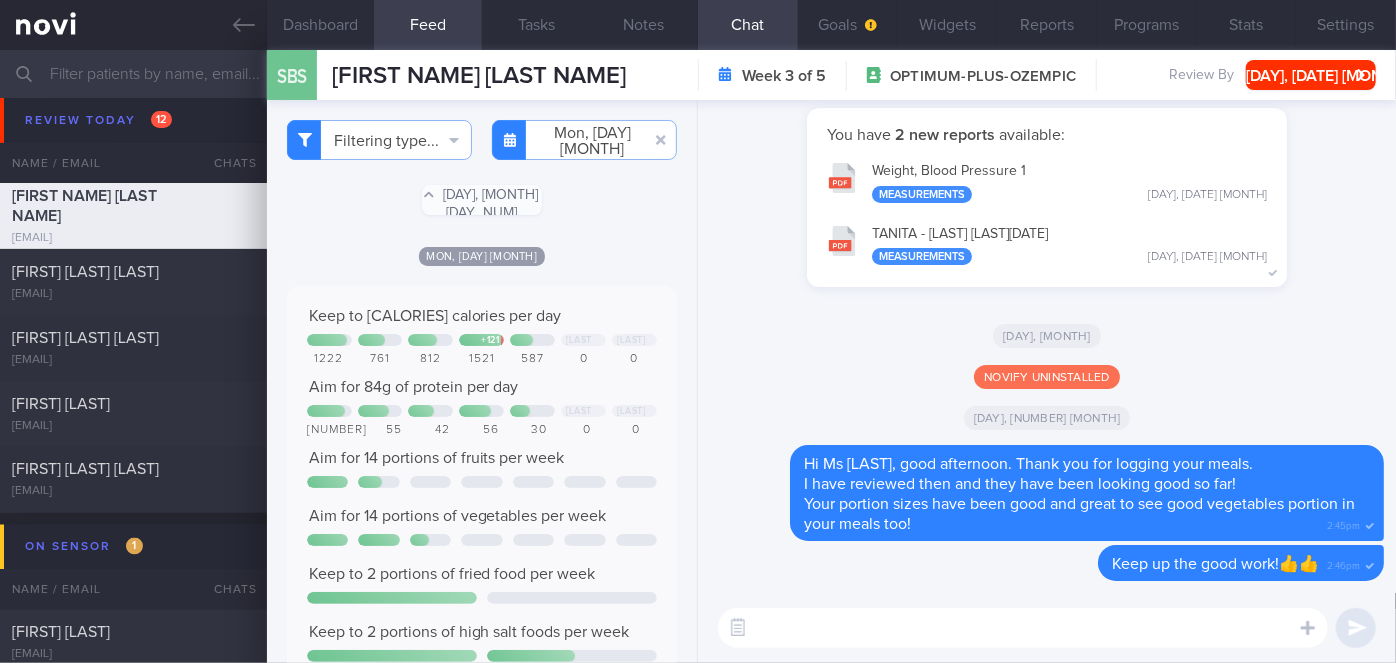 click on "Mon, [DAY] [MONTH]" at bounding box center (482, 255) 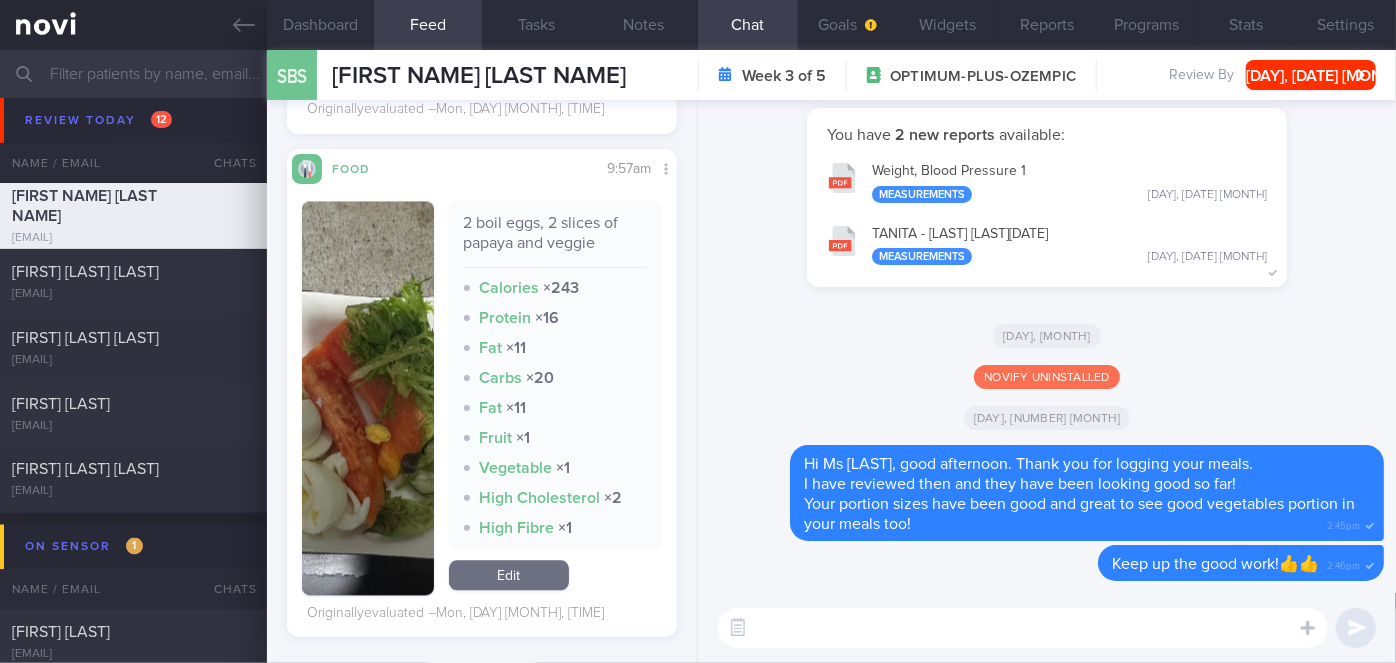 click at bounding box center [368, 398] 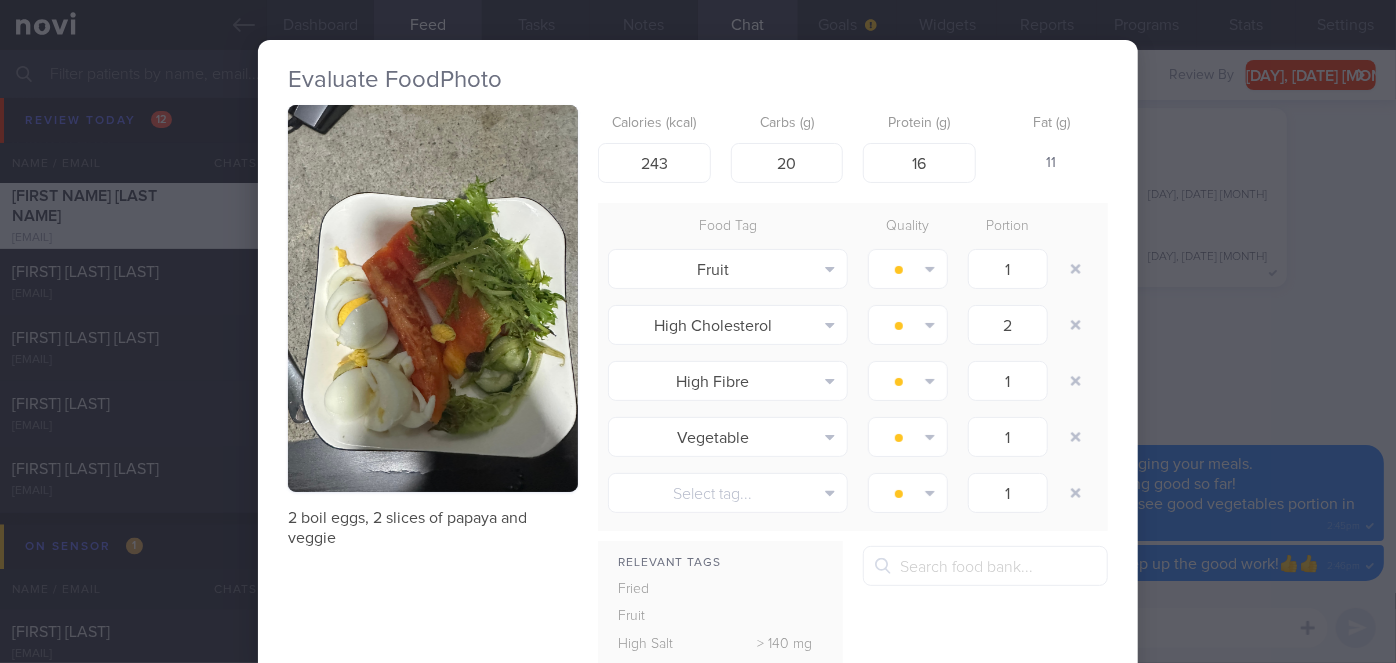 click on "Evaluate Food  Photo
[NUMBER] boil eggs, [NUMBER] slices of papaya and veggie
Calories (kcal)
[NUMBER]
Carbs (g)
[NUMBER]
Protein (g)
[NUMBER]
Fat (g)
[NUMBER]
Food Tag
Quality
Portion
Fruit
Alcohol
Fried
Fruit
Healthy Fats
High Calcium
High Cholesterol
High Fat" at bounding box center (698, 331) 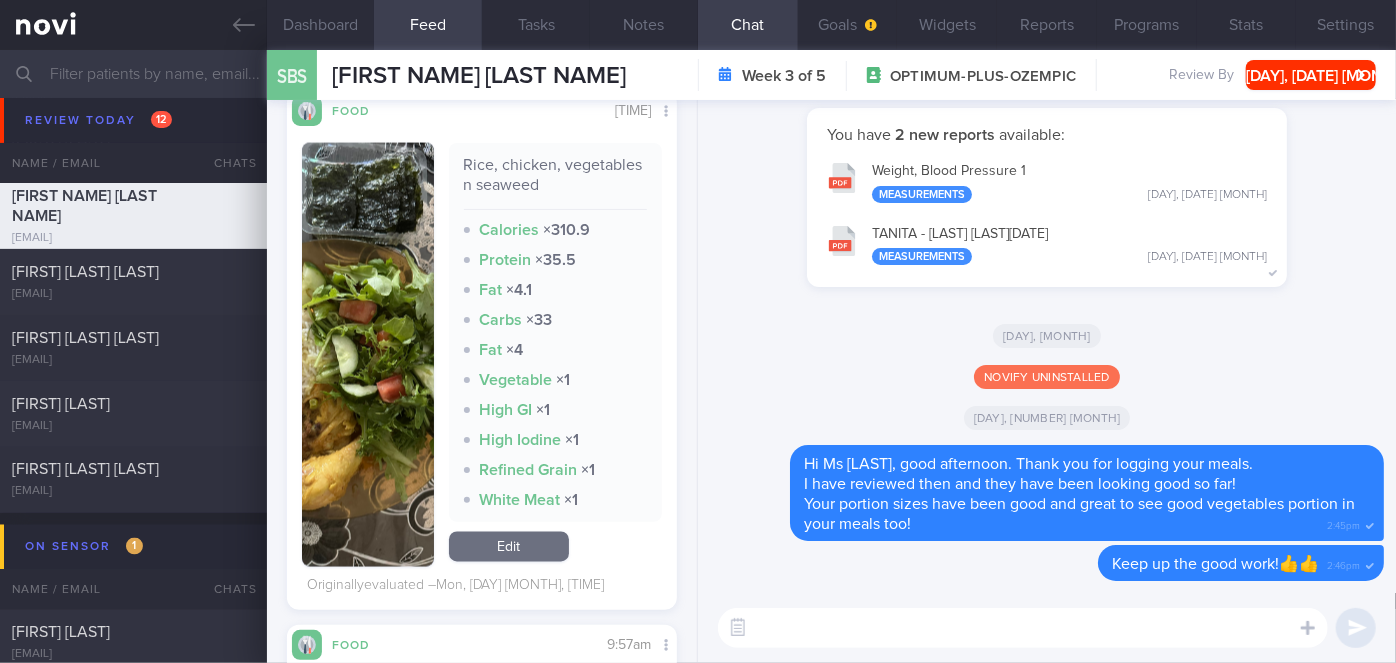 click on "Rice, chicken, vegetables n seaweed
Calories
×  310.9
Protein
×  35.5
Fat
×  4.1
Carbs
×  33
Fat
×  4
Vegetable
×  1
High GI
×  1
High Iodine
×  1
Refined Grain
×  1
White Meat
×  1
Edit" at bounding box center [482, 355] 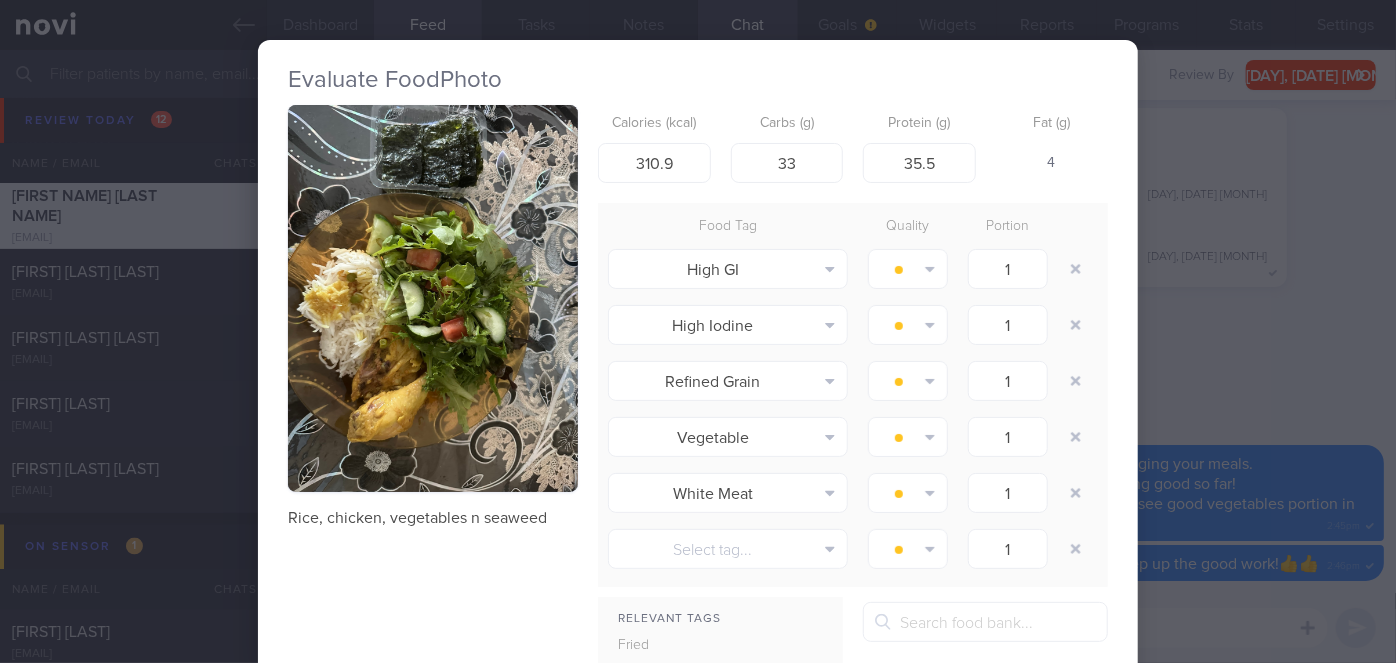 click on "Evaluate Food  Photo
Rice, chicken, vegetables n seaweed
Calories (kcal)
310.9
Carbs (g)
33
Protein (g)
35.5
Fat (g)
4
Food Tag
Quality
Portion
High GI
Alcohol
Fried
Fruit
Healthy Fats
High Calcium
High Cholesterol
High Fat" at bounding box center [698, 331] 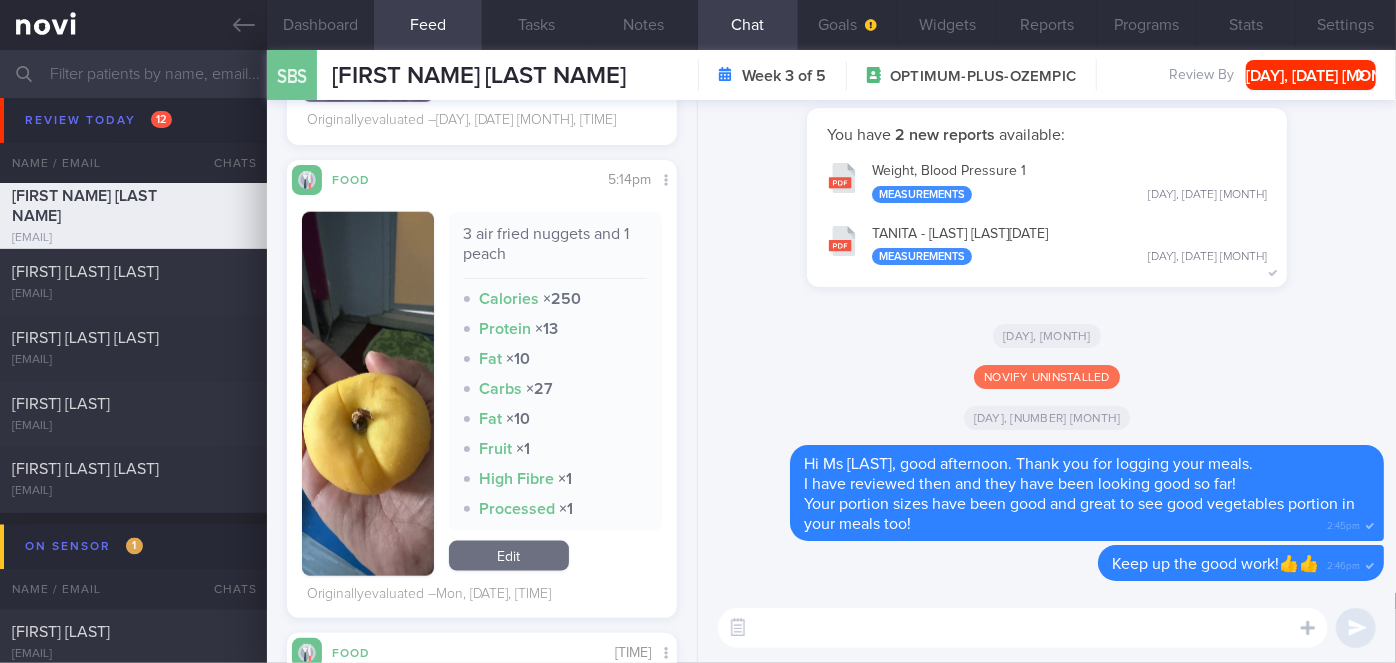 click on "3 air fried nuggets and 1 peach" at bounding box center (555, 251) 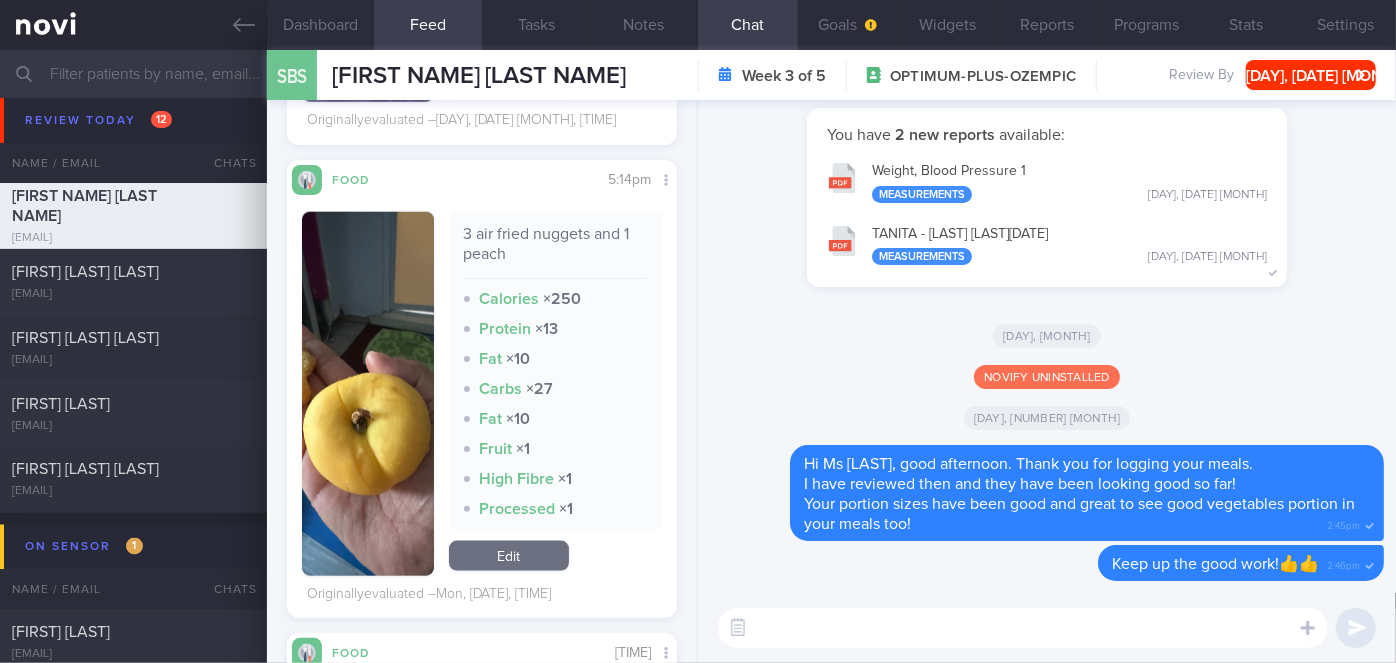 click at bounding box center (368, 394) 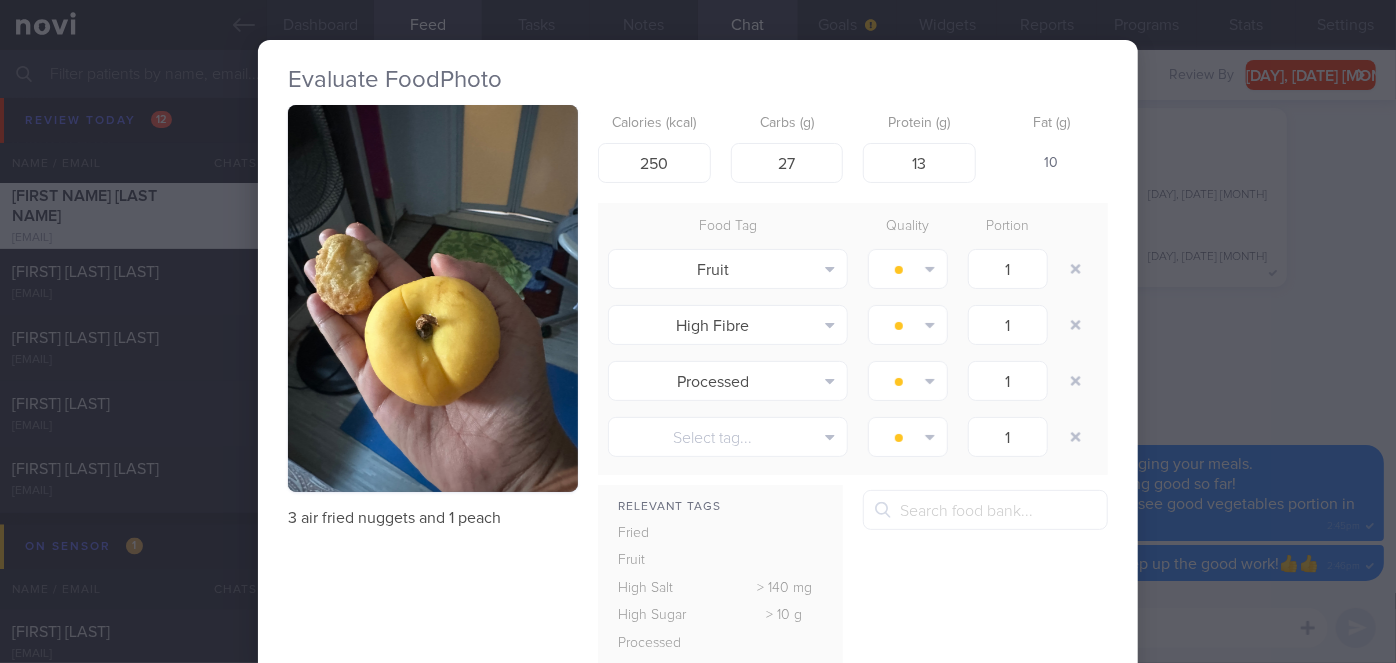click on "Evaluate Food  Photo
3 air fried nuggets and 1 peach
Calories (kcal)
250
Carbs (g)
27
Protein (g)
13
Fat (g)
10
Food Tag
Quality
Portion
Fruit
Alcohol
Fried
Fruit
Healthy Fats
High Calcium
High Cholesterol
High Fat" at bounding box center (698, 331) 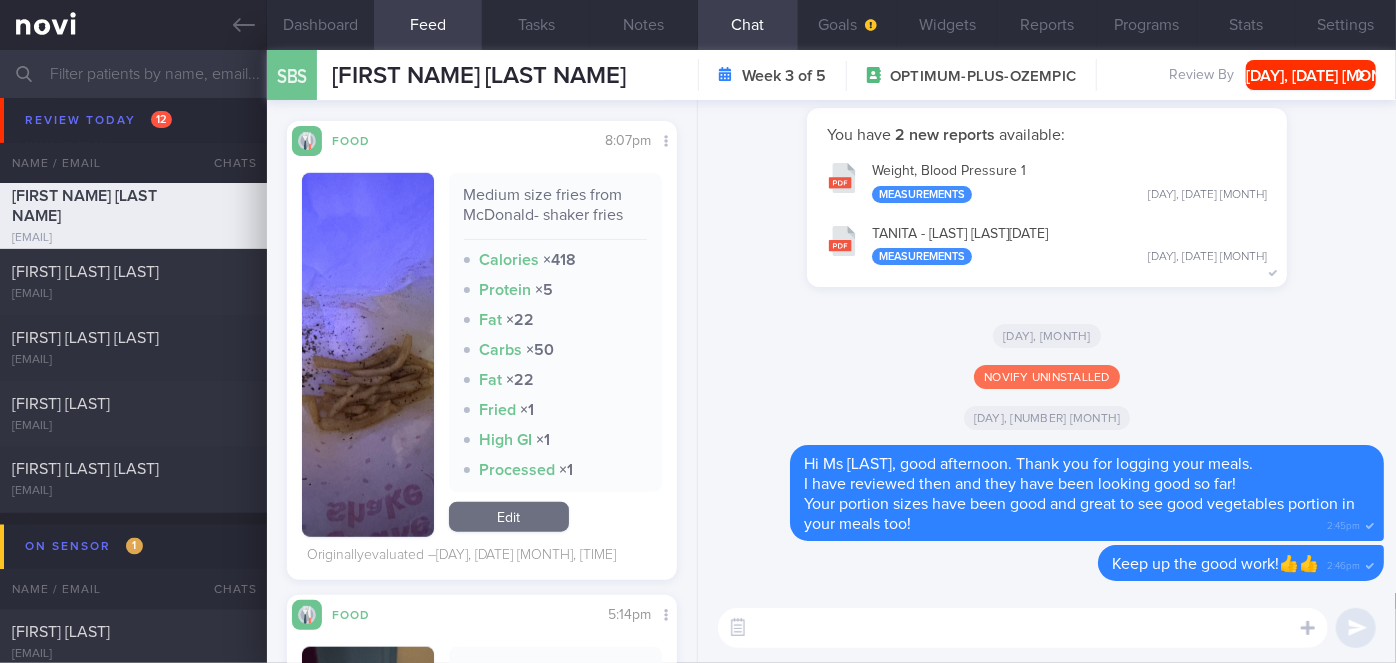 click at bounding box center (368, 355) 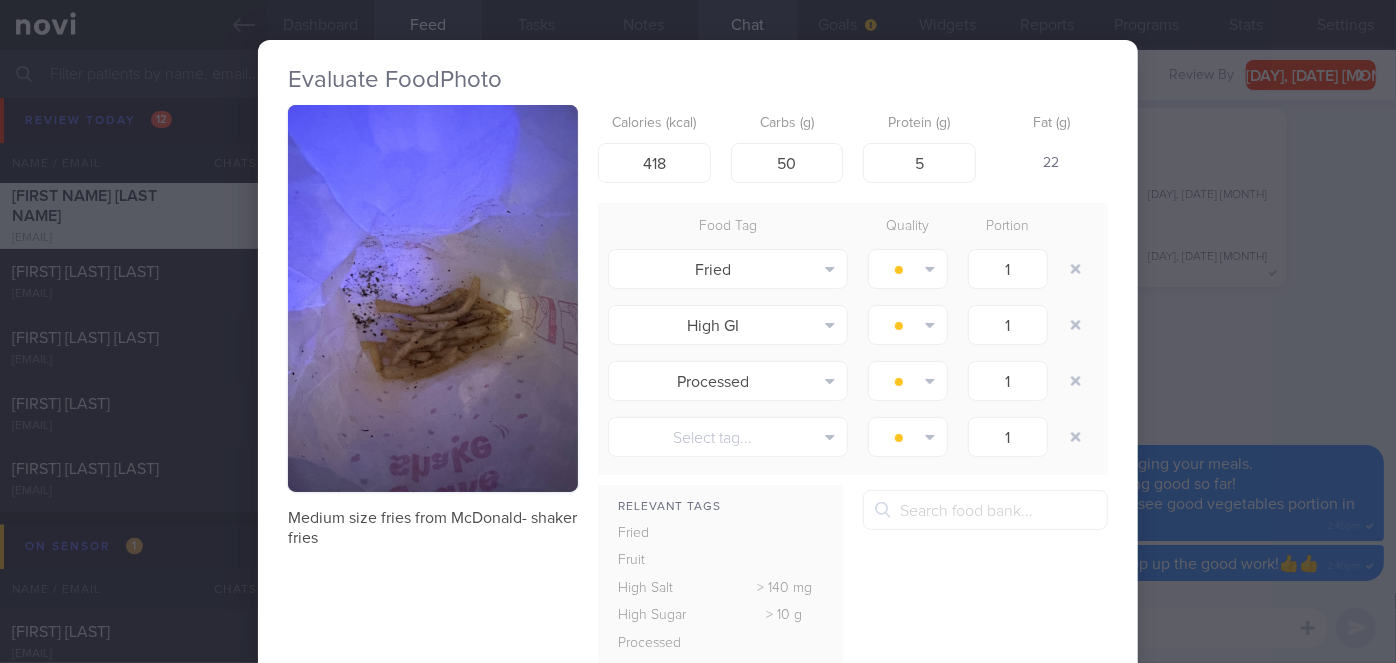 click on "Evaluate Food  Photo
Medium size fries from McDonald- shaker fries
Calories (kcal)
418
Carbs (g)
50
Protein (g)
5
Fat (g)
22
Food Tag
Quality
Portion
Fried
Alcohol
Fried
Fruit
Healthy Fats
High Calcium
High Cholesterol" at bounding box center (698, 331) 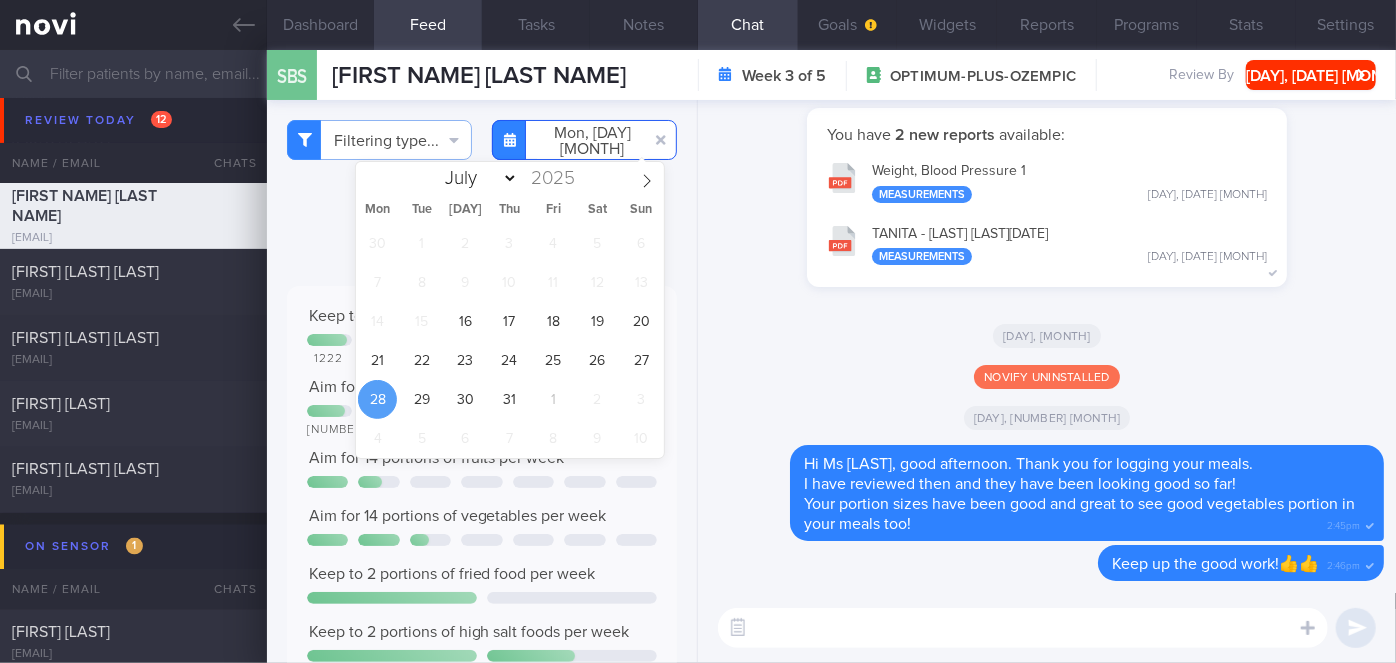 click on "[DATE]" at bounding box center (584, 140) 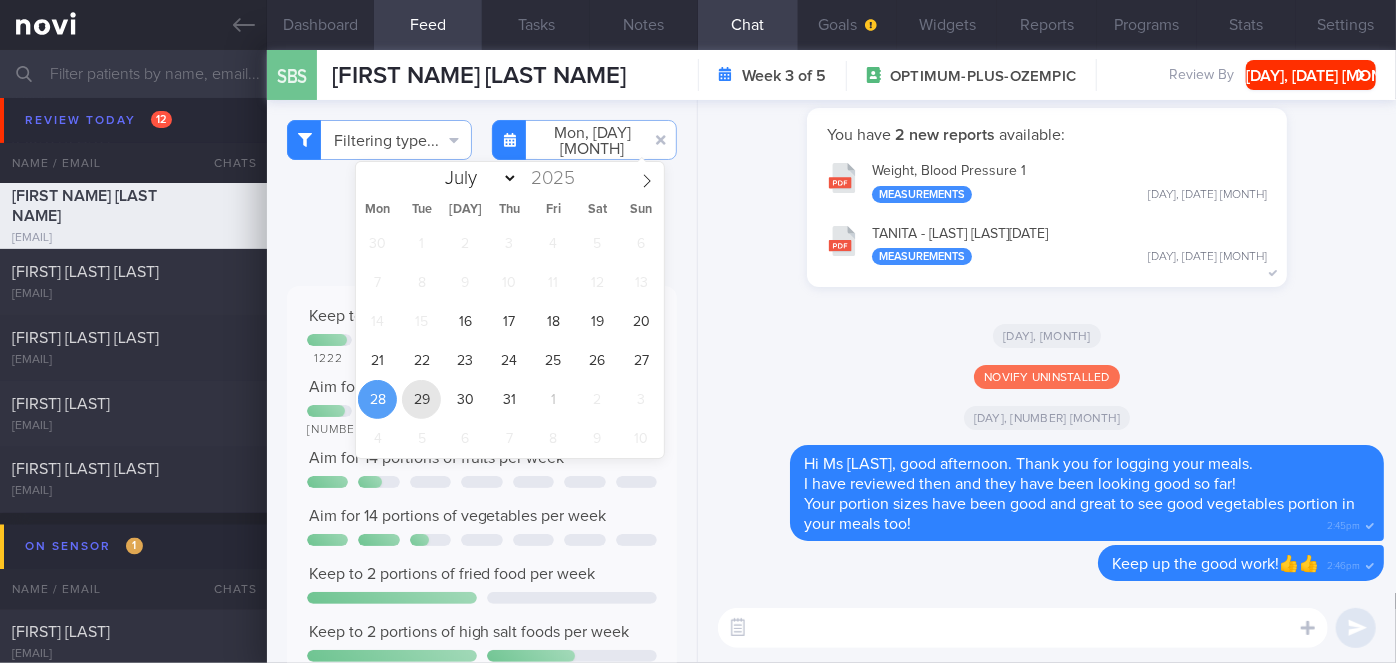 click on "29" at bounding box center [421, 399] 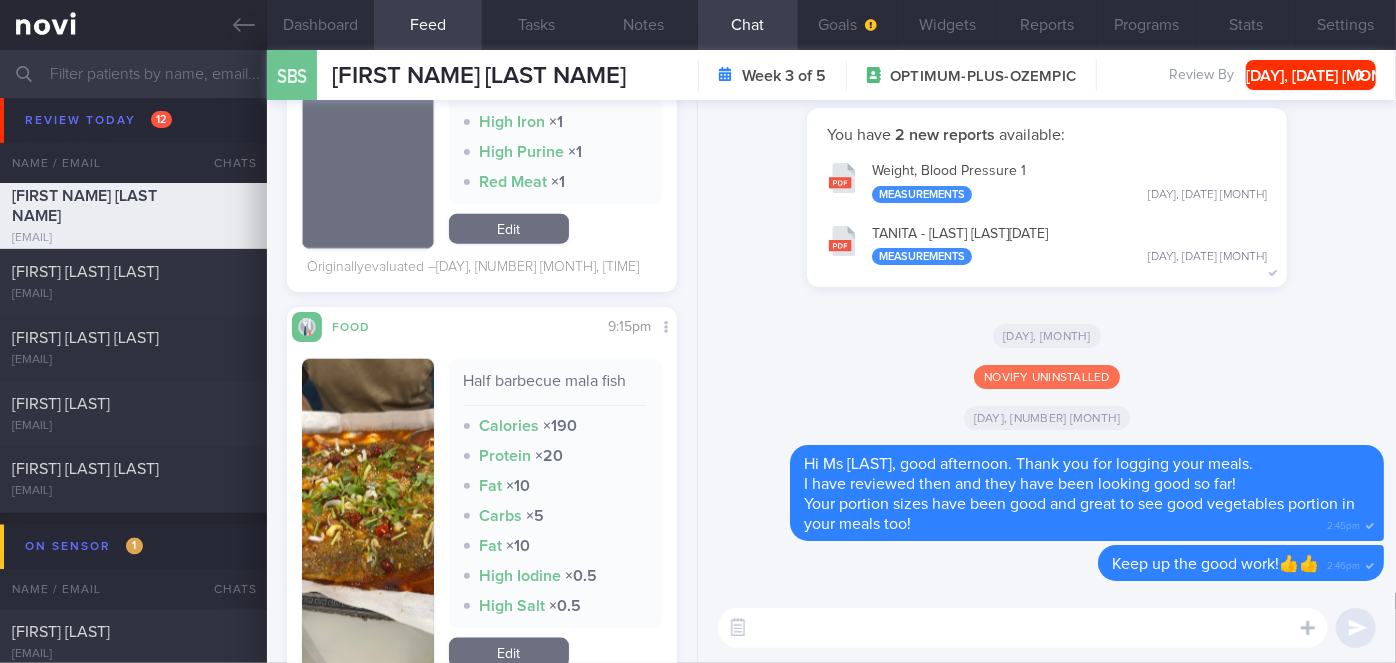 click at bounding box center [368, 516] 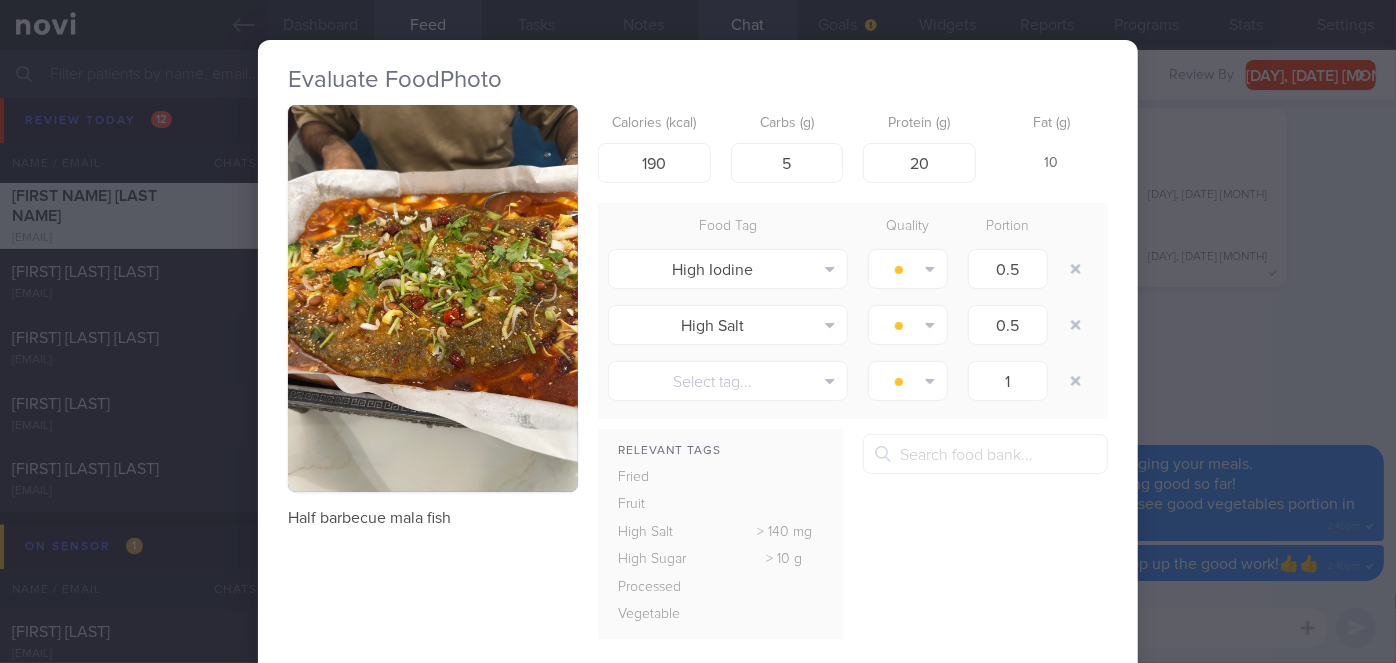 click on "Evaluate Food  Photo
Half barbecue mala fish
Calories (kcal)
[NUMBER]
Carbs (g)
[NUMBER]
Protein (g)
[NUMBER]
Fat (g)
[NUMBER]
Food Tag
Quality
Portion
High Iodine
Alcohol
Fried
Fruit
Healthy Fats
High Calcium
High Cholesterol
High Fat" at bounding box center (698, 331) 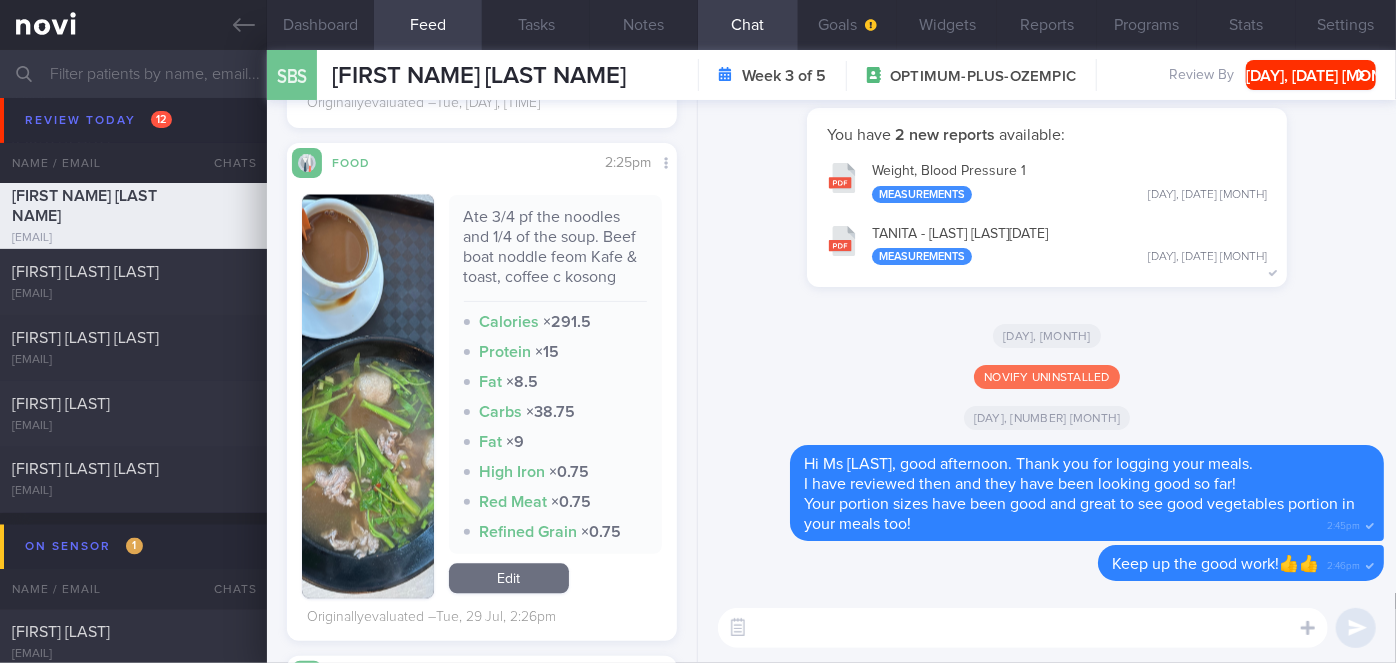 click at bounding box center (368, 397) 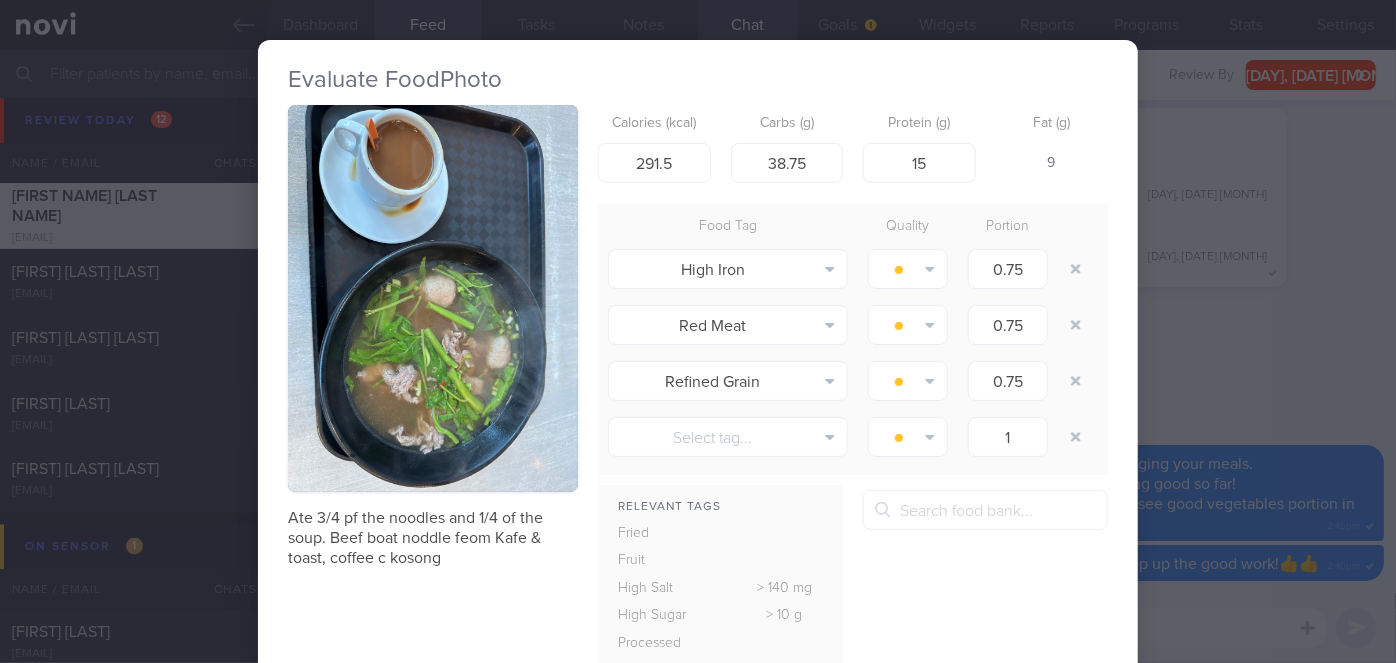 click on "Evaluate Food  Photo
Ate 3/4 pf the noodles and 1/4 of the soup. Beef boat noddle feom Kafe & toast, coffee c kosong
Calories (kcal)
291.5
Carbs (g)
38.75
Protein (g)
15
Fat (g)
9
Food Tag
Quality
Portion
High Iron
Alcohol
Fried
Fruit
Healthy Fats
High Calcium" at bounding box center [698, 331] 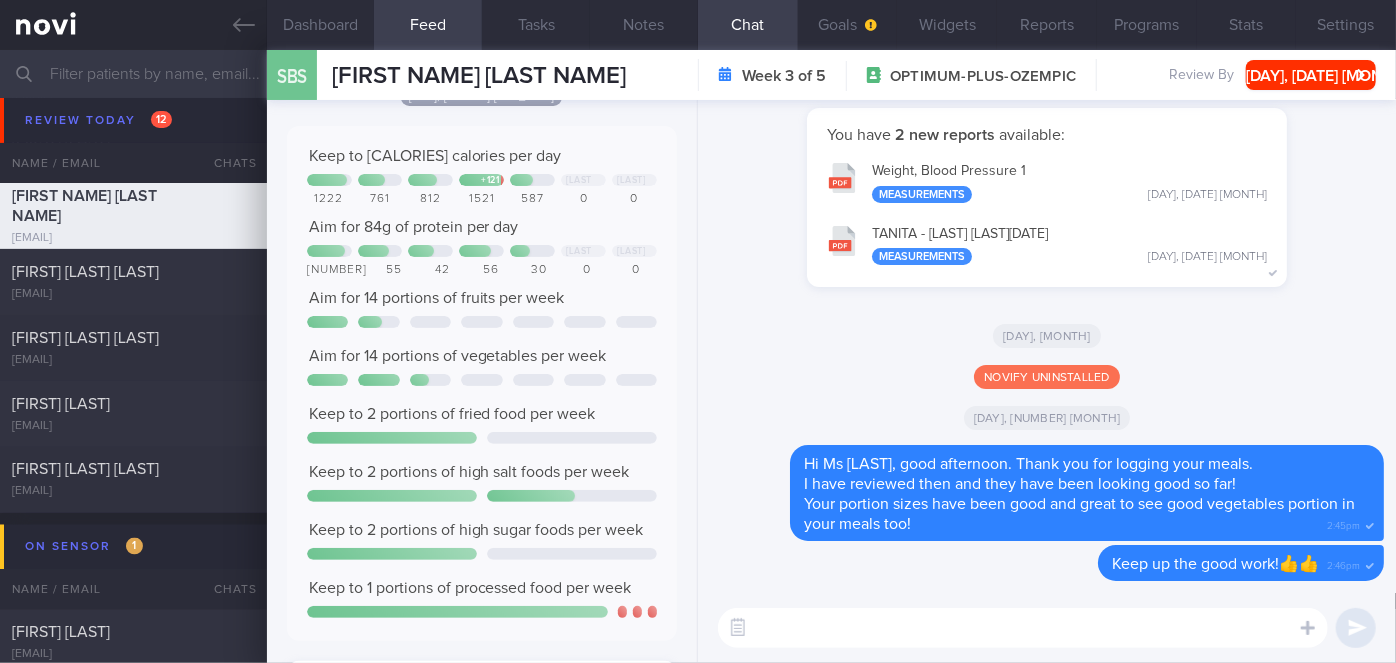 scroll, scrollTop: 0, scrollLeft: 0, axis: both 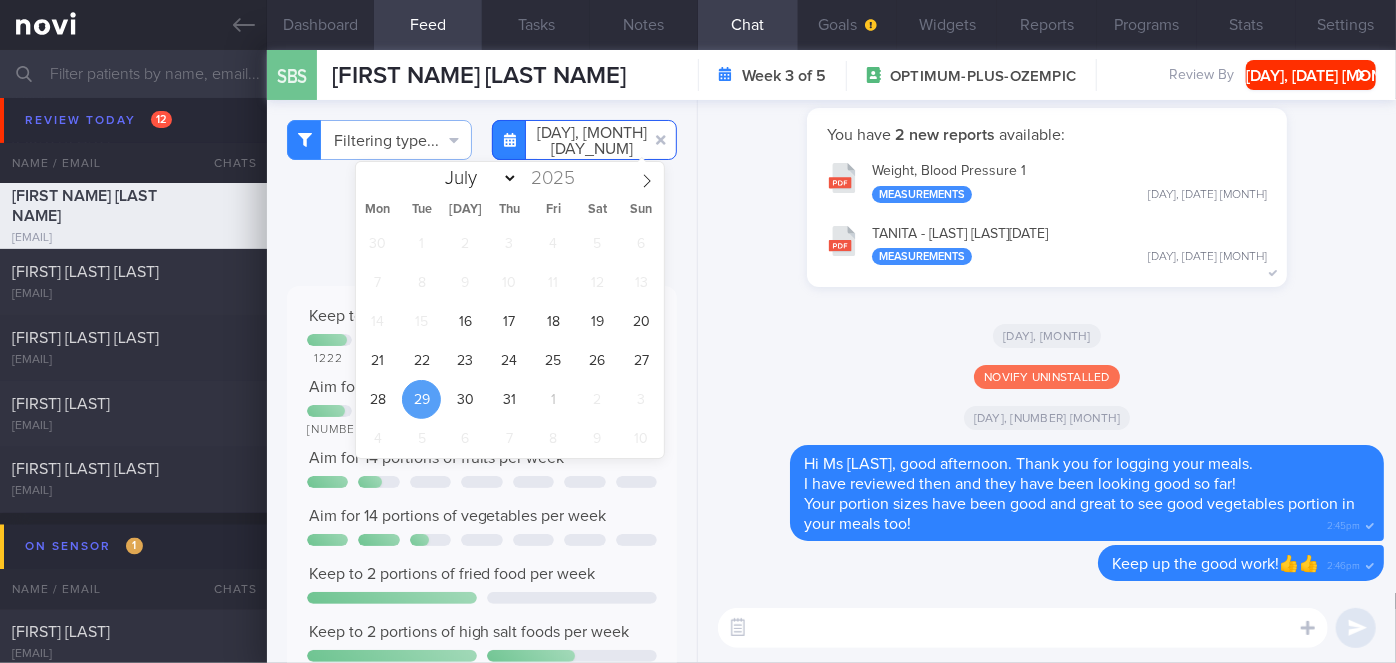 click on "[DATE]" at bounding box center [584, 140] 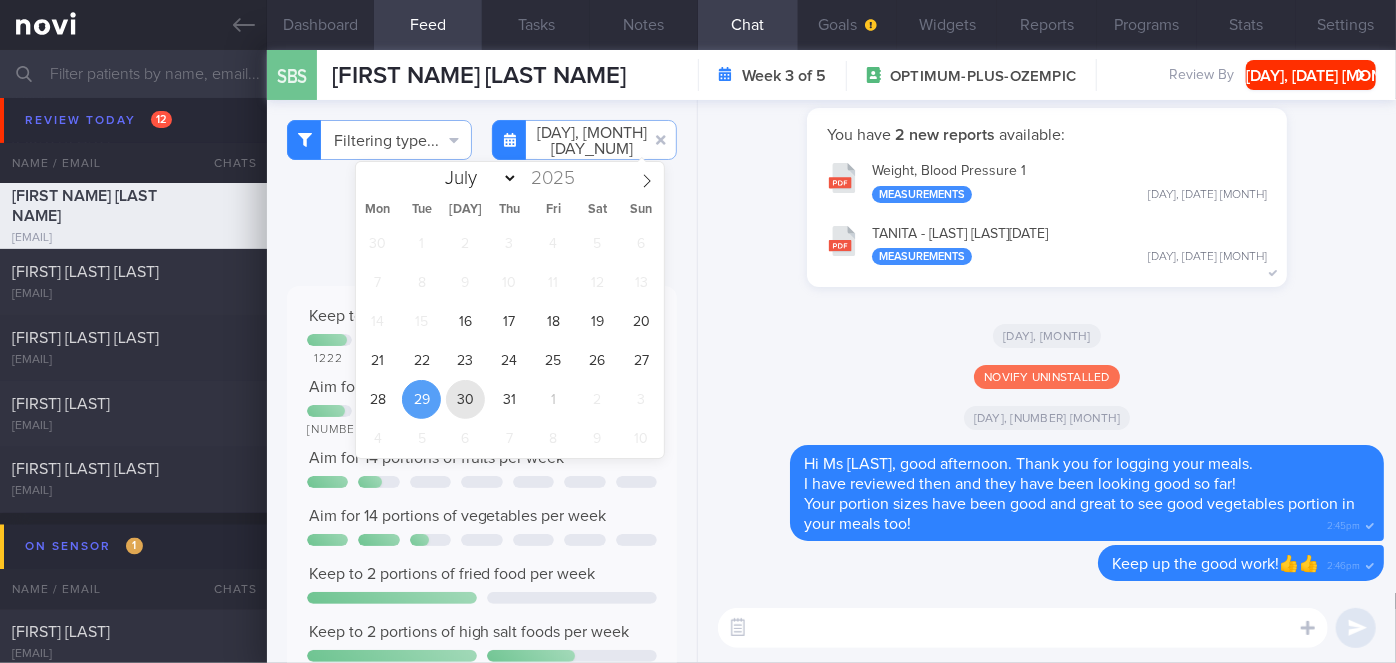 click on "30" at bounding box center [465, 399] 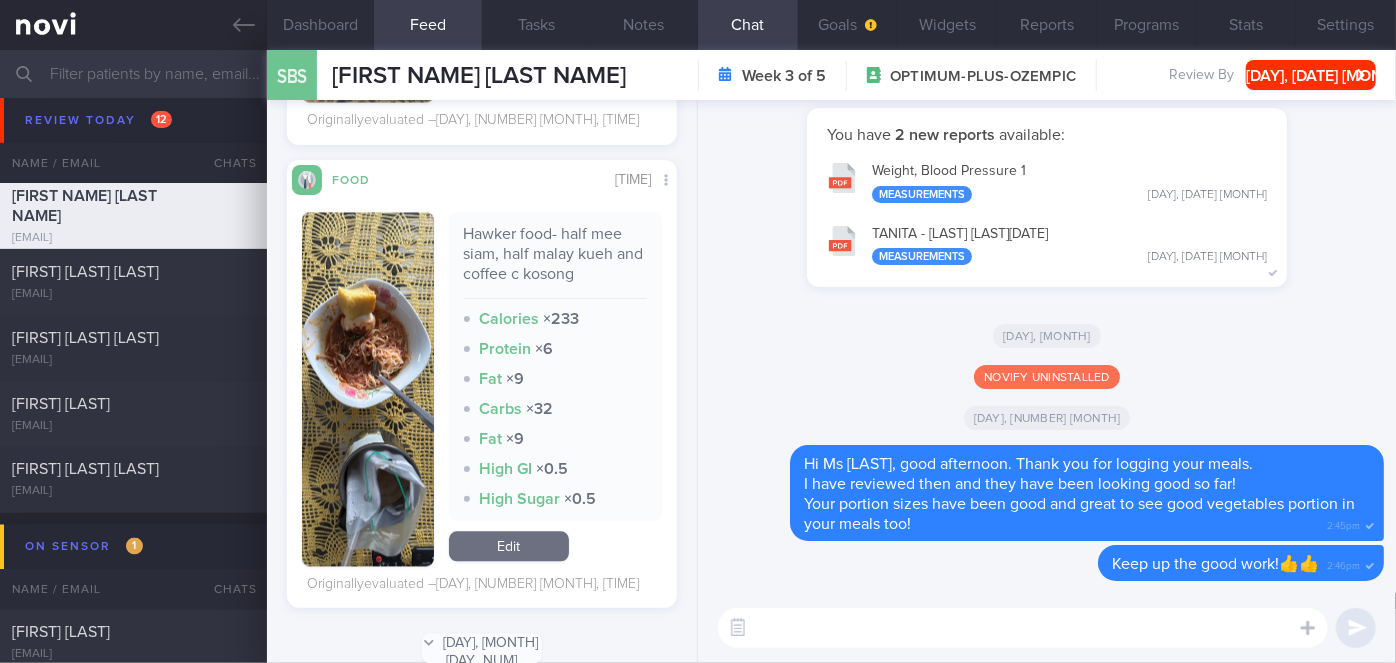 scroll, scrollTop: 2159, scrollLeft: 0, axis: vertical 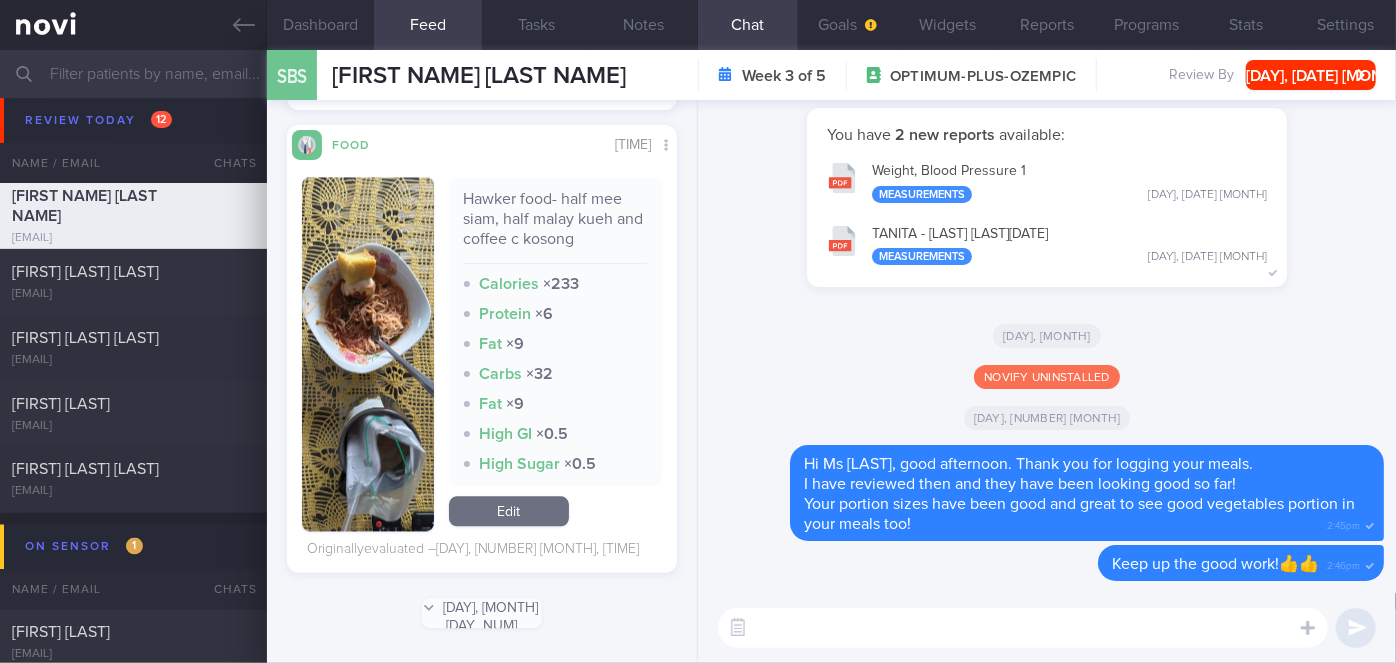 click at bounding box center (368, 354) 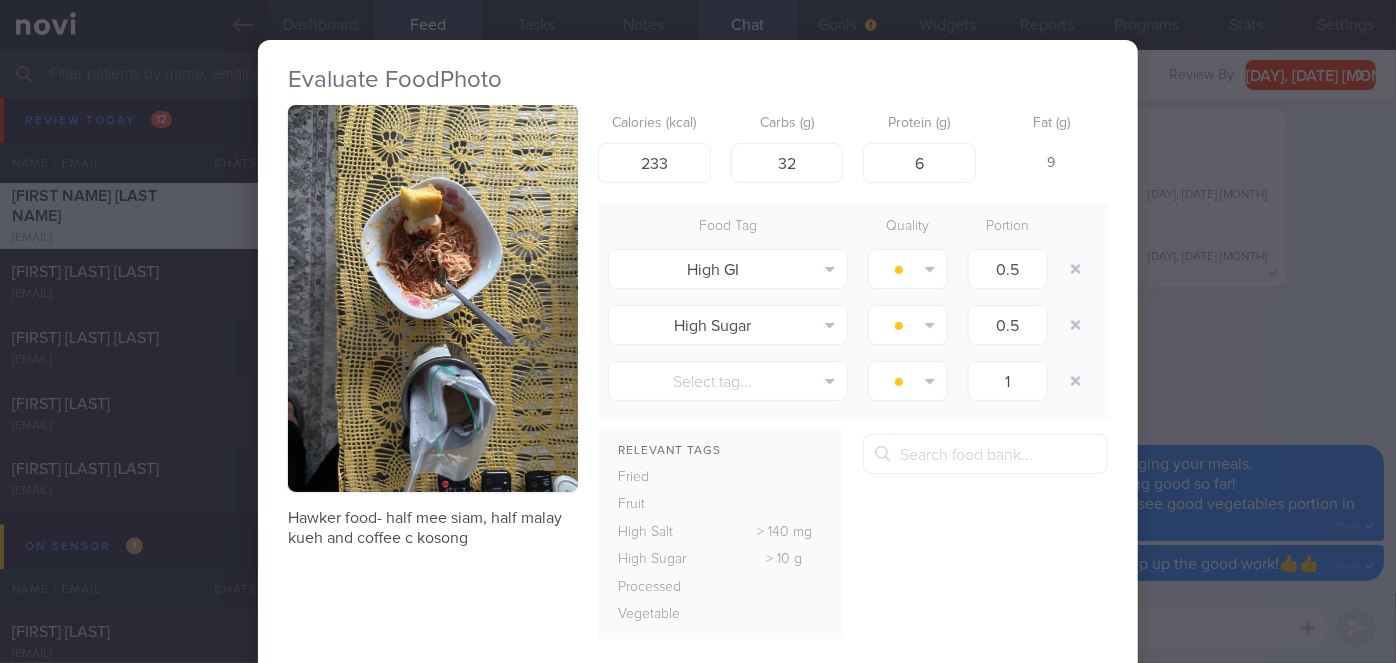 click on "Evaluate Food  Photo
Hawker food- half mee siam, half malay kueh and coffee c kosong
Calories (kcal)
233
Carbs (g)
32
Protein (g)
6
Fat (g)
9
Food Tag
Quality
Portion
High GI
Alcohol
Fried
Fruit
Healthy Fats
High Calcium
High Cholesterol" at bounding box center (698, 331) 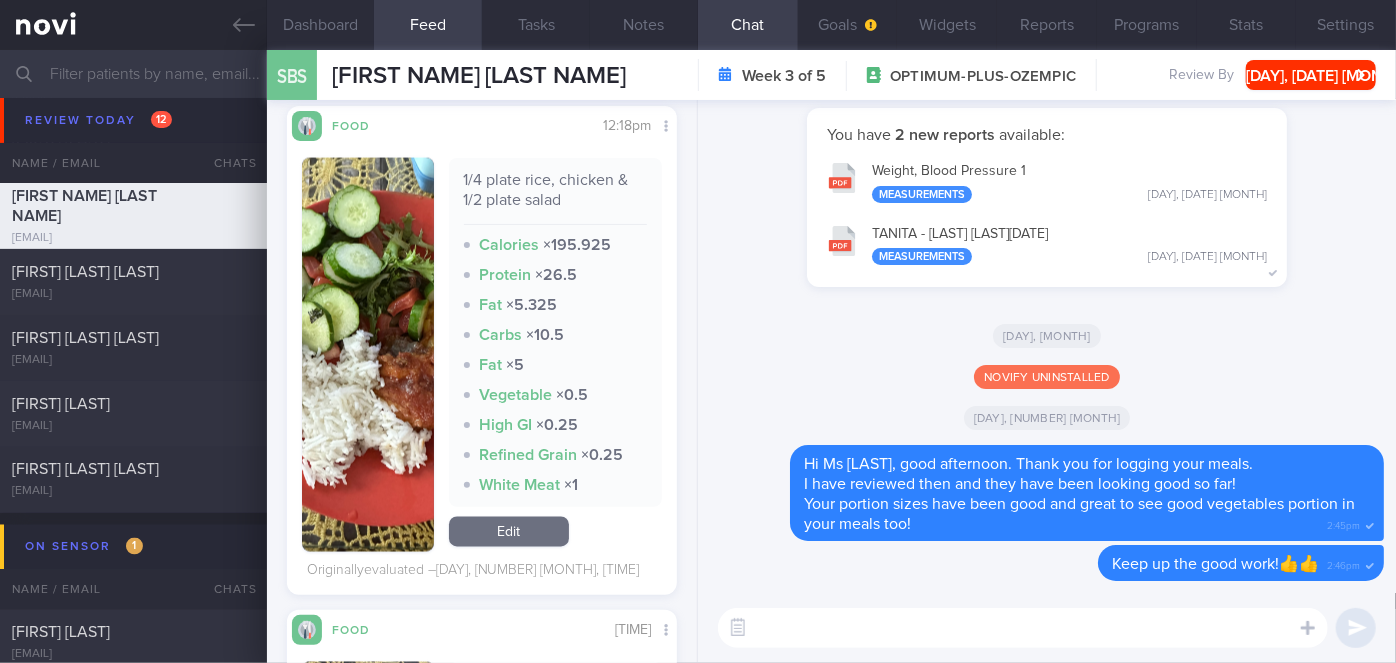 scroll, scrollTop: 1635, scrollLeft: 0, axis: vertical 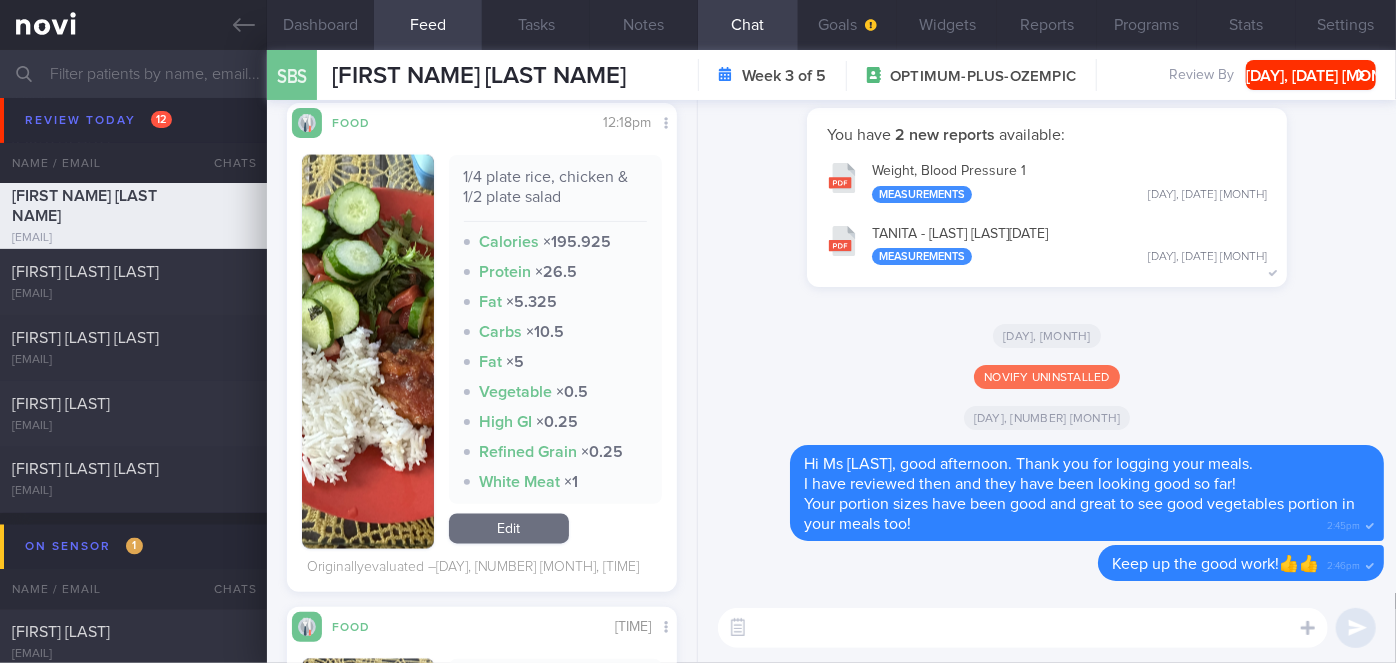 click at bounding box center [368, 352] 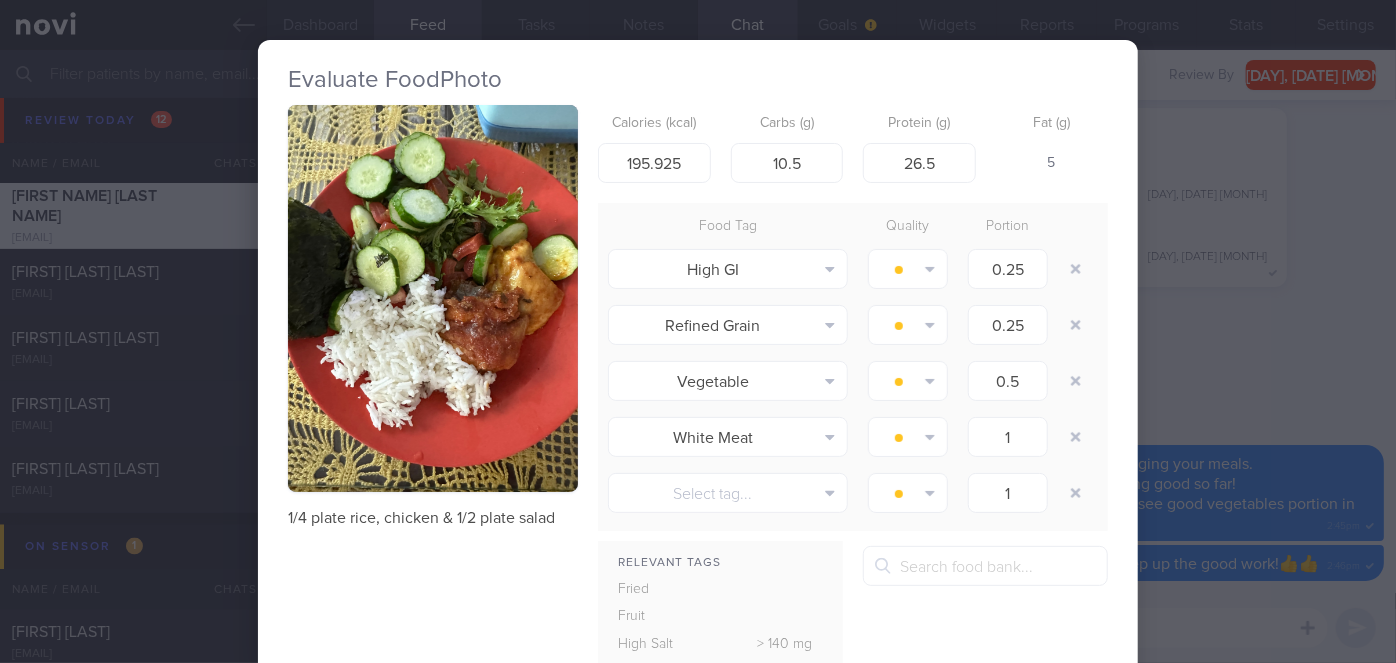 click on "Evaluate Food  Photo
1/4 plate rice, chicken & 1/2 plate salad
Calories (kcal)
195.925
Carbs (g)
10.5
Protein (g)
26.5
Fat (g)
5
Food Tag
Quality
Portion
High GI
Alcohol
Fried
Fruit
Healthy Fats
High Calcium
High Cholesterol" at bounding box center [698, 331] 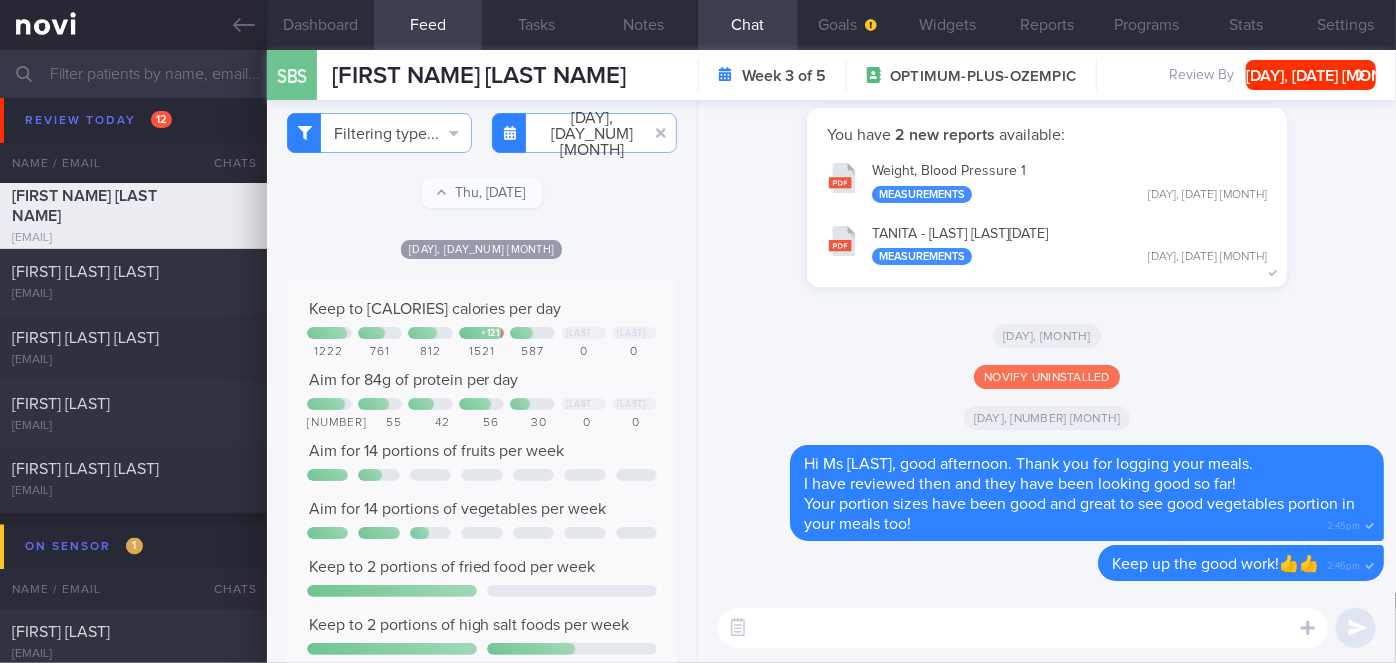 scroll, scrollTop: 0, scrollLeft: 0, axis: both 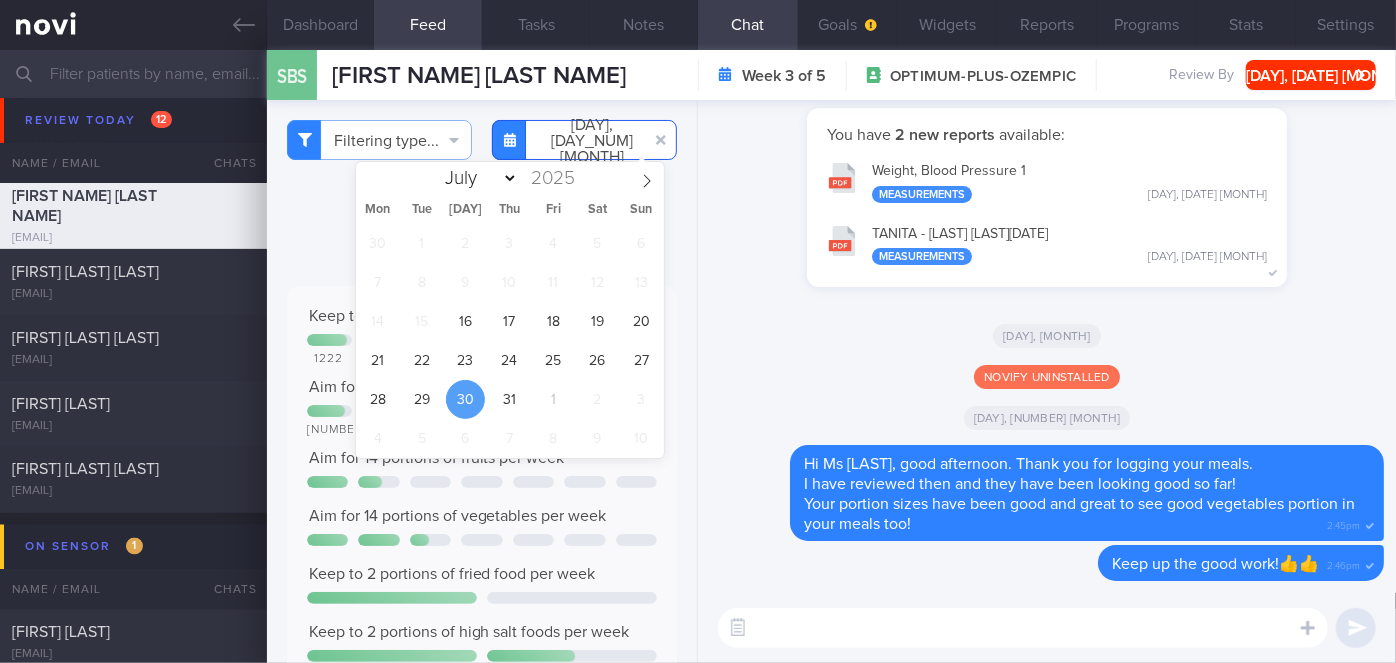 click on "[DATE]" at bounding box center [584, 140] 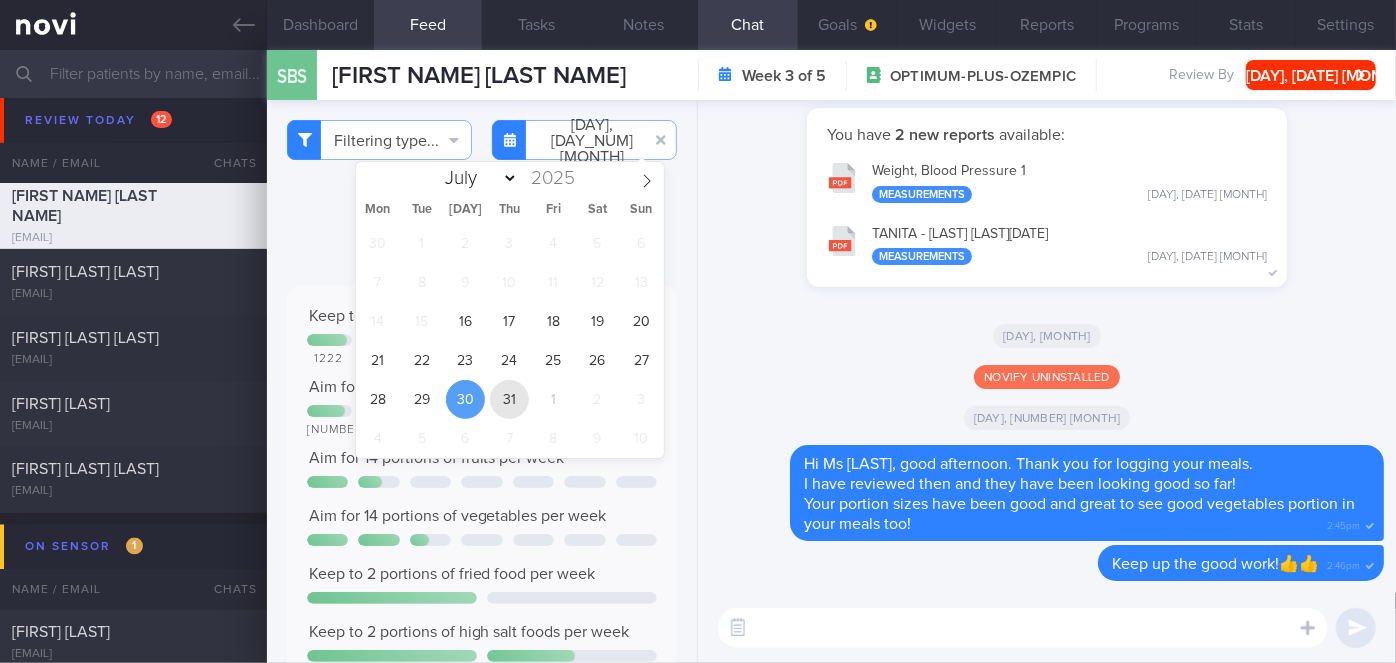 click on "31" at bounding box center [509, 399] 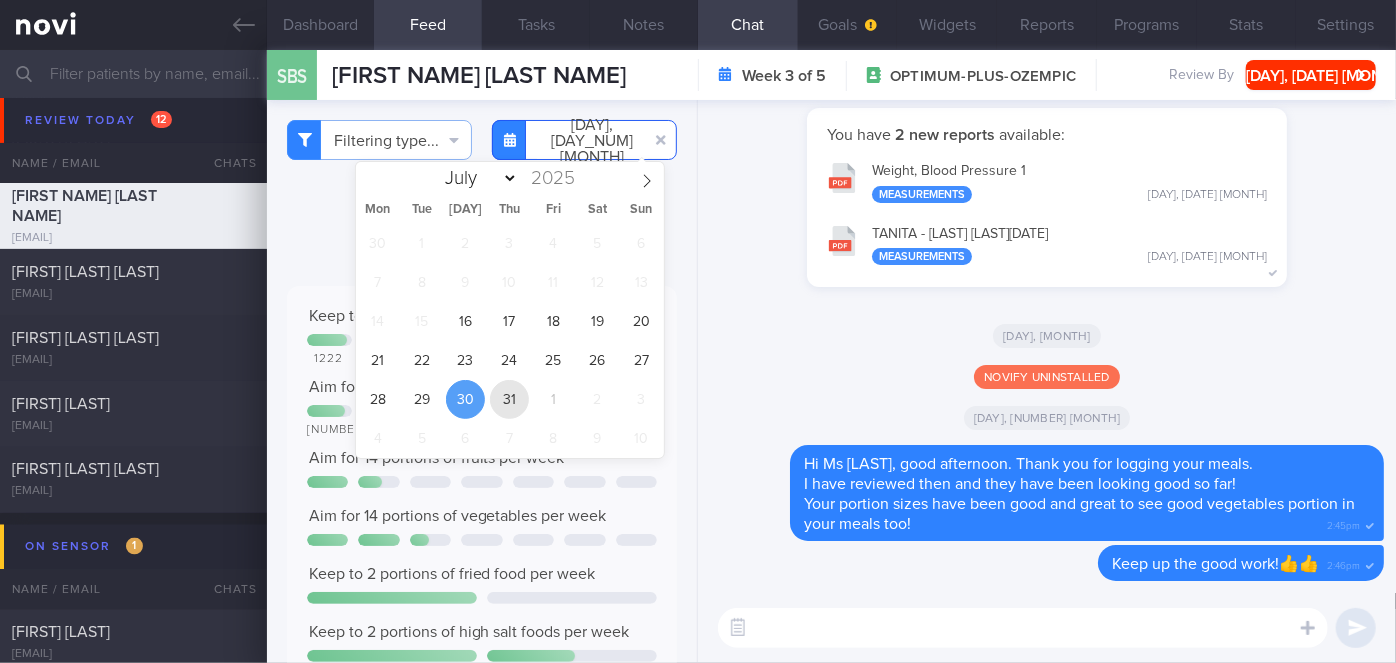 type on "[DATE]" 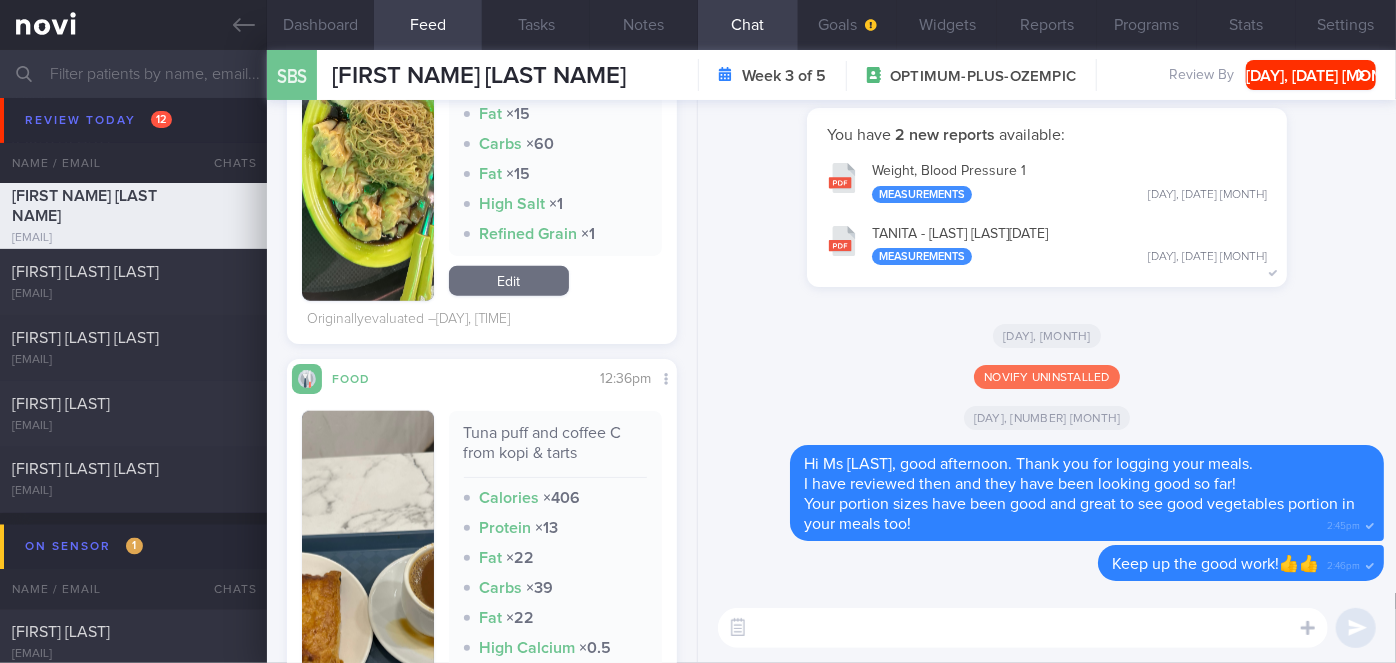 scroll, scrollTop: 1055, scrollLeft: 0, axis: vertical 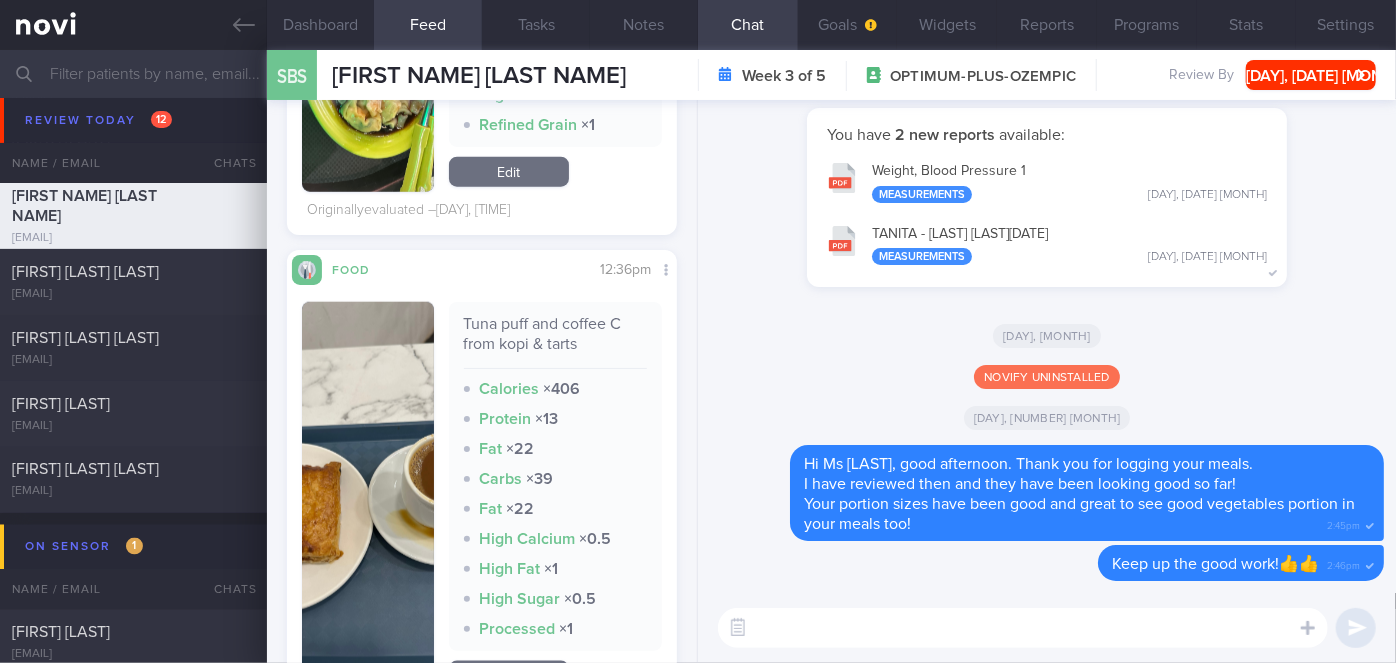 click at bounding box center [368, 499] 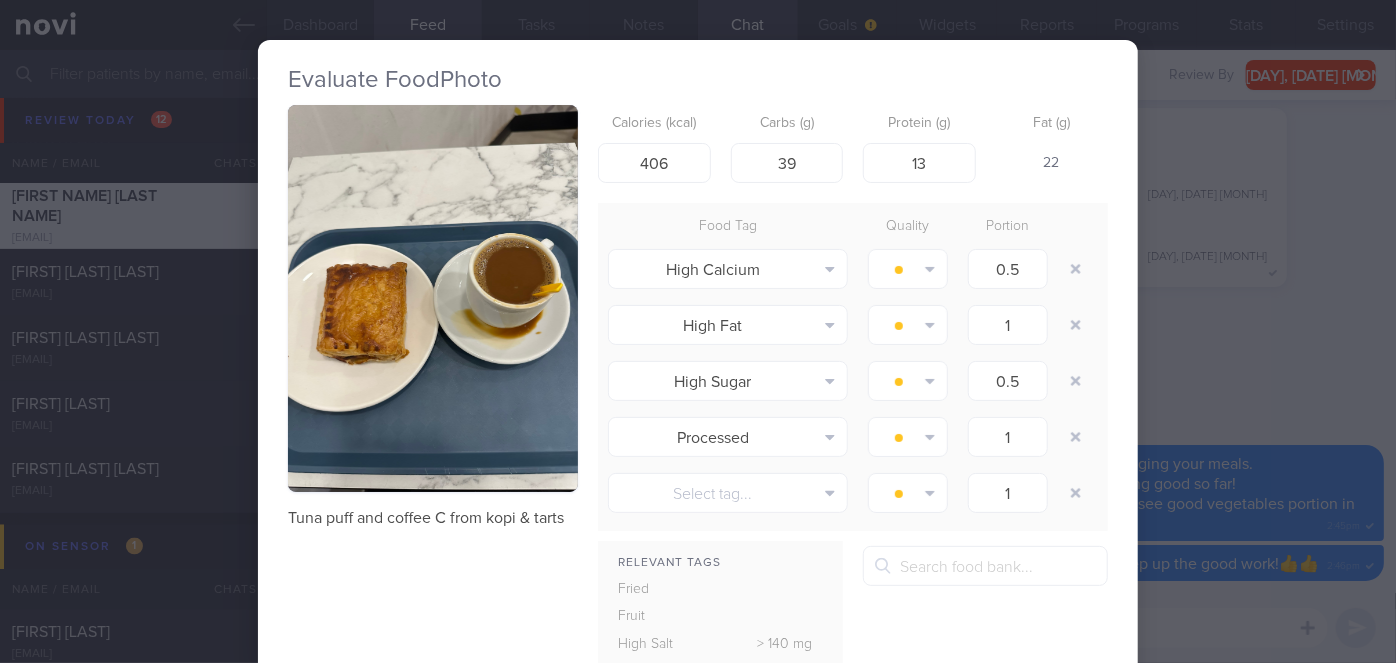 click on "Evaluate Food  Photo
Tuna puff and coffee C from kopi & tarts
Calories (kcal)
406
Carbs (g)
39
Protein (g)
13
Fat (g)
22
Food Tag
Quality
Portion
High Calcium
Alcohol
Fried
Fruit
Healthy Fats
High Calcium
High Cholesterol" at bounding box center (698, 331) 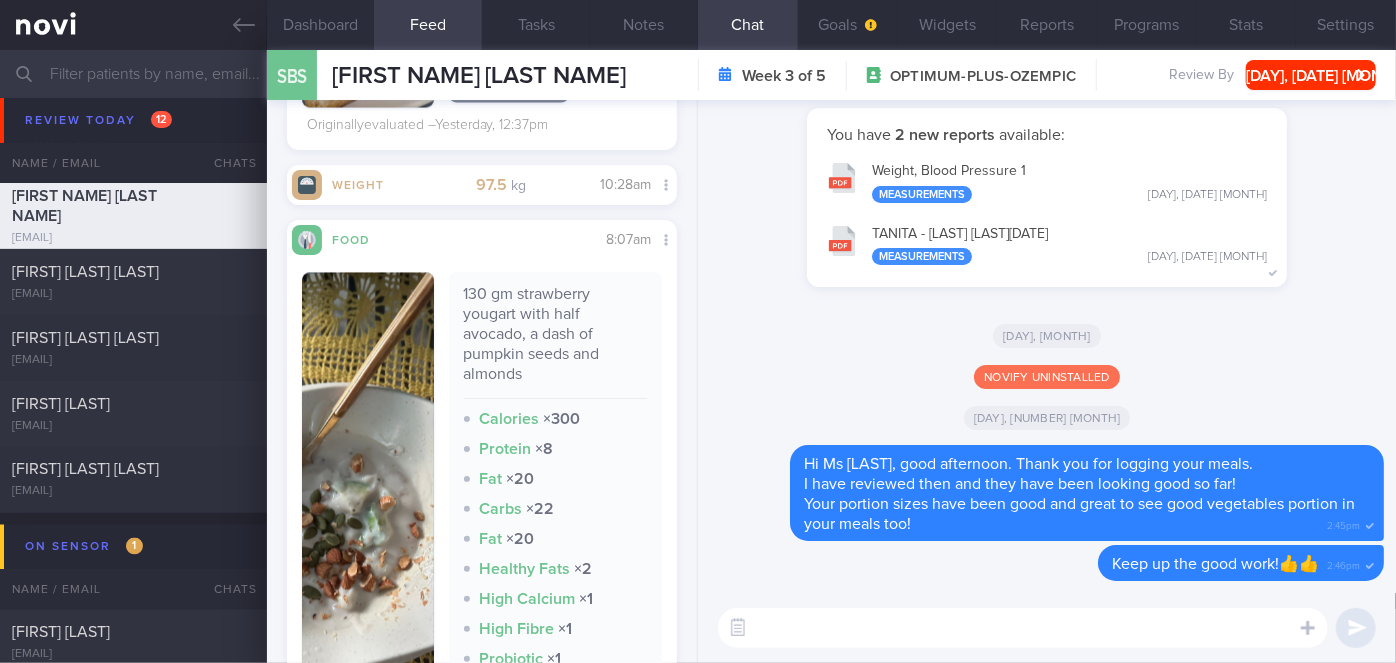 scroll, scrollTop: 2031, scrollLeft: 0, axis: vertical 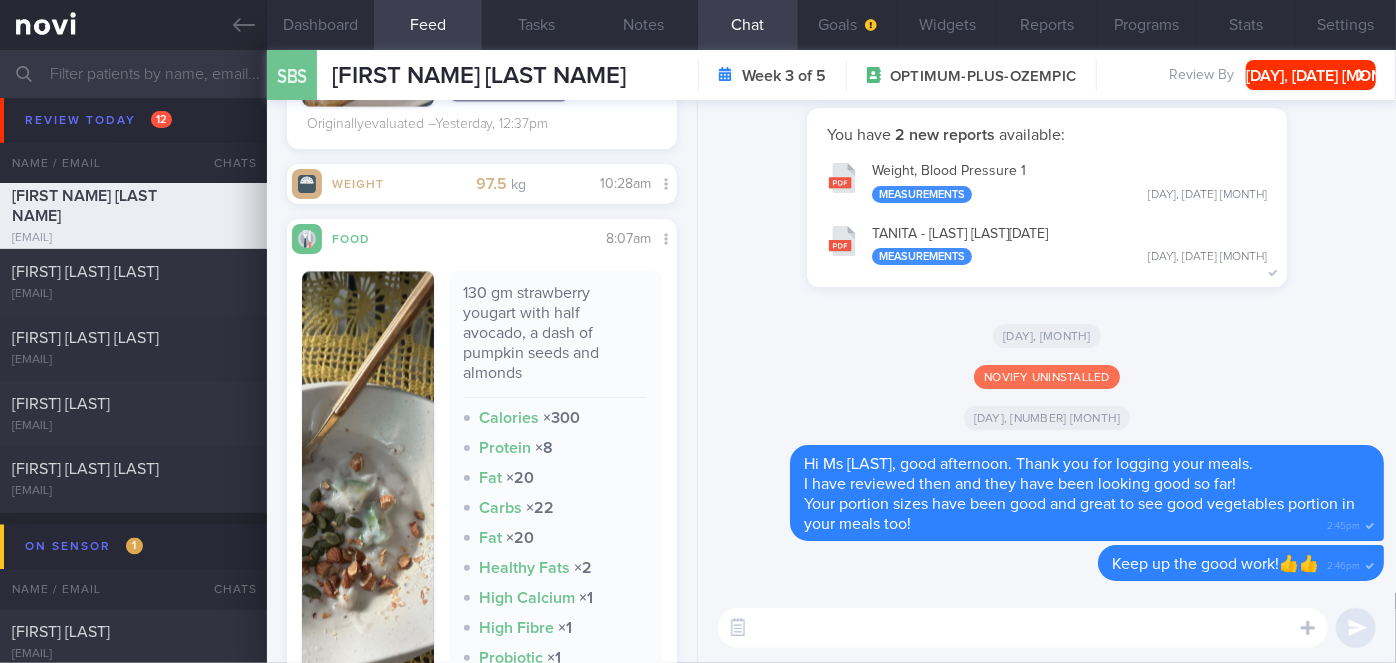 click at bounding box center [1023, 628] 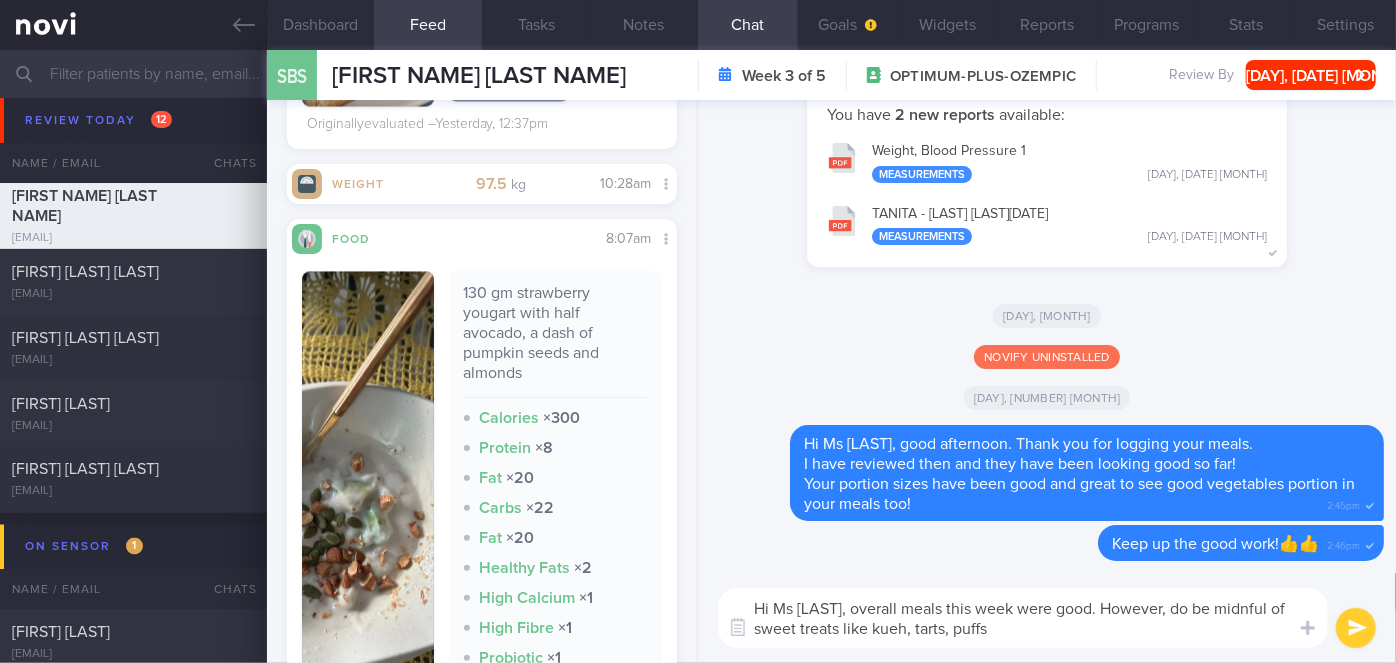 click on "Hi Ms [LAST], overall meals this week were good. However, do be midnful of sweet treats like kueh, tarts, puffs" at bounding box center (1023, 618) 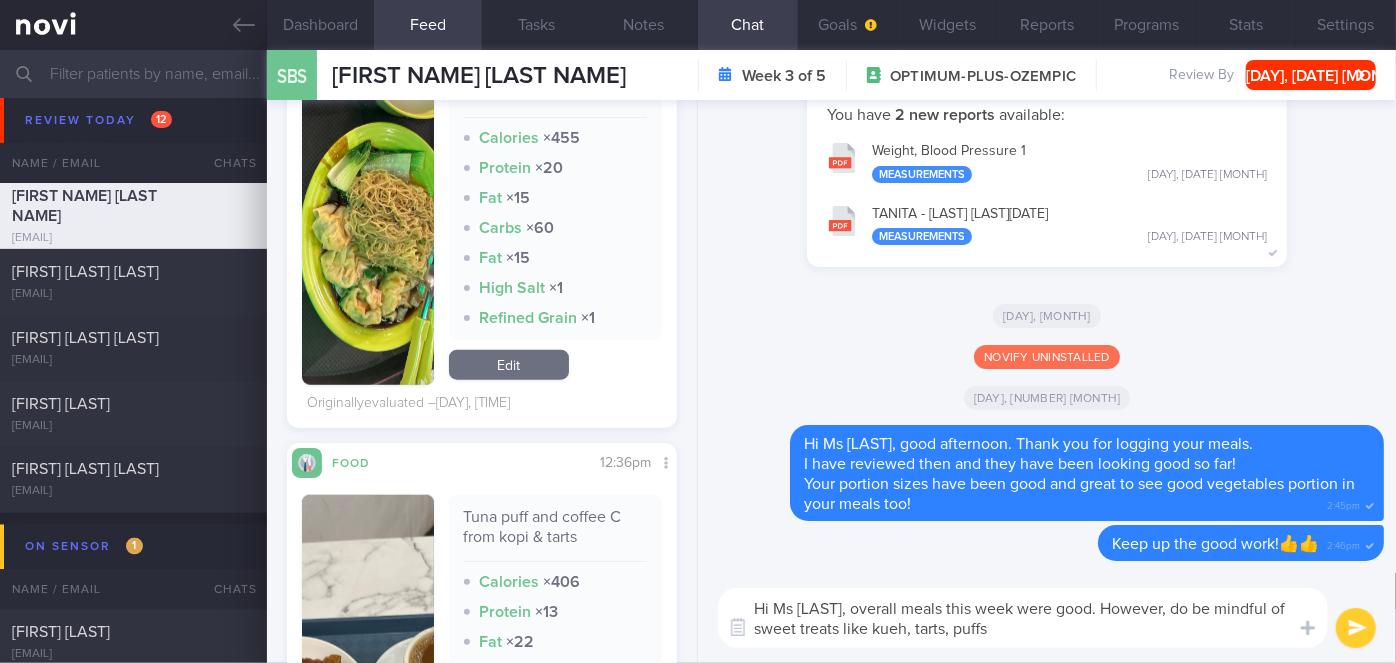 scroll, scrollTop: 861, scrollLeft: 0, axis: vertical 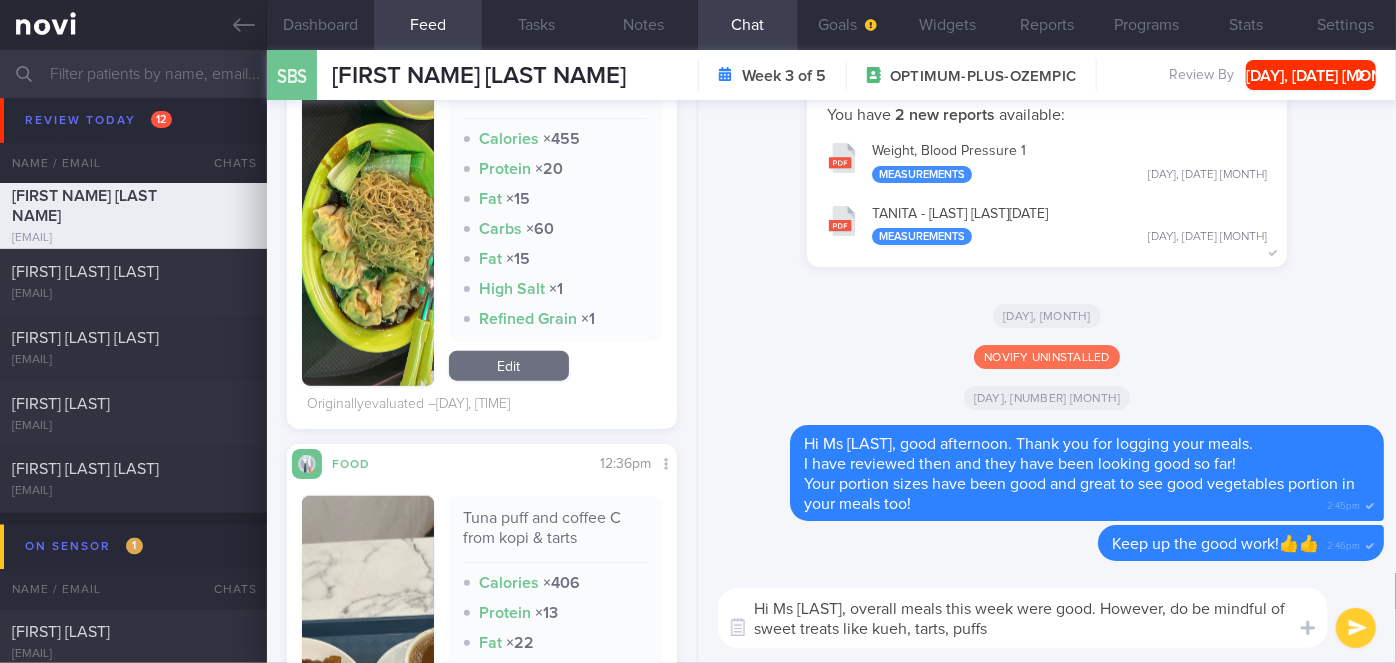 click on "Hi Ms [LAST], overall meals this week were good. However, do be mindful of sweet treats like kueh, tarts, puffs" at bounding box center (1023, 618) 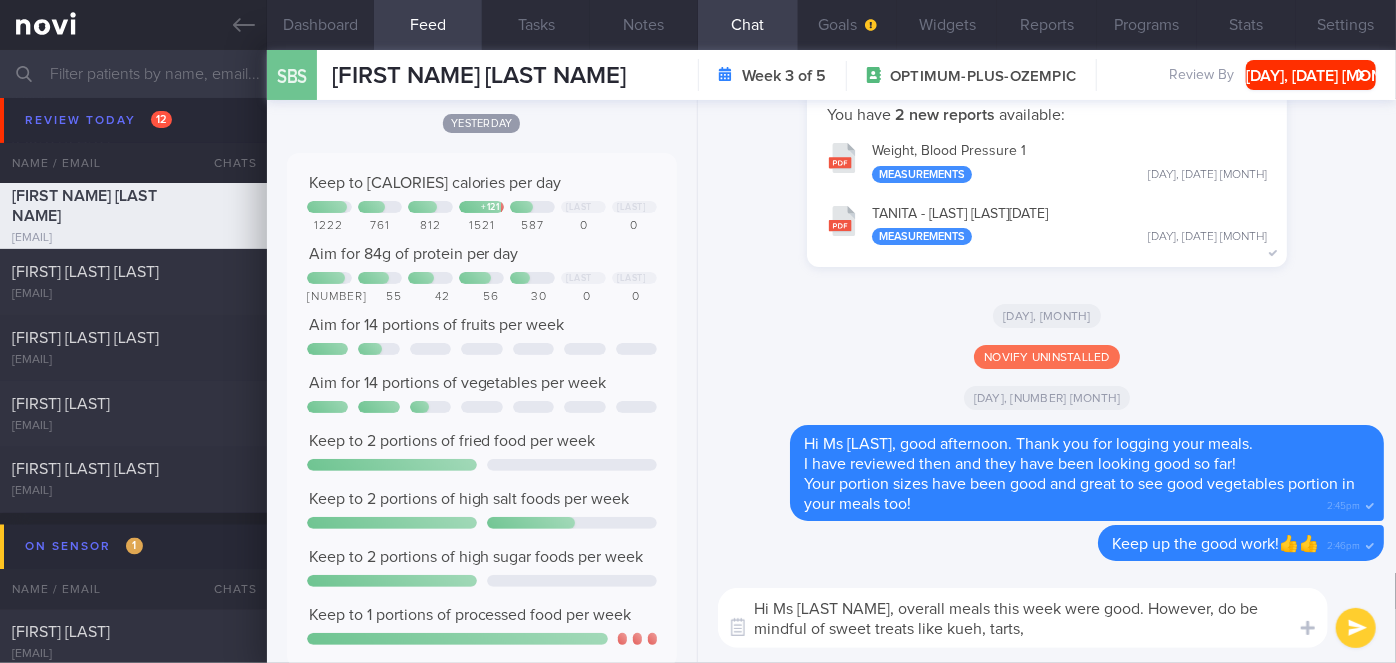 scroll, scrollTop: 0, scrollLeft: 0, axis: both 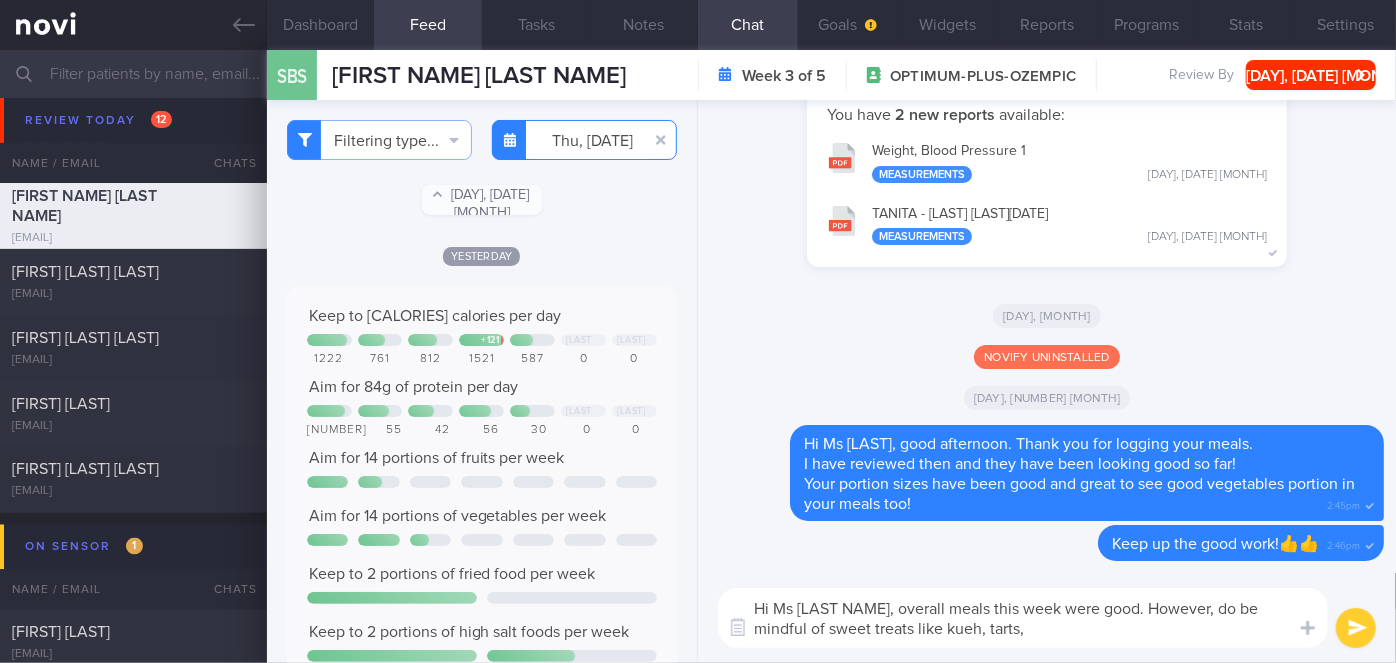 type on "Hi Ms [LAST NAME], overall meals this week were good. However, do be mindful of sweet treats like kueh, tarts," 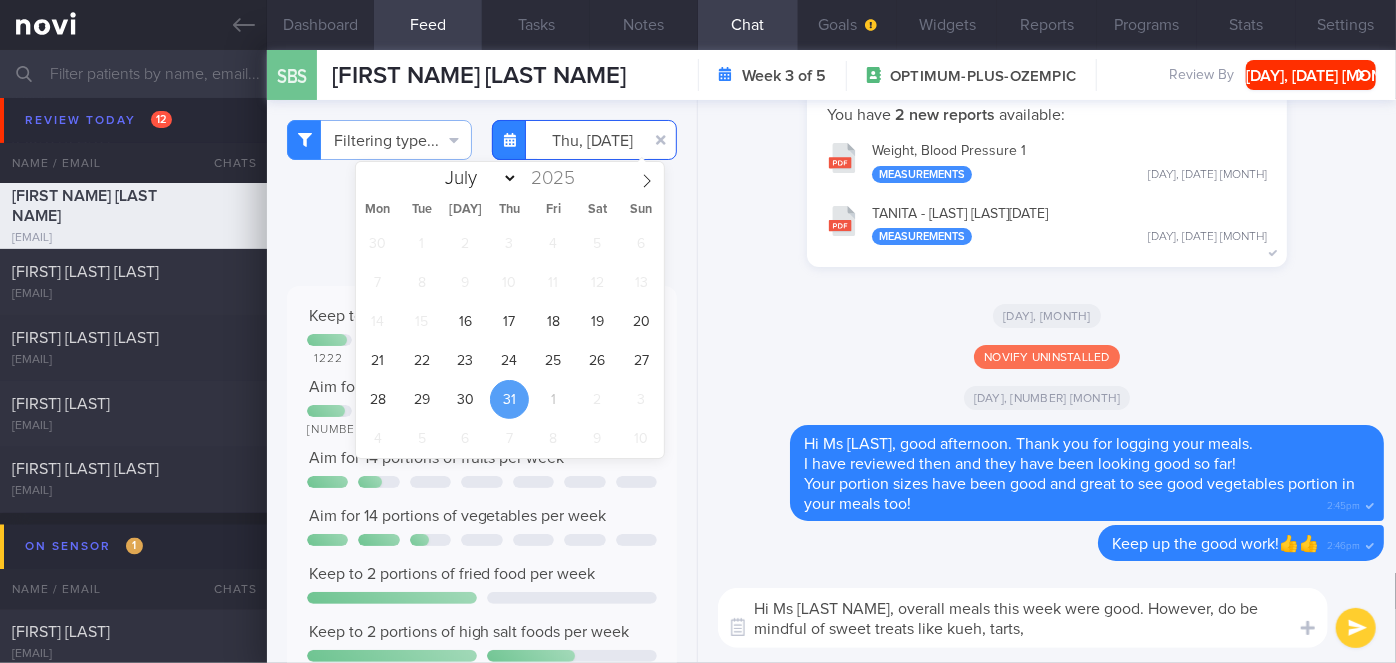 click on "[DATE]" at bounding box center (584, 140) 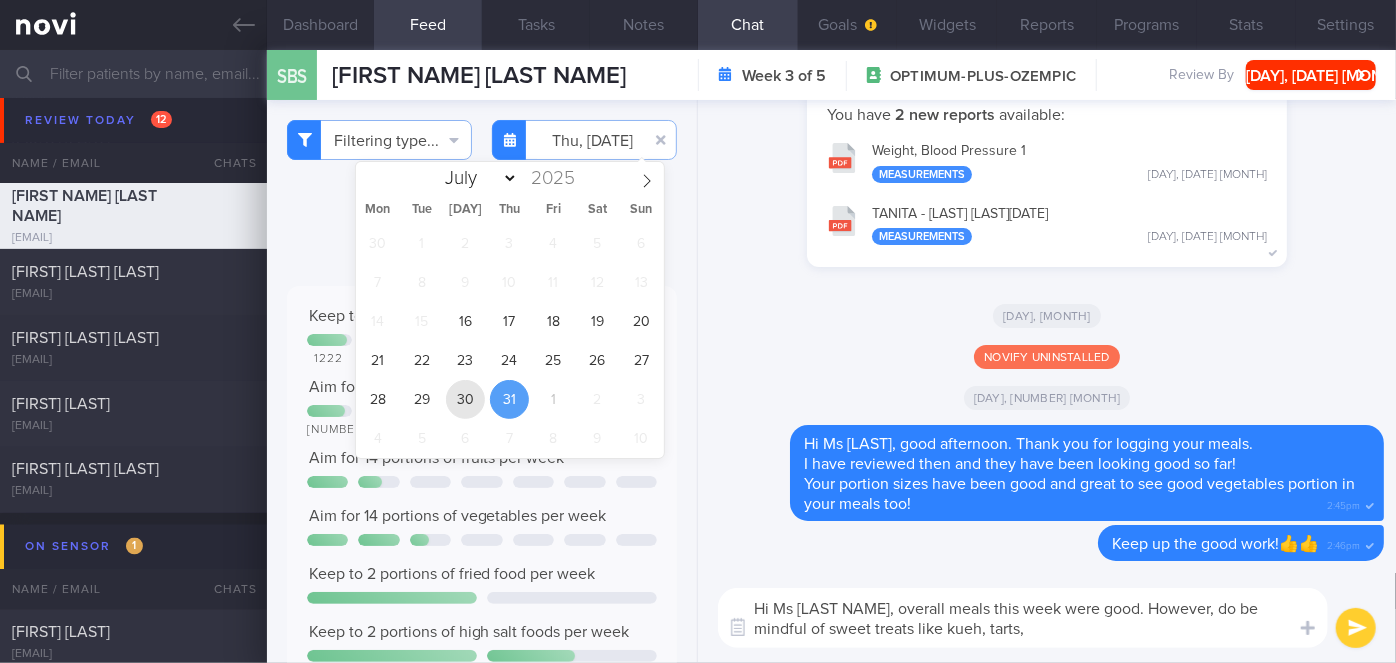 click on "30" at bounding box center (465, 399) 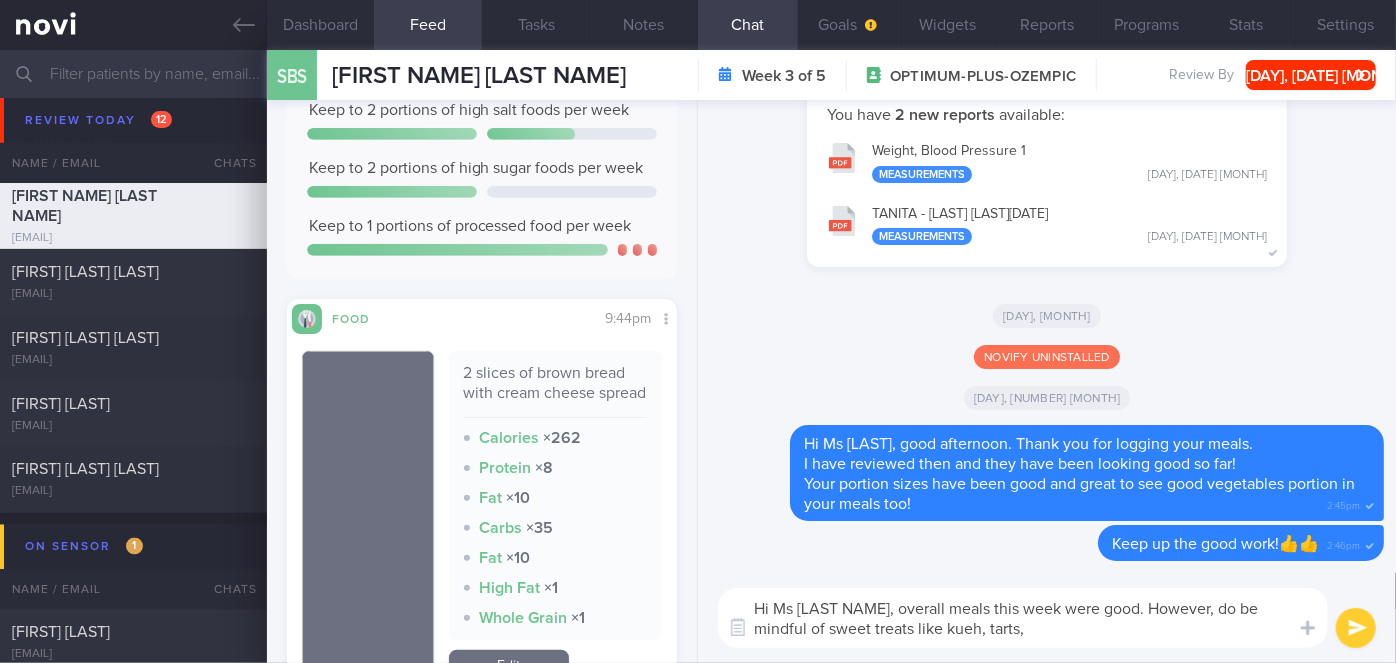 scroll, scrollTop: 0, scrollLeft: 0, axis: both 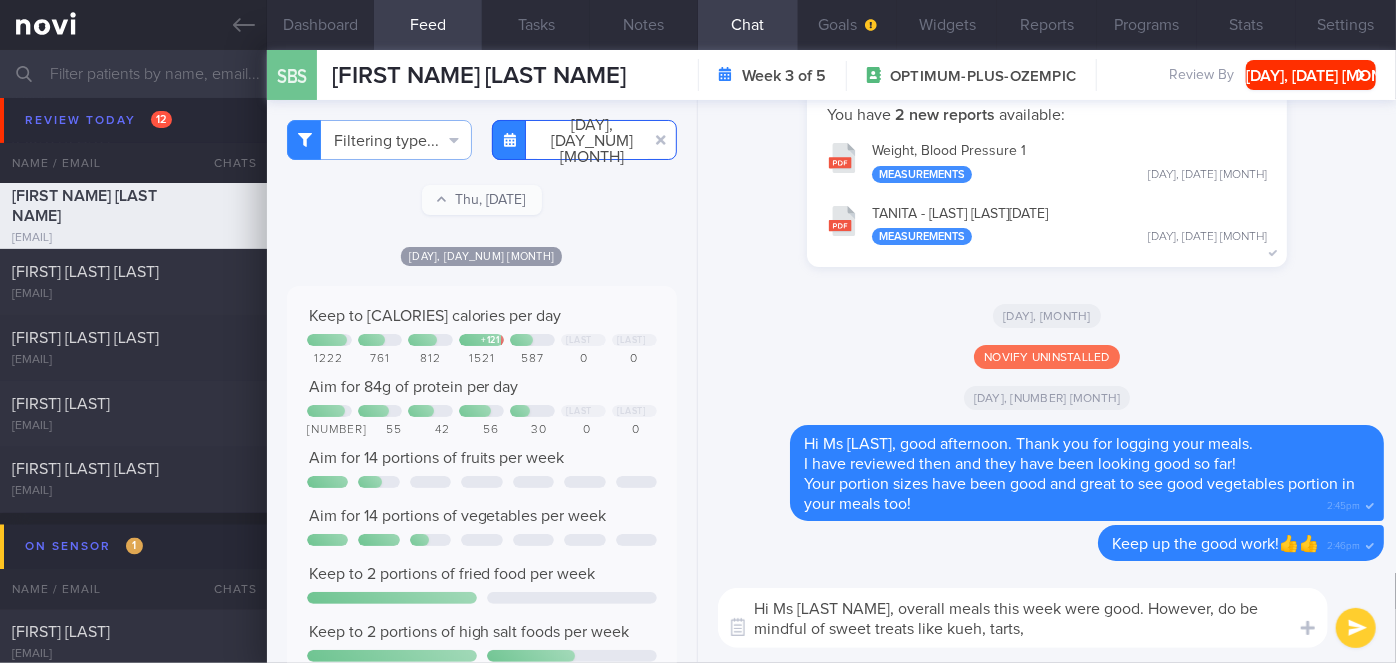 click on "[DATE]" at bounding box center [584, 140] 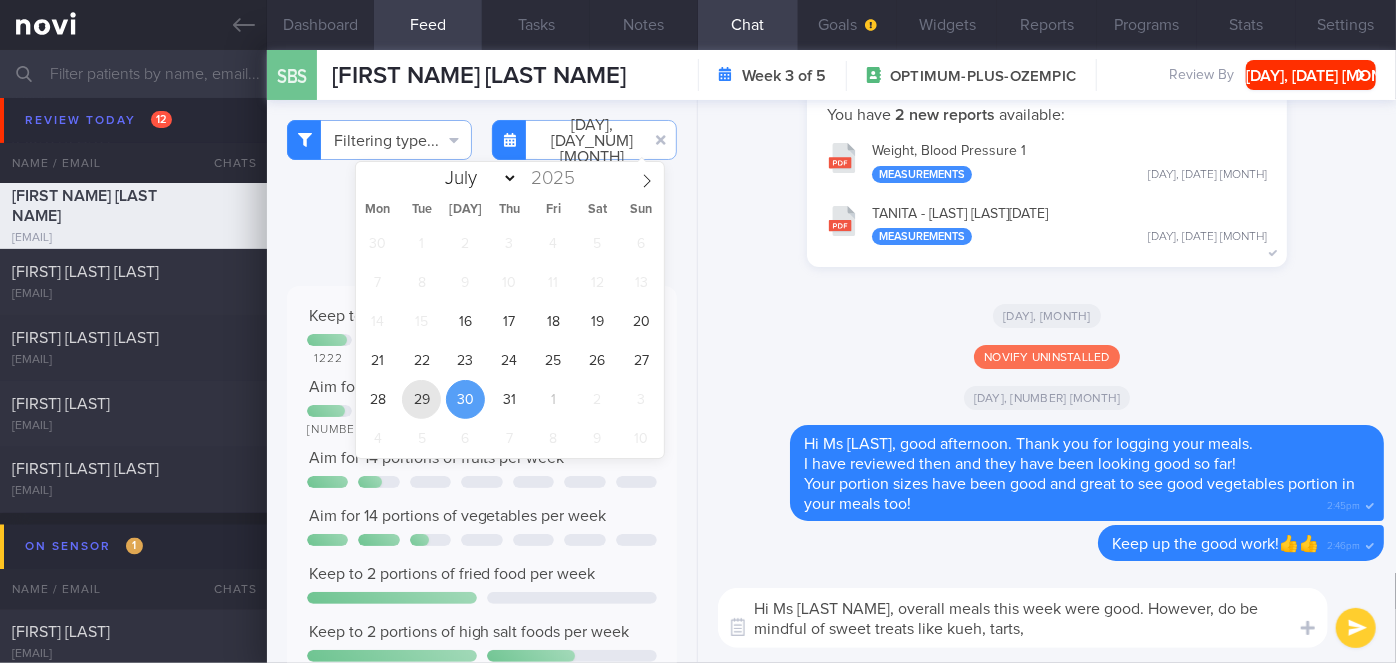click on "29" at bounding box center [421, 399] 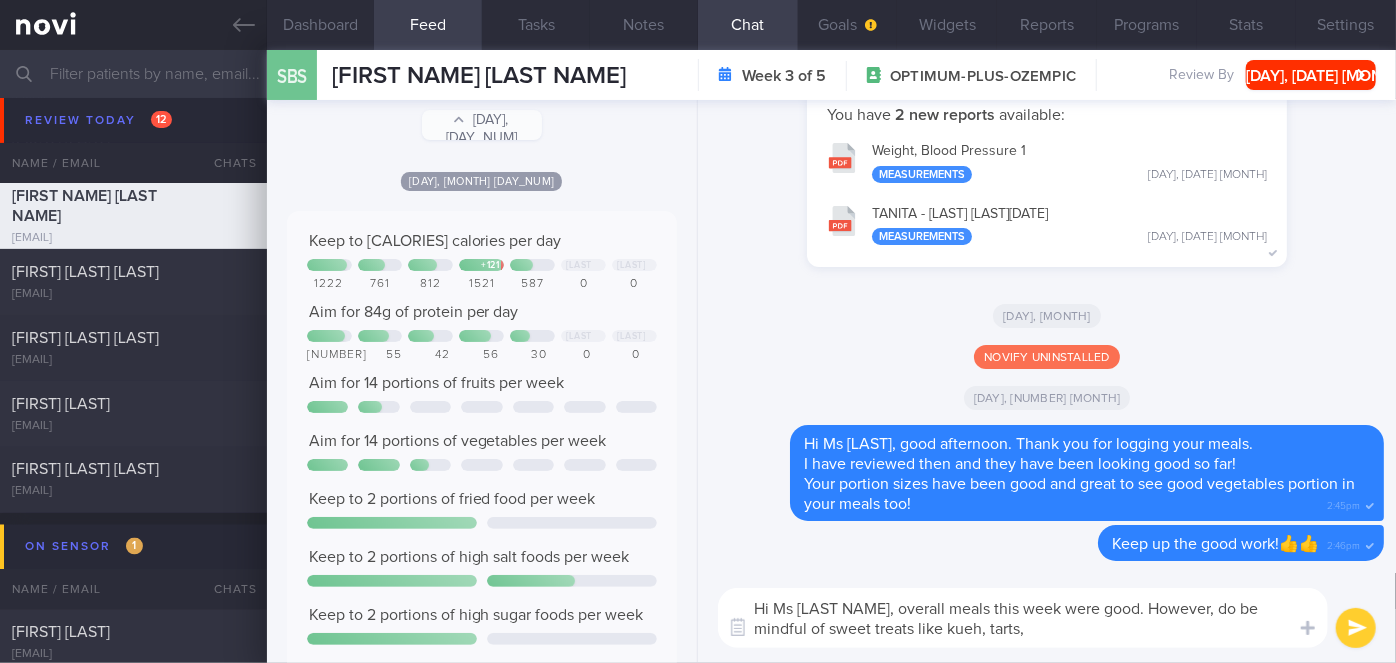 scroll, scrollTop: 0, scrollLeft: 0, axis: both 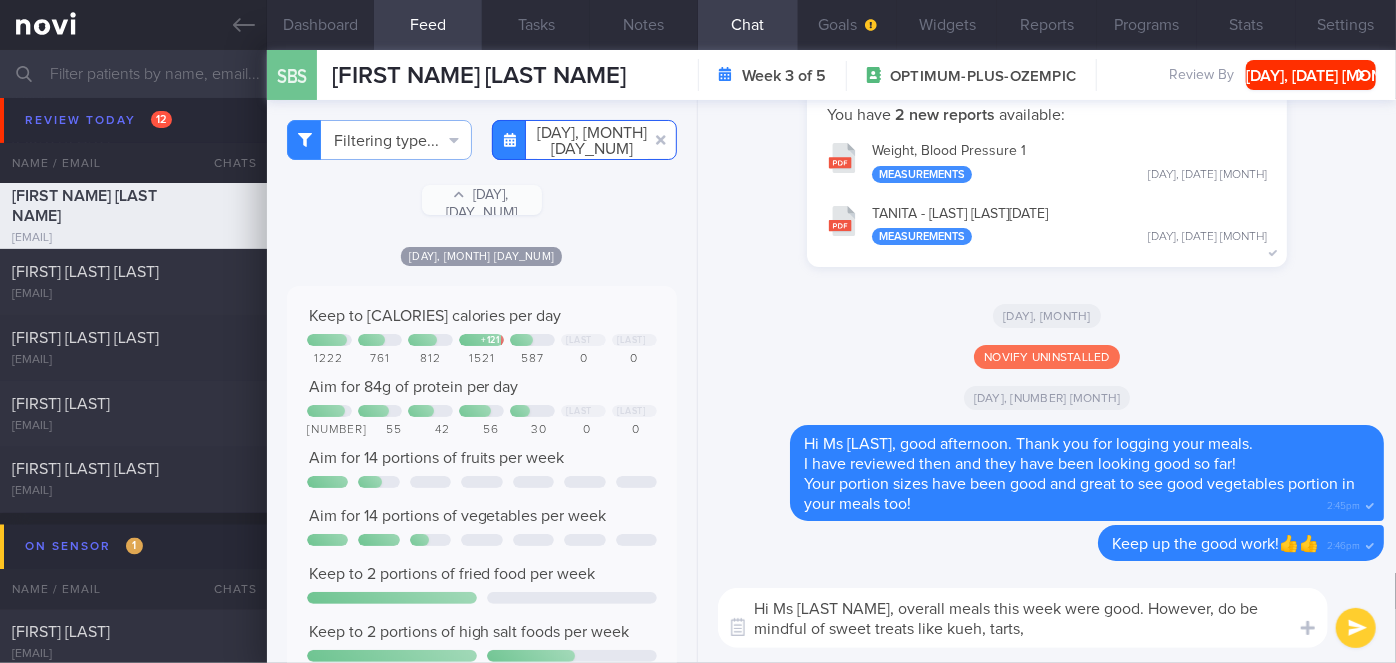 click on "[DATE]" at bounding box center [584, 140] 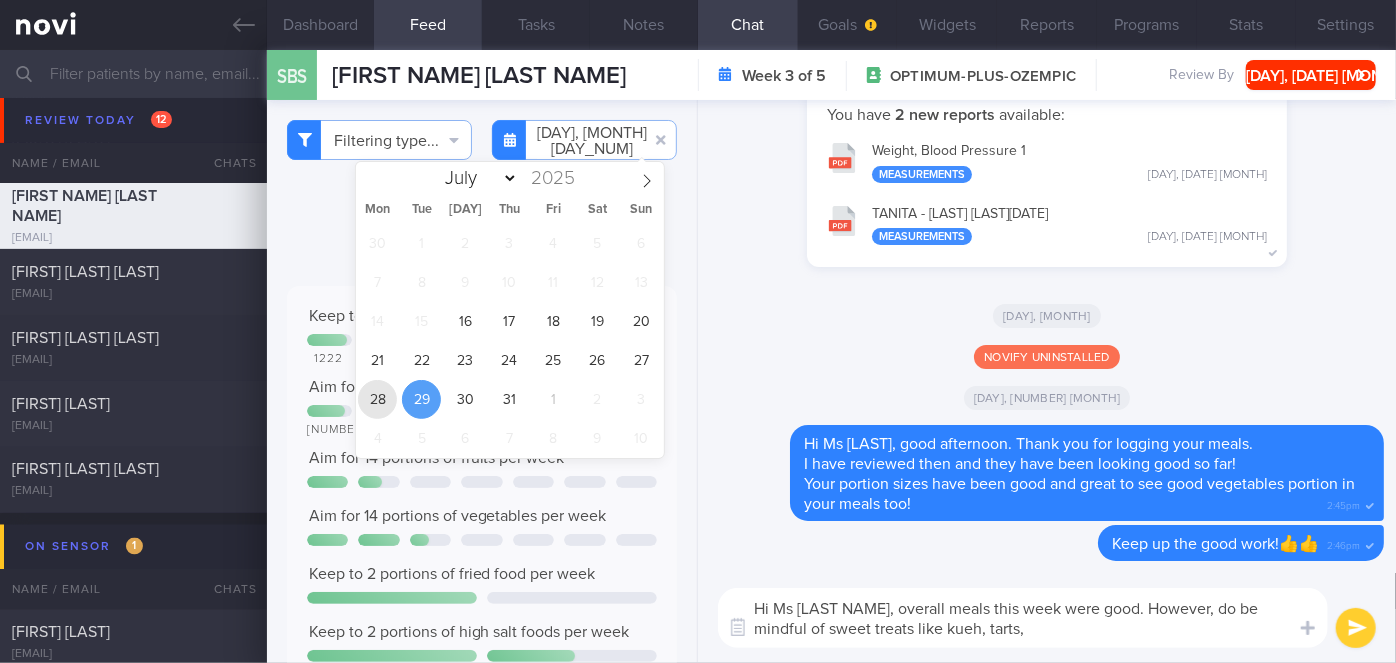 click on "28" at bounding box center (377, 399) 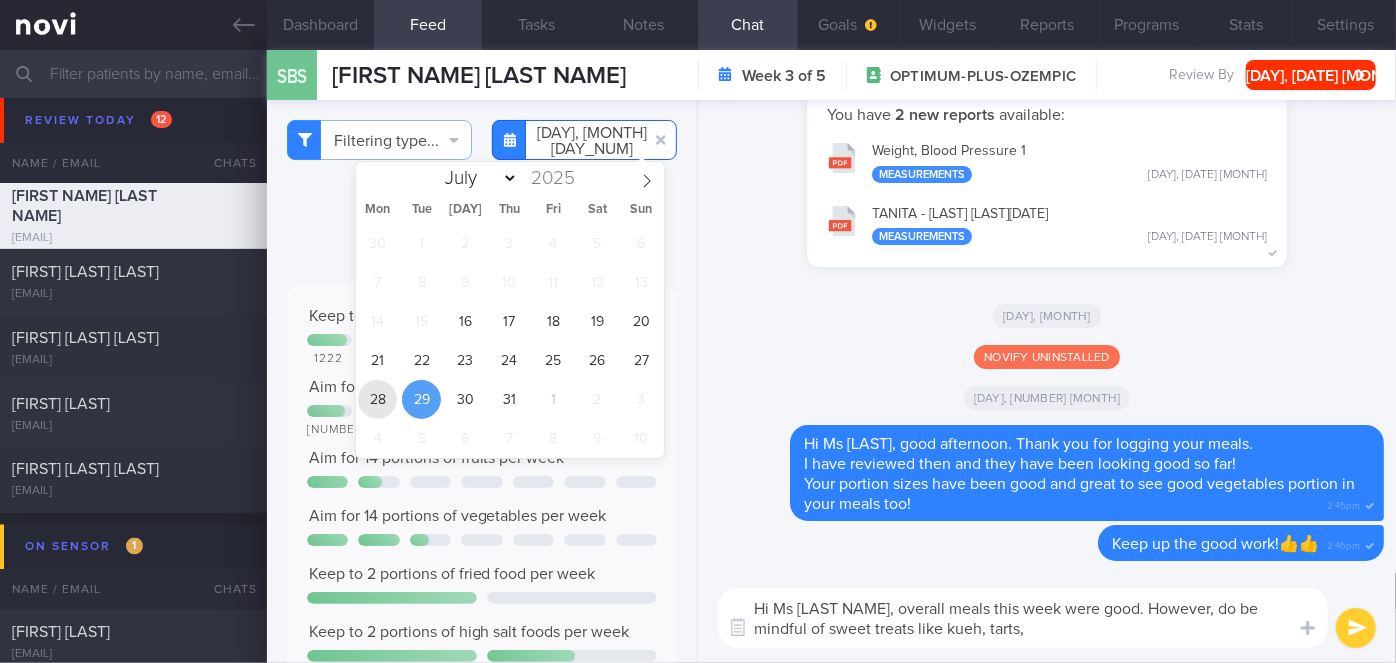type on "[DATE]" 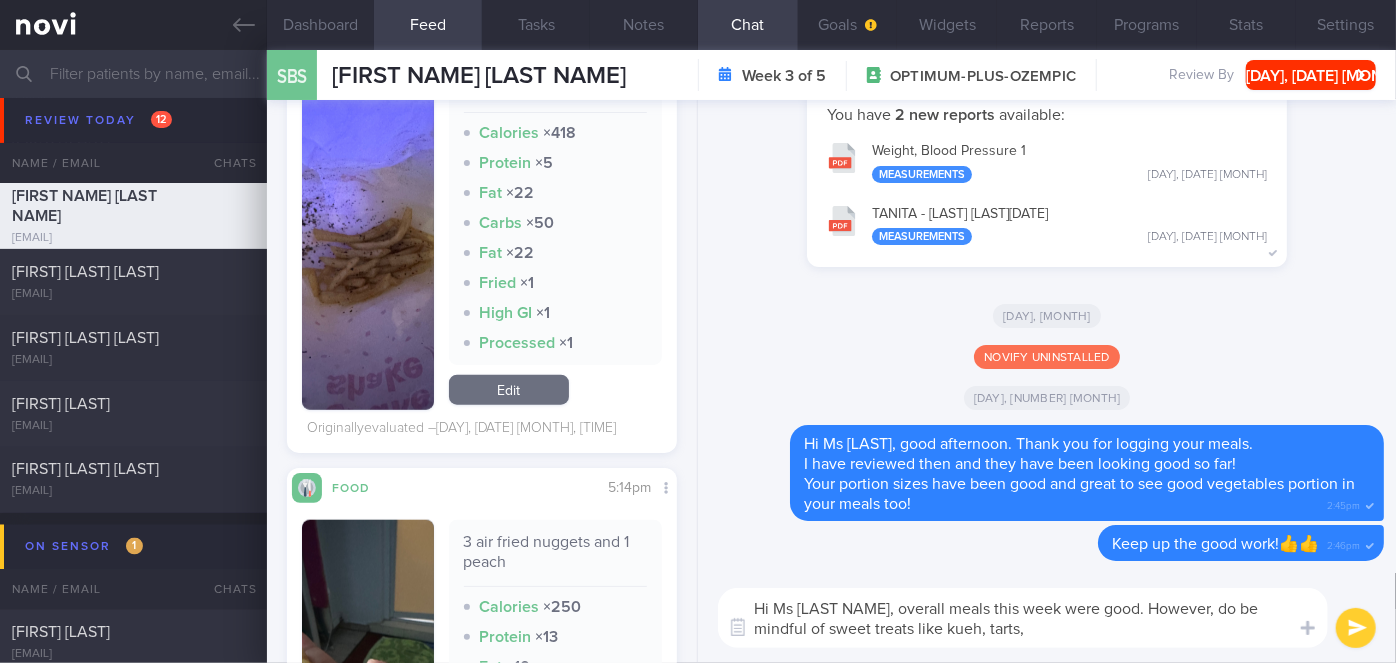 scroll, scrollTop: 0, scrollLeft: 0, axis: both 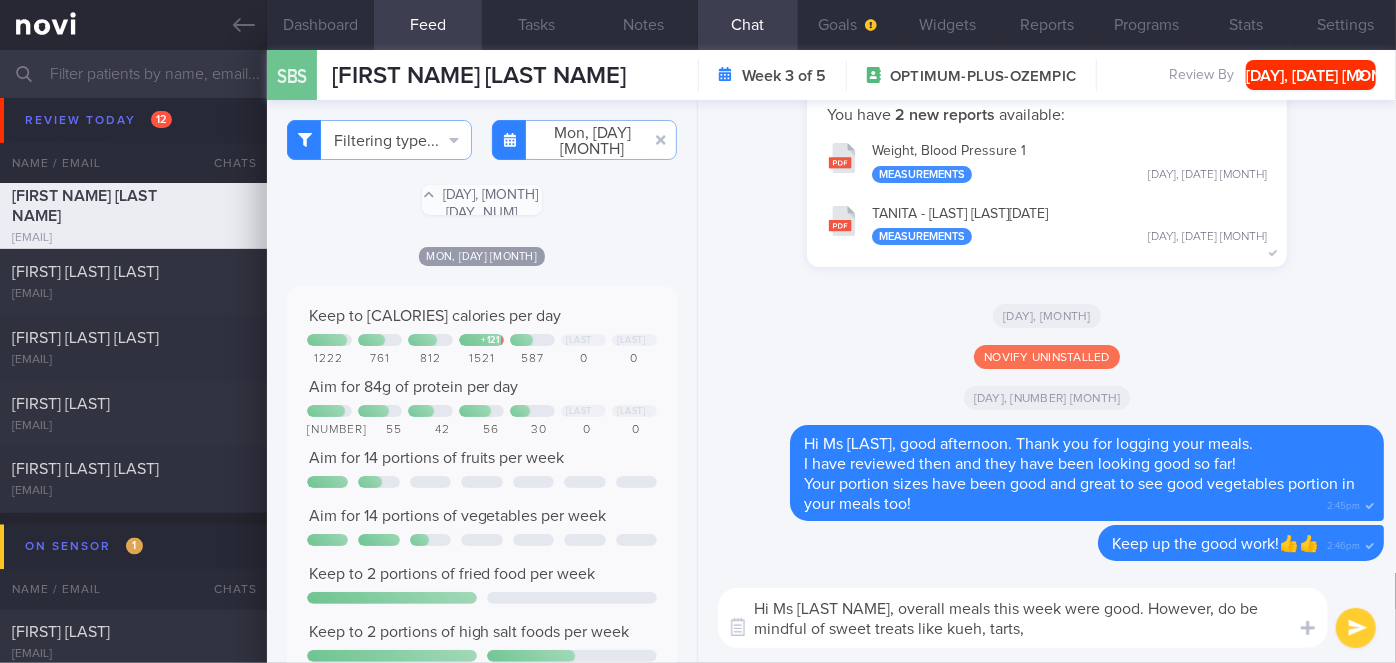 drag, startPoint x: 966, startPoint y: 625, endPoint x: 1173, endPoint y: 607, distance: 207.78113 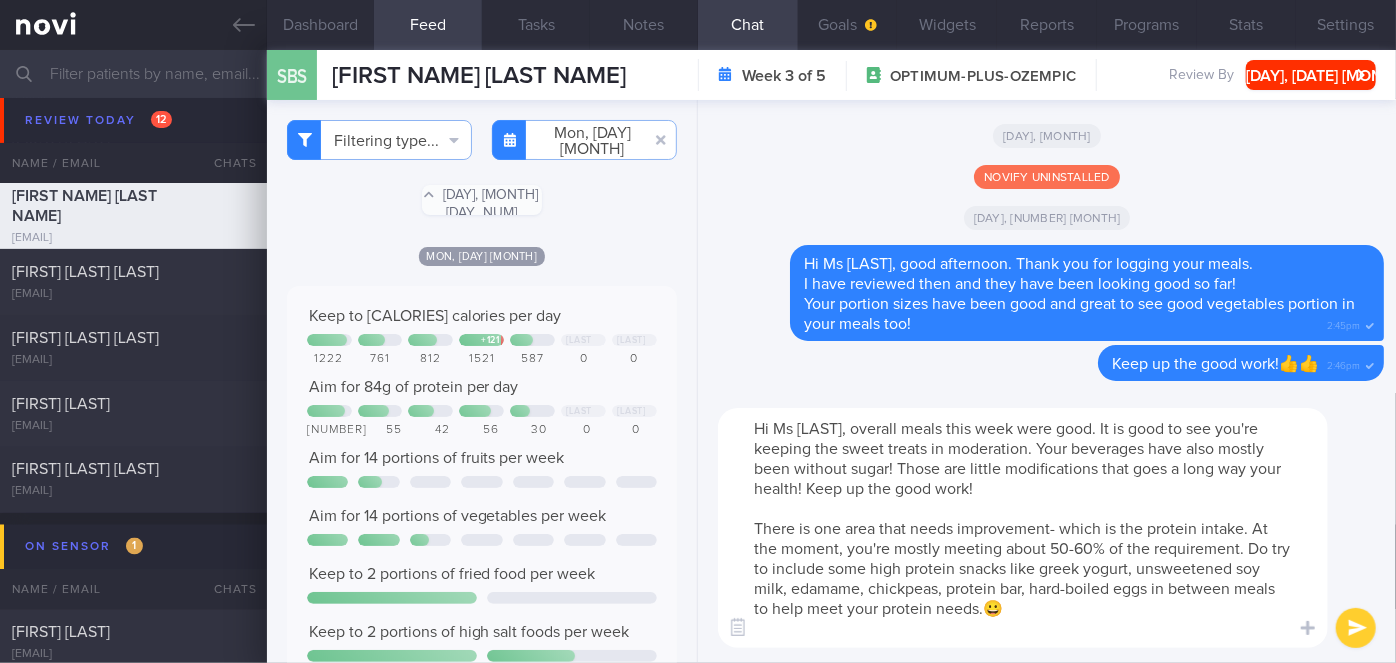 scroll, scrollTop: 0, scrollLeft: 0, axis: both 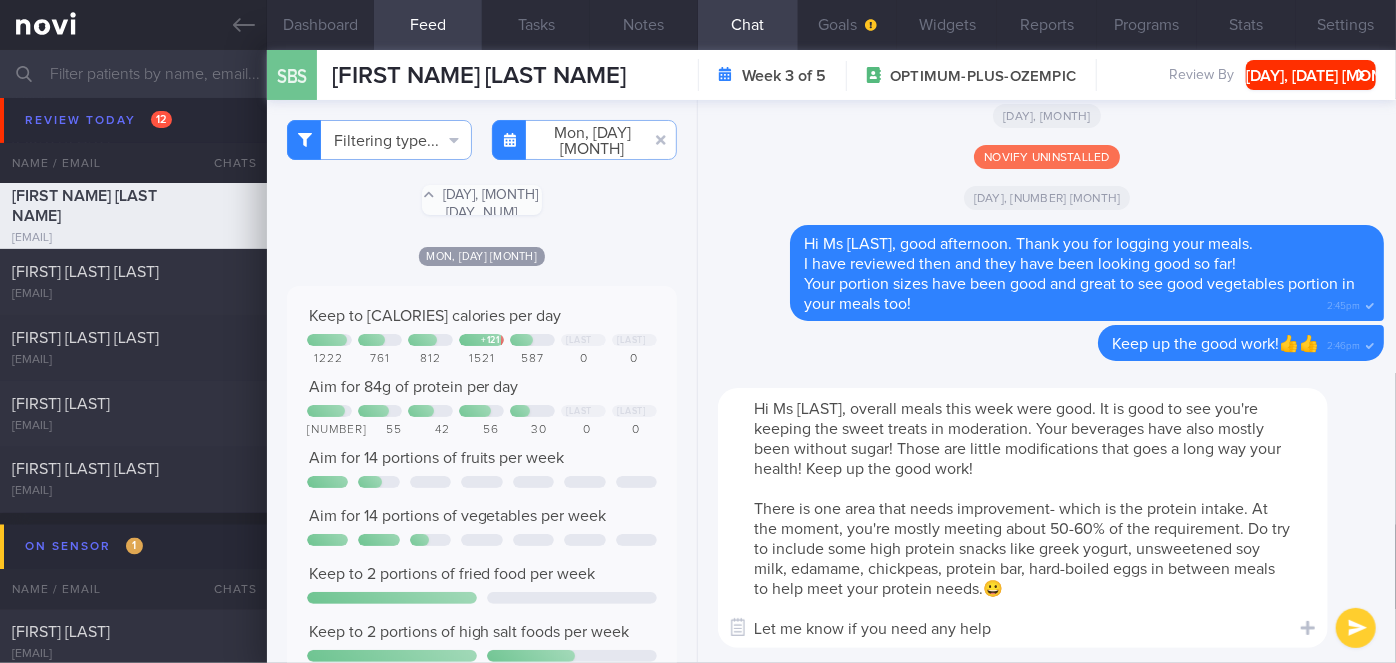 type on "Hi Ms [LAST], overall meals this week were good. It is good to see you're keeping the sweet treats in moderation. Your beverages have also mostly been without sugar! Those are little modifications that goes a long way your health! Keep up the good work!
There is one area that needs improvement- which is the protein intake. At the moment, you're mostly meeting about 50-60% of the requirement. Do try to include some high protein snacks like greek yogurt, unsweetened soy milk, edamame, chickpeas, protein bar, hard-boiled eggs in between meals to help meet your protein needs.😀
Let me know if you need any help!" 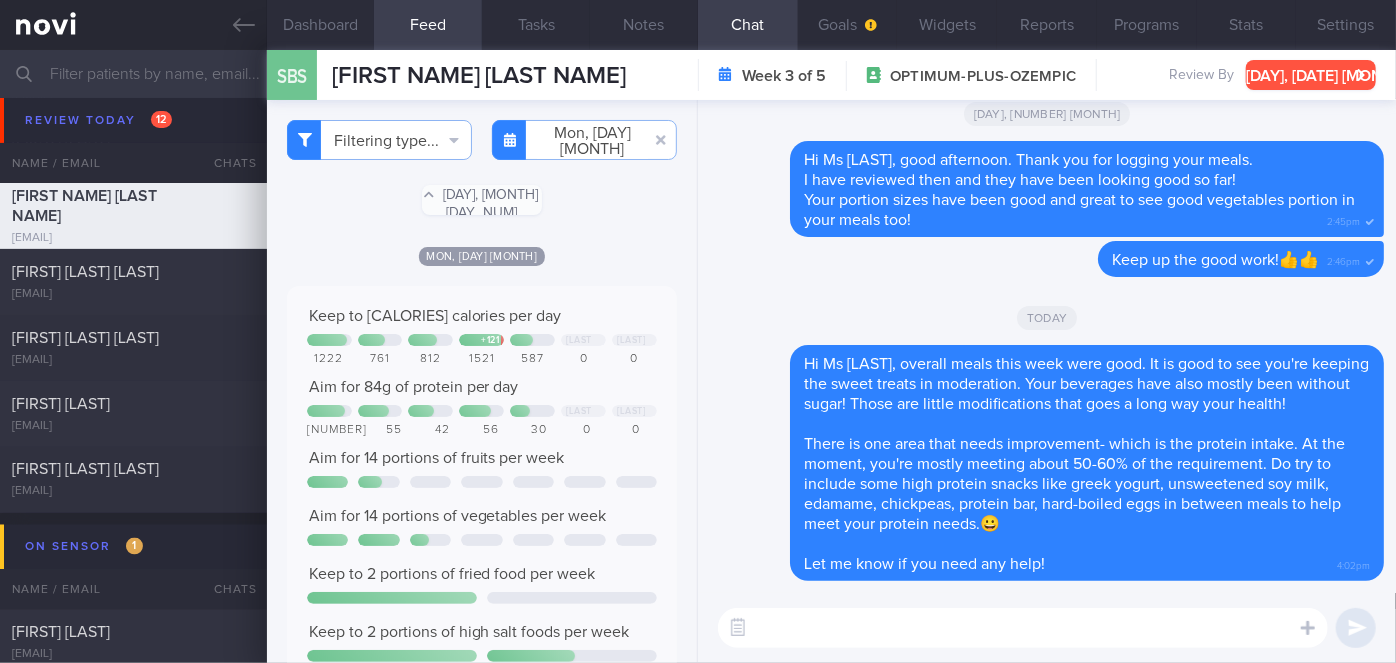 click on "[DAY], [DATE] [MONTH]" at bounding box center [1311, 75] 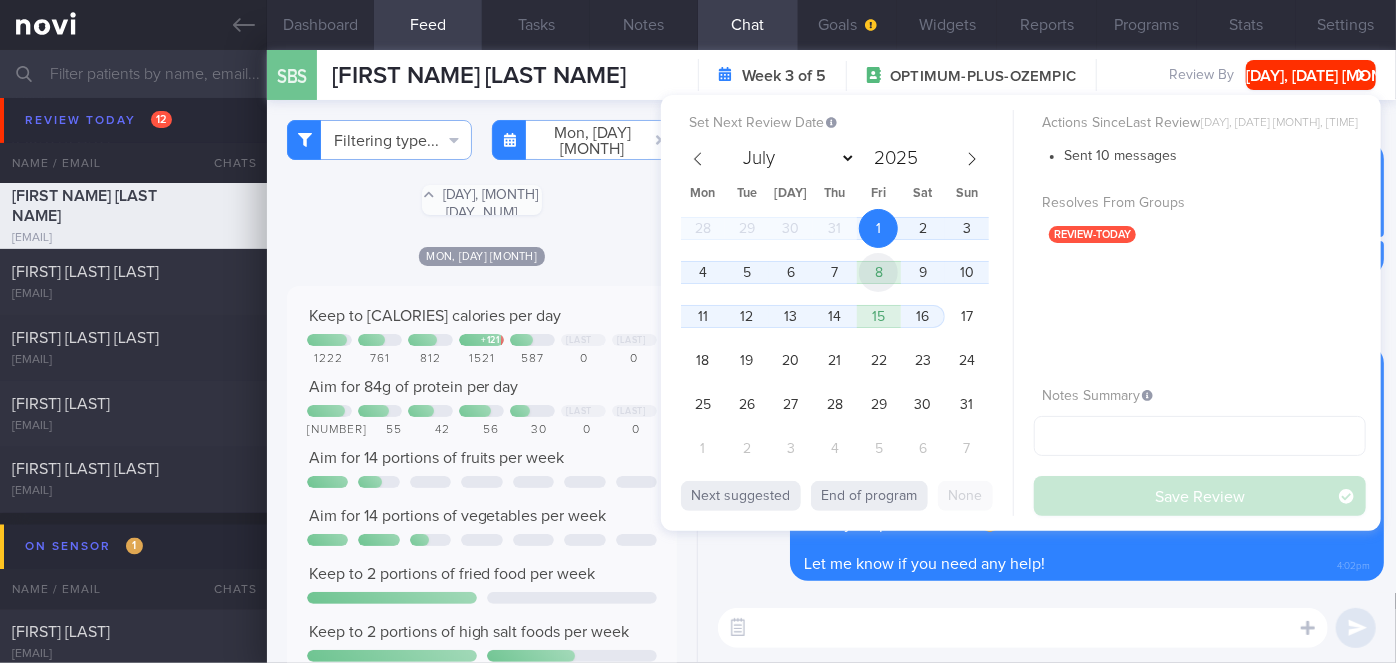 click on "8" at bounding box center [878, 272] 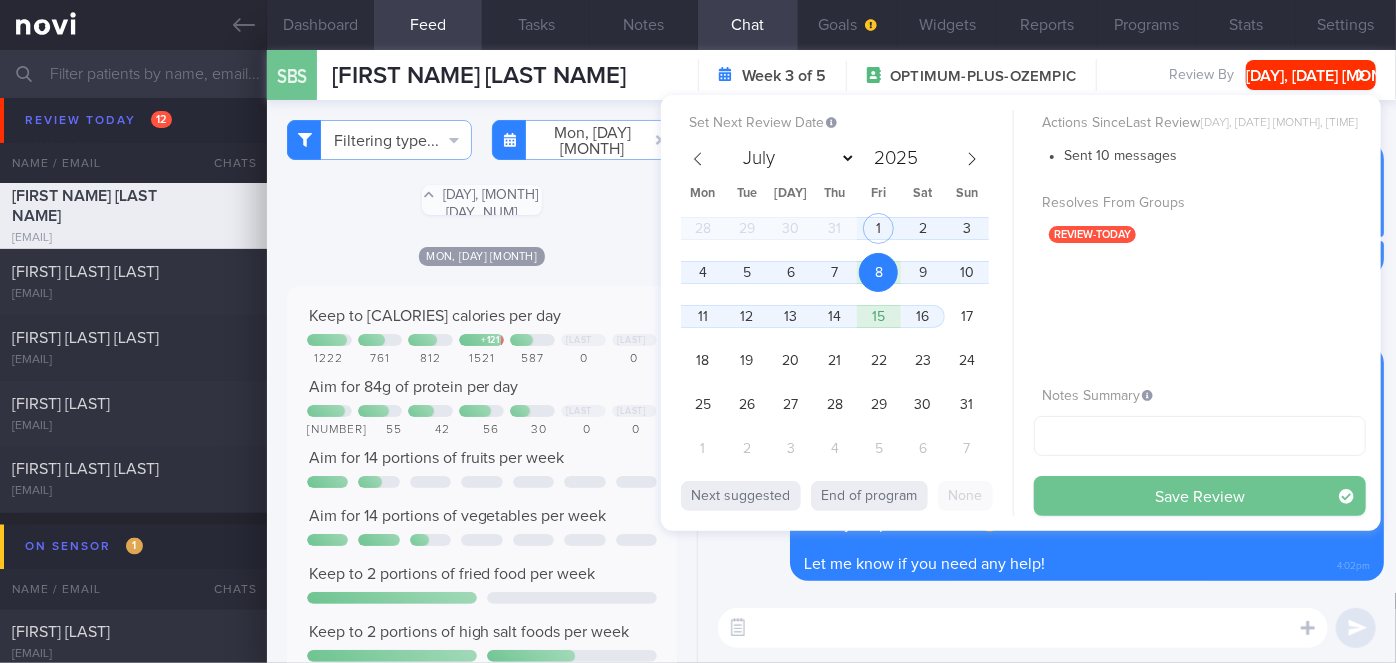 click on "Save Review" at bounding box center (1200, 496) 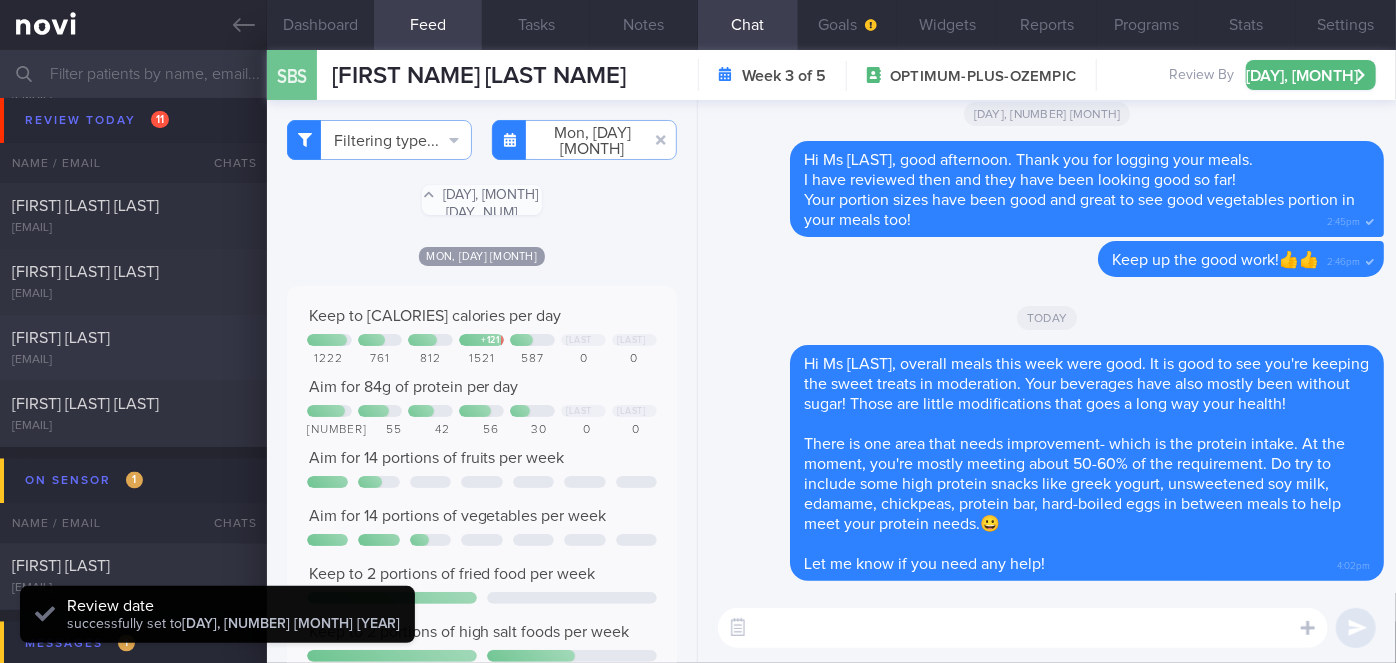 scroll, scrollTop: 999826, scrollLeft: 999650, axis: both 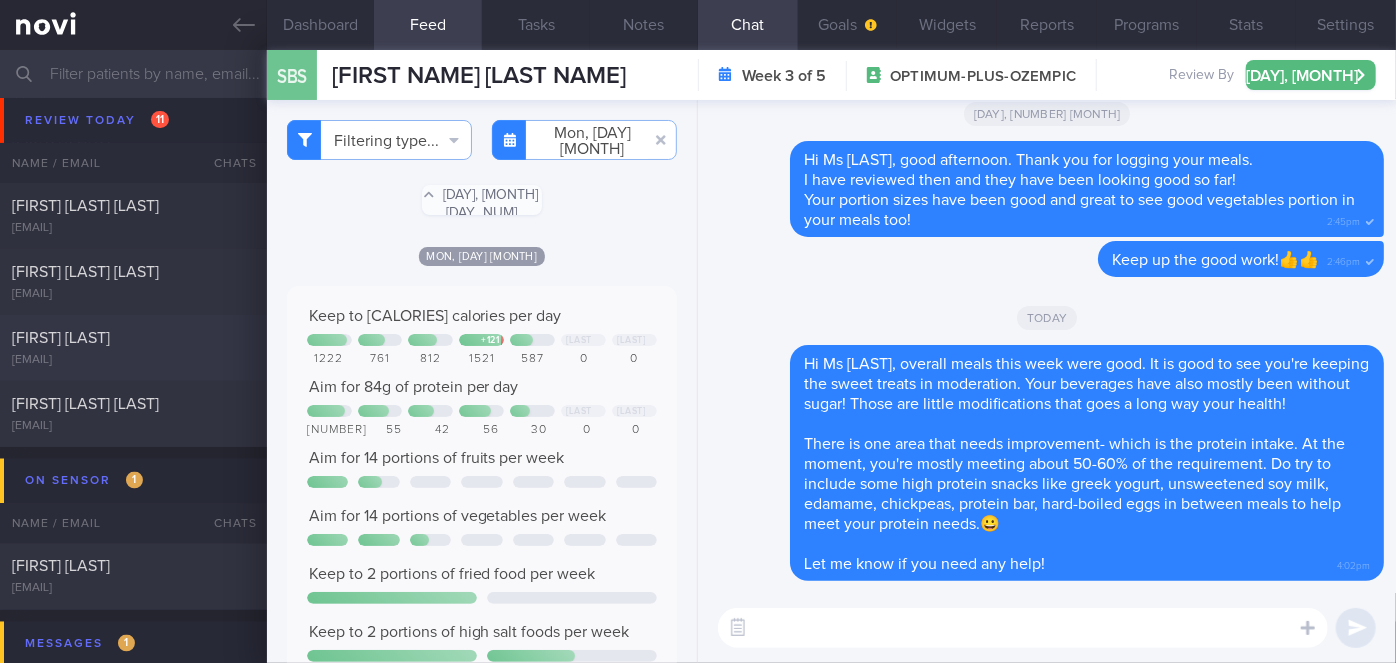 click on "[FIRST] [LAST]" at bounding box center [131, 338] 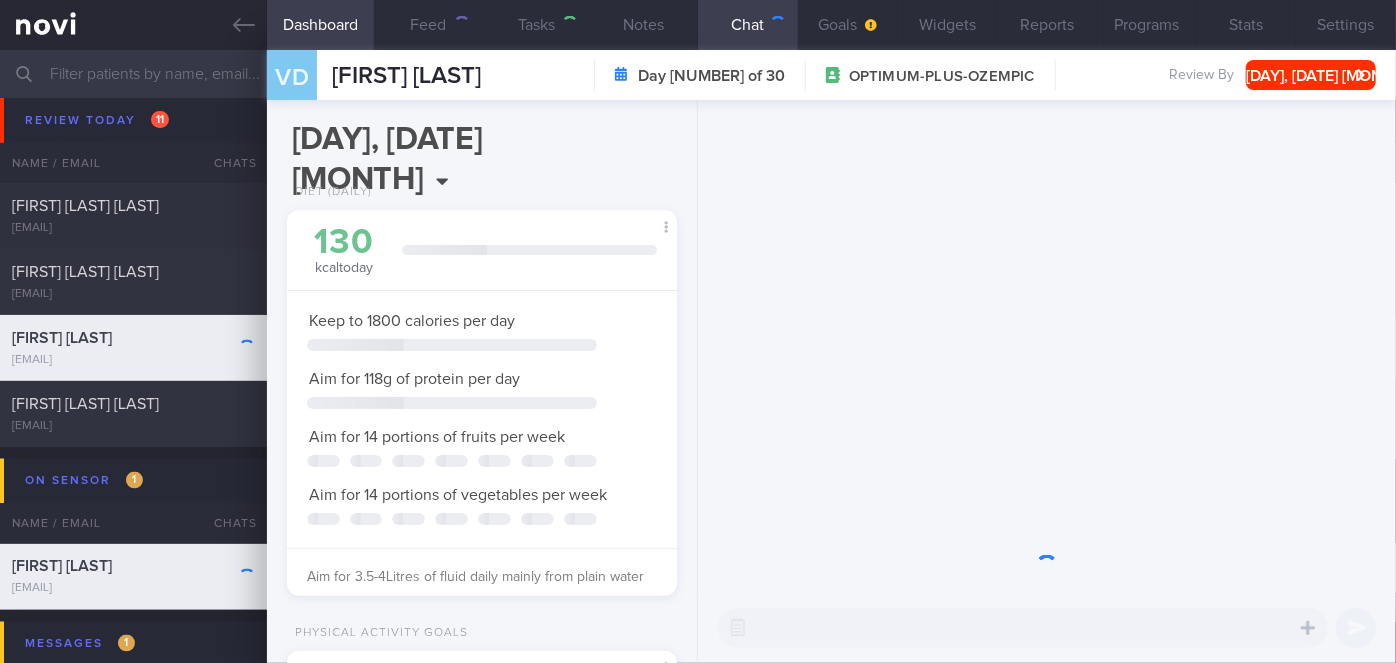 scroll, scrollTop: 999829, scrollLeft: 999658, axis: both 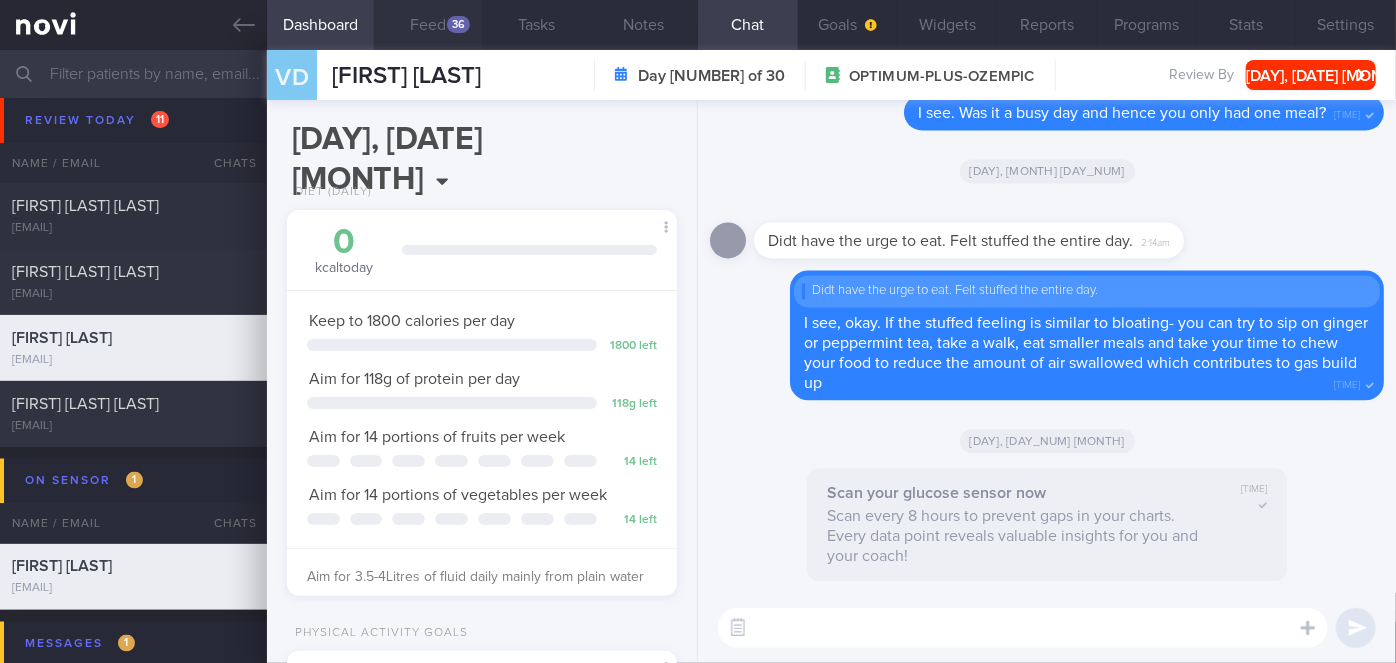 click on "Feed
36" at bounding box center [428, 25] 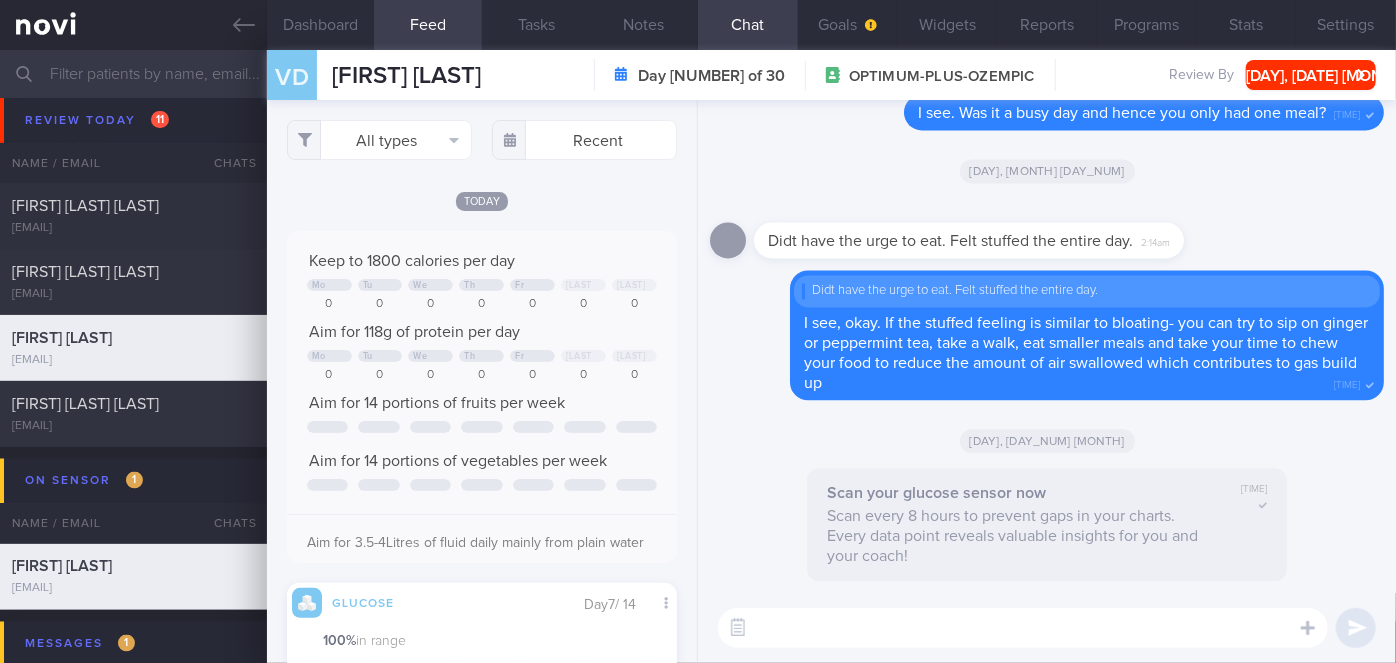 scroll, scrollTop: 999752, scrollLeft: 999640, axis: both 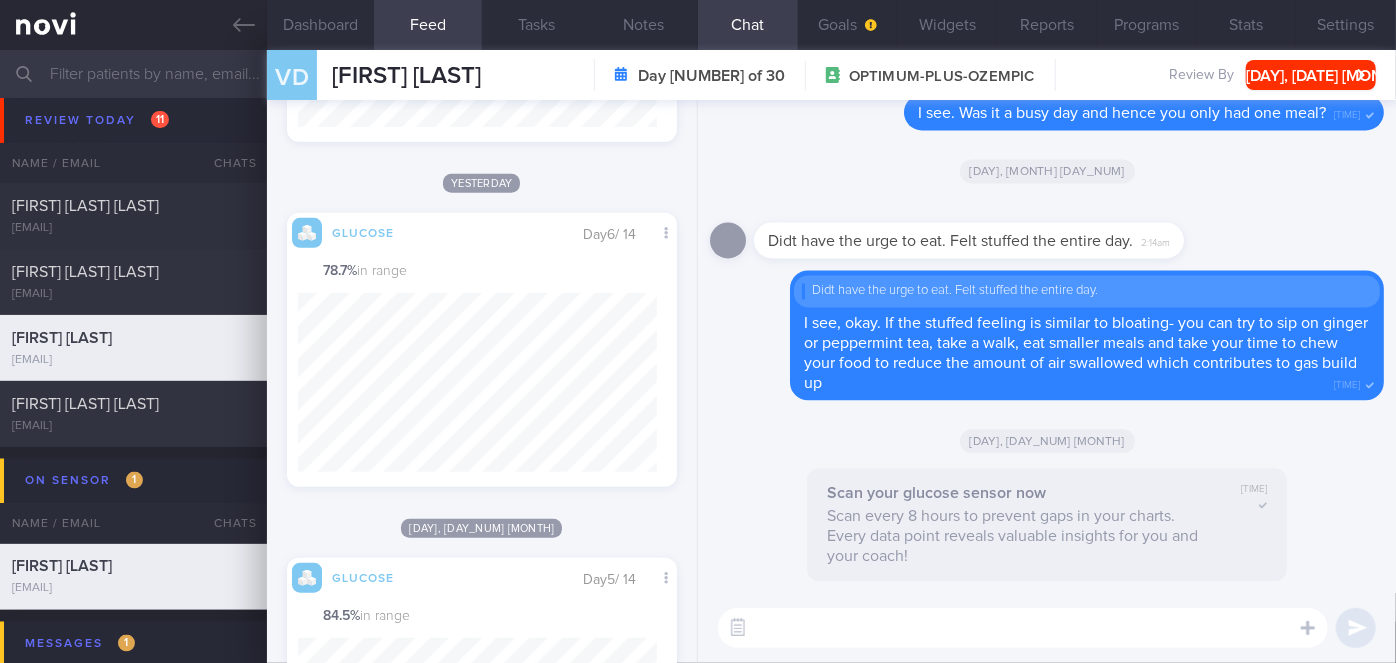 click at bounding box center [1023, 628] 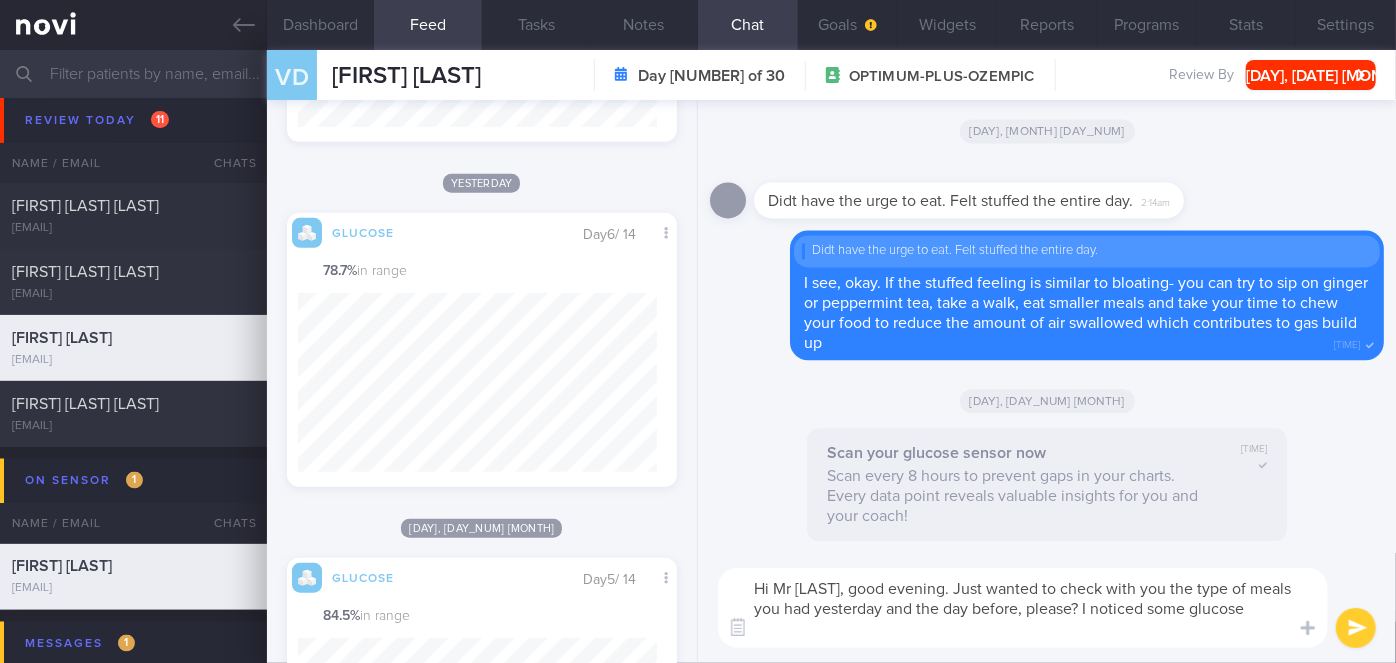 scroll, scrollTop: 0, scrollLeft: 0, axis: both 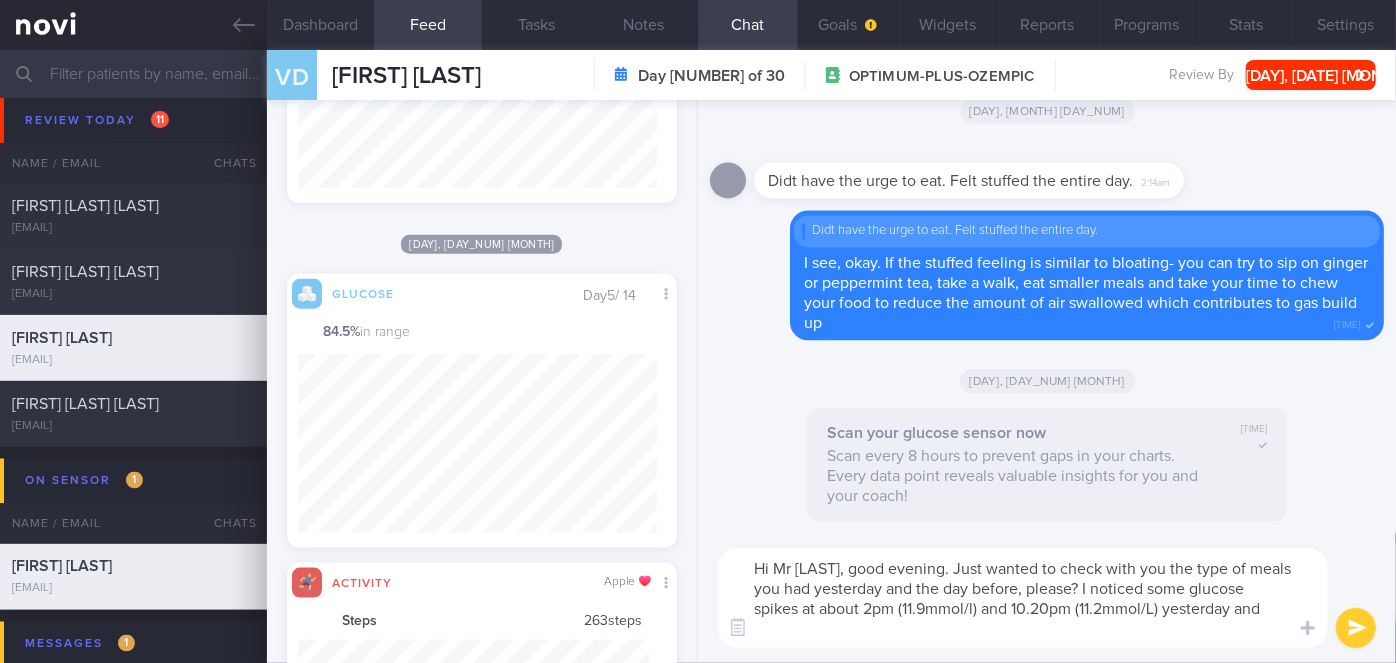 click on "Hi Mr [LAST], good evening. Just wanted to check with you the type of meals you had yesterday and the day before, please? I noticed some glucose spikes at about 2pm (11.9mmol/l) and 10.20pm (11.2mmol/L) yesterday and" at bounding box center [1023, 598] 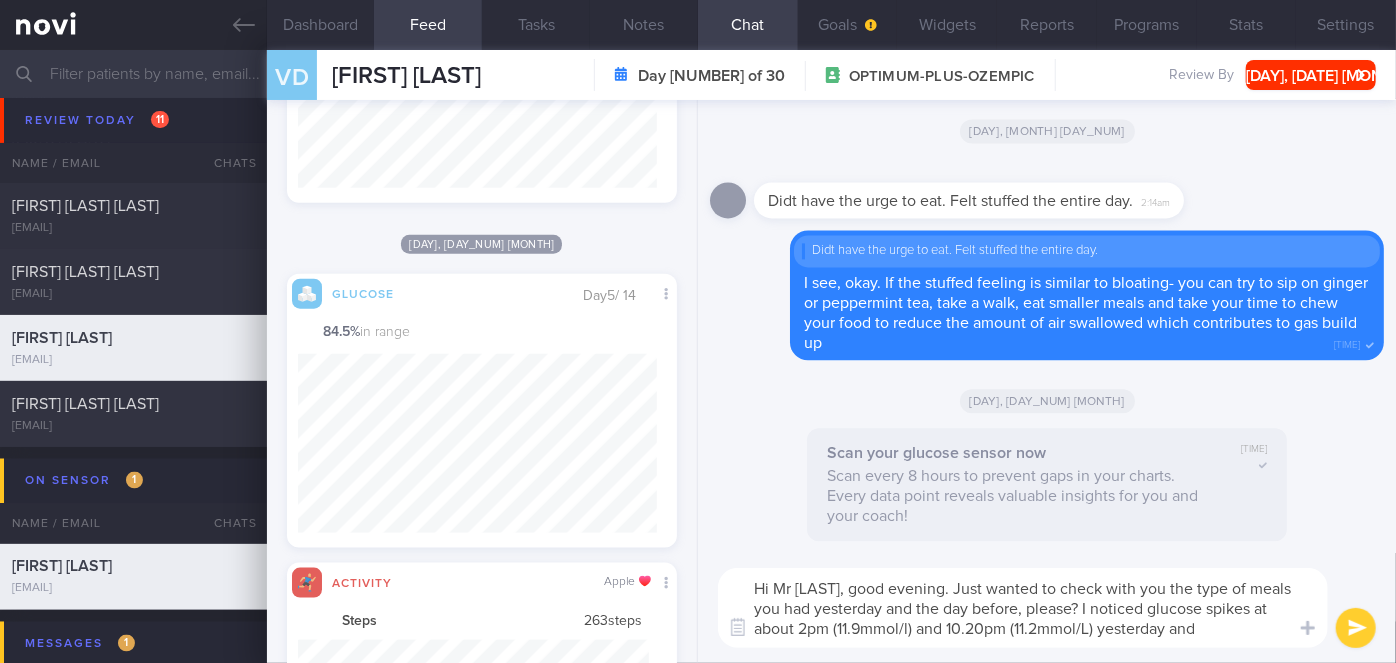 click on "Hi Mr [LAST], good evening. Just wanted to check with you the type of meals you had yesterday and the day before, please? I noticed glucose spikes at about 2pm (11.9mmol/l) and 10.20pm (11.2mmol/L) yesterday and" at bounding box center (1023, 608) 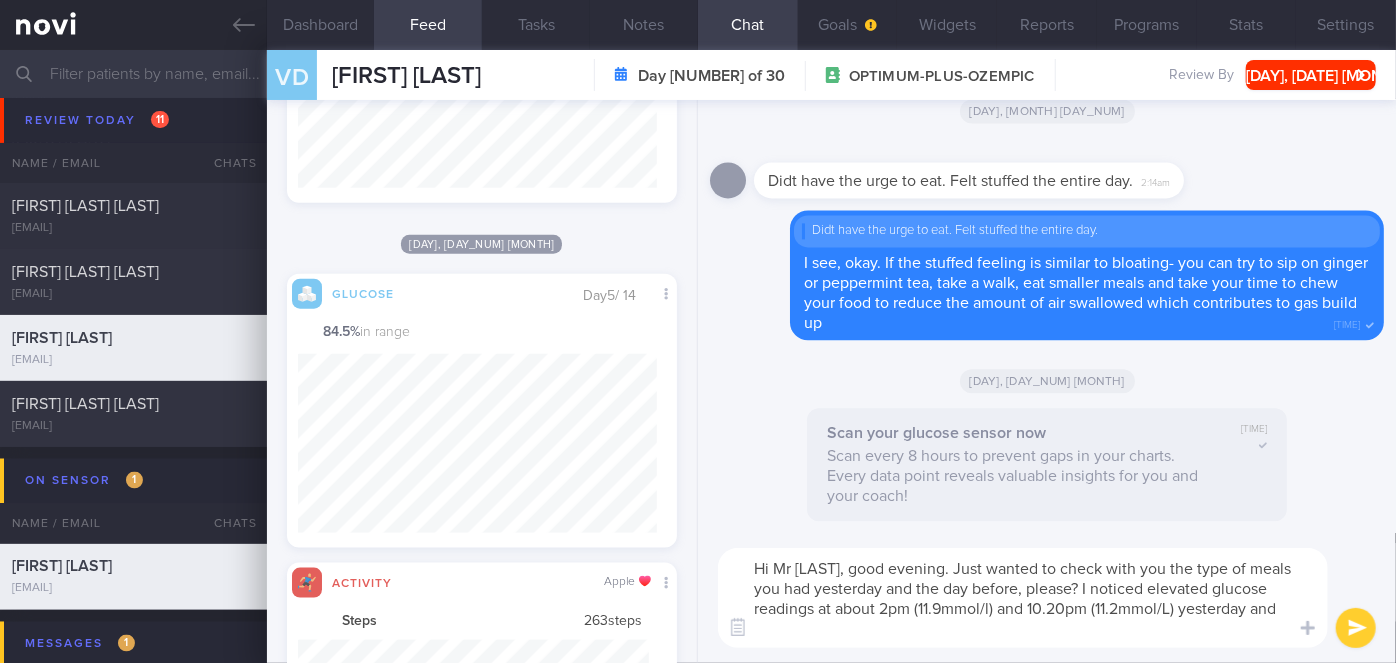 click on "Hi Mr [LAST], good evening. Just wanted to check with you the type of meals you had yesterday and the day before, please? I noticed elevated glucose readings at about 2pm (11.9mmol/l) and 10.20pm (11.2mmol/L) yesterday and" at bounding box center (1023, 598) 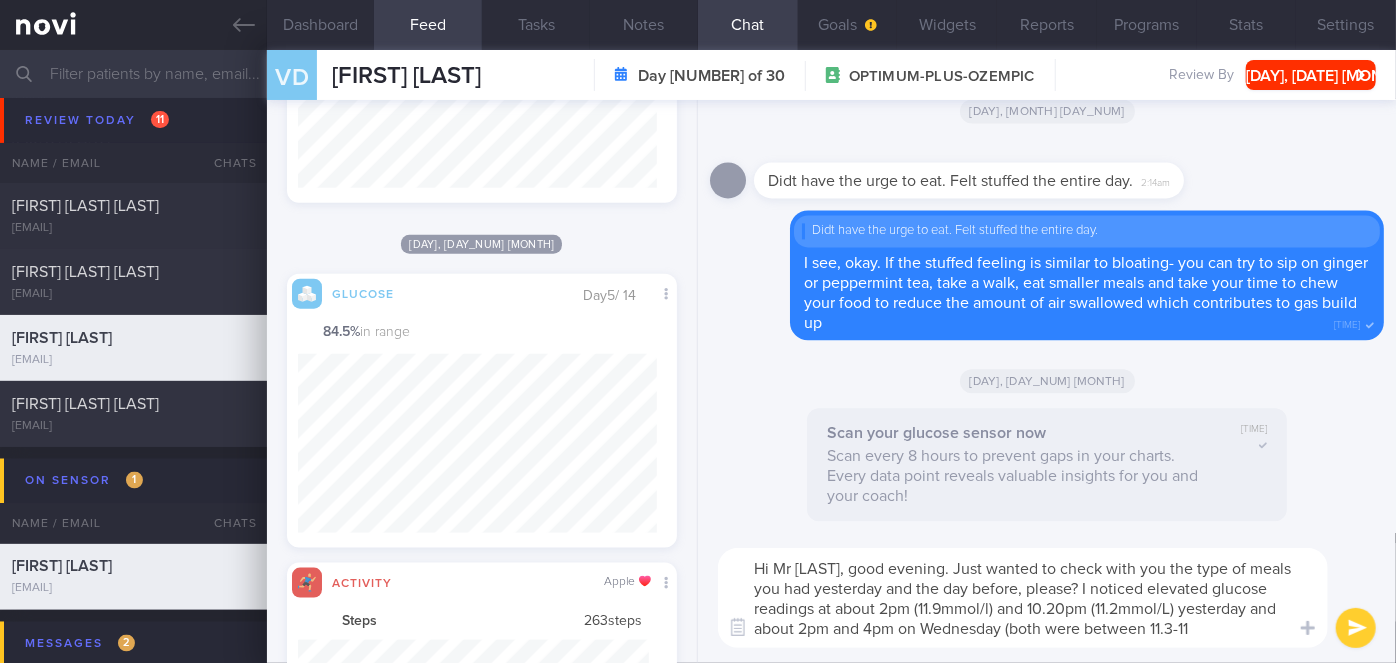 scroll, scrollTop: 0, scrollLeft: 0, axis: both 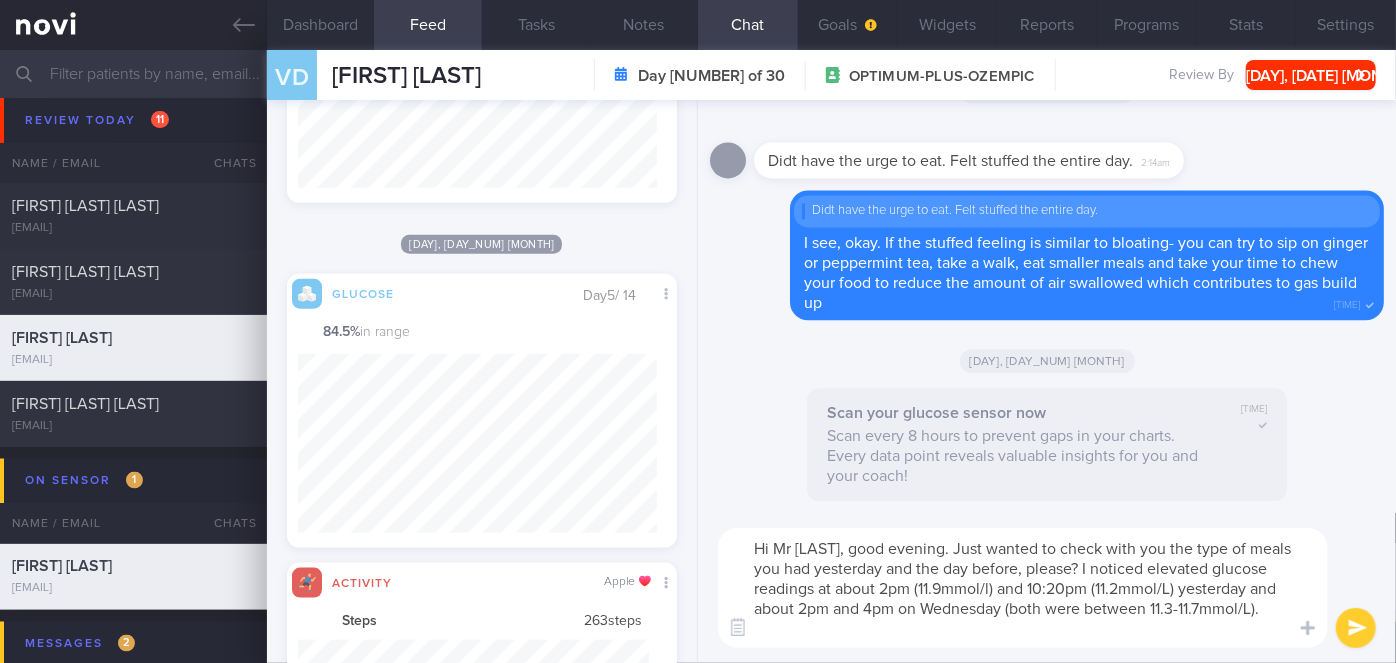 click on "Hi Mr [LAST], good evening. Just wanted to check with you the type of meals you had yesterday and the day before, please? I noticed elevated glucose readings at about 2pm (11.9mmol/l) and 10:20pm (11.2mmol/L) yesterday and about 2pm and 4pm on Wednesday (both were between 11.3-11.7mmol/L)." at bounding box center (1023, 588) 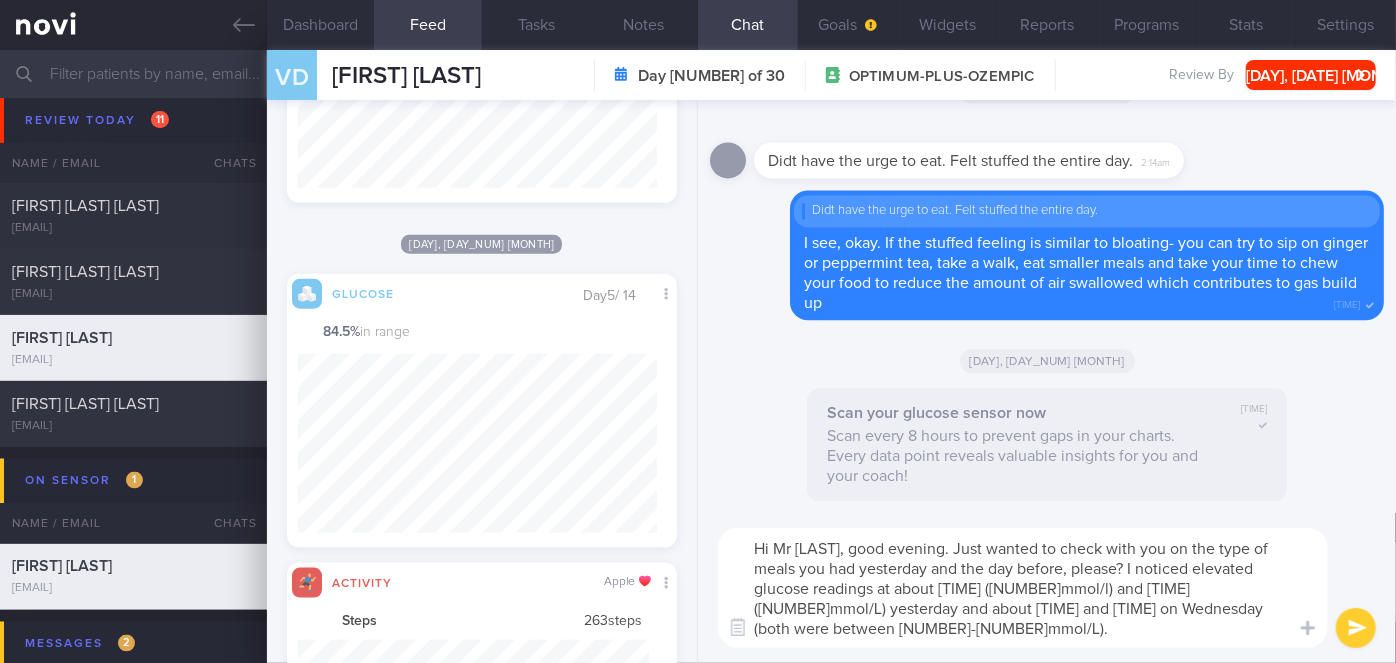 type on "Hi Mr [LAST], good evening. Just wanted to check with you on the type of meals you had yesterday and the day before, please? I noticed elevated glucose readings at about [TIME] ([NUMBER]mmol/l) and [TIME] ([NUMBER]mmol/L) yesterday and about [TIME] and [TIME] on Wednesday (both were between [NUMBER]-[NUMBER]mmol/L)." 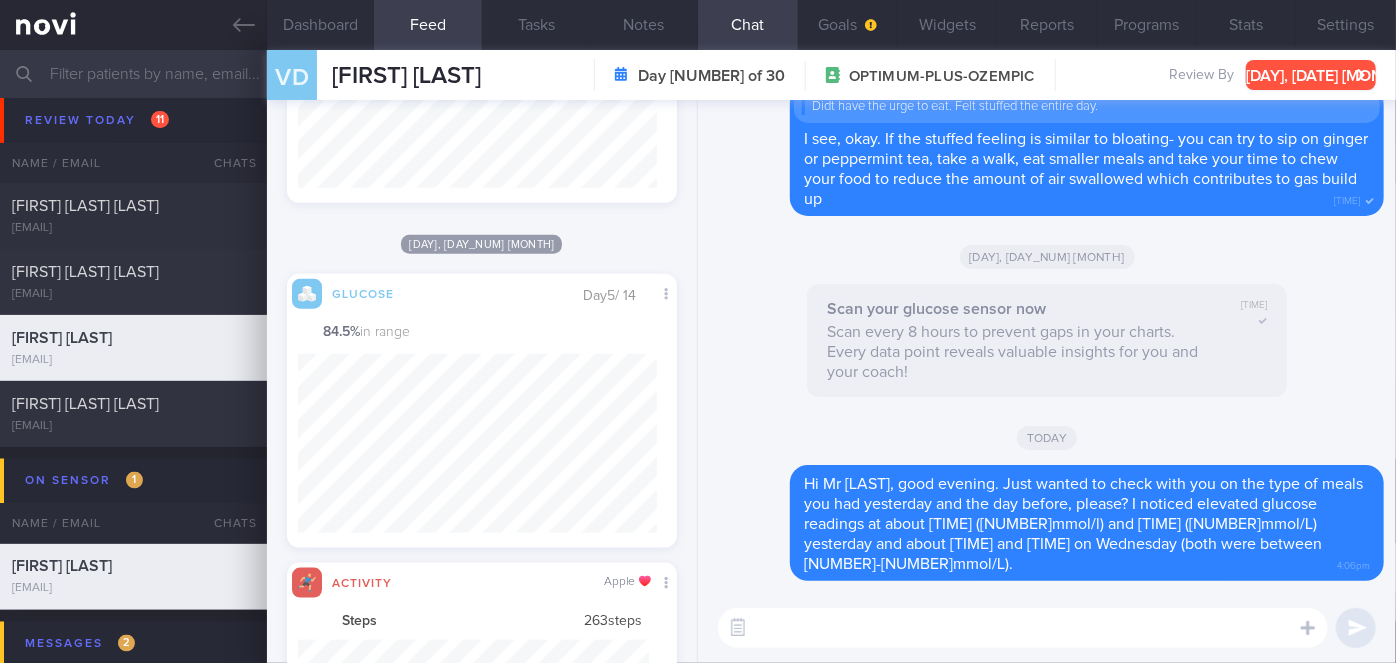 click on "[DAY], [DATE] [MONTH]" at bounding box center (1311, 75) 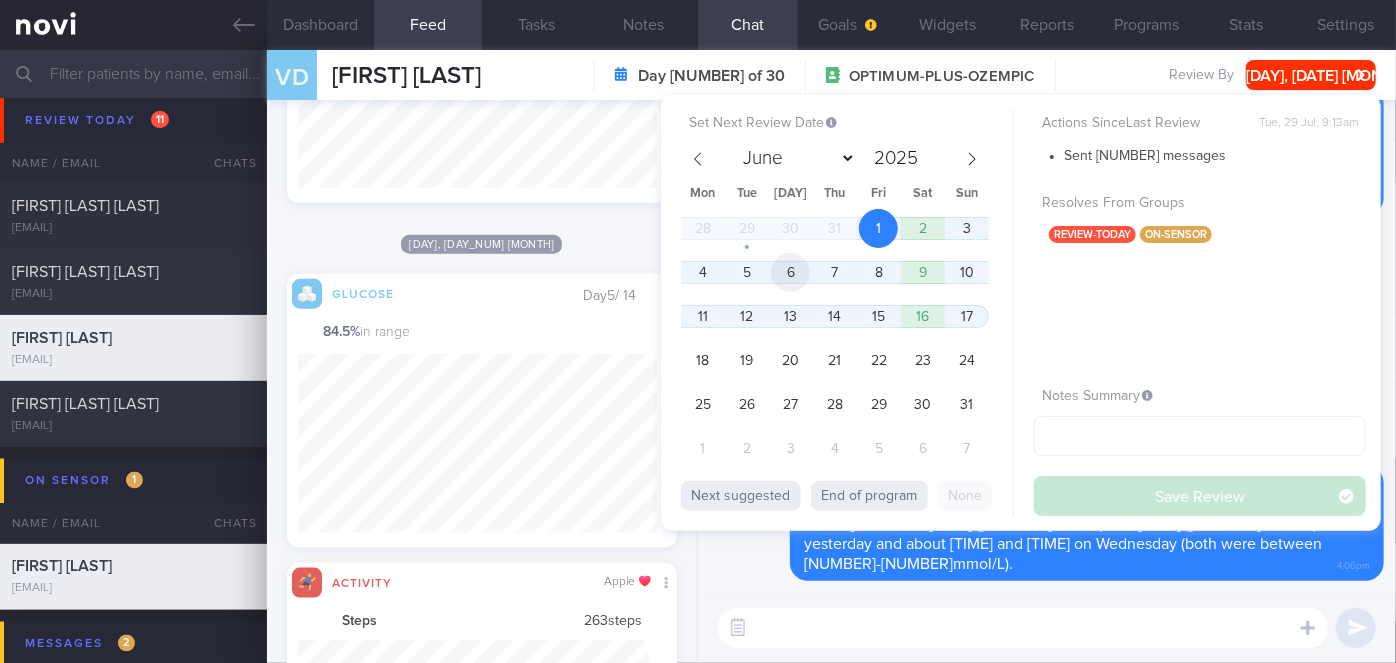 click on "6" at bounding box center (790, 272) 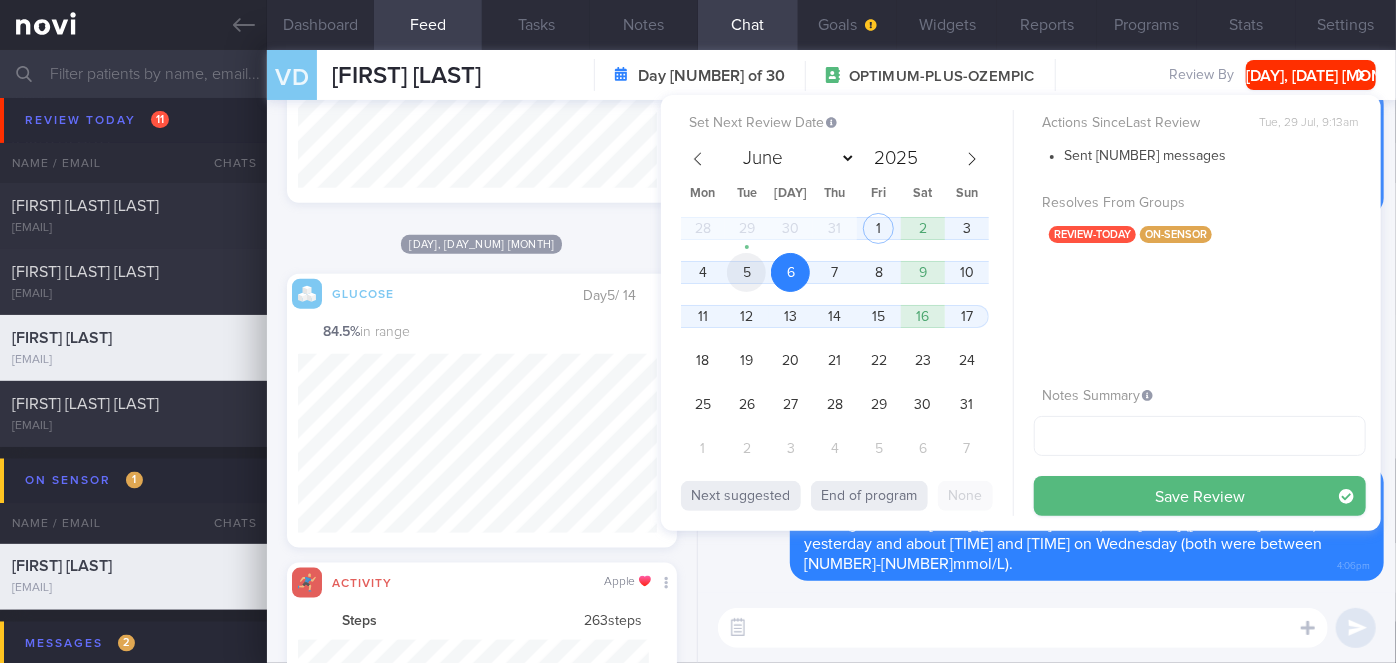 click on "5" at bounding box center (746, 272) 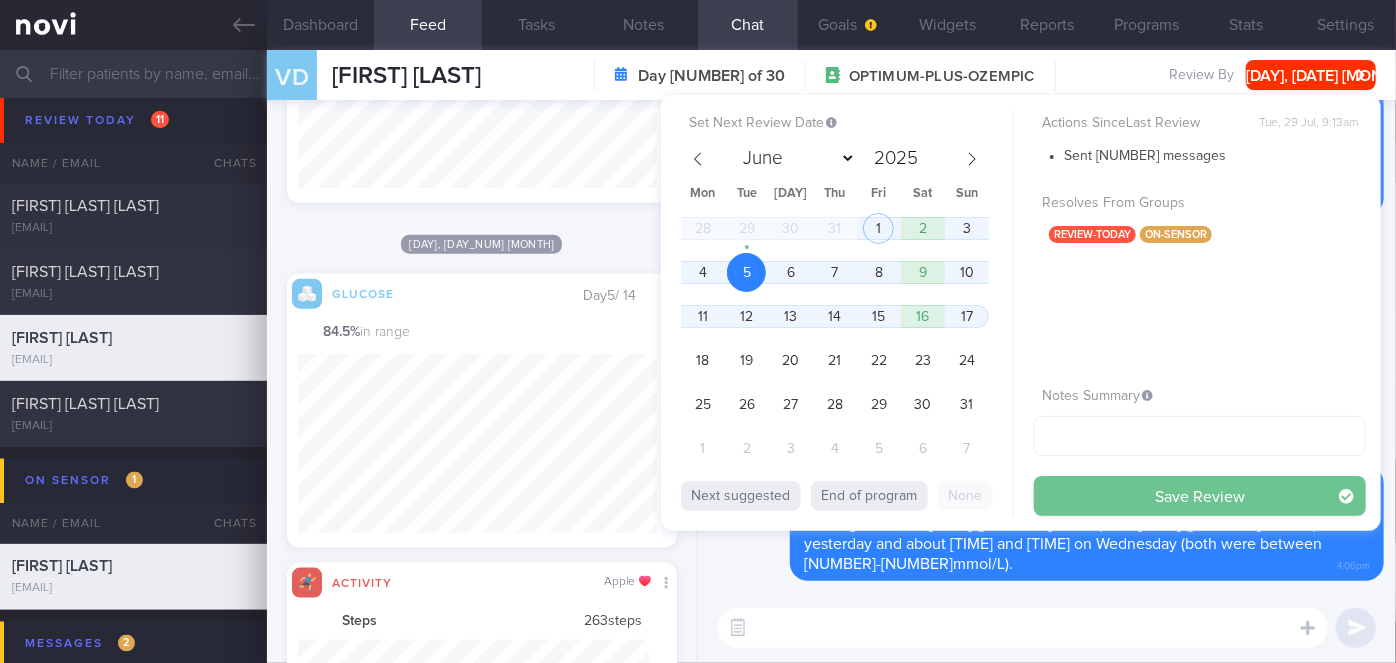 click on "Save Review" at bounding box center (1200, 496) 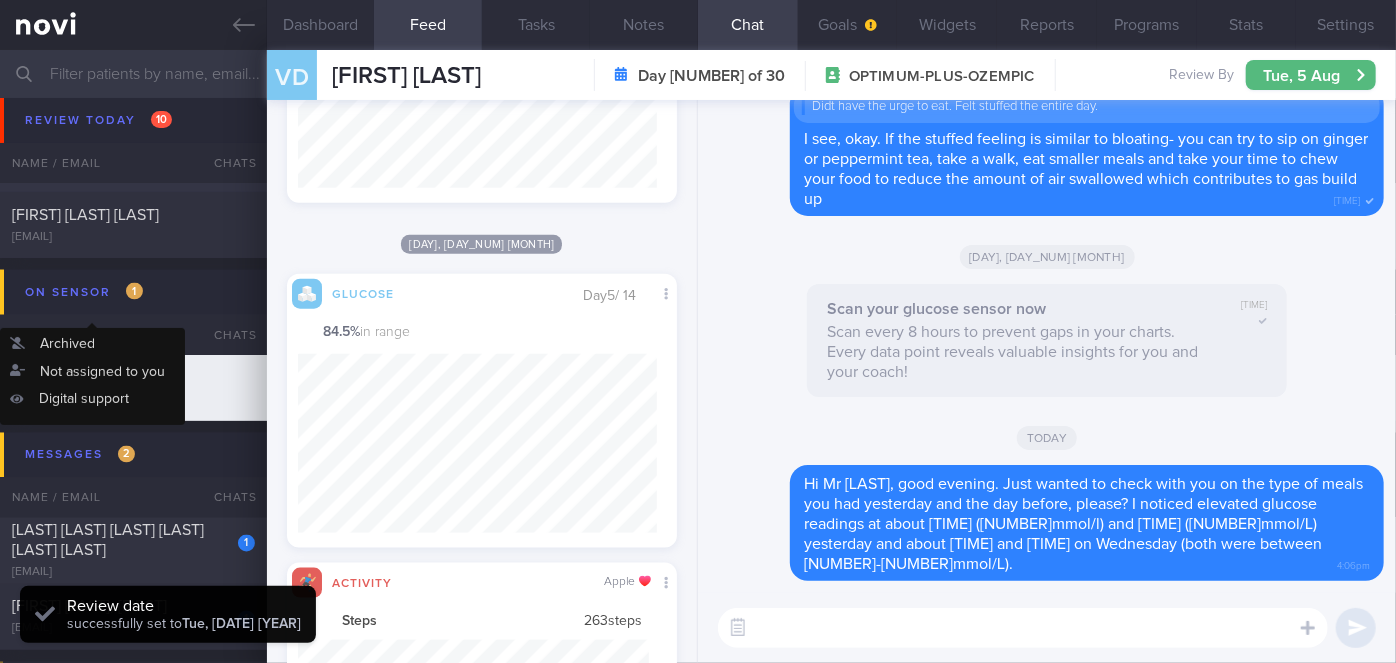 scroll, scrollTop: 5552, scrollLeft: 0, axis: vertical 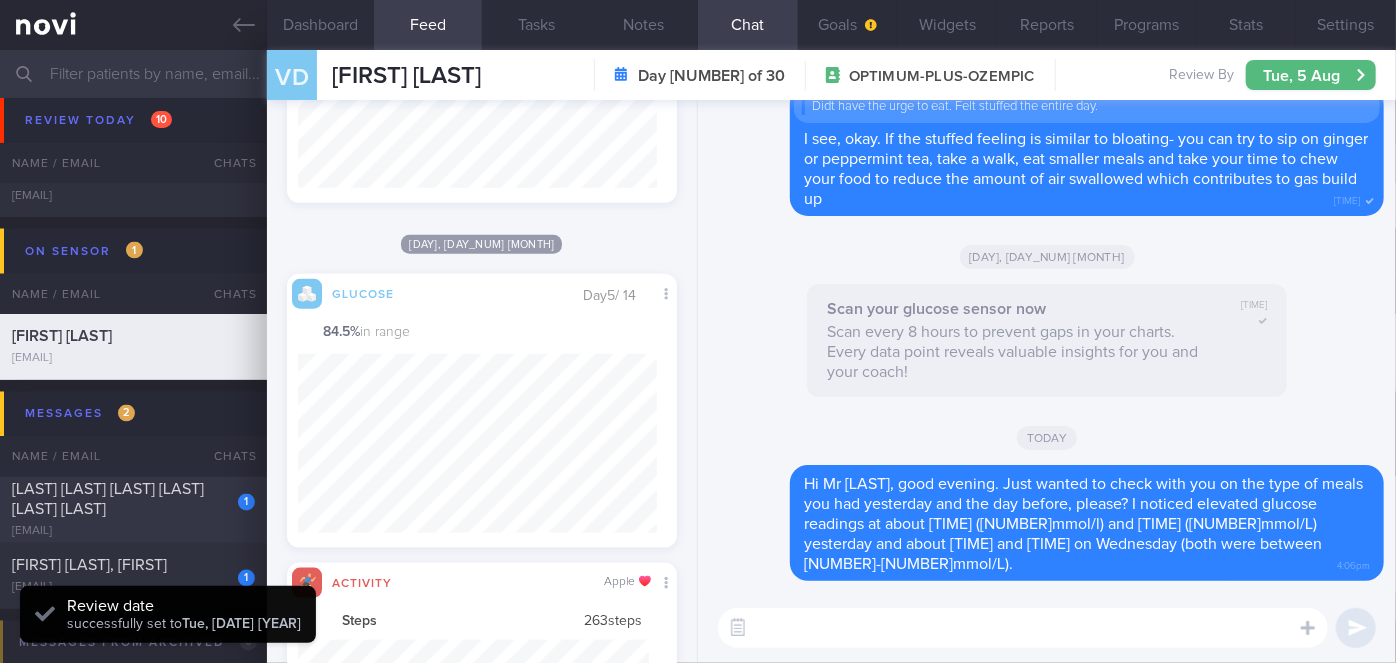 click on "[LAST] [LAST] [LAST] [LAST] [LAST] [LAST]" at bounding box center (108, 500) 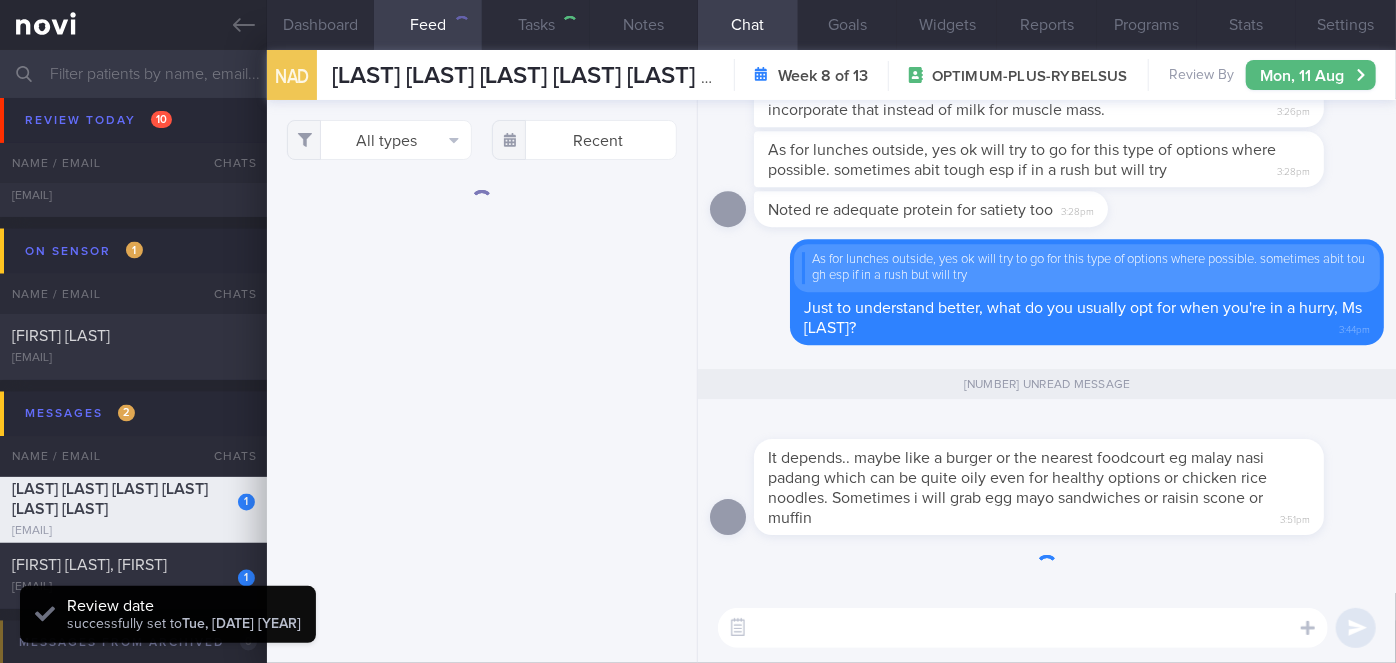 scroll, scrollTop: 0, scrollLeft: 0, axis: both 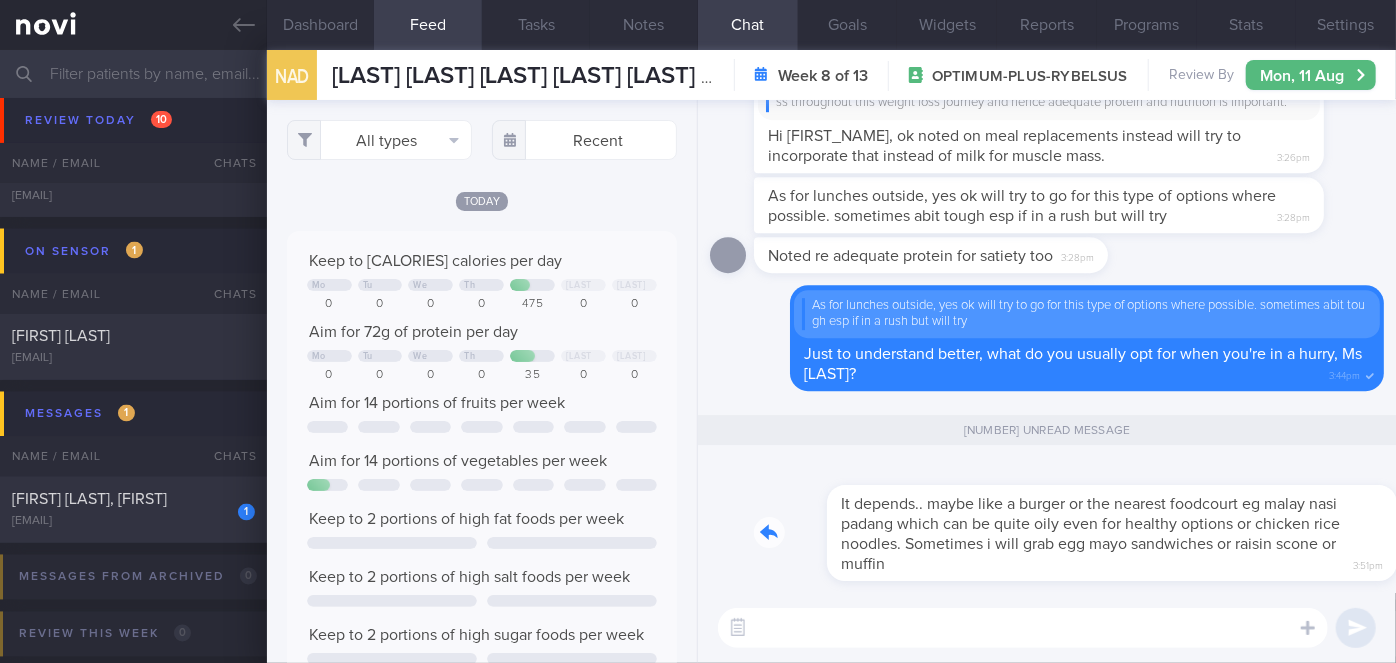 drag, startPoint x: 846, startPoint y: 577, endPoint x: 984, endPoint y: 579, distance: 138.0145 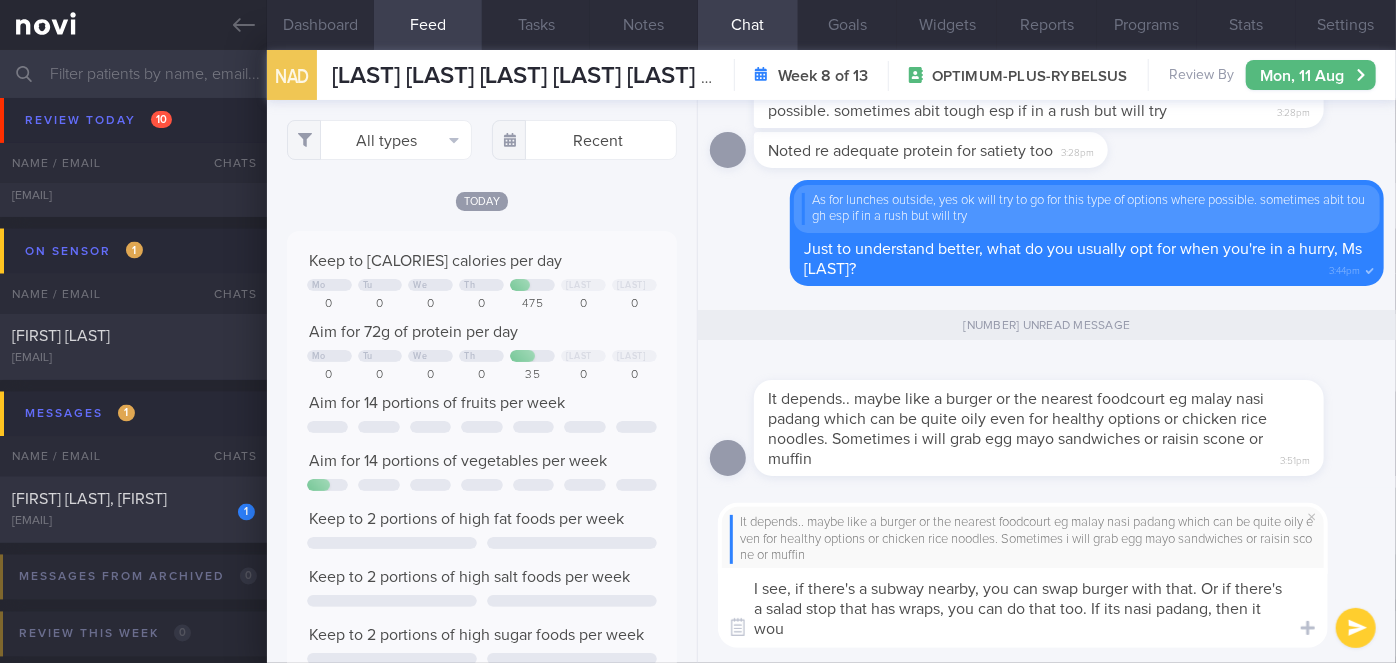 scroll, scrollTop: 0, scrollLeft: 0, axis: both 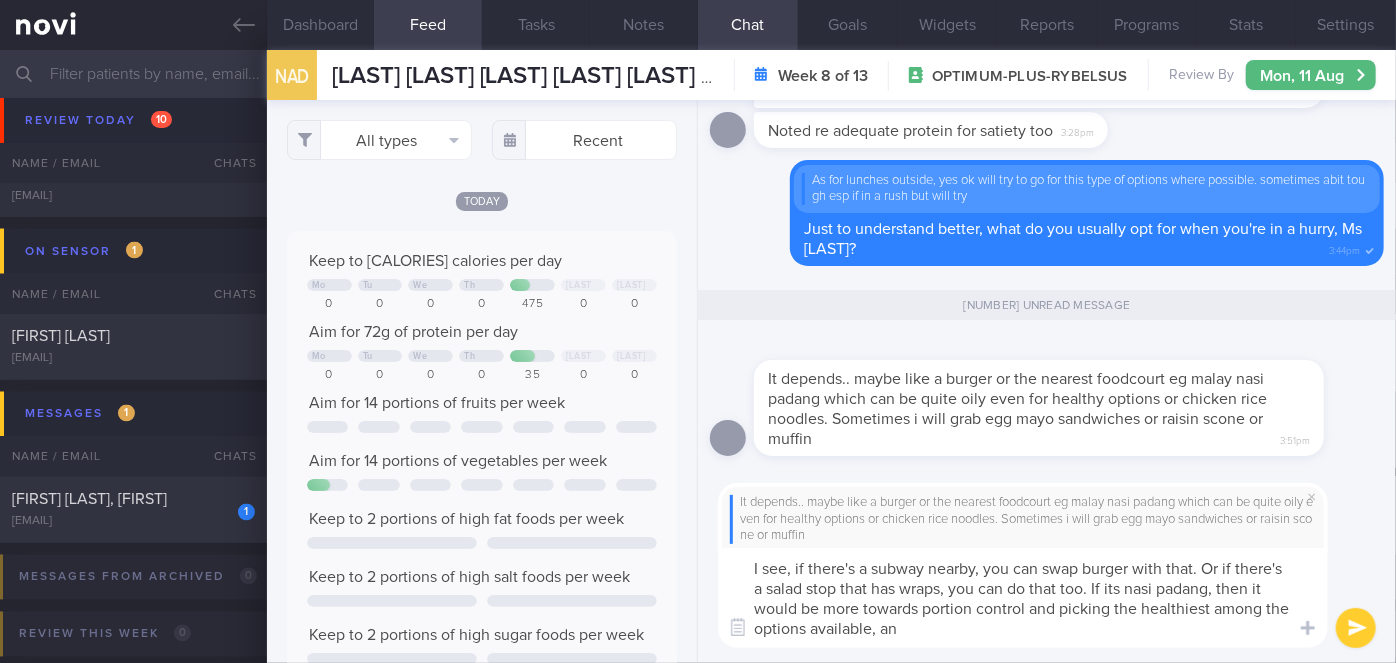 type on "I see, if there's a subway nearby, you can swap burger with that. Or if there's a salad stop that has wraps, you can do that too. If its nasi padang, then it would be more towards portion control and picking the healthiest among the options available, and" 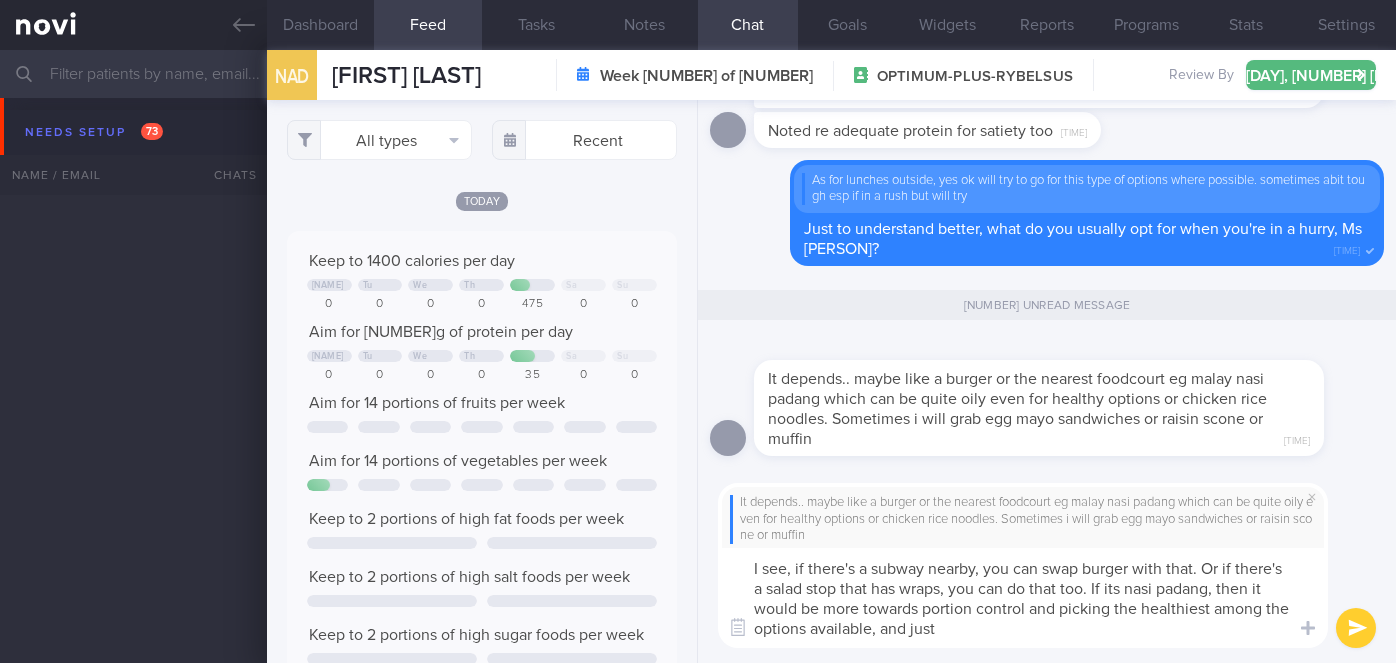 select on "7" 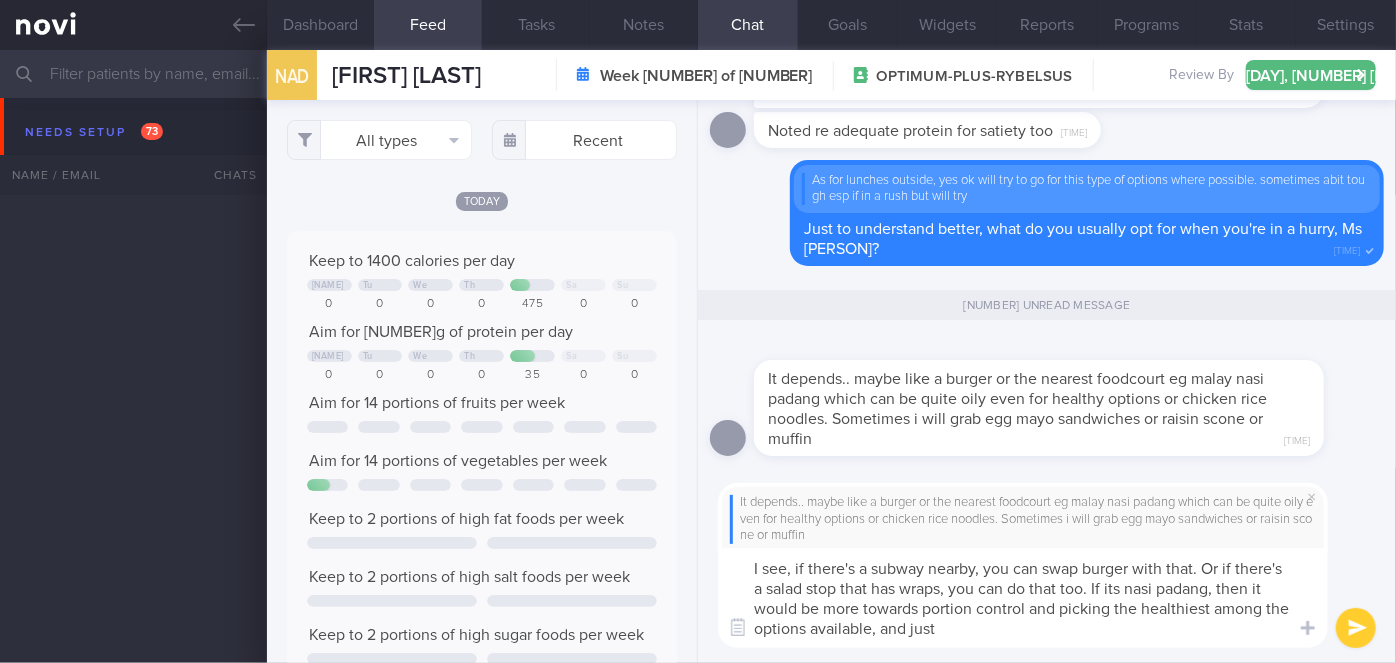 scroll, scrollTop: 5553, scrollLeft: 0, axis: vertical 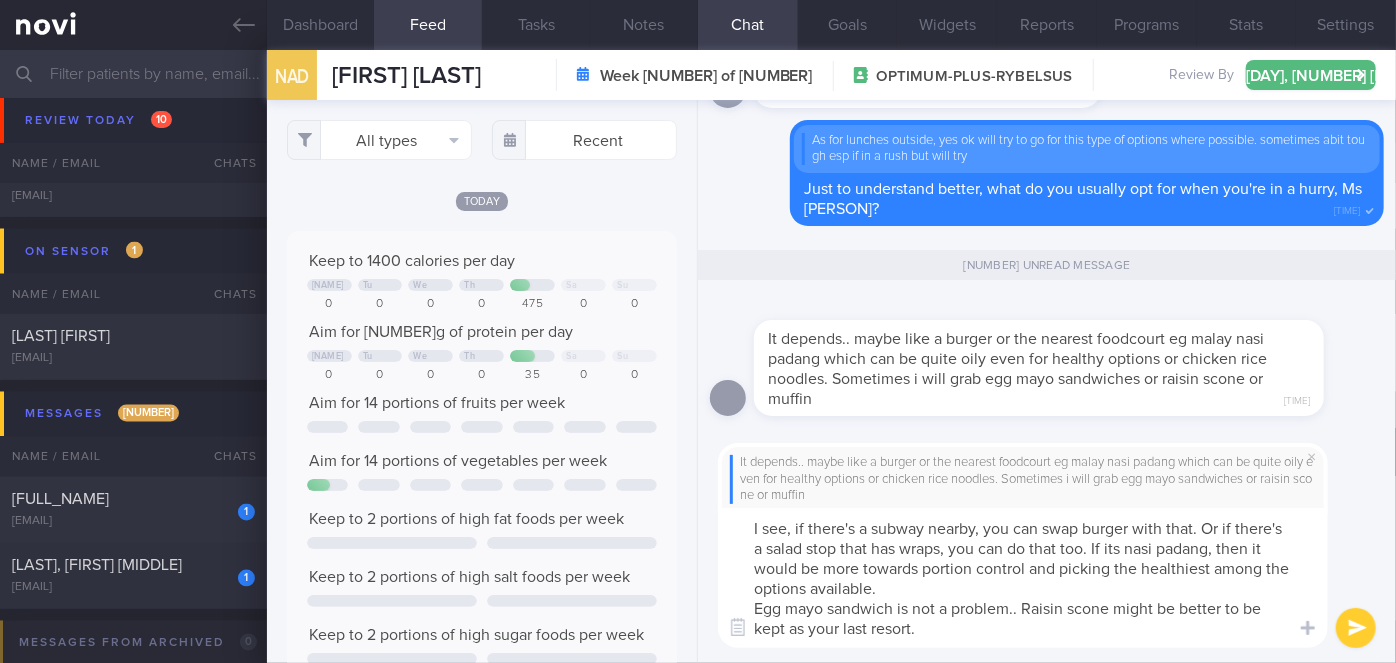 click on "I see, if there's a subway nearby, you can swap burger with that. Or if there's a salad stop that has wraps, you can do that too. If its nasi padang, then it would be more towards portion control and picking the healthiest among the options available.
Egg mayo sandwich is not a problem.. Raisin scone might be better to be kept as your last resort." at bounding box center (1023, 578) 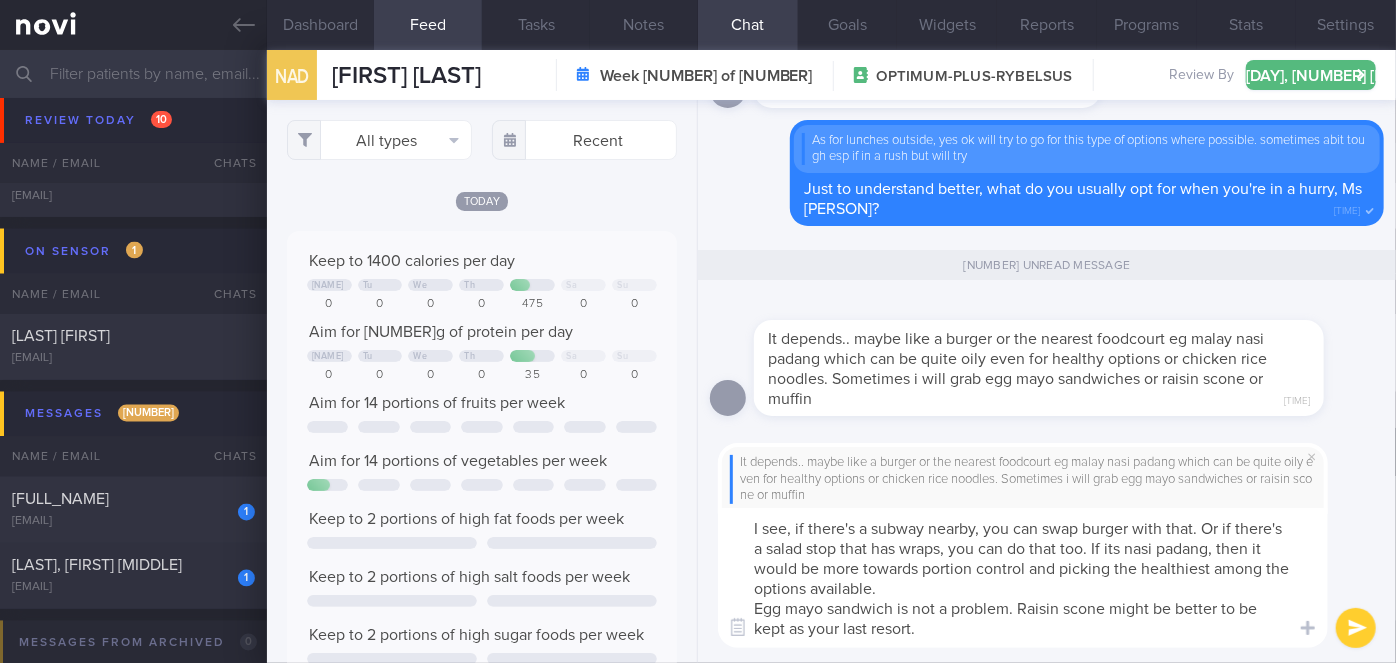 click on "I see, if there's a subway nearby, you can swap burger with that. Or if there's a salad stop that has wraps, you can do that too. If its nasi padang, then it would be more towards portion control and picking the healthiest among the options available.
Egg mayo sandwich is not a problem. Raisin scone might be better to be kept as your last resort." at bounding box center (1023, 578) 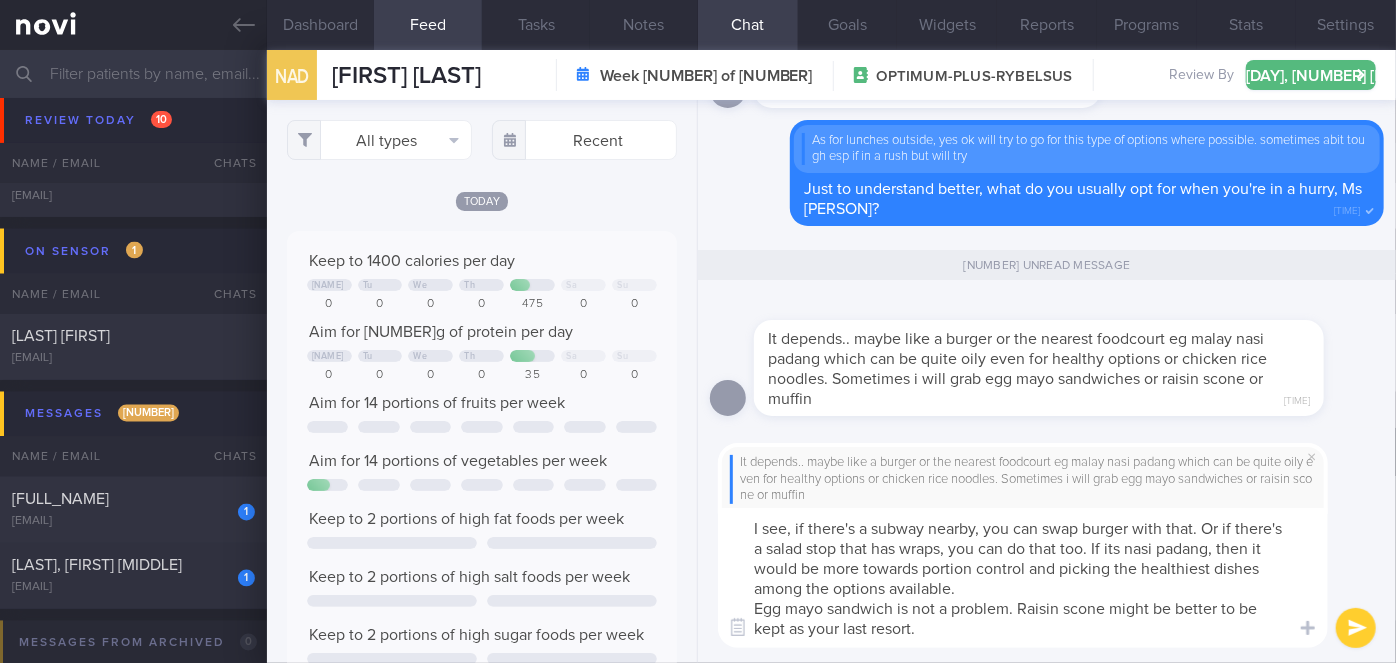 click on "I see, if there's a subway nearby, you can swap burger with that. Or if there's a salad stop that has wraps, you can do that too. If its nasi padang, then it would be more towards portion control and picking the healthiest dishes among the options available.
Egg mayo sandwich is not a problem. Raisin scone might be better to be kept as your last resort." at bounding box center [1023, 578] 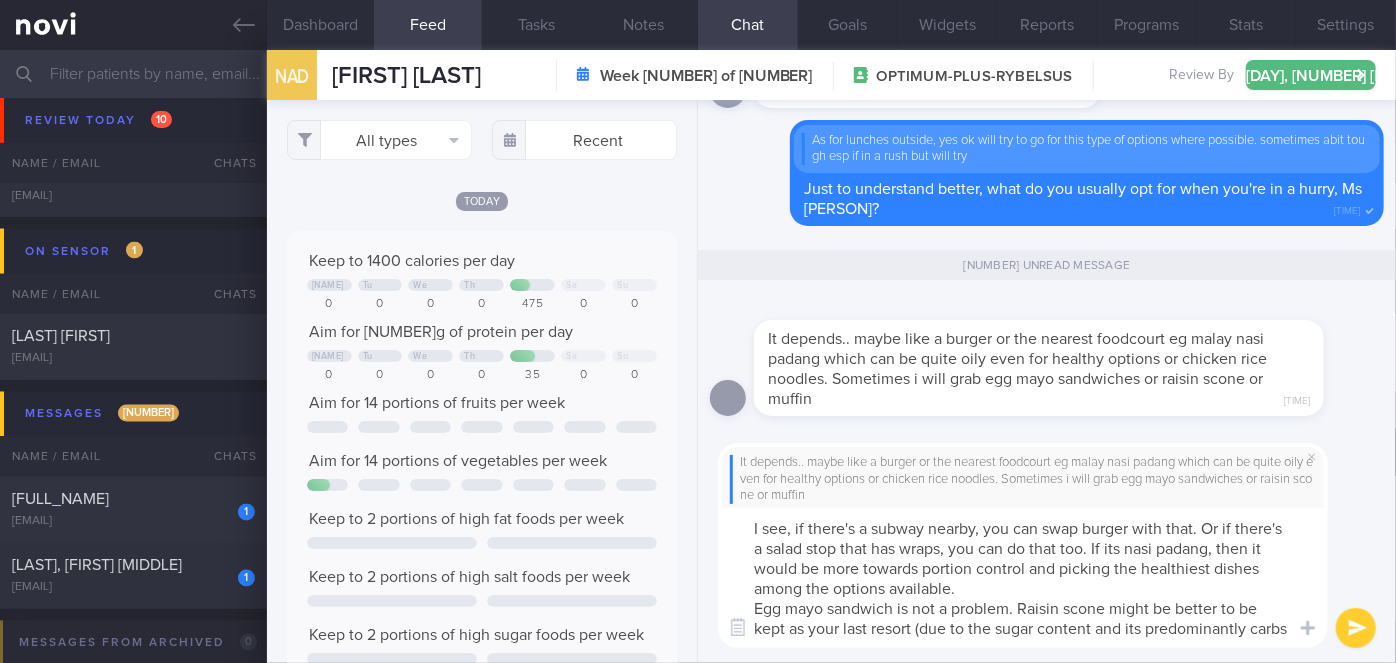 type on "I see, if there's a subway nearby, you can swap burger with that. Or if there's a salad stop that has wraps, you can do that too. If its nasi padang, then it would be more towards portion control and picking the healthiest dishes among the options available.
Egg mayo sandwich is not a problem. Raisin scone might be better to be kept as your last resort (due to the sugar content and its predominantly carbs)" 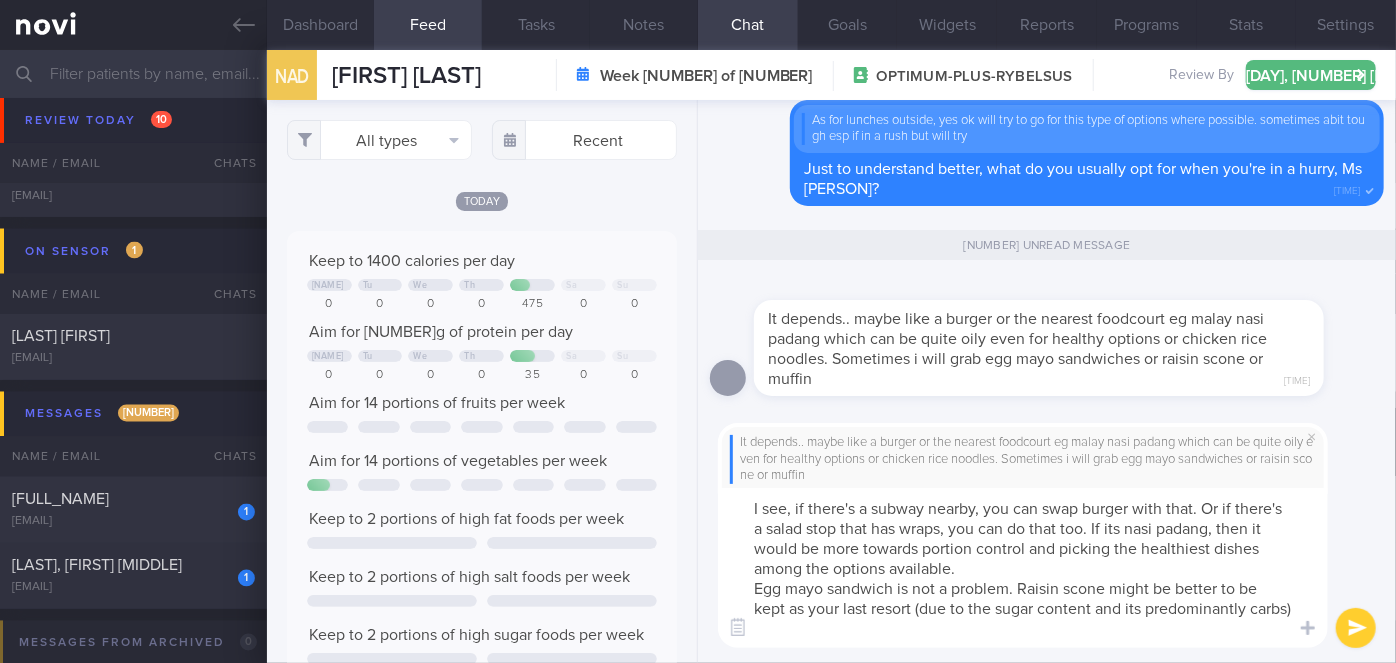 scroll, scrollTop: 0, scrollLeft: 0, axis: both 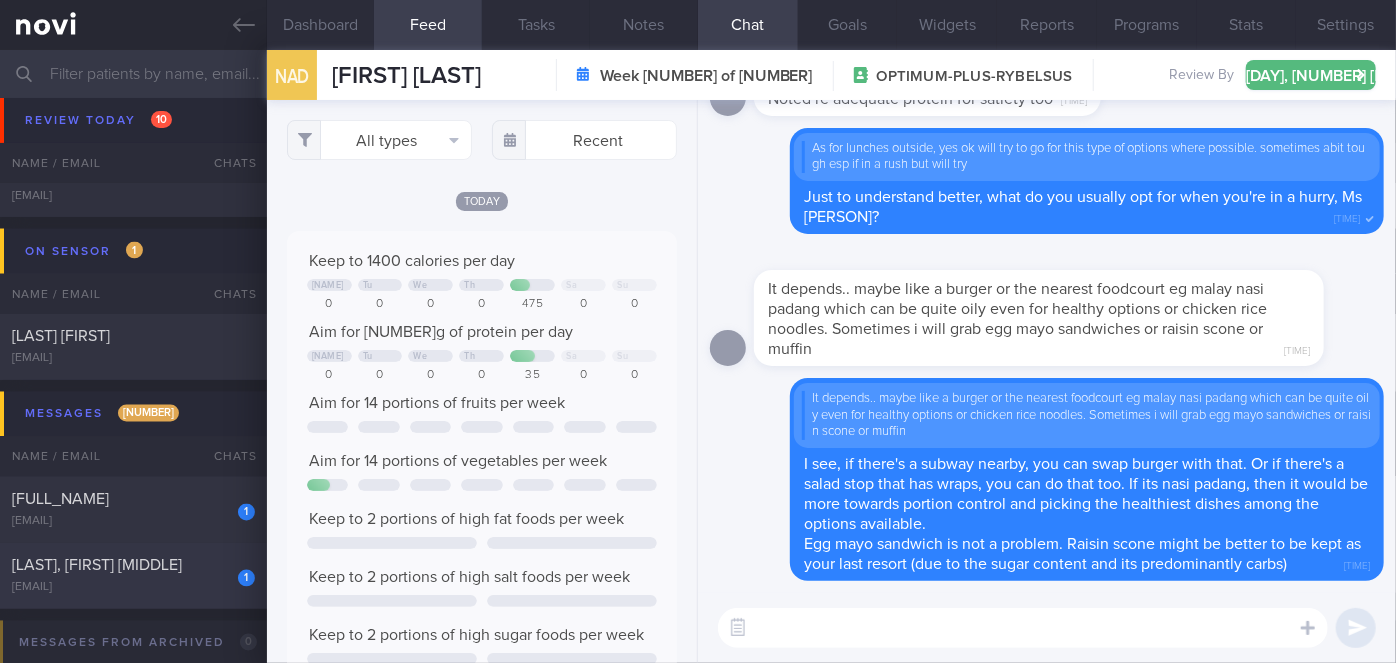 click on "[LAST], [FIRST] [MIDDLE]" at bounding box center (131, 566) 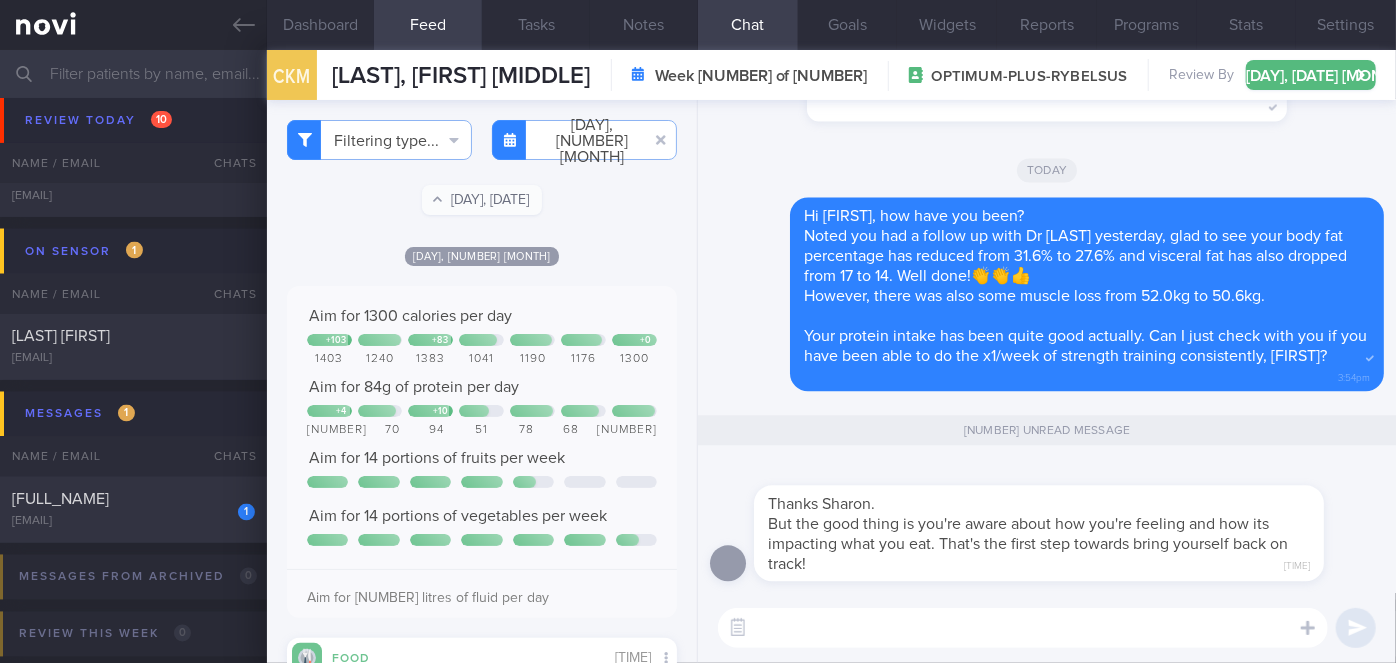 drag, startPoint x: 909, startPoint y: 574, endPoint x: 1069, endPoint y: 576, distance: 160.0125 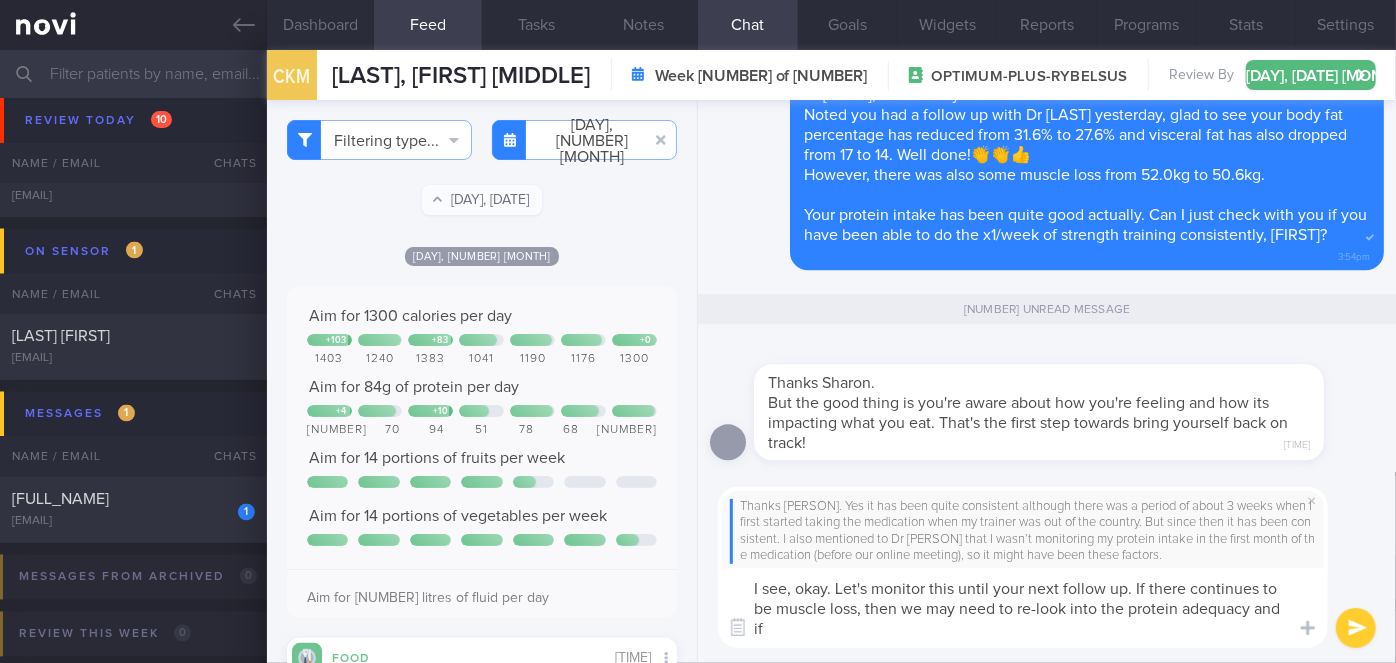 scroll, scrollTop: 0, scrollLeft: 0, axis: both 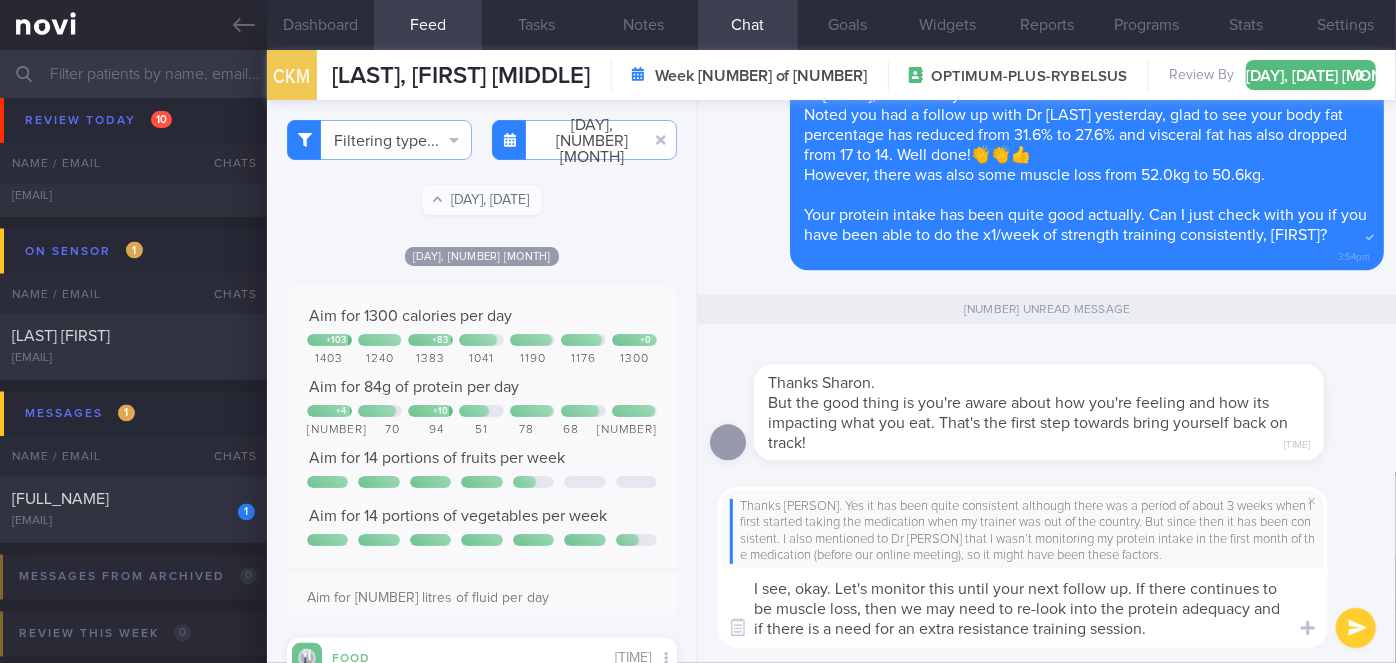 click on "I see, okay. Let's monitor this until your next follow up. If there continues to be muscle loss, then we may need to re-look into the protein adequacy and if there is a need for an extra resistance training session." at bounding box center [1023, 608] 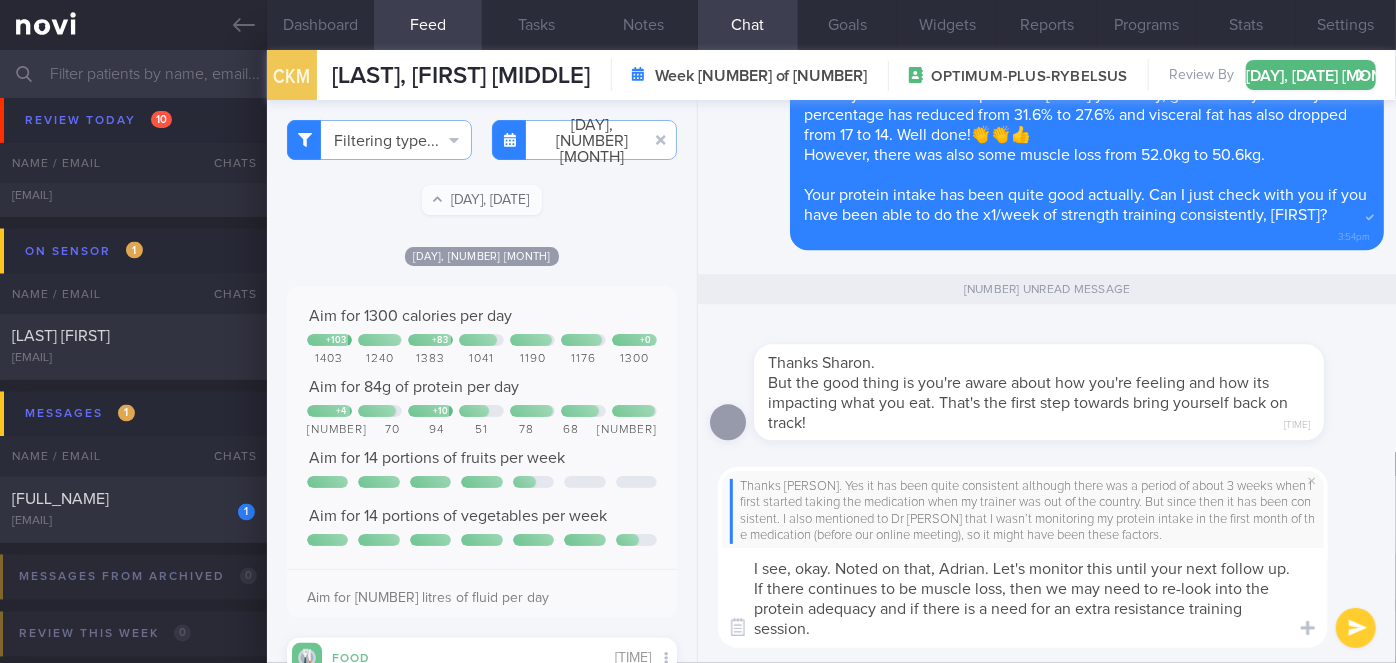 click on "I see, okay. Noted on that, Adrian. Let's monitor this until your next follow up. If there continues to be muscle loss, then we may need to re-look into the protein adequacy and if there is a need for an extra resistance training session." at bounding box center [1023, 598] 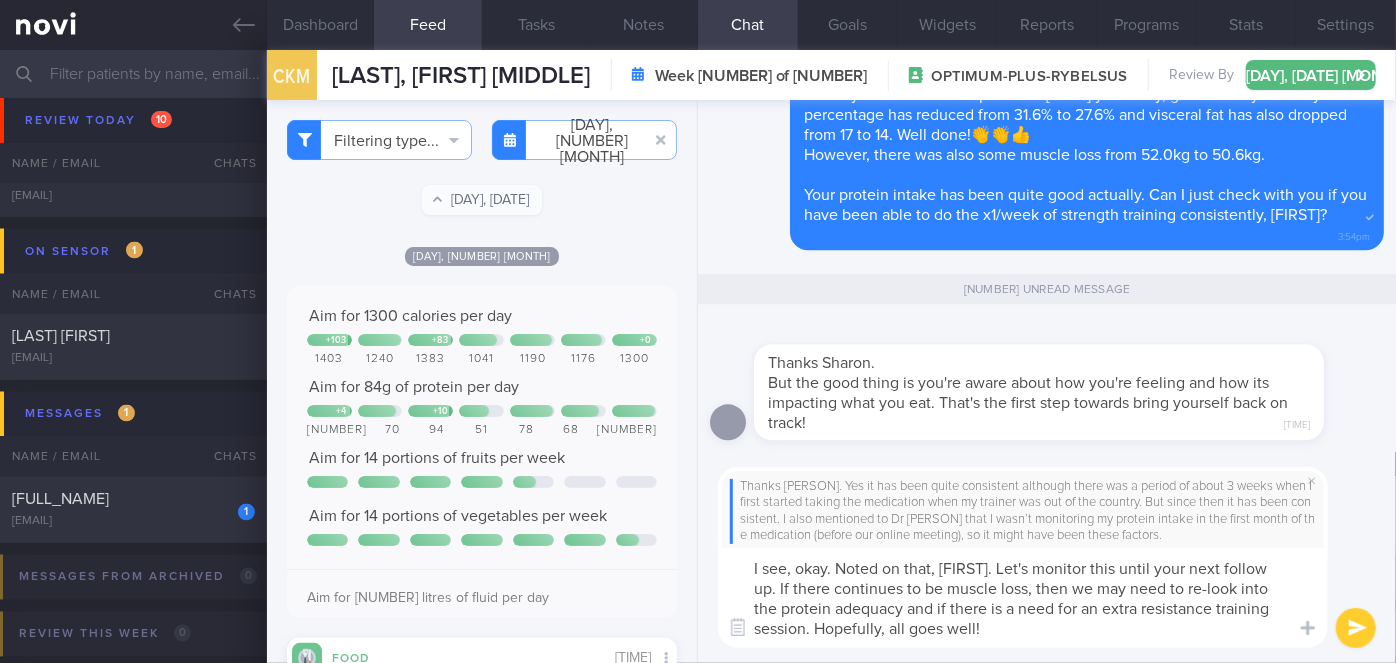 type on "I see, okay. Noted on that, [FIRST]. Let's monitor this until your next follow up. If there continues to be muscle loss, then we may need to re-look into the protein adequacy and if there is a need for an extra resistance training session. Hopefully, all goes well!" 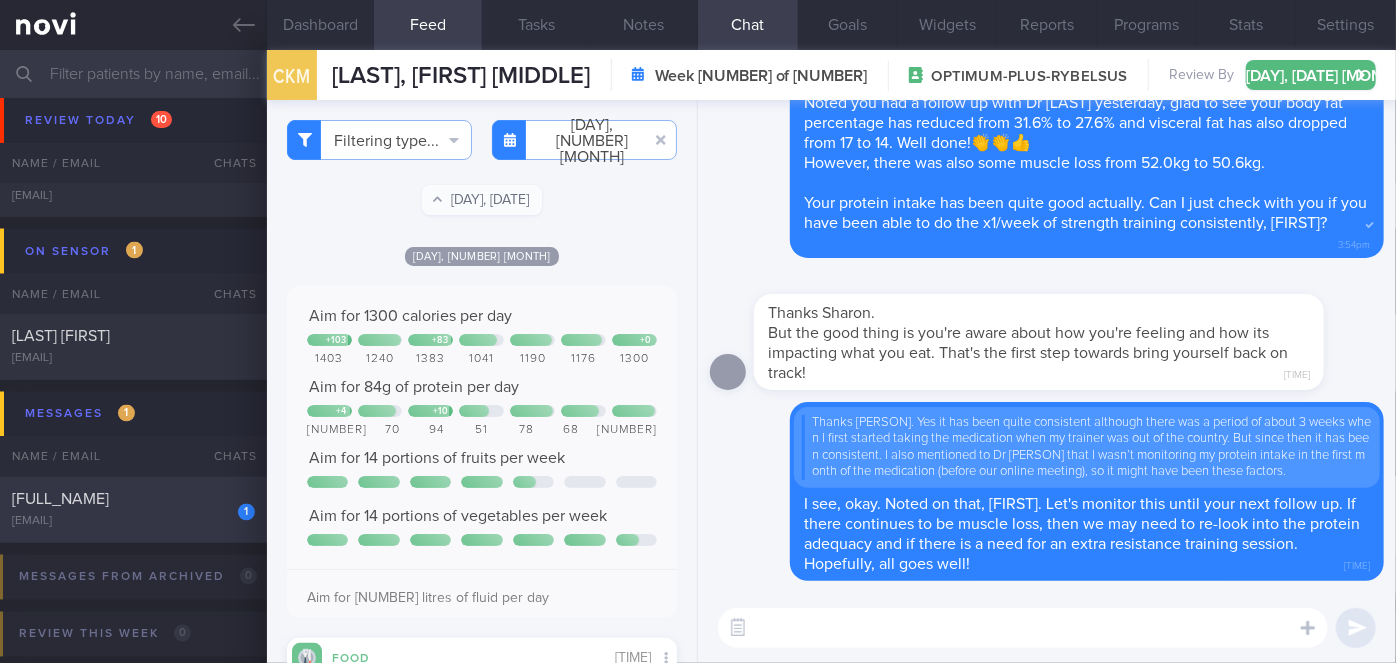click on "[FULL_NAME]" at bounding box center [131, 500] 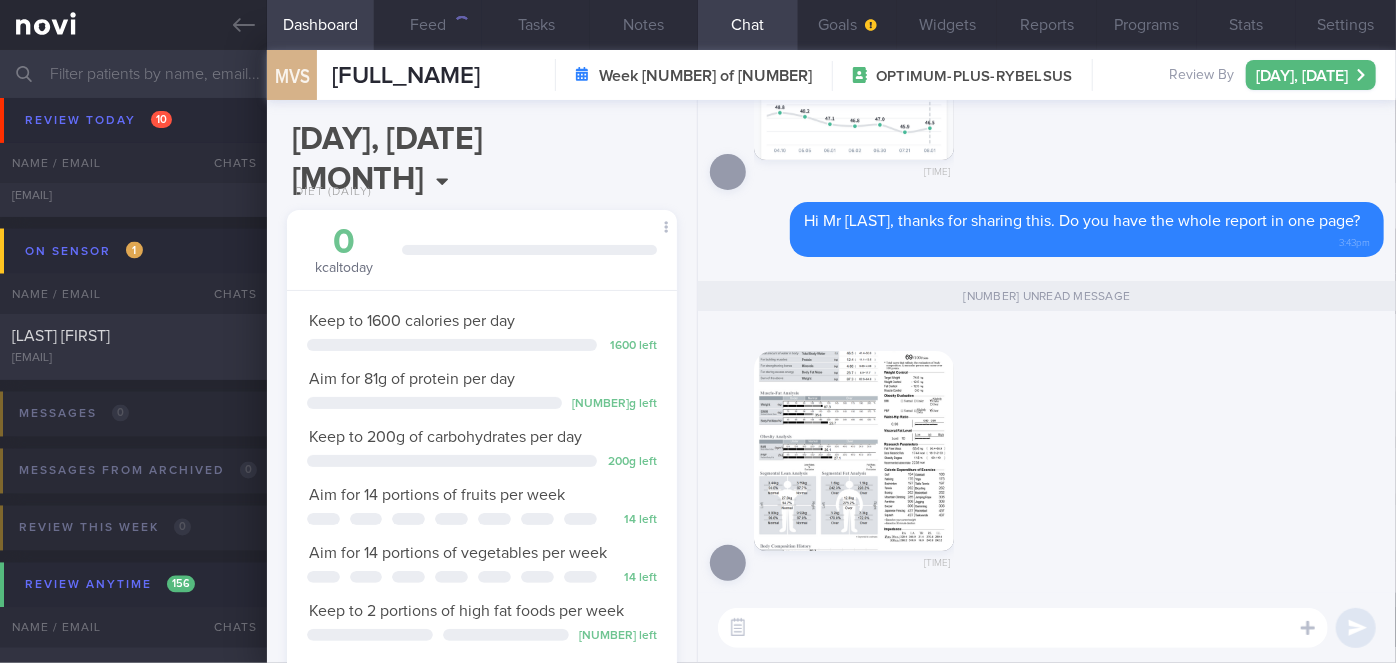 scroll, scrollTop: 999800, scrollLeft: 999658, axis: both 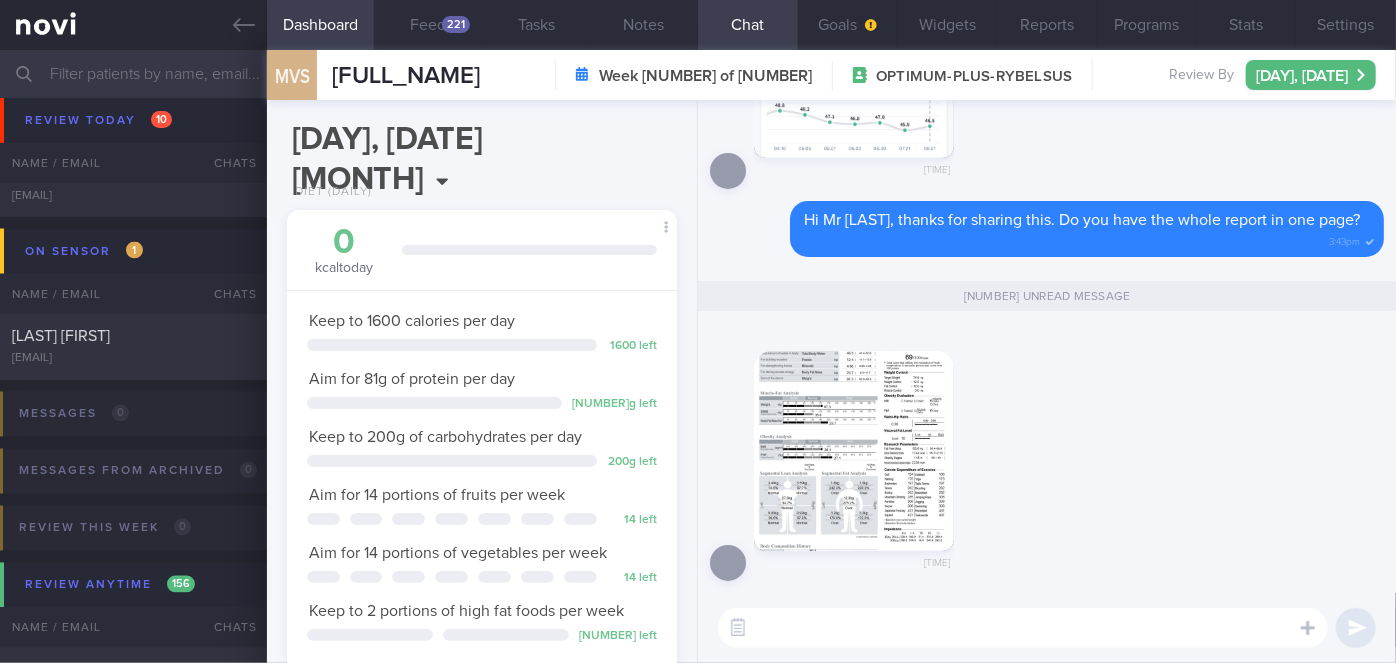 click at bounding box center (854, 451) 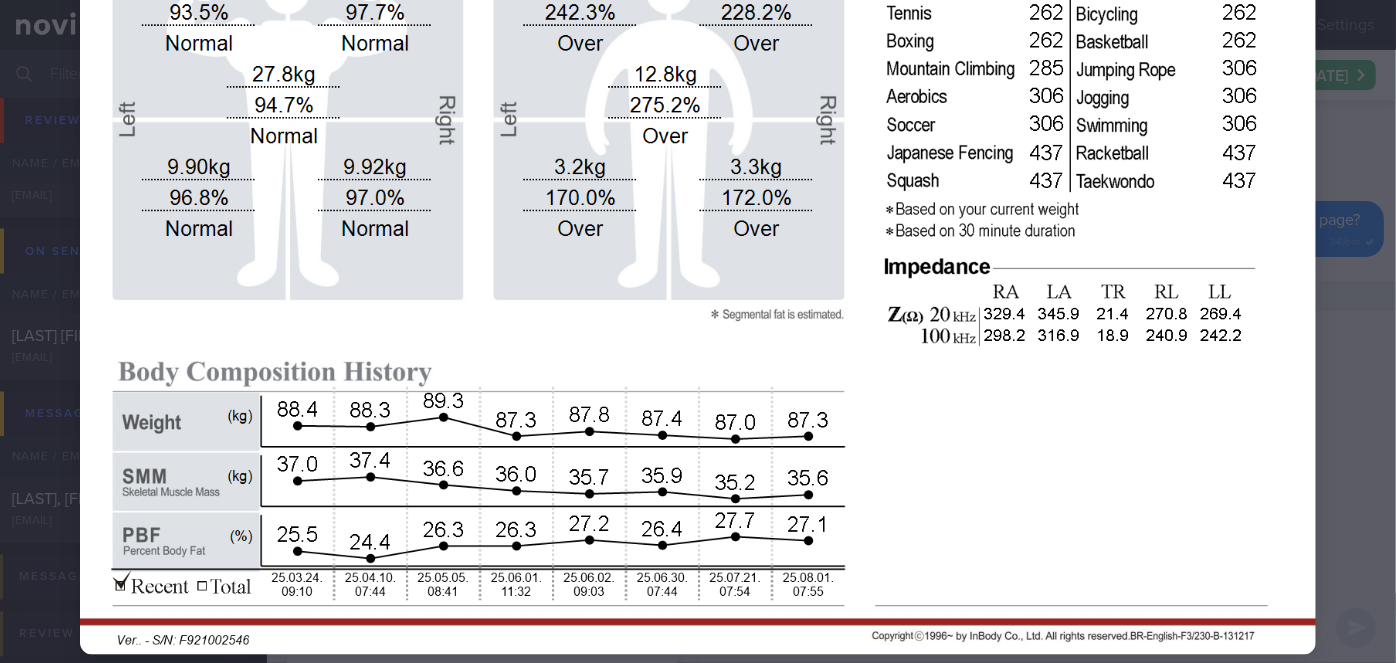 scroll, scrollTop: 1178, scrollLeft: 0, axis: vertical 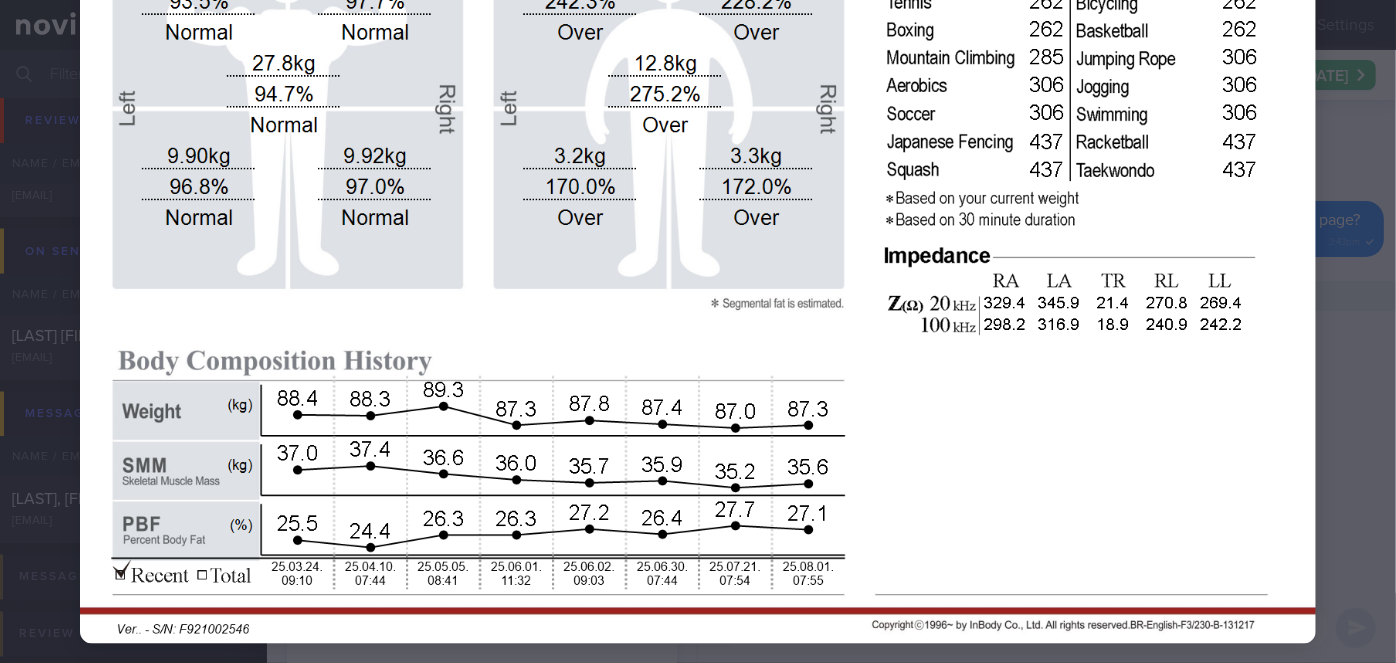 click at bounding box center [698, -227] 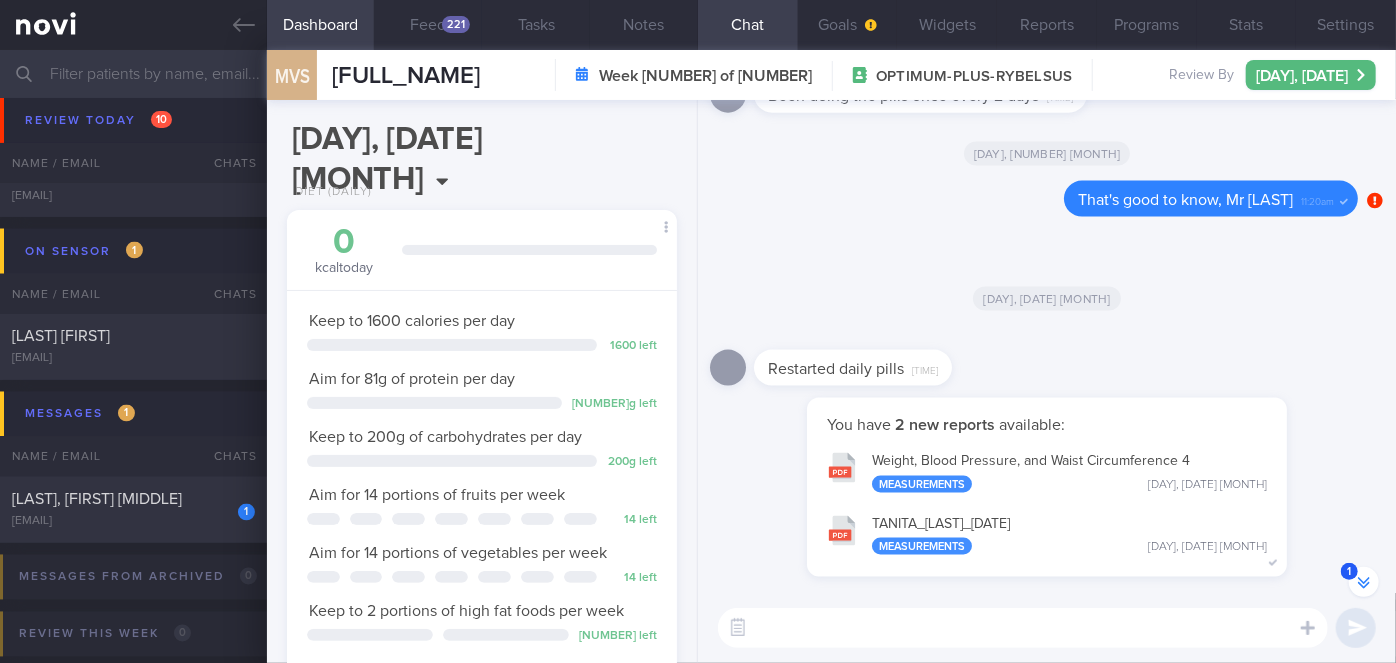 scroll, scrollTop: -5568, scrollLeft: 0, axis: vertical 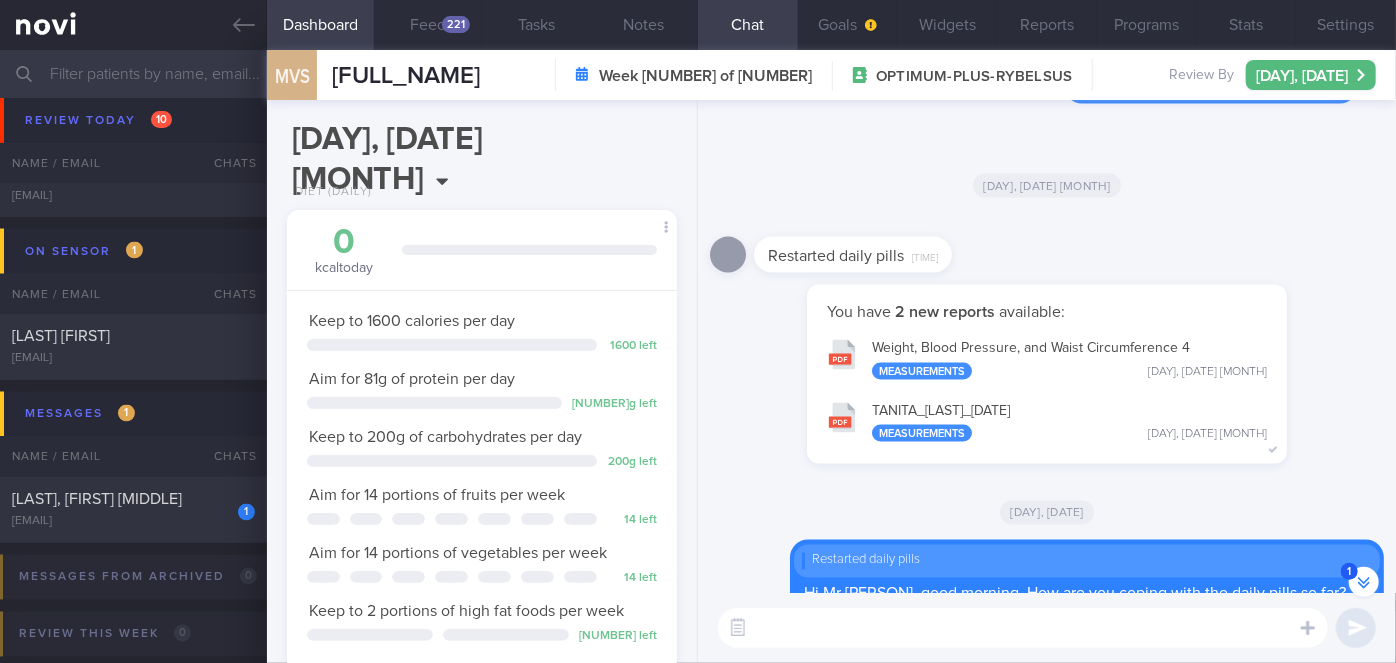 click on "TANITA_ MOHAN_ 23052025
Measurements
Fri, 23 May" at bounding box center (1047, 421) 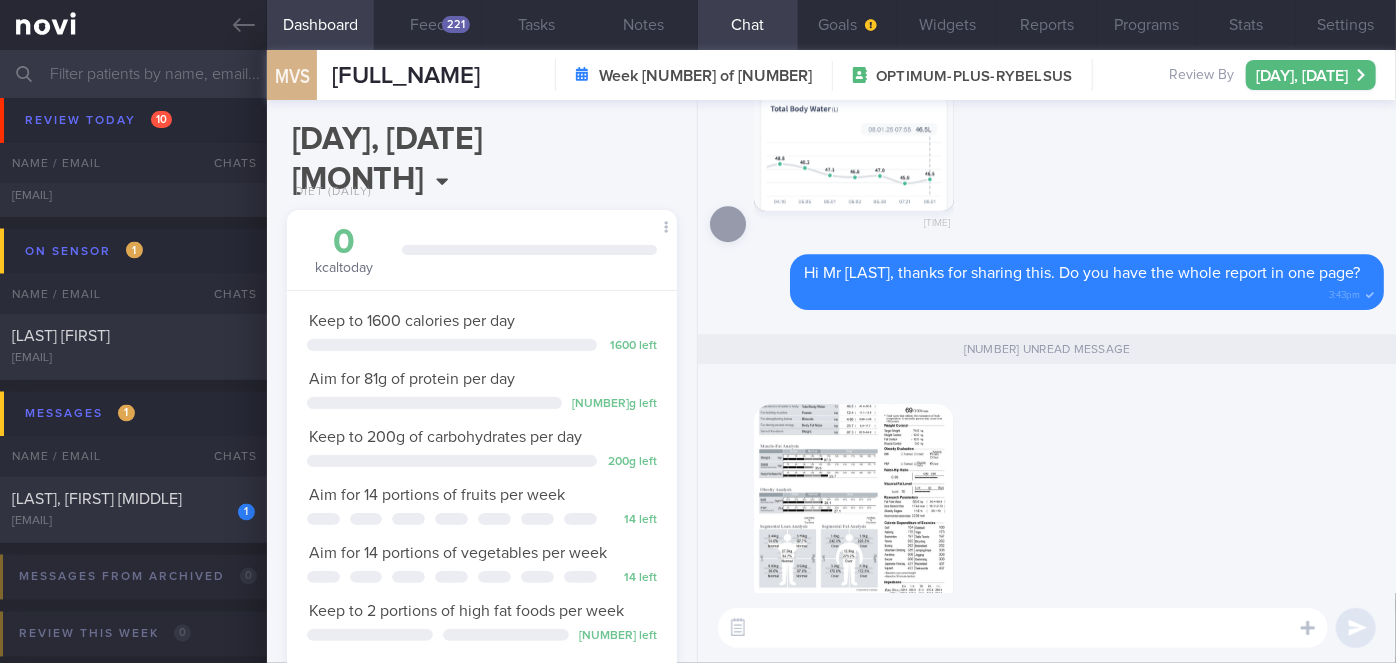 scroll, scrollTop: 0, scrollLeft: 0, axis: both 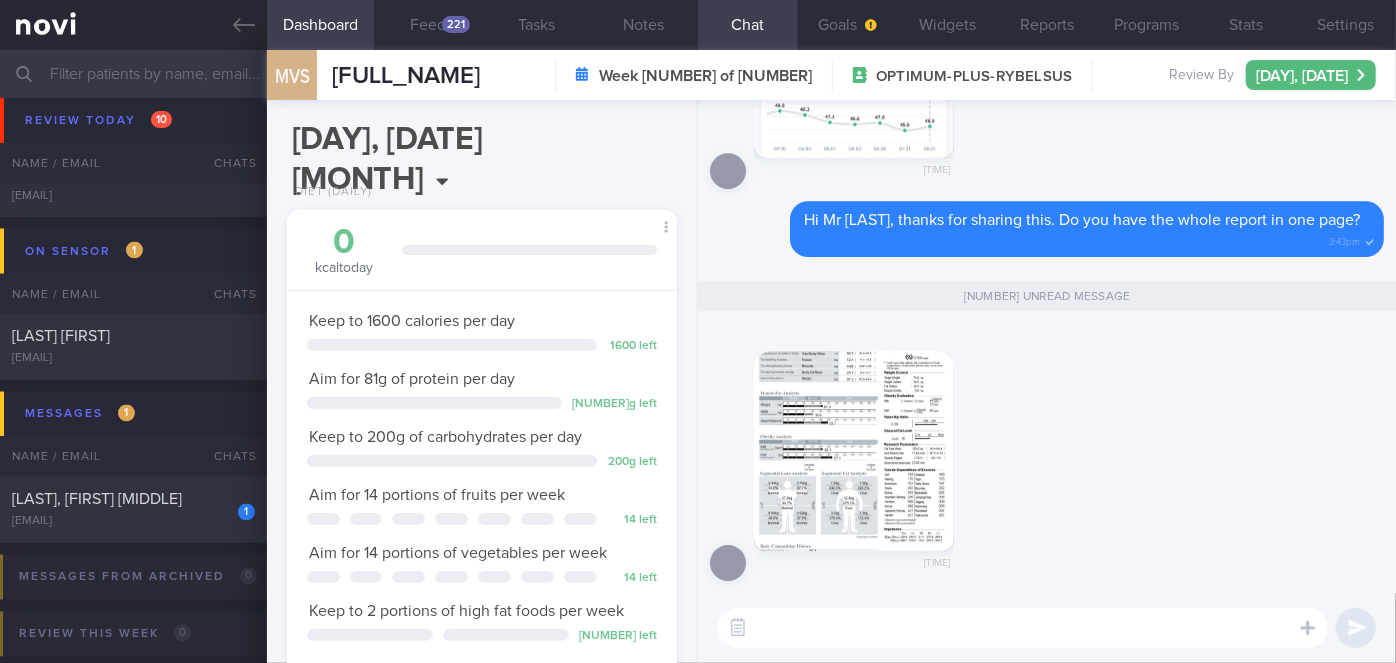 click at bounding box center (854, 451) 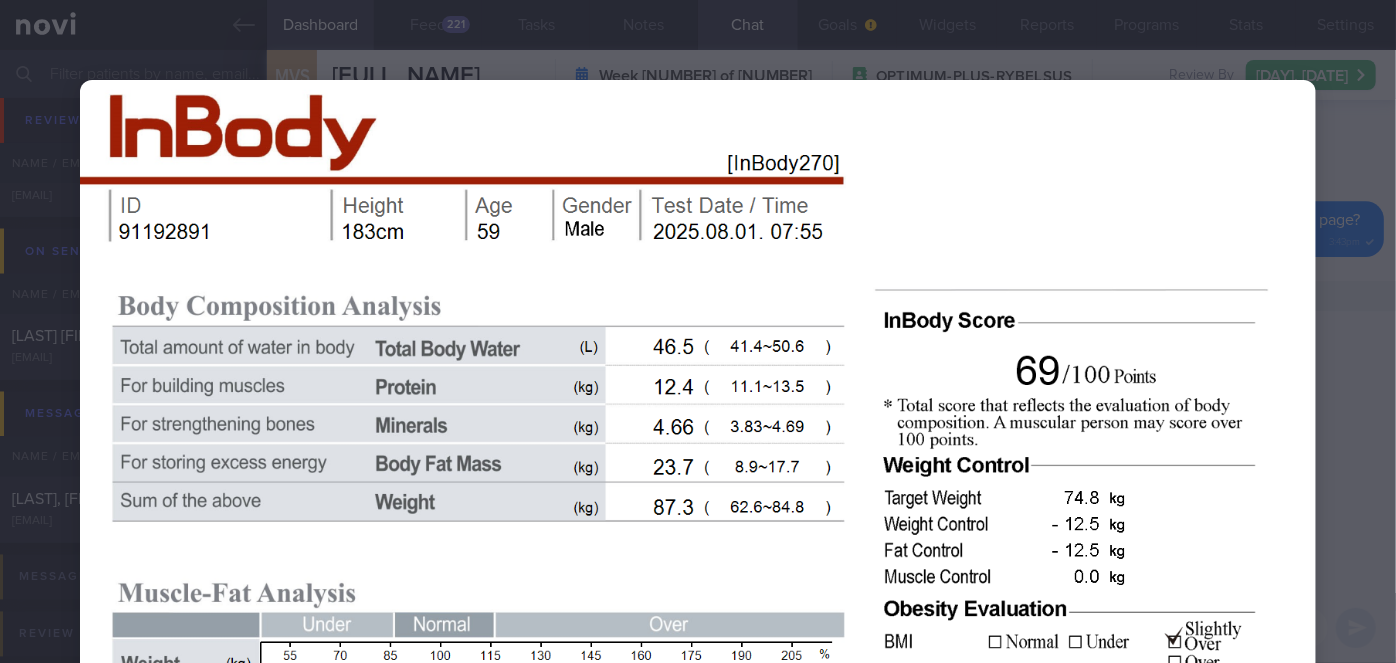 scroll, scrollTop: 282, scrollLeft: 0, axis: vertical 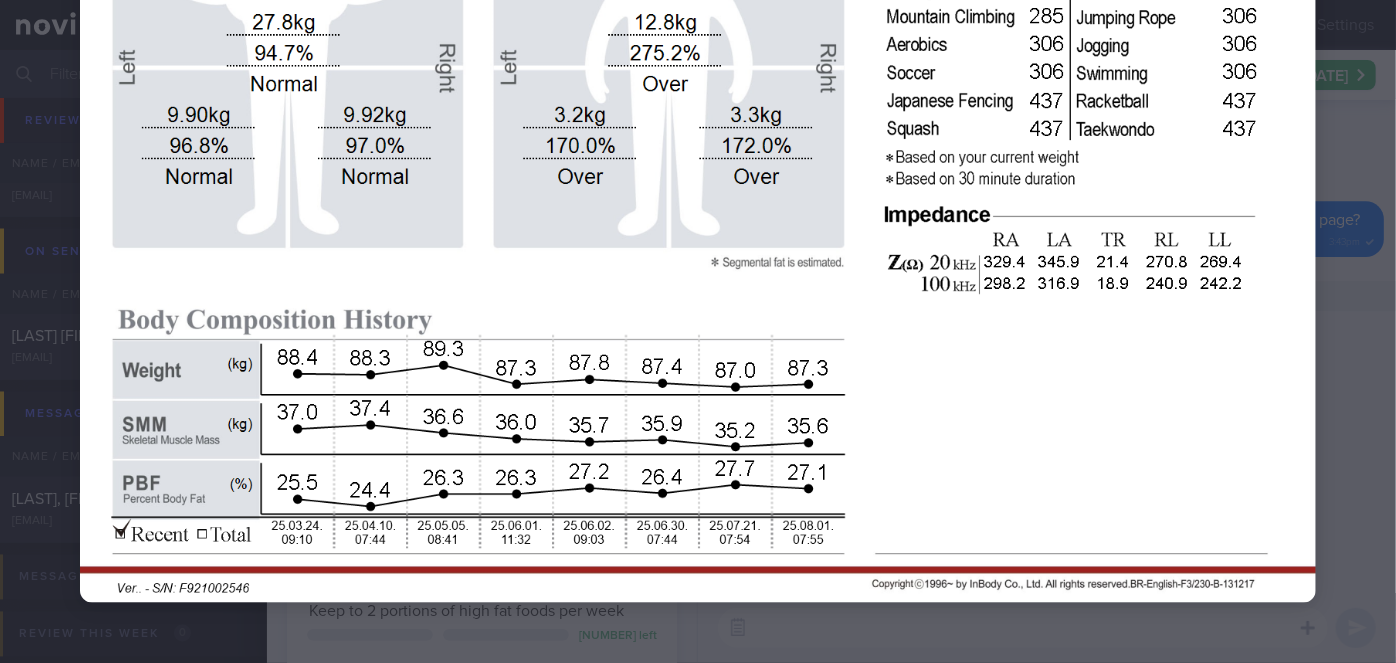 click at bounding box center (698, -268) 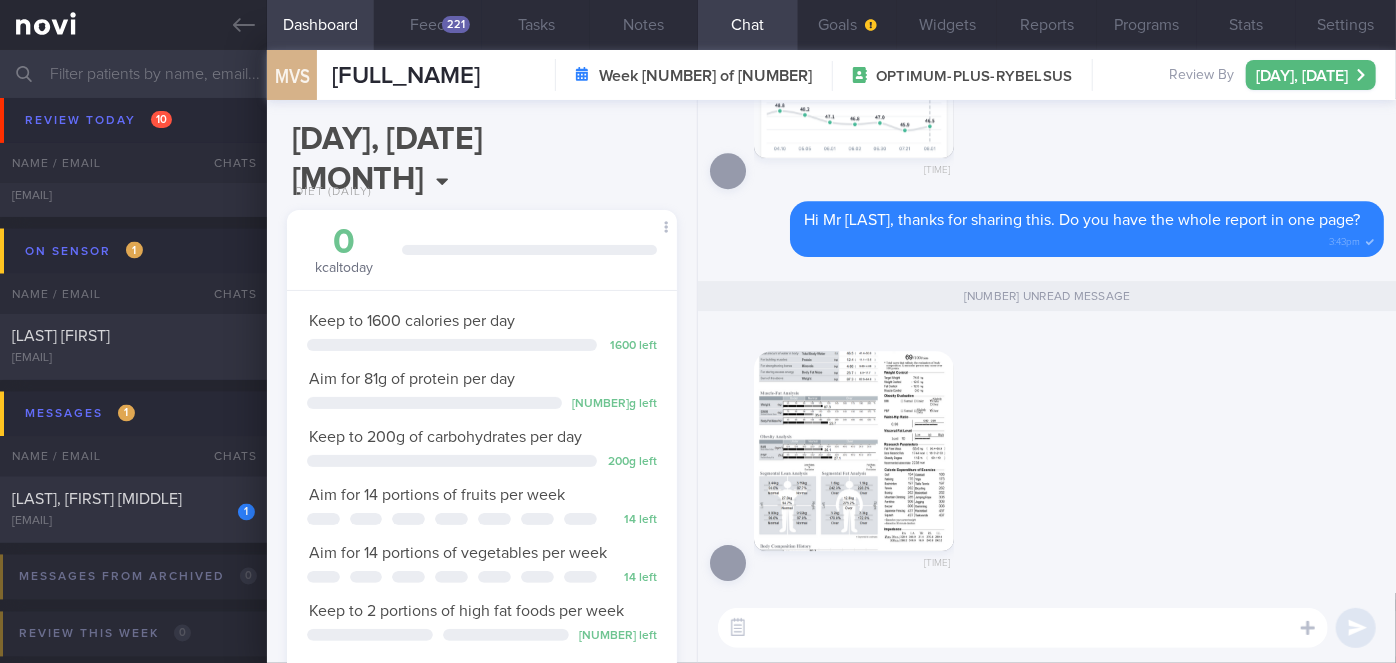 click at bounding box center (1023, 628) 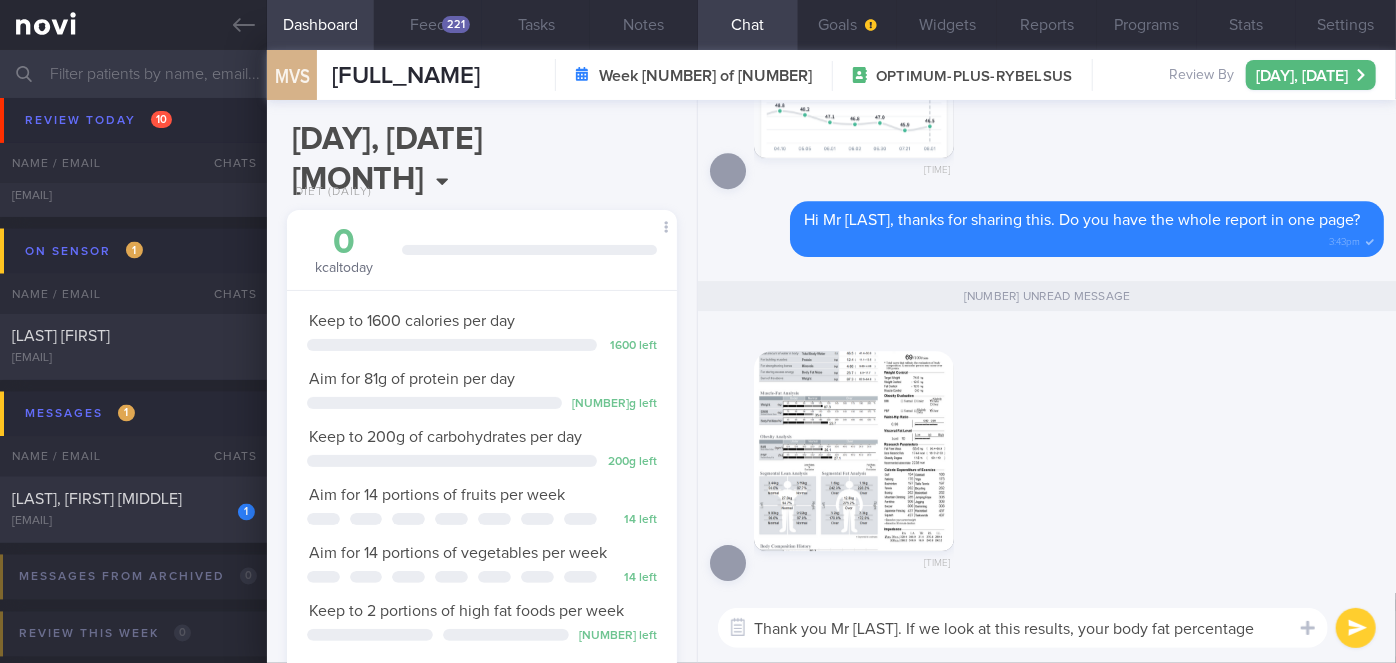 click at bounding box center [854, 451] 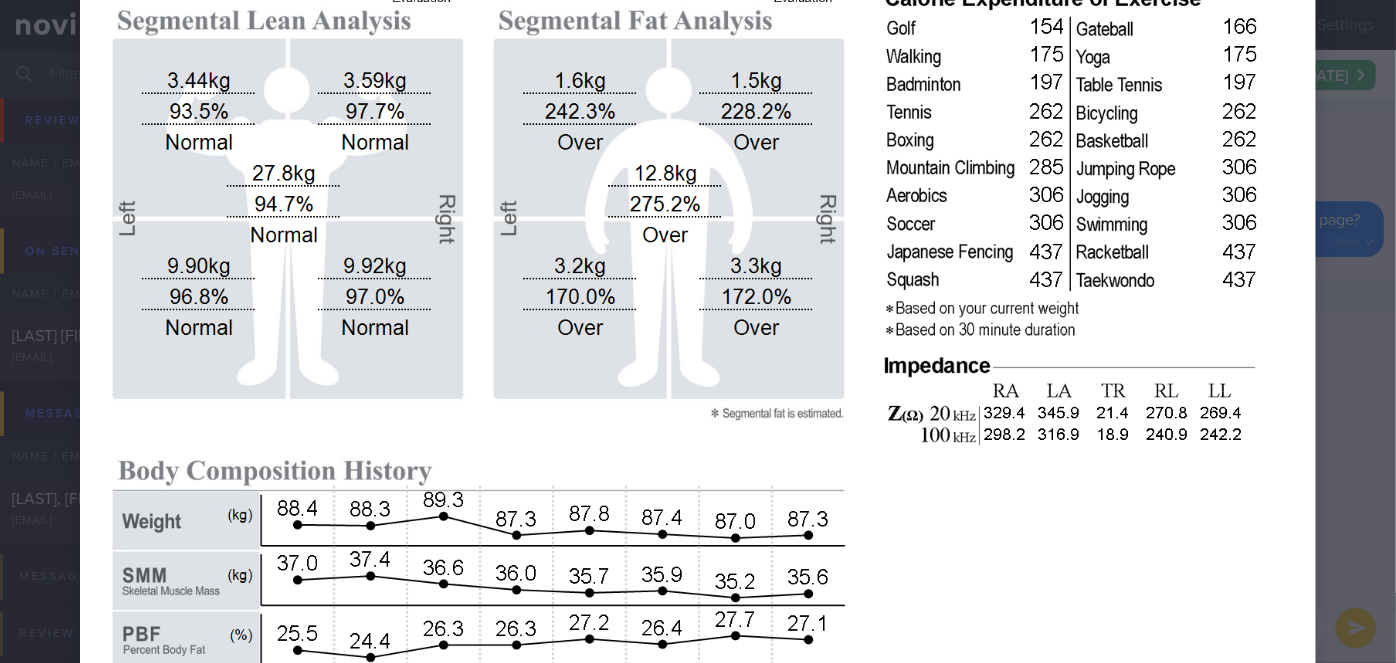 scroll, scrollTop: 1219, scrollLeft: 0, axis: vertical 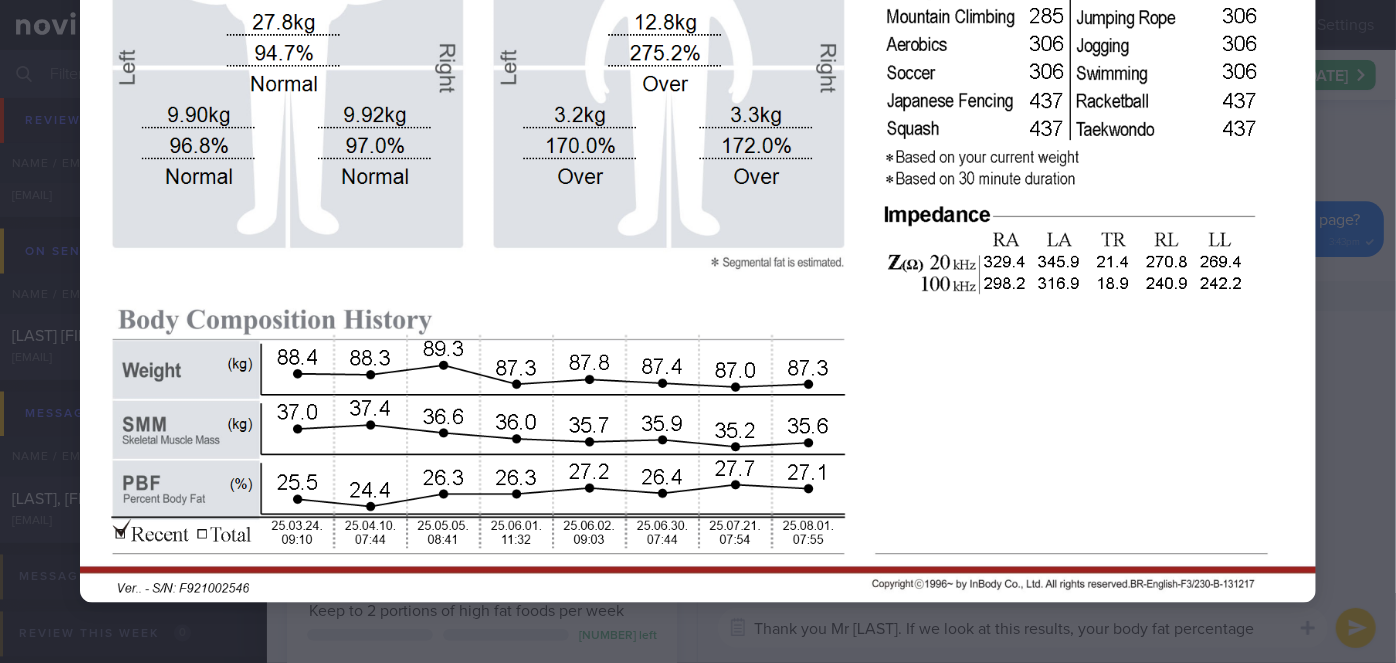 click at bounding box center [698, -268] 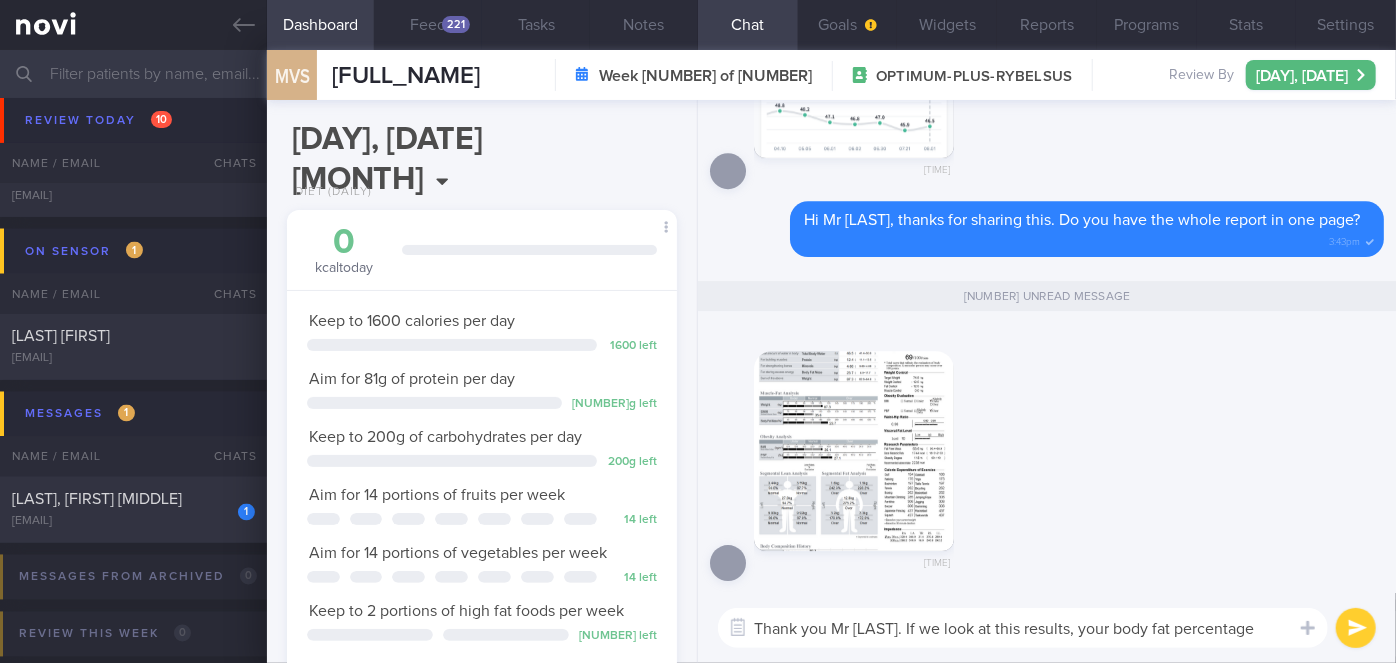 click on "Thank you Mr Mohan. If we look at this results, your body fat percentage" at bounding box center (1023, 628) 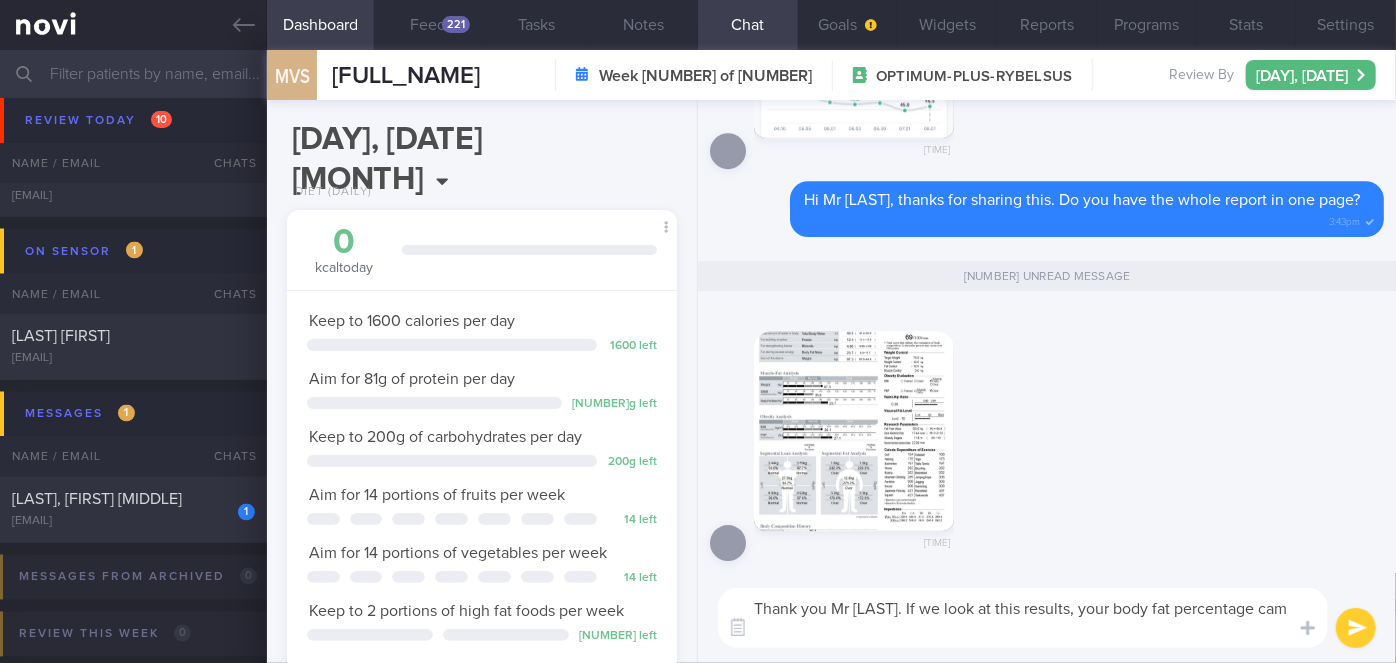 scroll, scrollTop: 0, scrollLeft: 0, axis: both 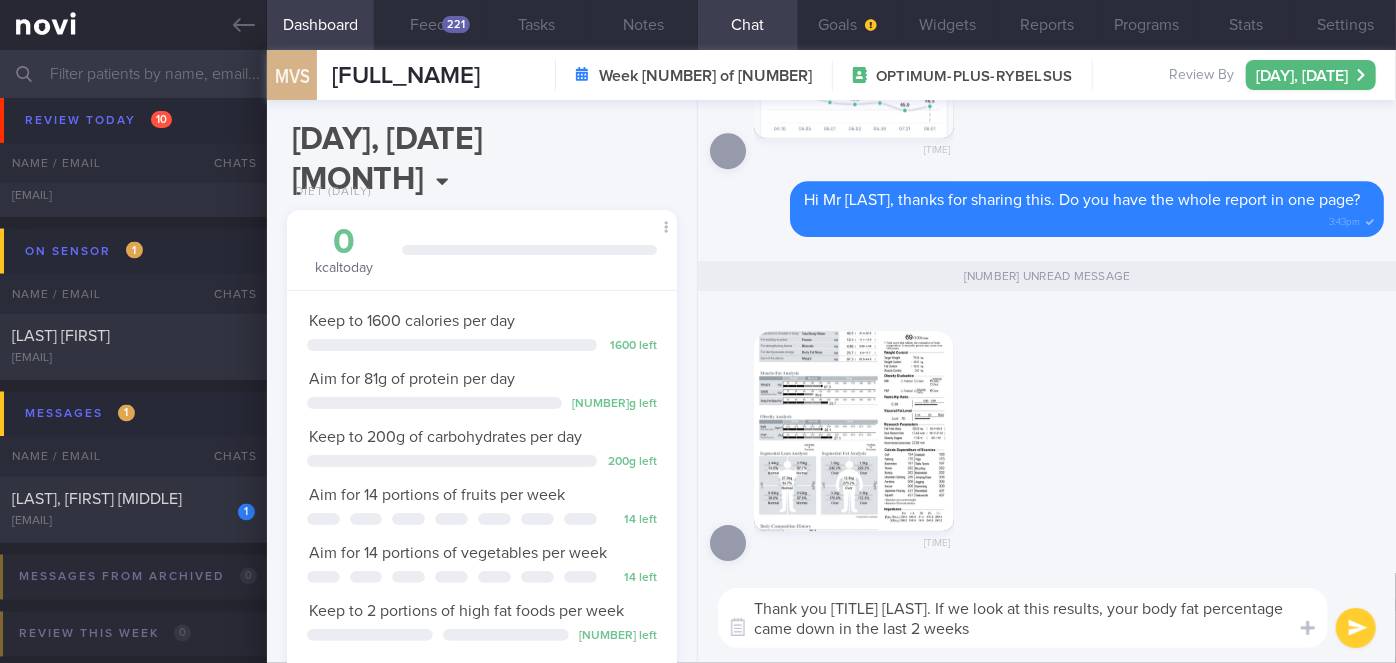 click at bounding box center [854, 431] 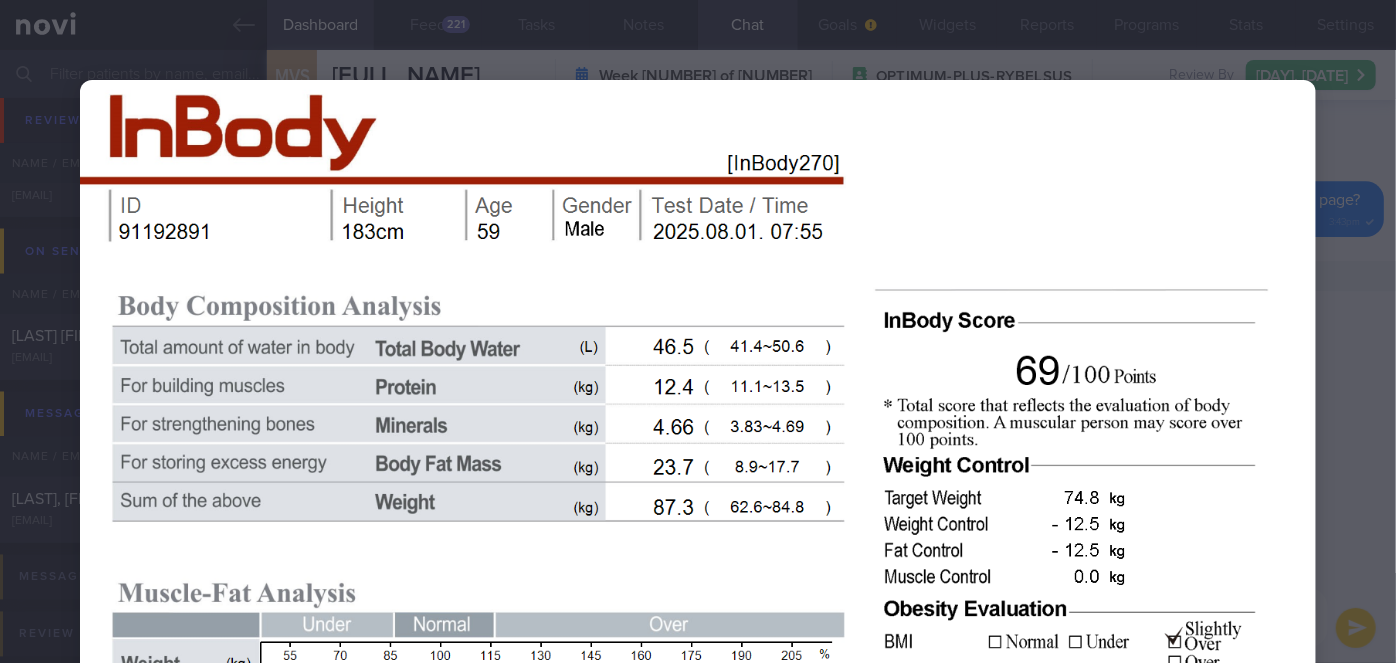scroll, scrollTop: 384, scrollLeft: 0, axis: vertical 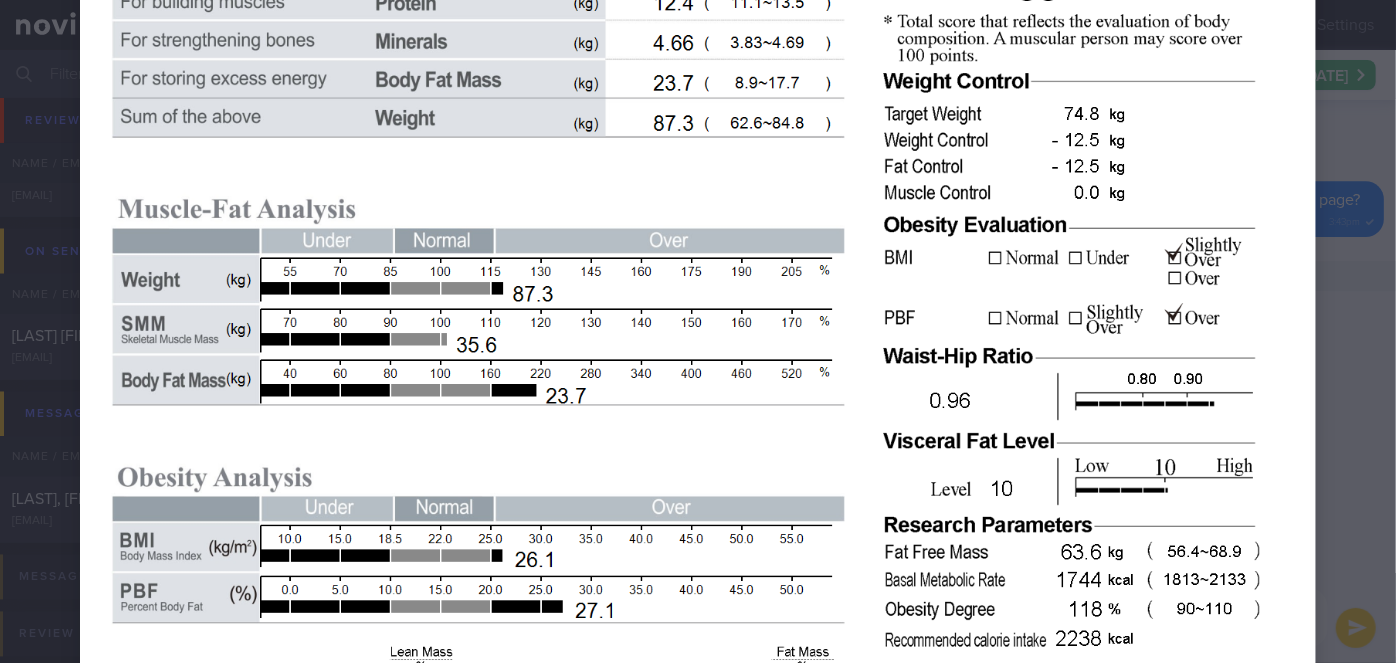 click at bounding box center (698, 567) 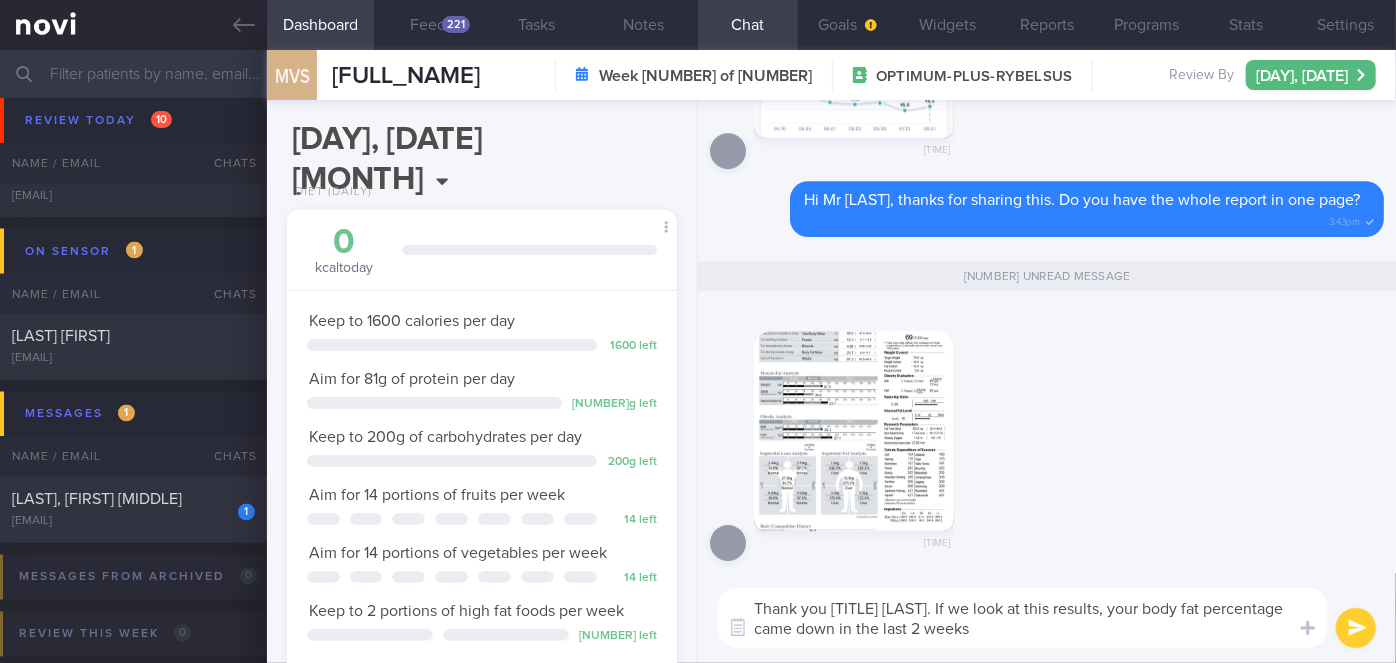 click on "Thank you Mr Mohan. If we look at this results, your body fat percentage came down in the last 2 weeks" at bounding box center [1023, 618] 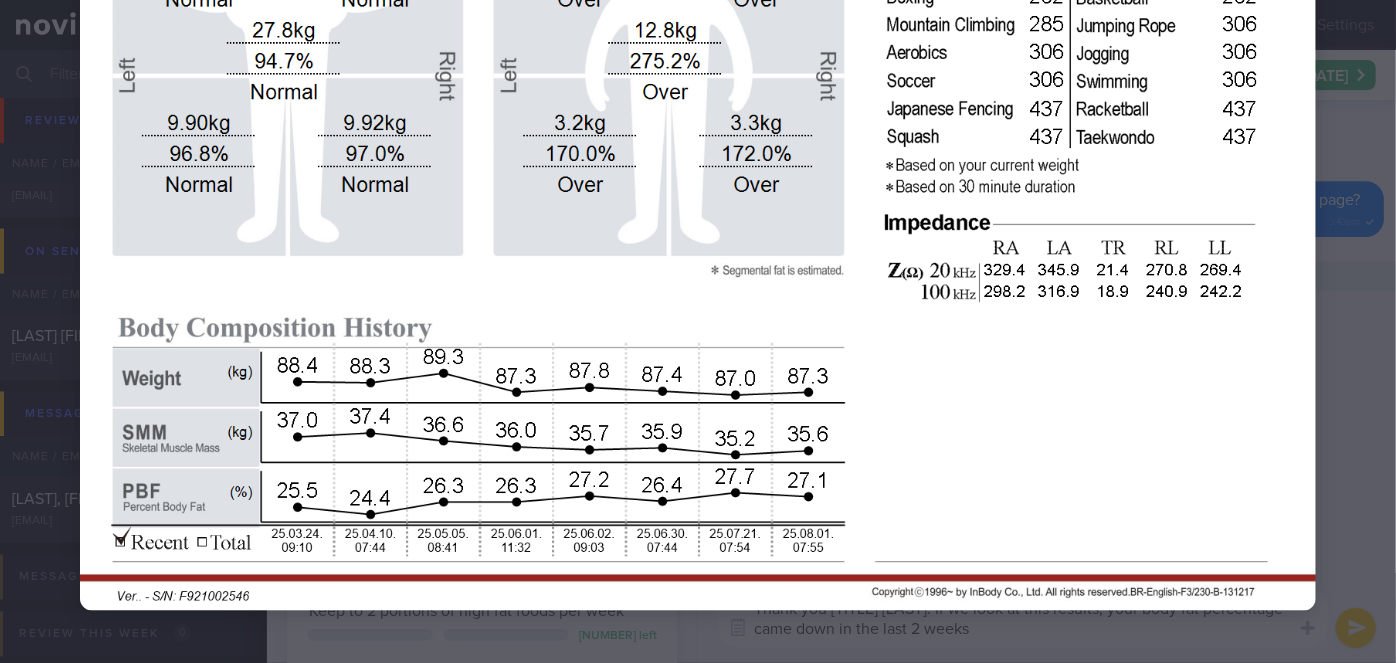 scroll, scrollTop: 1213, scrollLeft: 0, axis: vertical 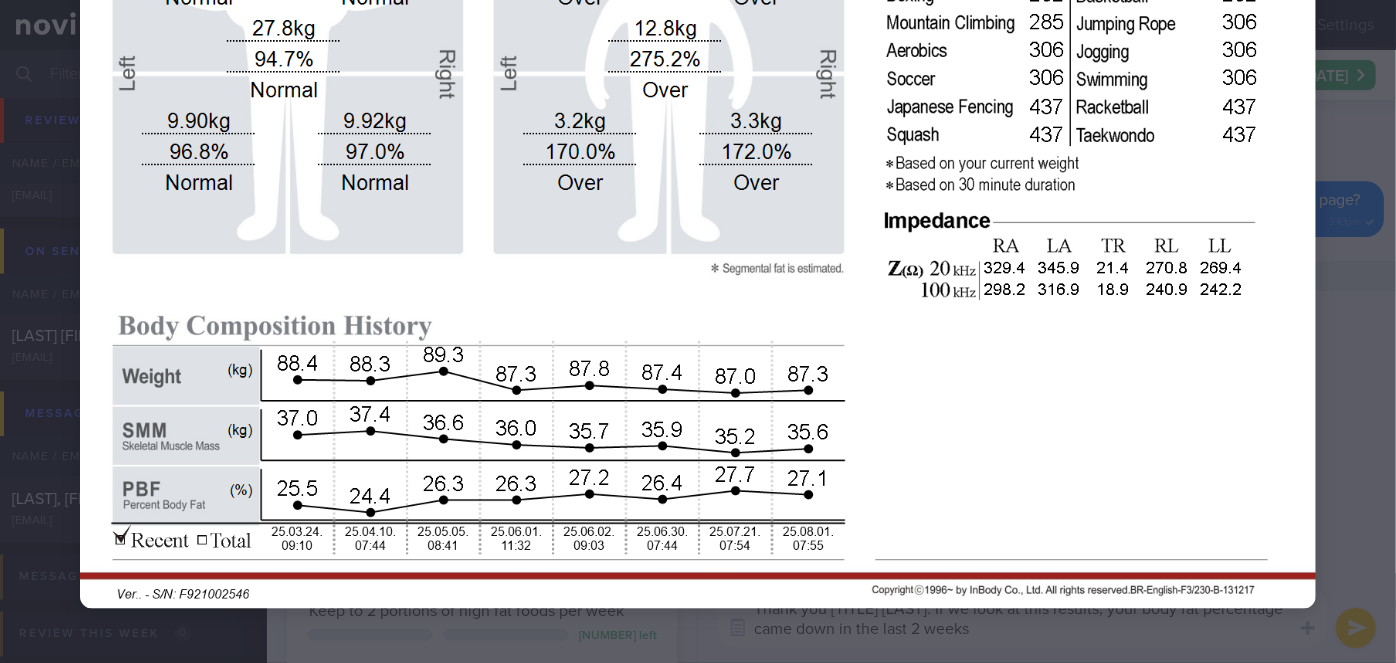 click at bounding box center [698, -262] 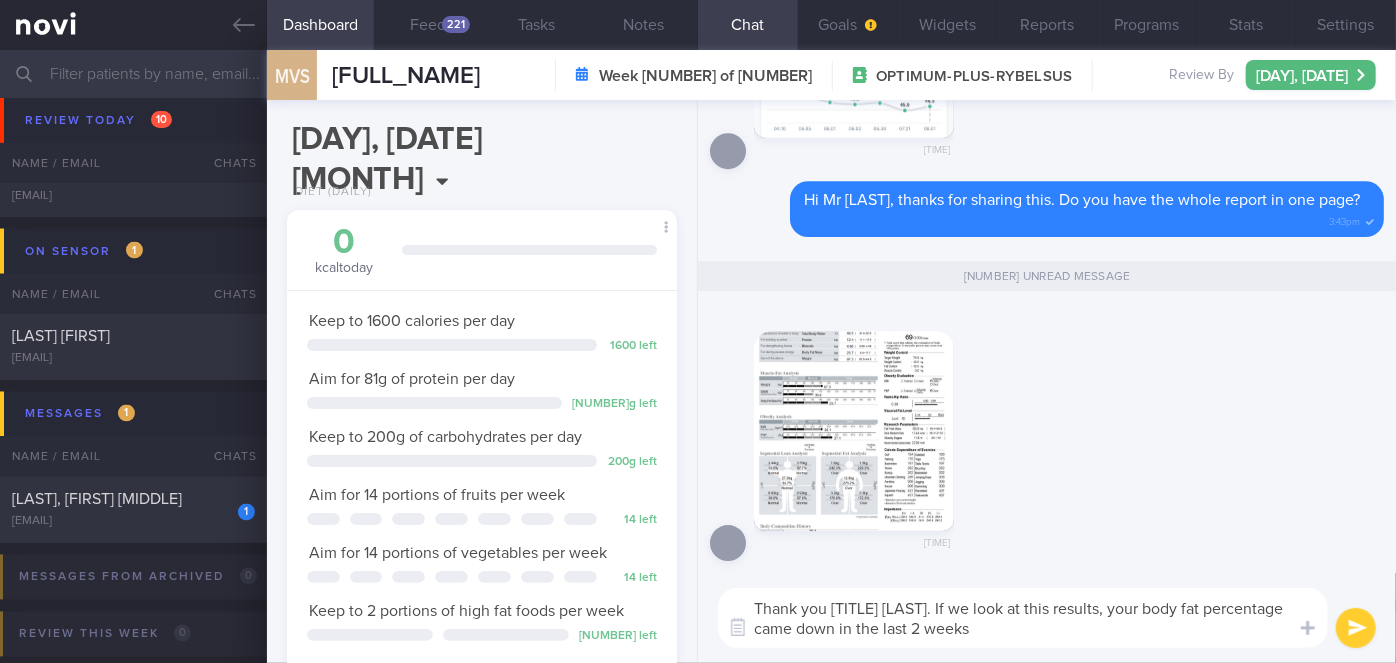 click on "Thank you Mr Mohan. If we look at this results, your body fat percentage came down in the last 2 weeks" at bounding box center (1023, 618) 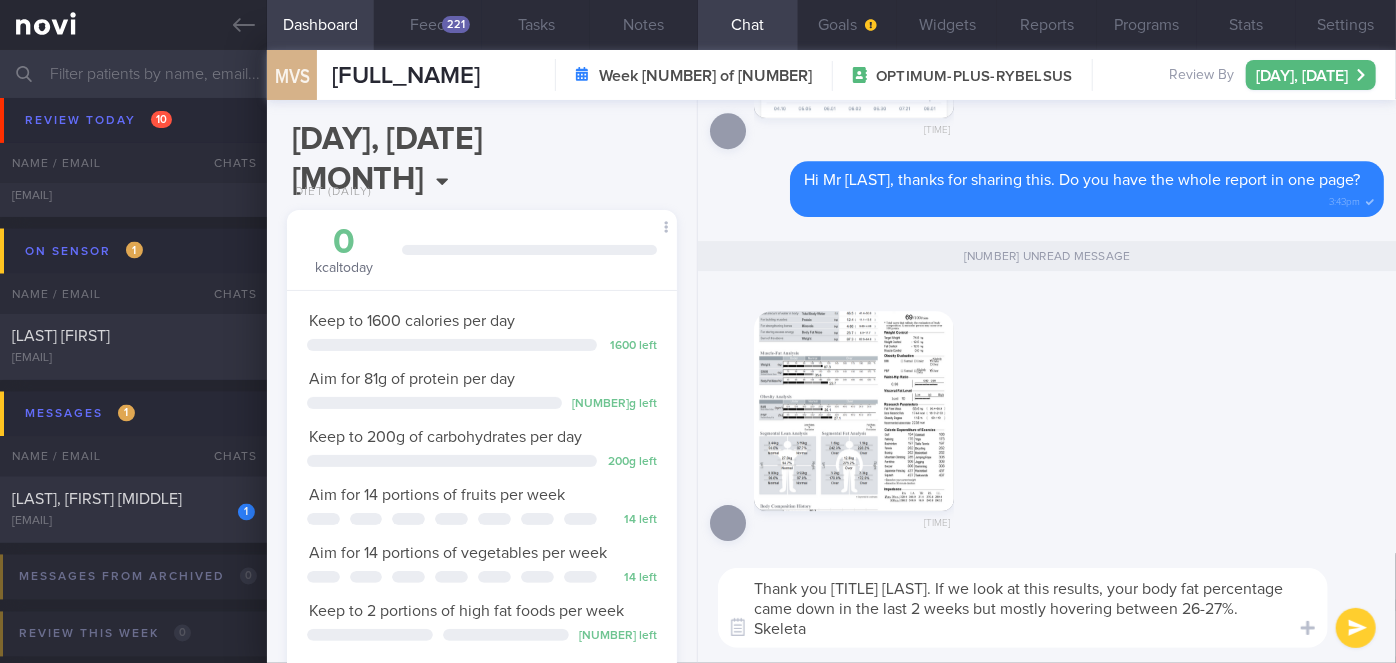 scroll, scrollTop: 0, scrollLeft: 0, axis: both 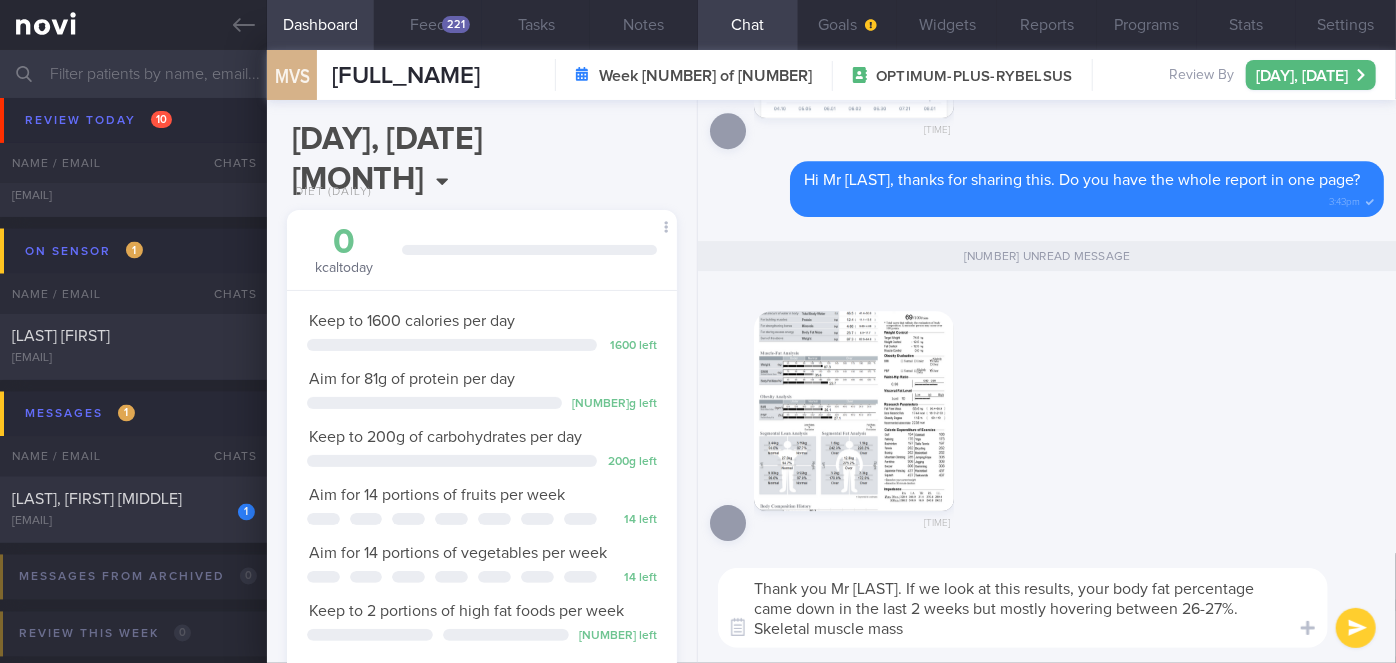 click at bounding box center [854, 411] 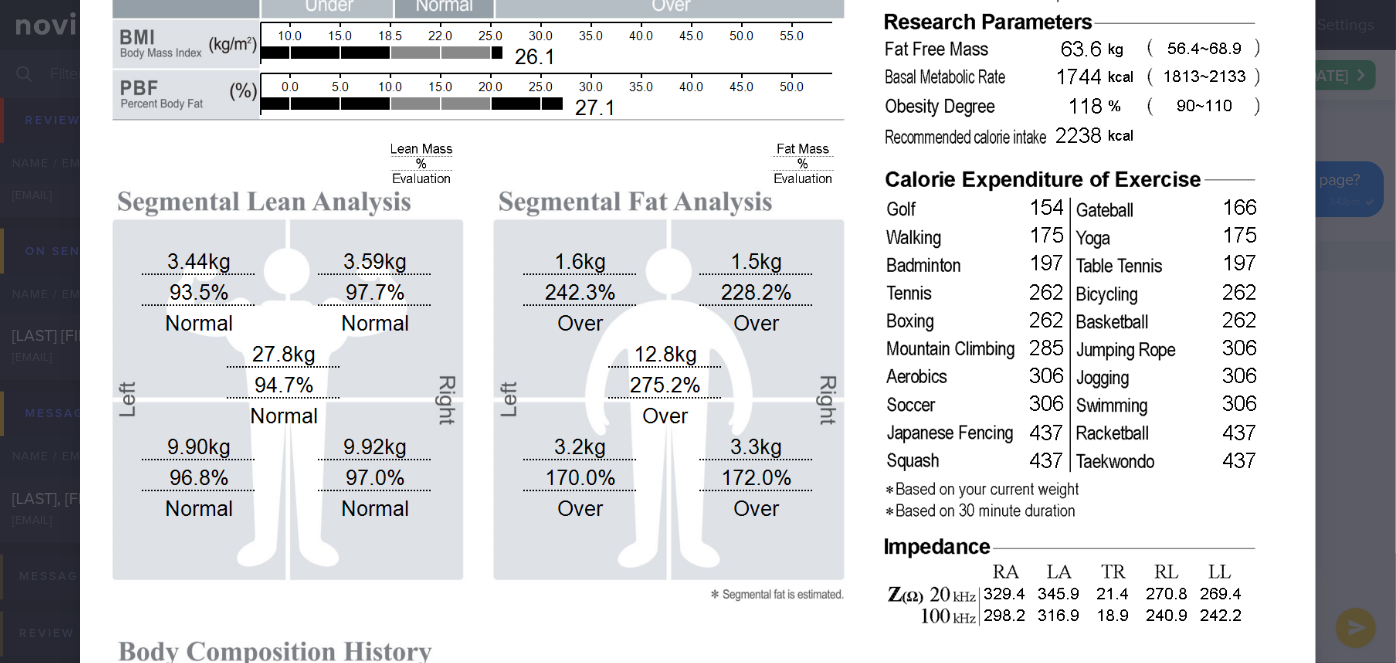 scroll, scrollTop: 1219, scrollLeft: 0, axis: vertical 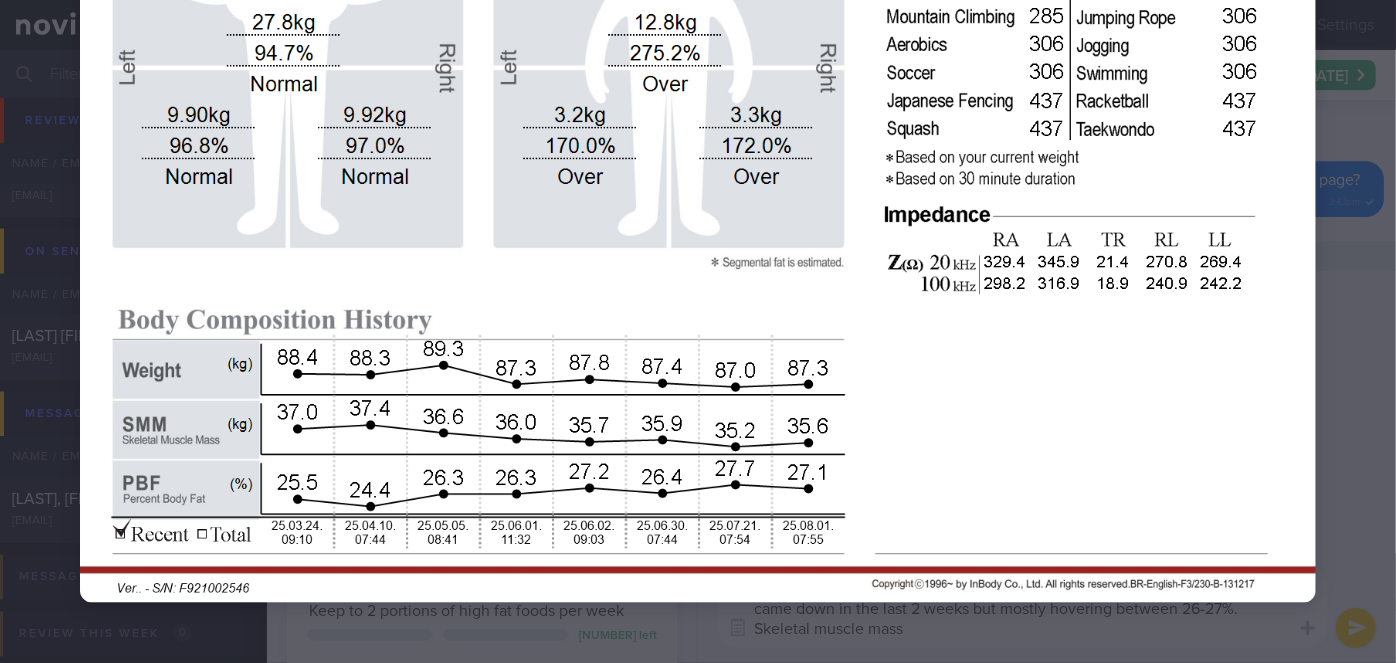click at bounding box center (698, -268) 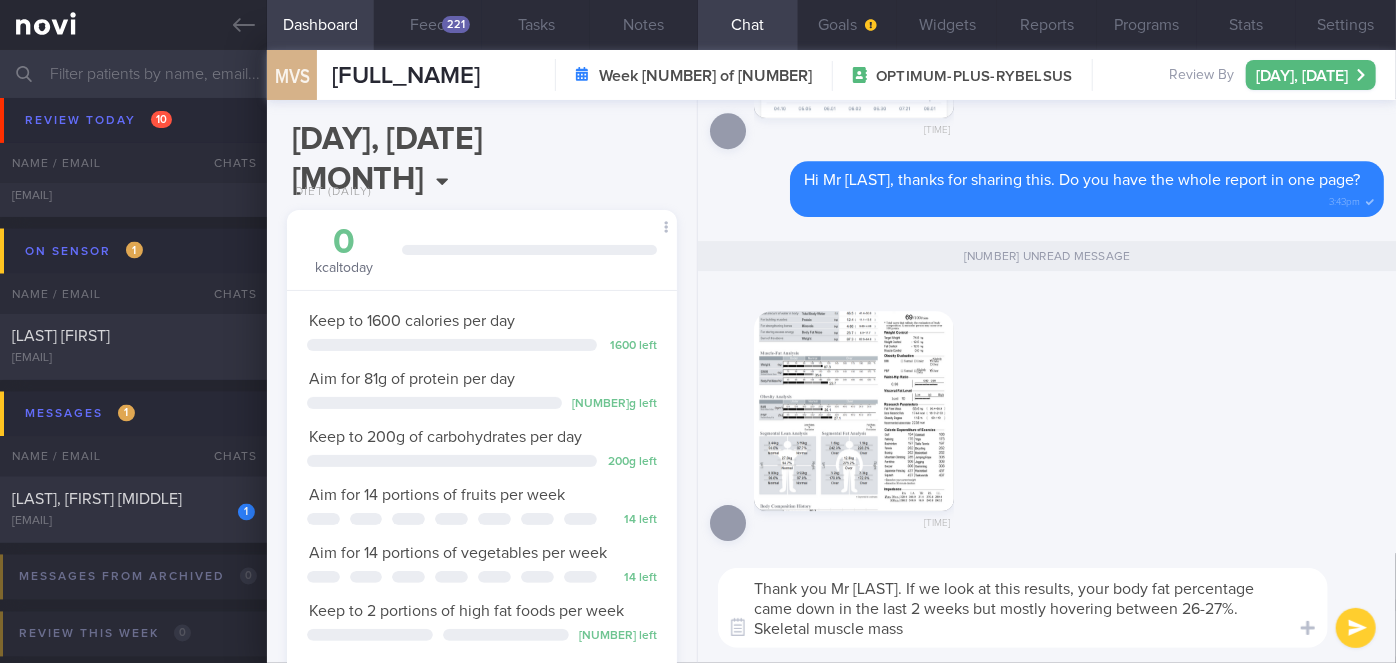 click on "Thank you Mr Mohan. If we look at this results, your body fat percentage came down in the last 2 weeks but mostly hovering between 26-27%. Skeletal muscle mass" at bounding box center (1023, 608) 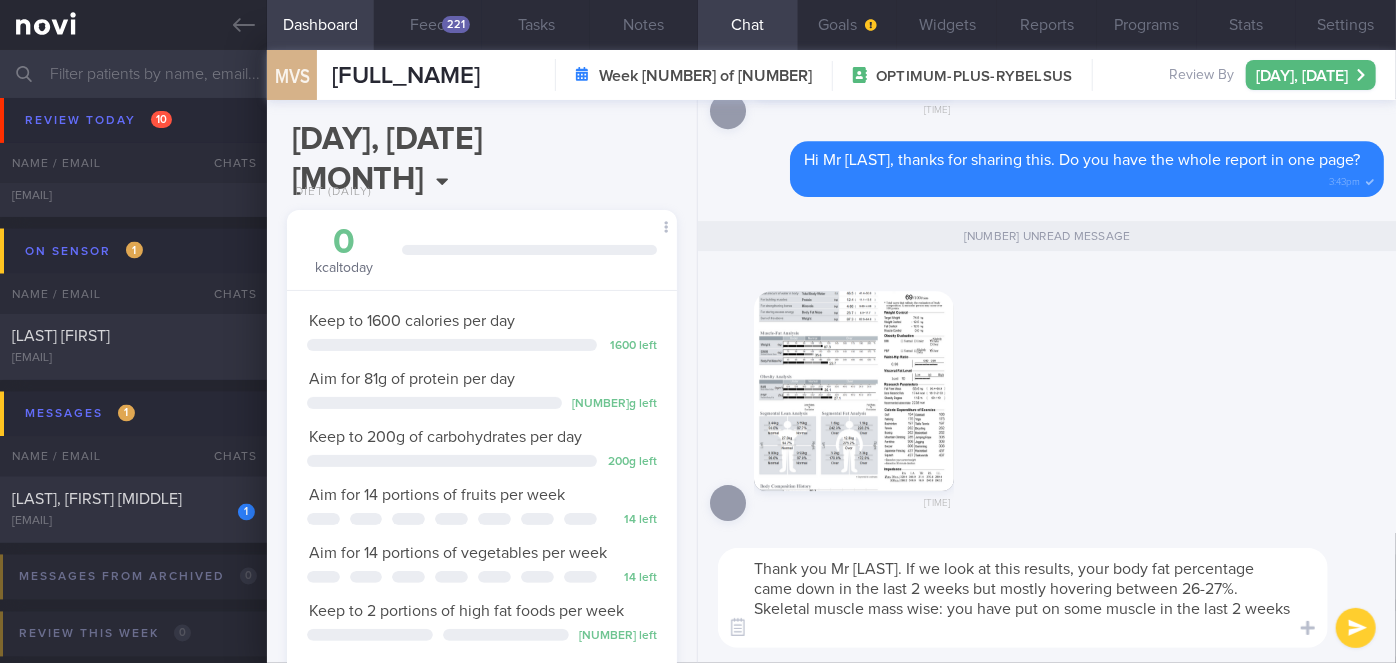 scroll, scrollTop: 0, scrollLeft: 0, axis: both 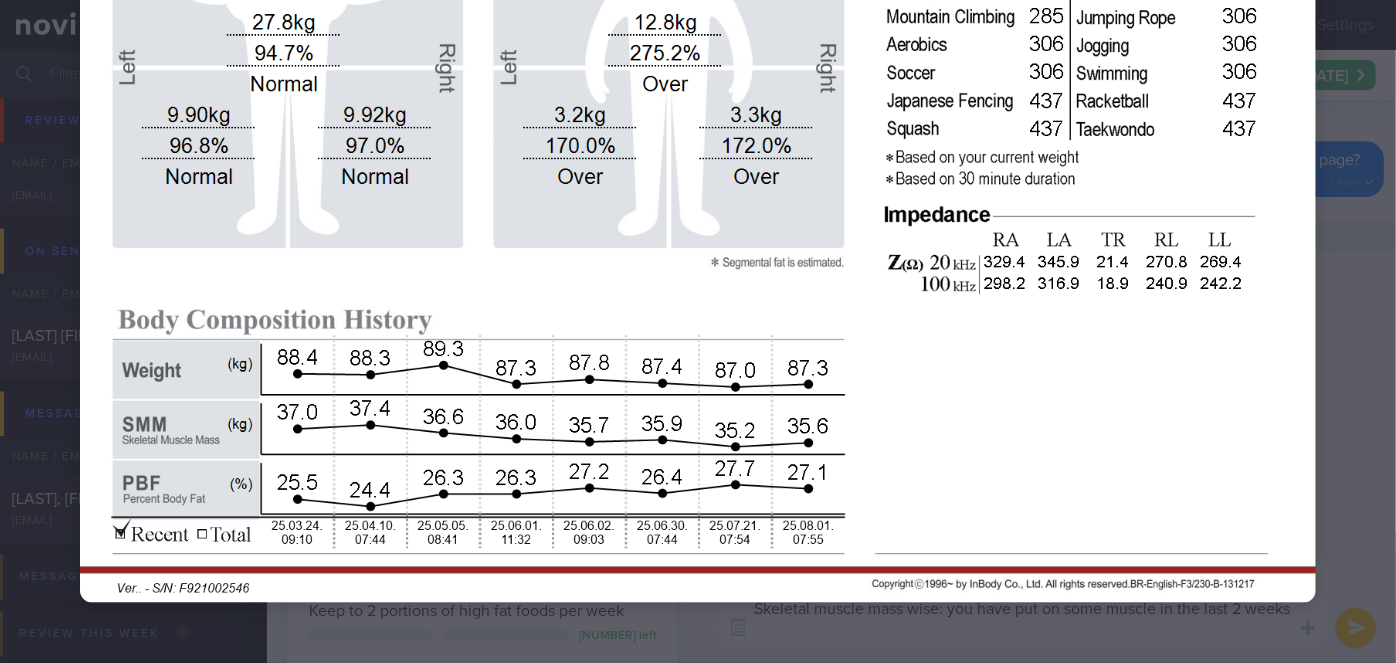 click at bounding box center (698, -268) 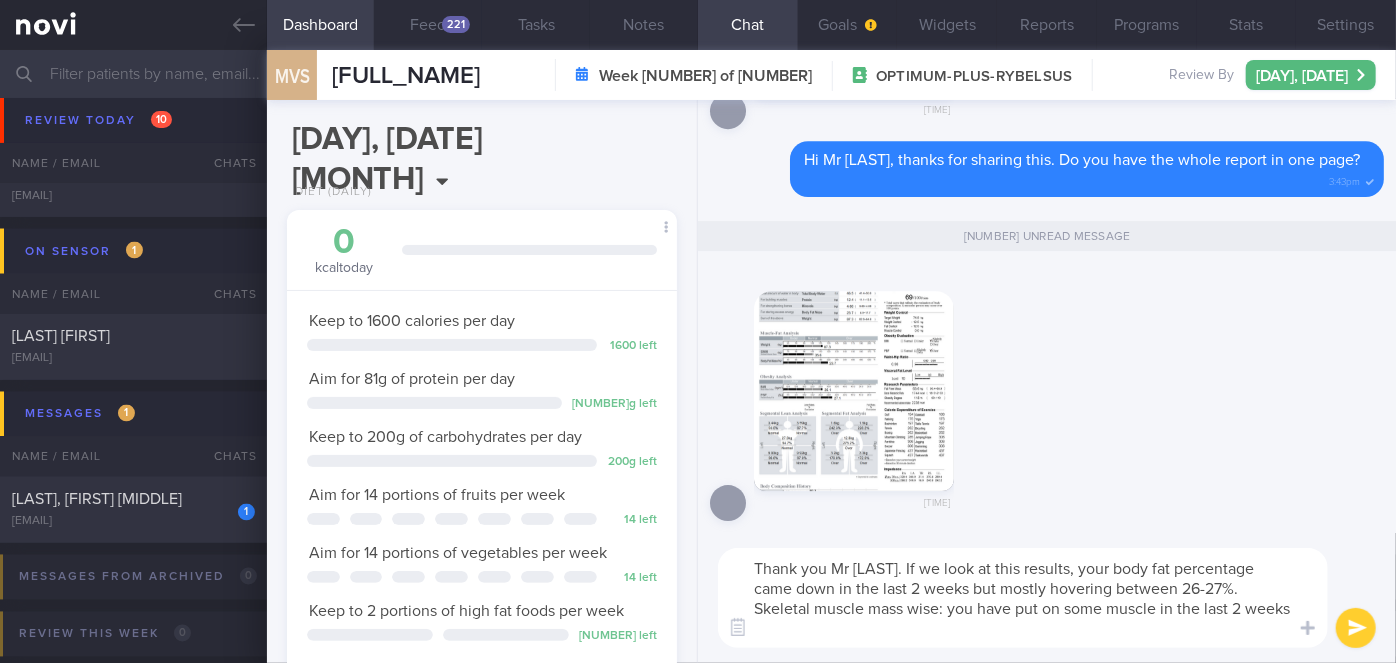 click on "Thank you Mr Mohan. If we look at this results, your body fat percentage came down in the last 2 weeks but mostly hovering between 26-27%. Skeletal muscle mass wise: you have put on some muscle in the last 2 weeks" at bounding box center (1023, 598) 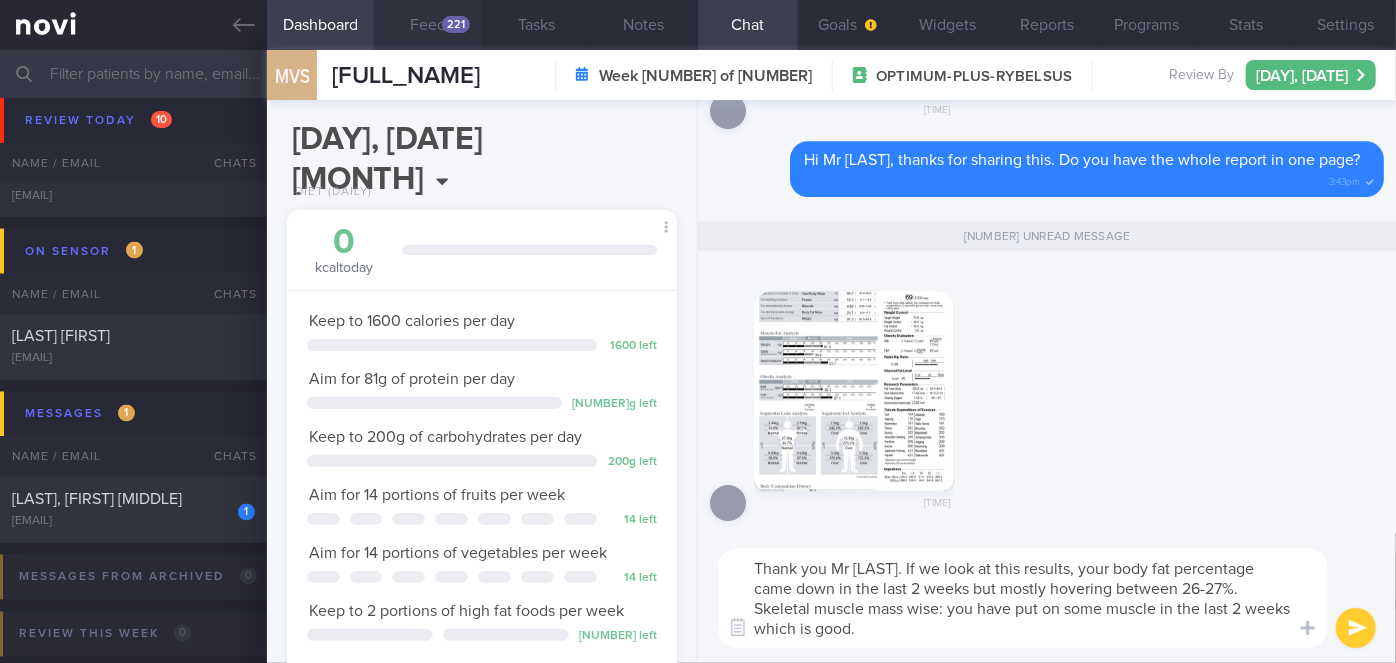 type on "Thank you Mr Mohan. If we look at this results, your body fat percentage came down in the last 2 weeks but mostly hovering between 26-27%. Skeletal muscle mass wise: you have put on some muscle in the last 2 weeks which is good." 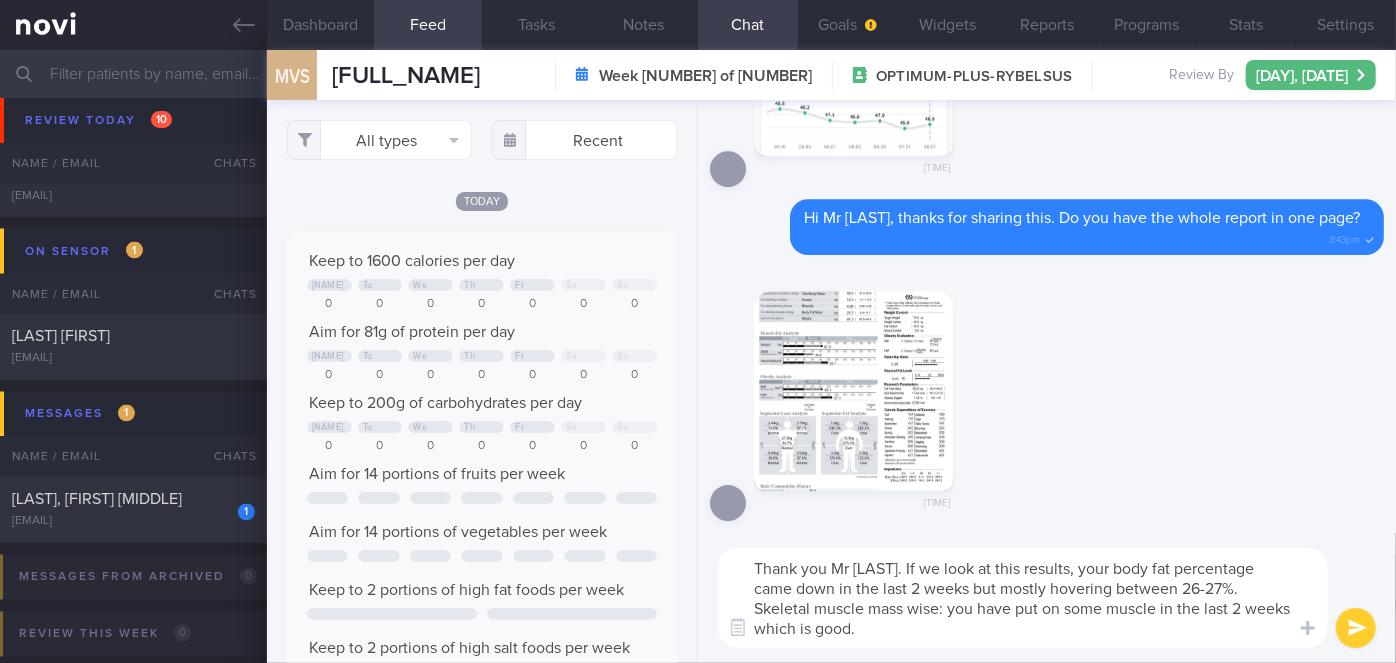 scroll, scrollTop: 999912, scrollLeft: 999648, axis: both 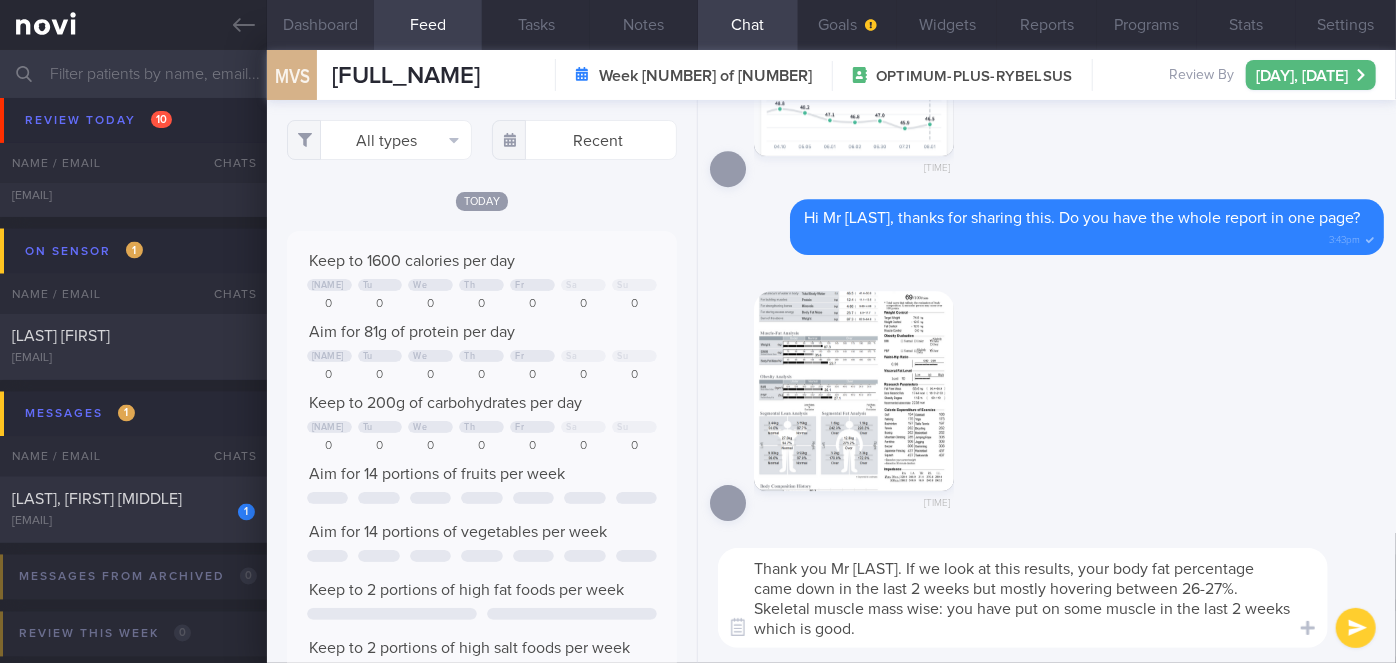 click on "Dashboard" at bounding box center (321, 25) 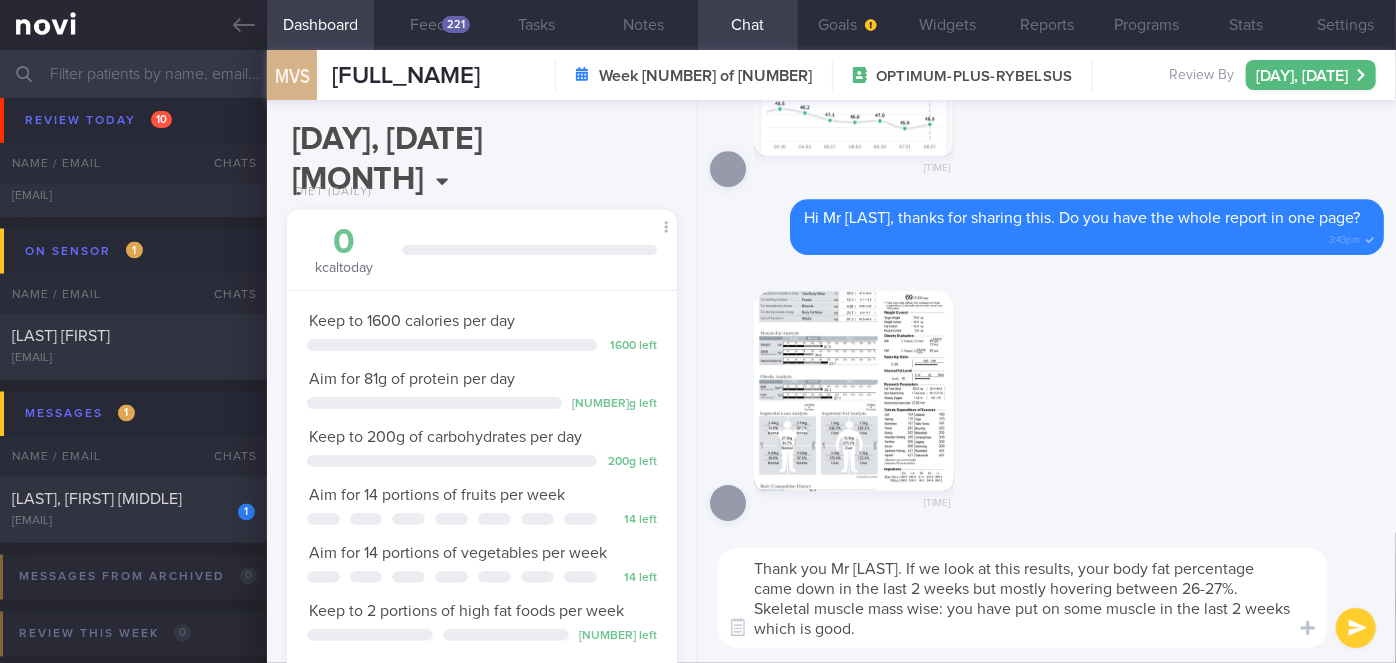scroll, scrollTop: 972, scrollLeft: 0, axis: vertical 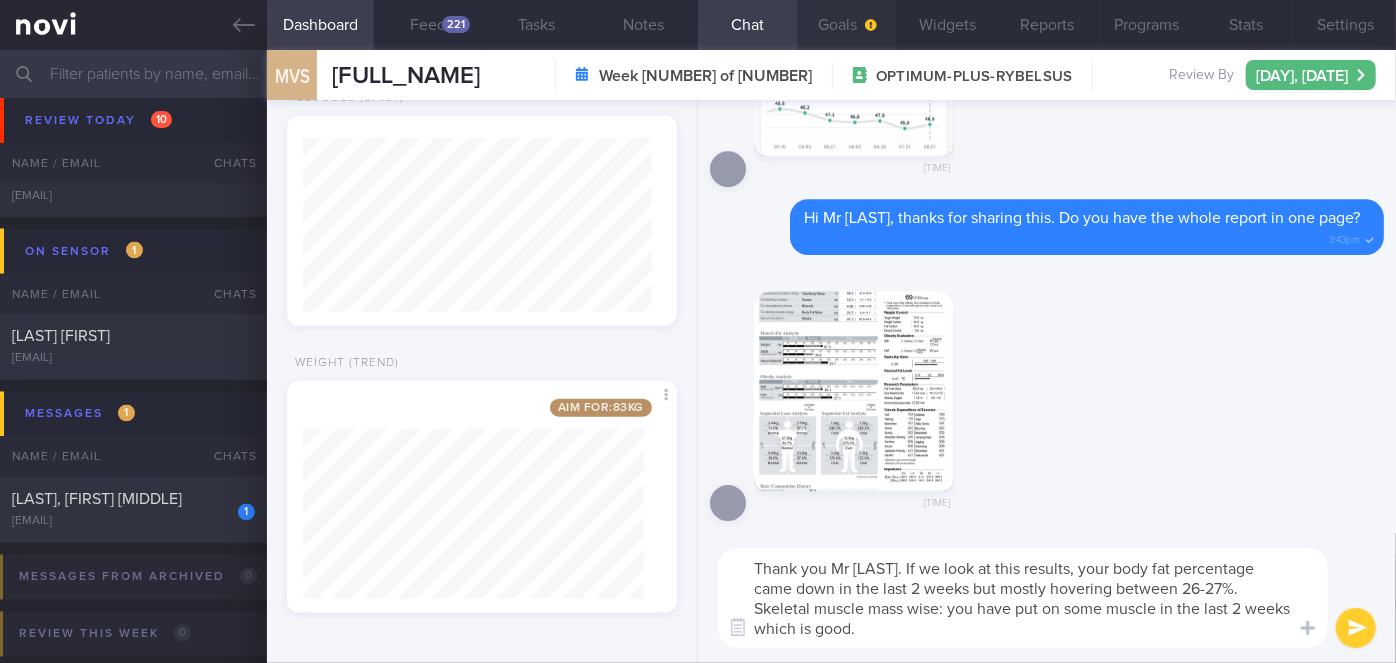 click on "Goals" at bounding box center [848, 25] 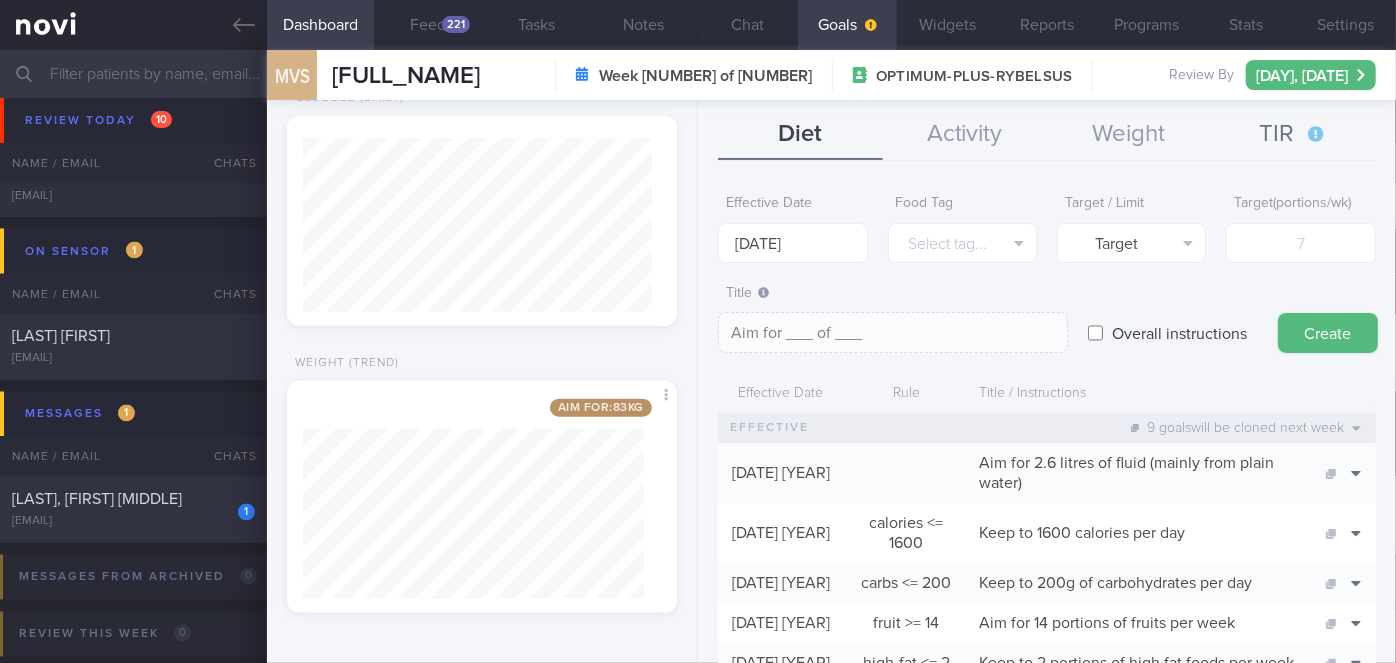 click on "TIR" at bounding box center (1293, 135) 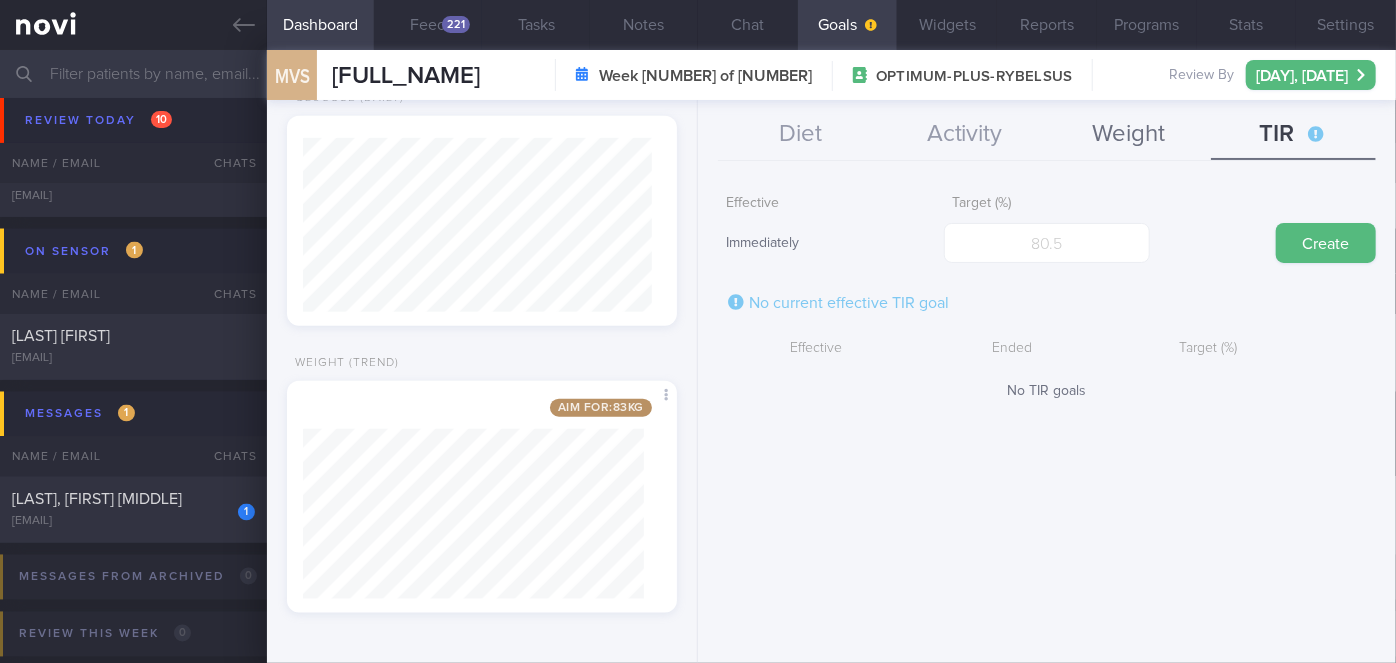 click on "Weight" at bounding box center (1129, 135) 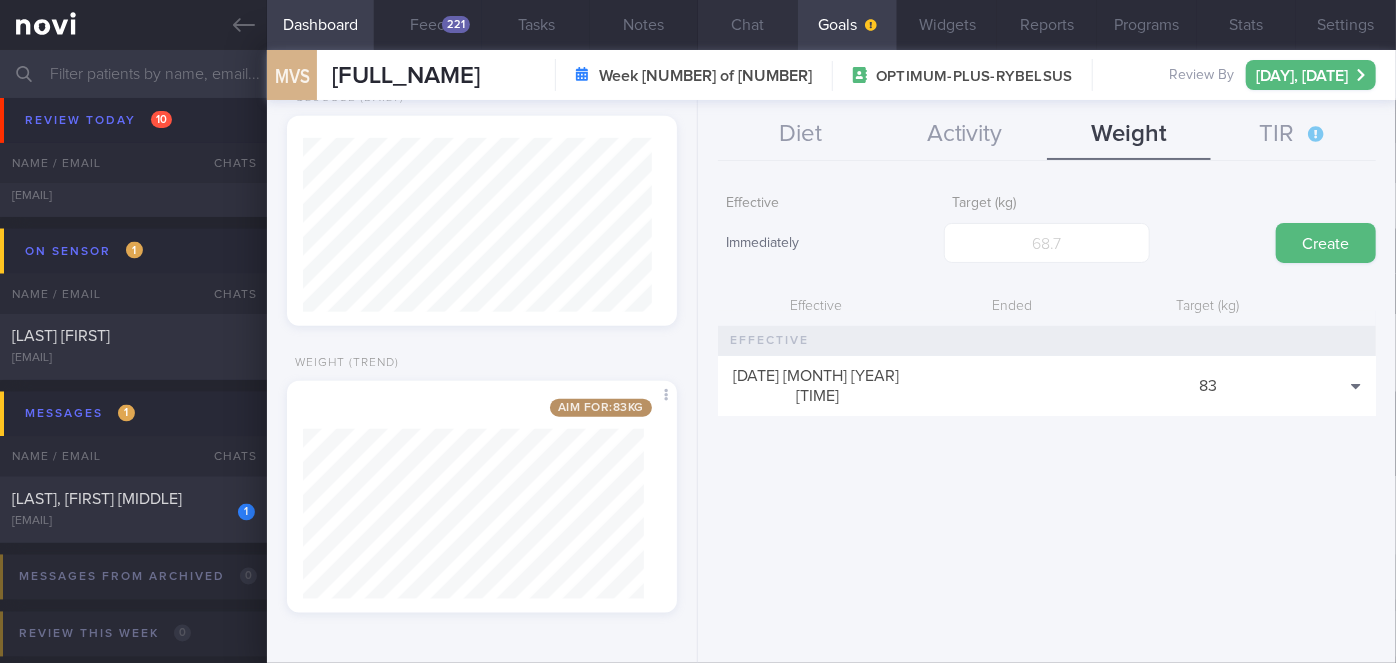 click on "Chat" at bounding box center [748, 25] 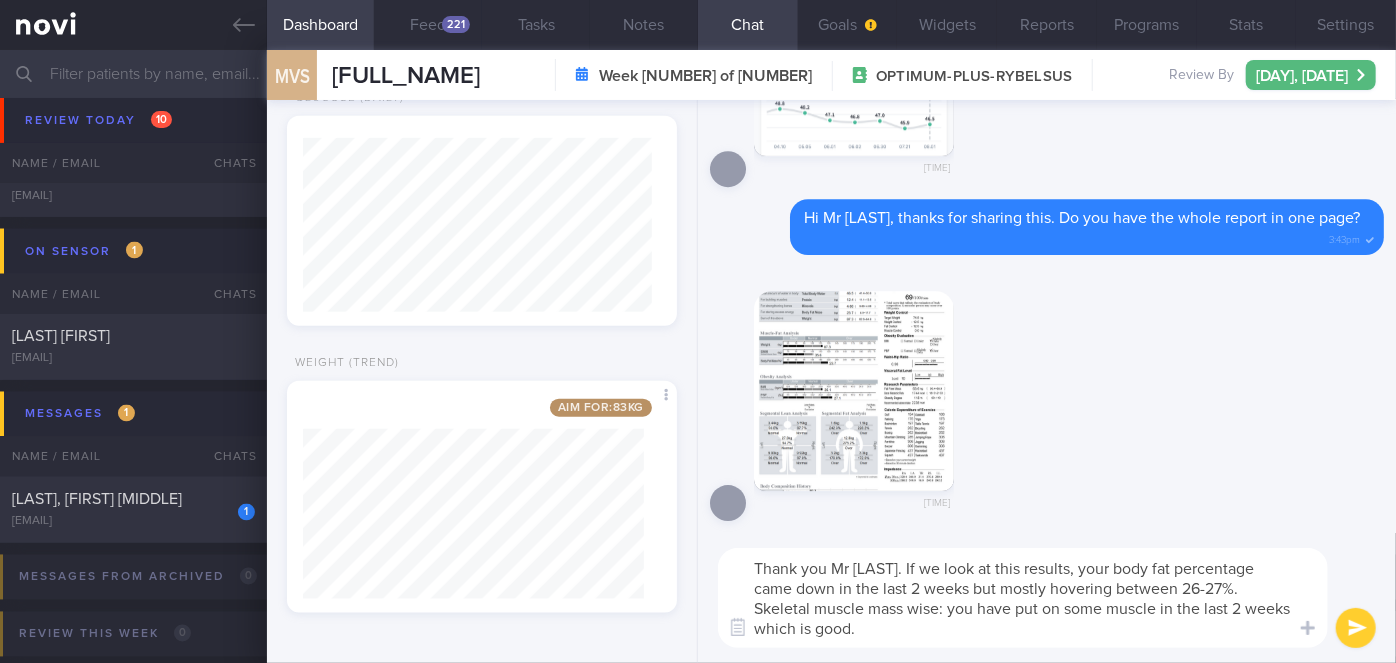 click on "Thank you Mr Mohan. If we look at this results, your body fat percentage came down in the last 2 weeks but mostly hovering between 26-27%. Skeletal muscle mass wise: you have put on some muscle in the last 2 weeks which is good." at bounding box center [1023, 598] 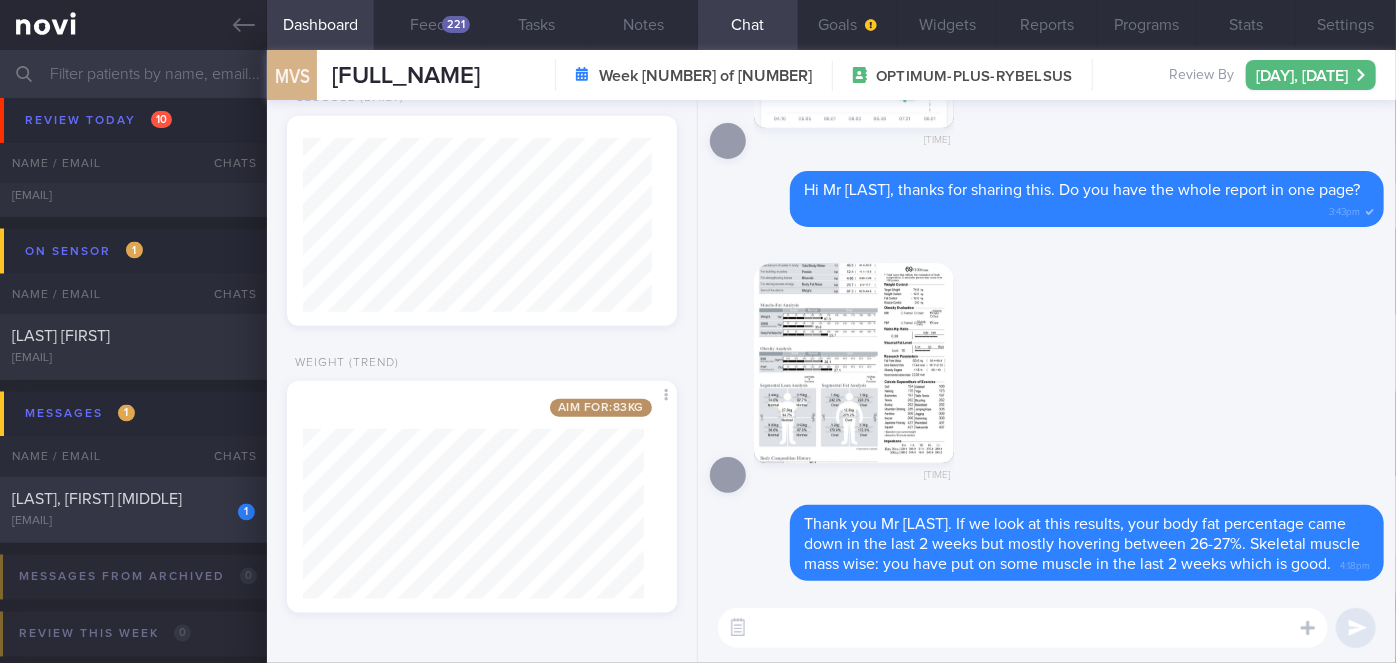 click on "1" at bounding box center (233, 505) 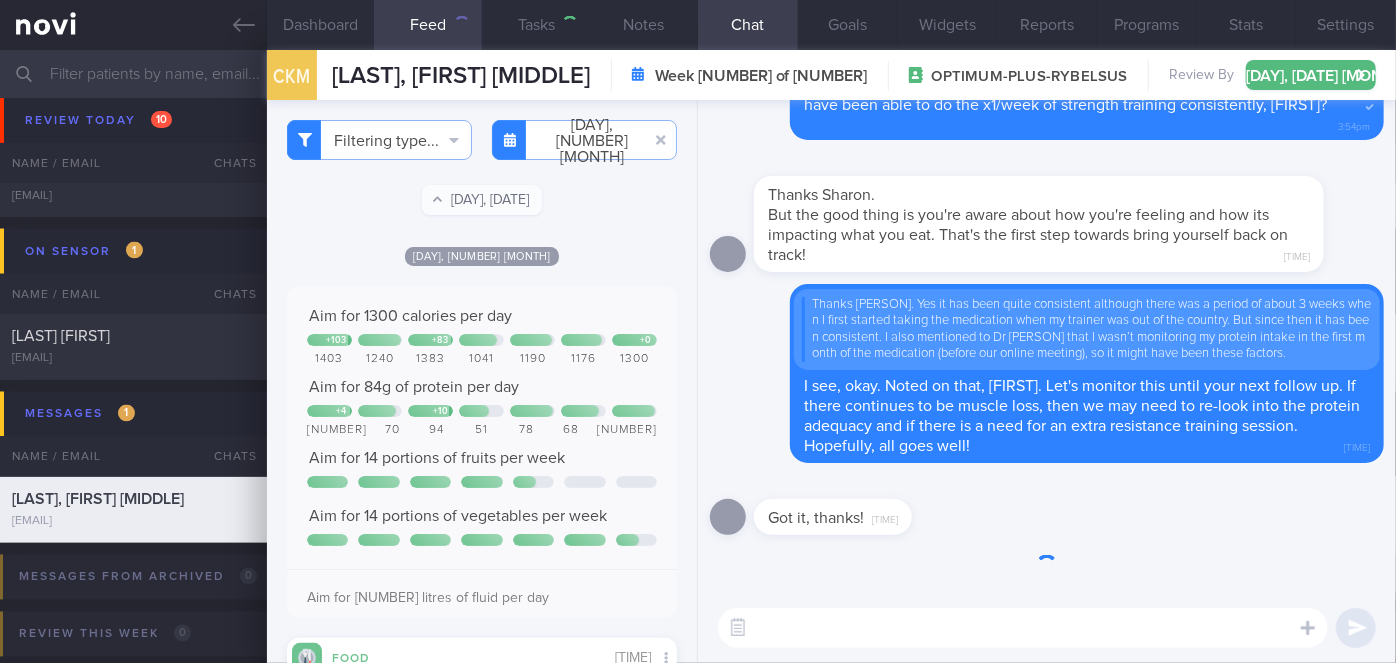 scroll, scrollTop: 0, scrollLeft: 0, axis: both 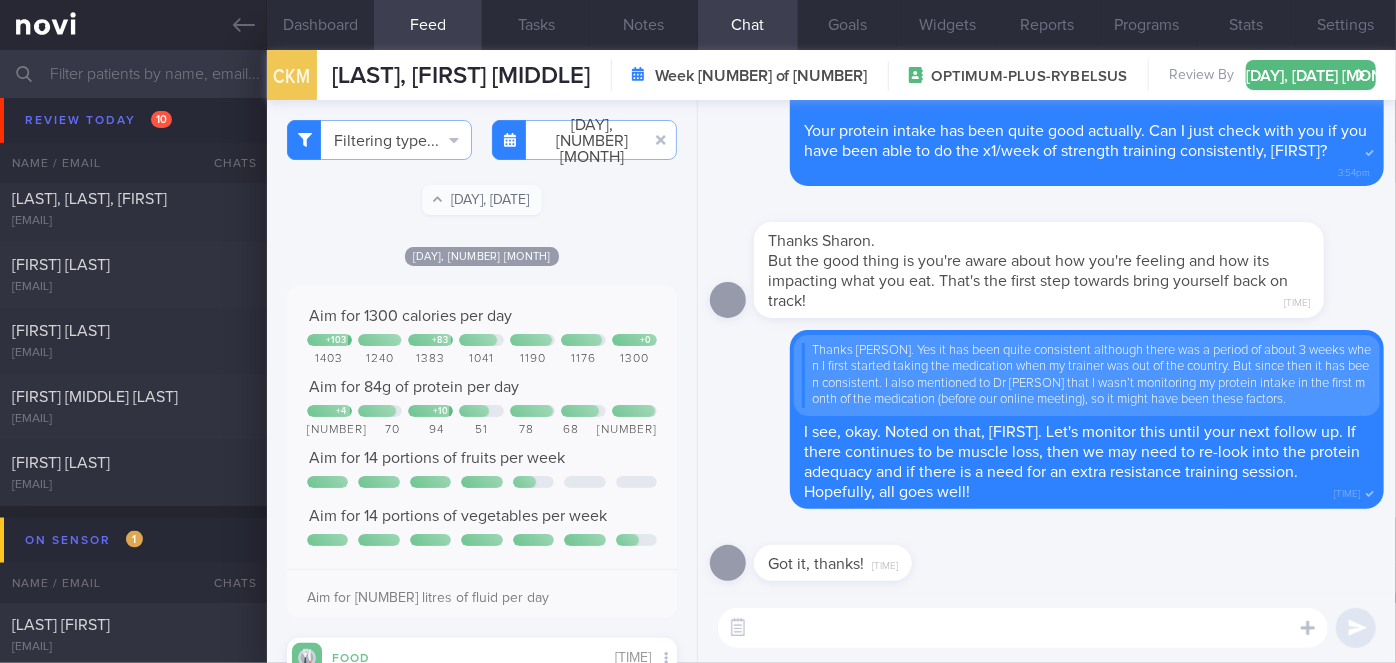 click on "Janice Yap Fei Ee
summerjann@gmail.com
Today
5 days ago
OPTIMUM-PLUS-RYBELSUS" 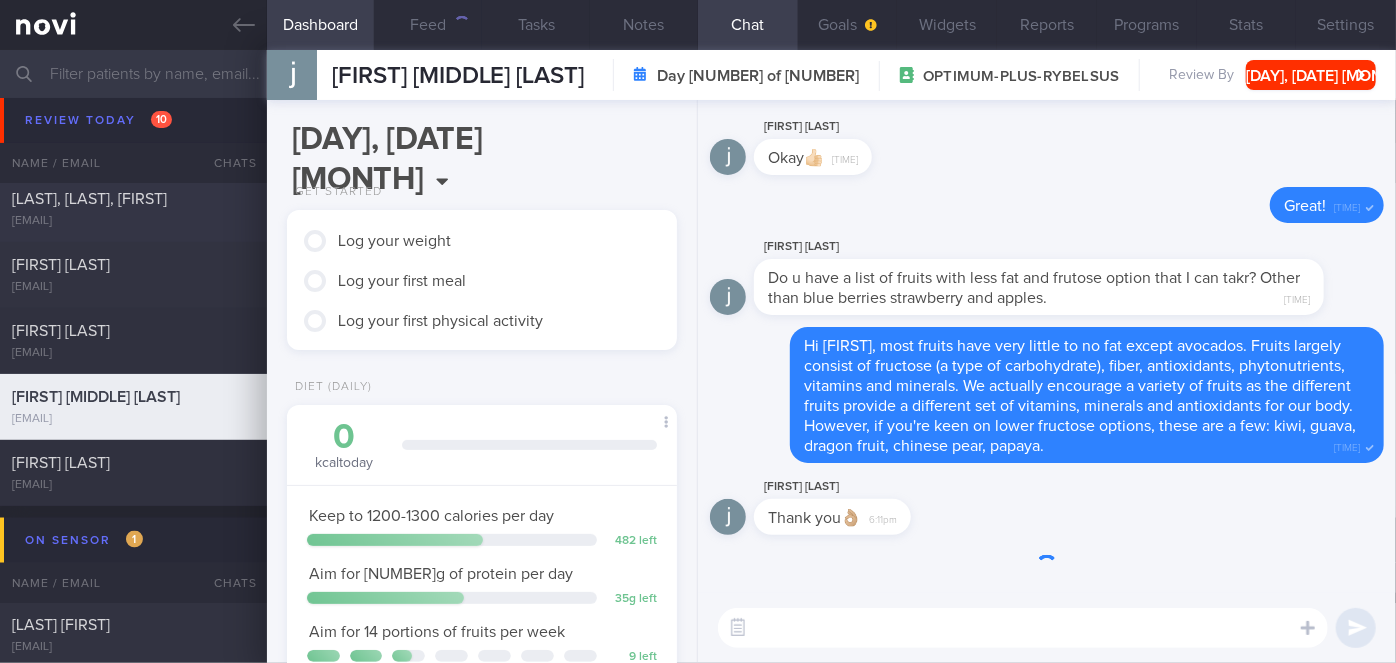 scroll, scrollTop: 999829, scrollLeft: 999658, axis: both 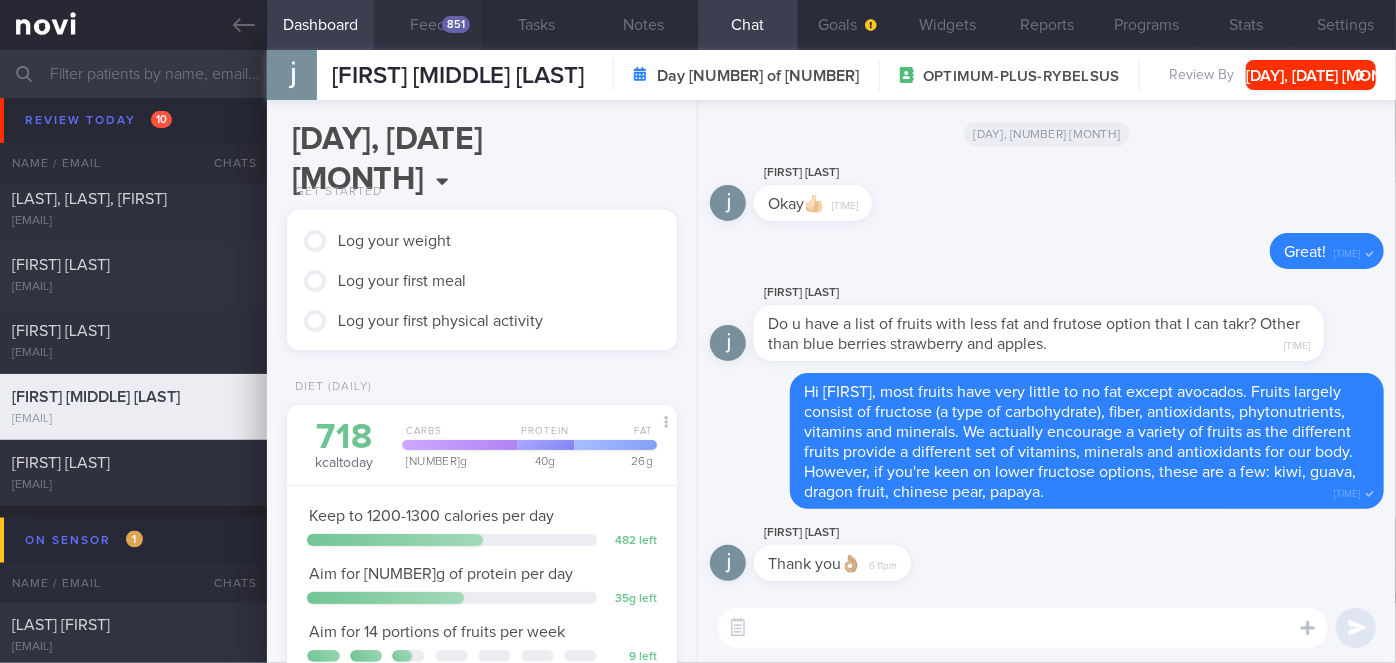 click on "Feed
851" at bounding box center (428, 25) 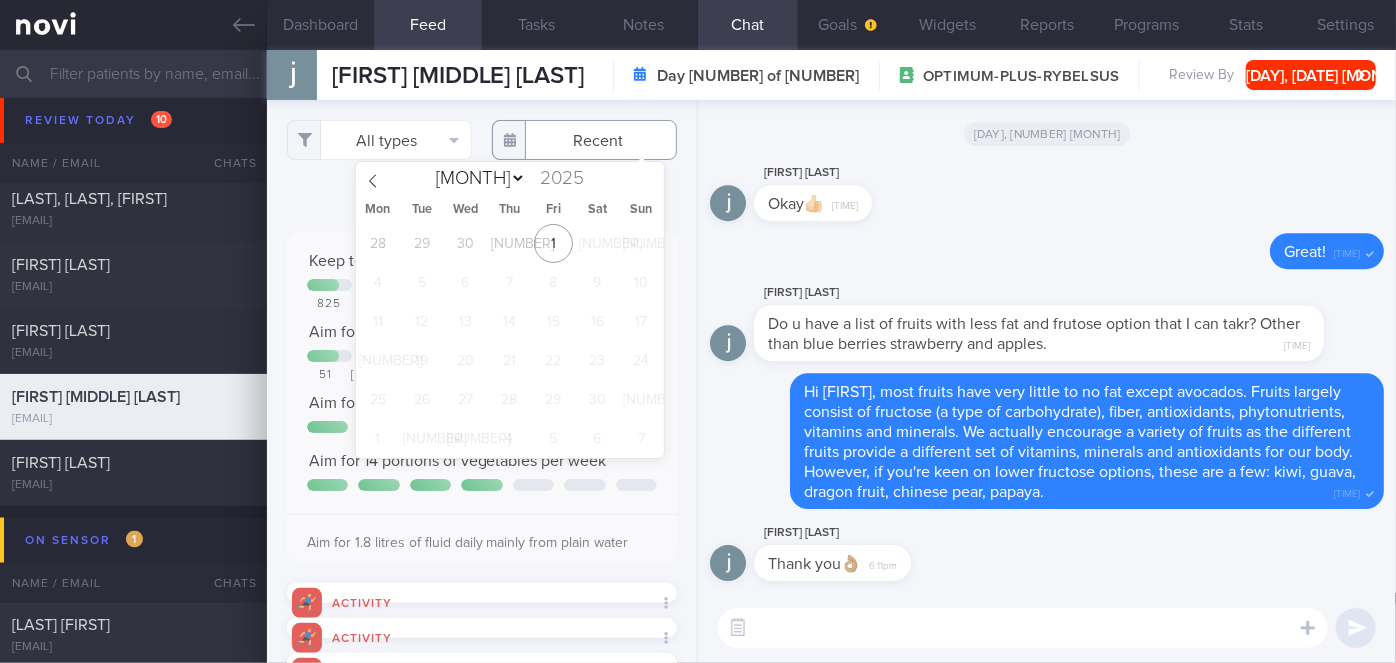 click at bounding box center [584, 140] 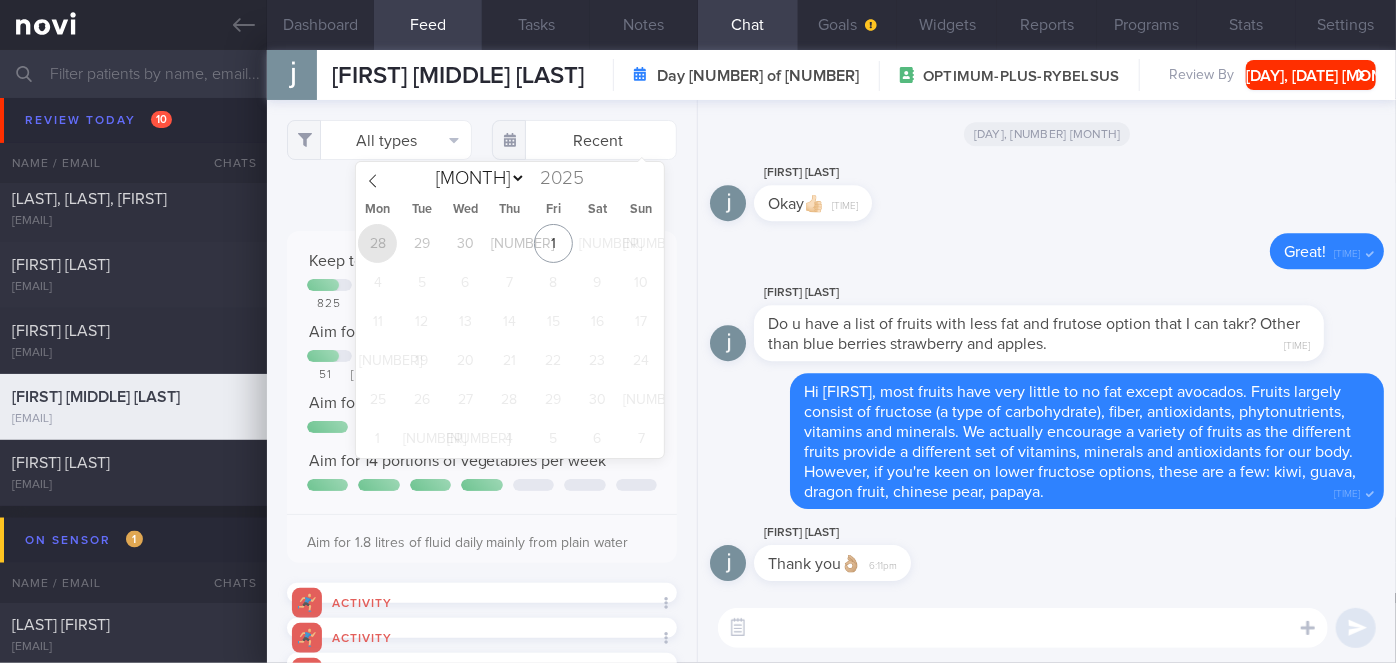 click on "28" at bounding box center (377, 243) 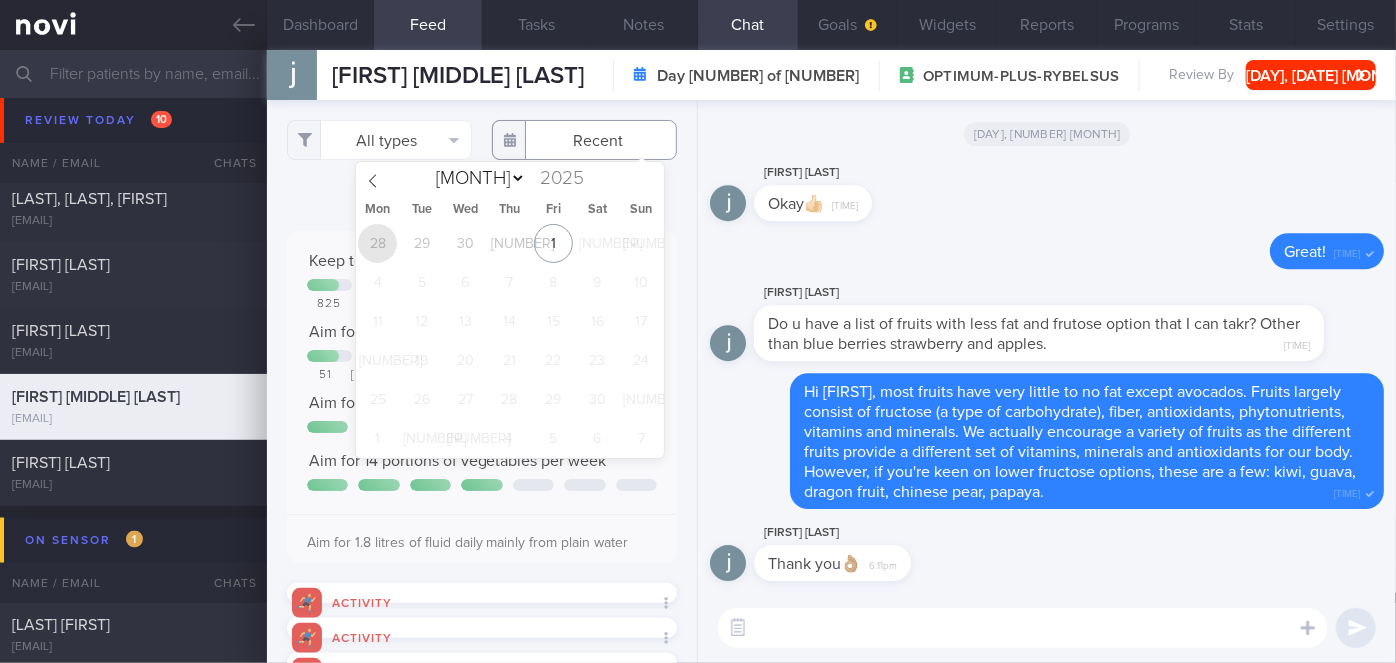type on "[DATE]" 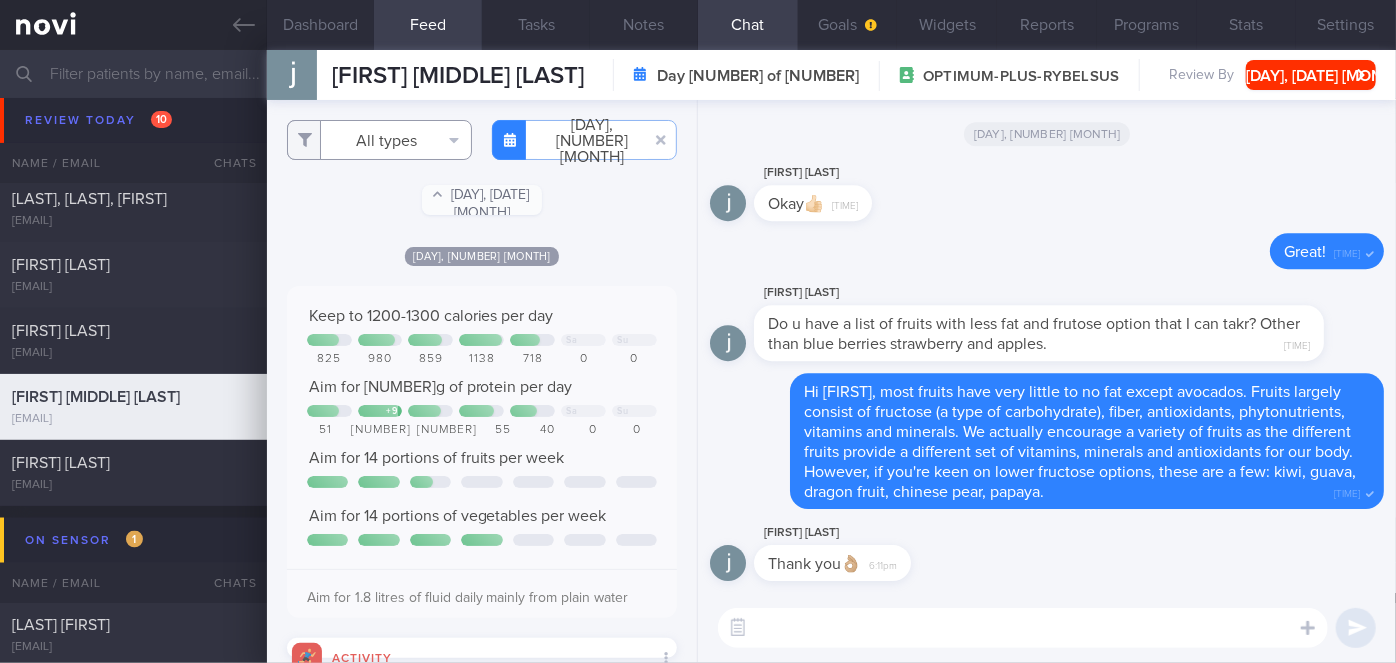 click on "All types" at bounding box center [379, 140] 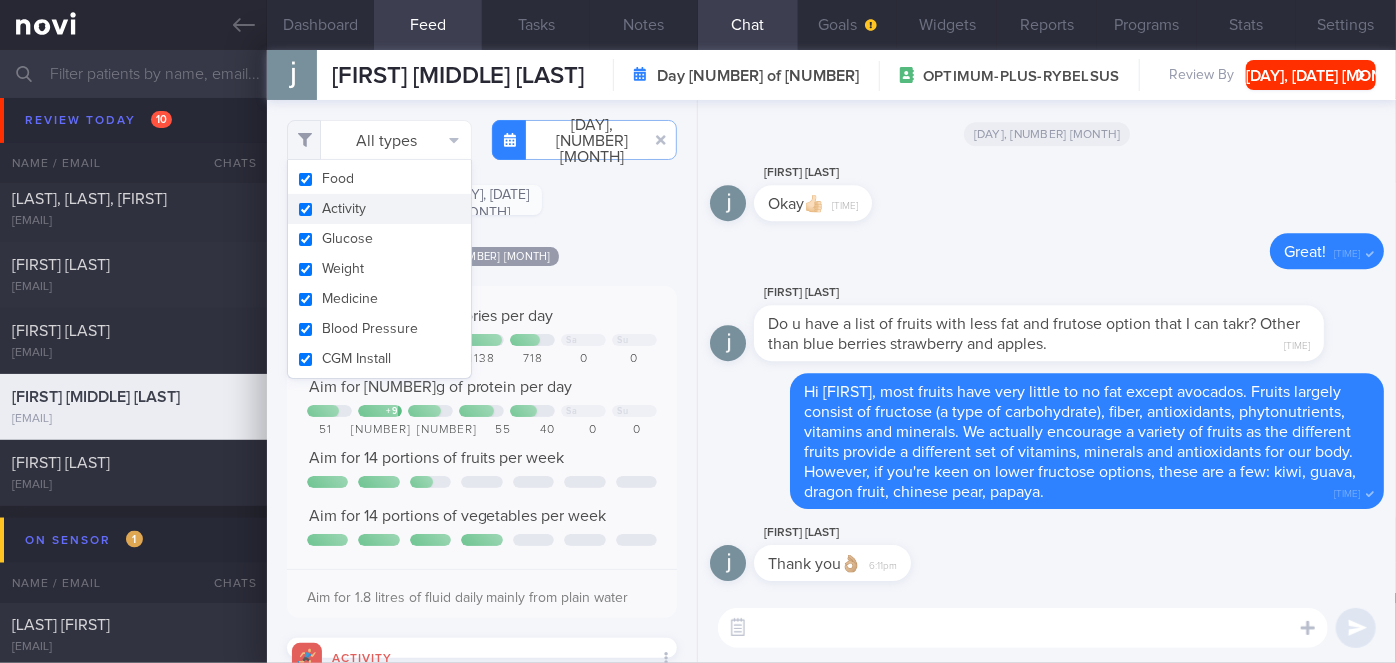 click on "Activity" at bounding box center [379, 209] 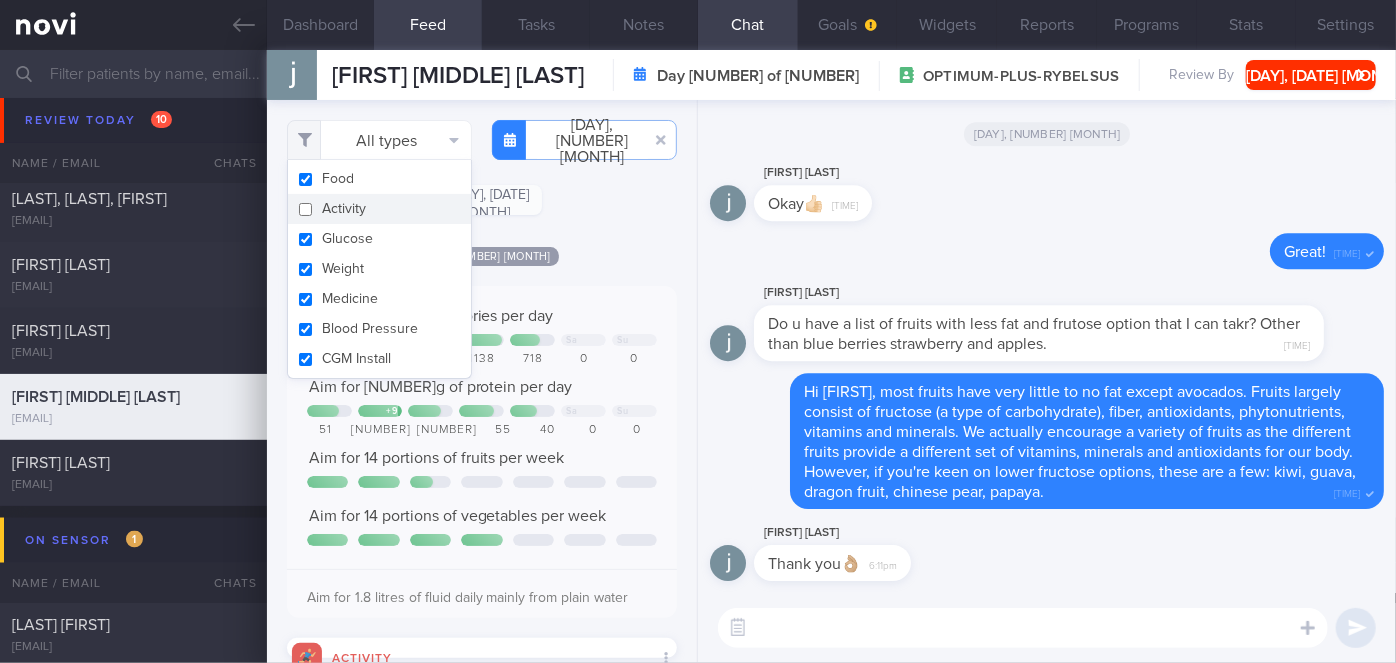 checkbox on "false" 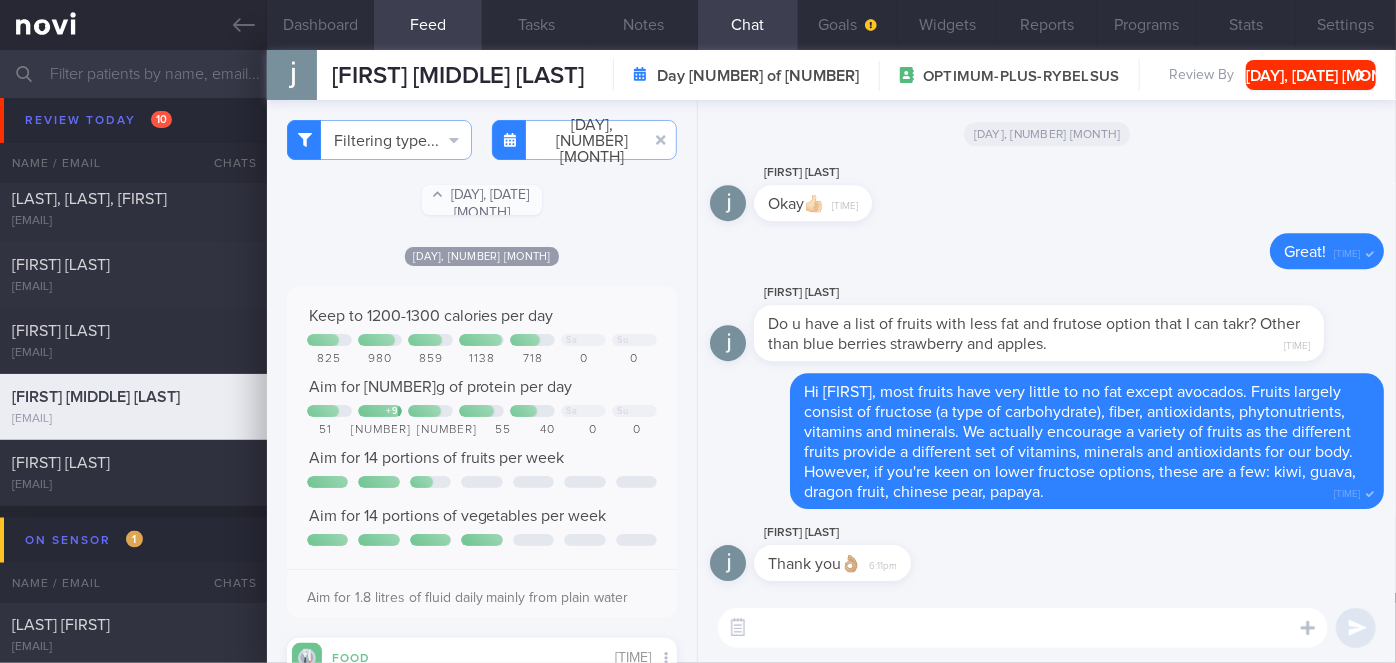 click on "Mon, [DAY] [MONTH]" at bounding box center (482, 255) 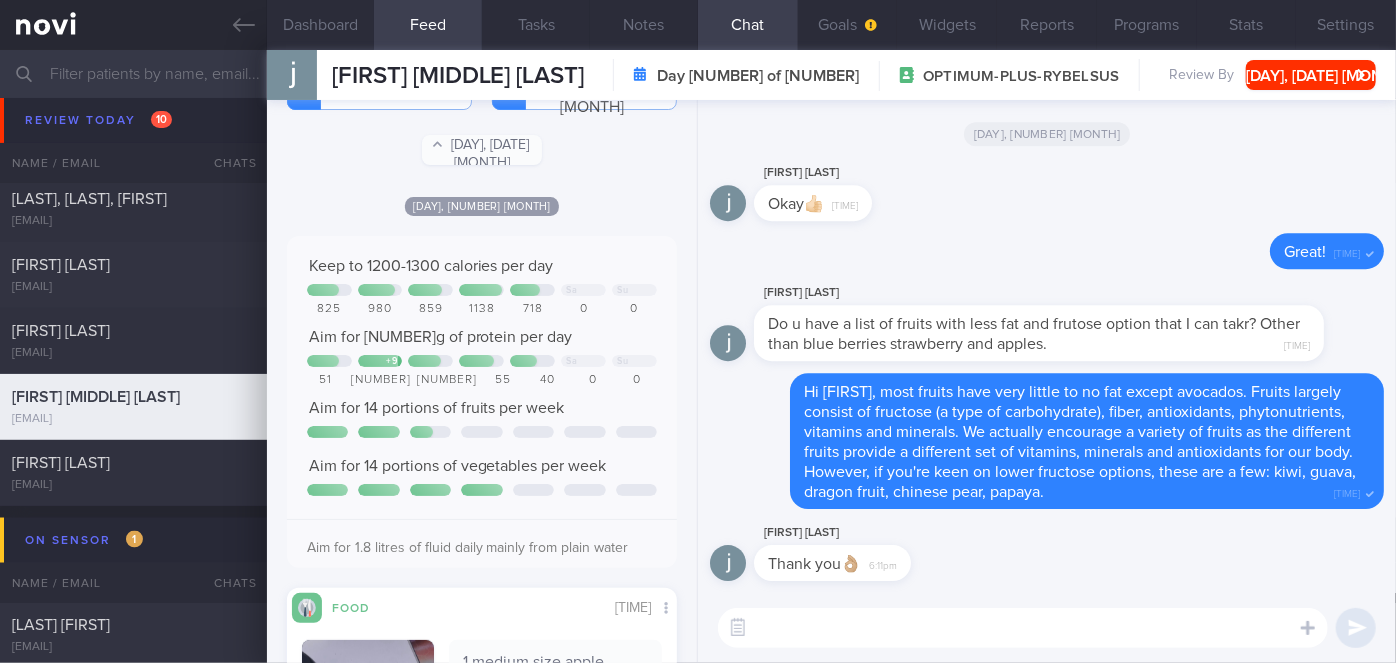 scroll, scrollTop: 0, scrollLeft: 0, axis: both 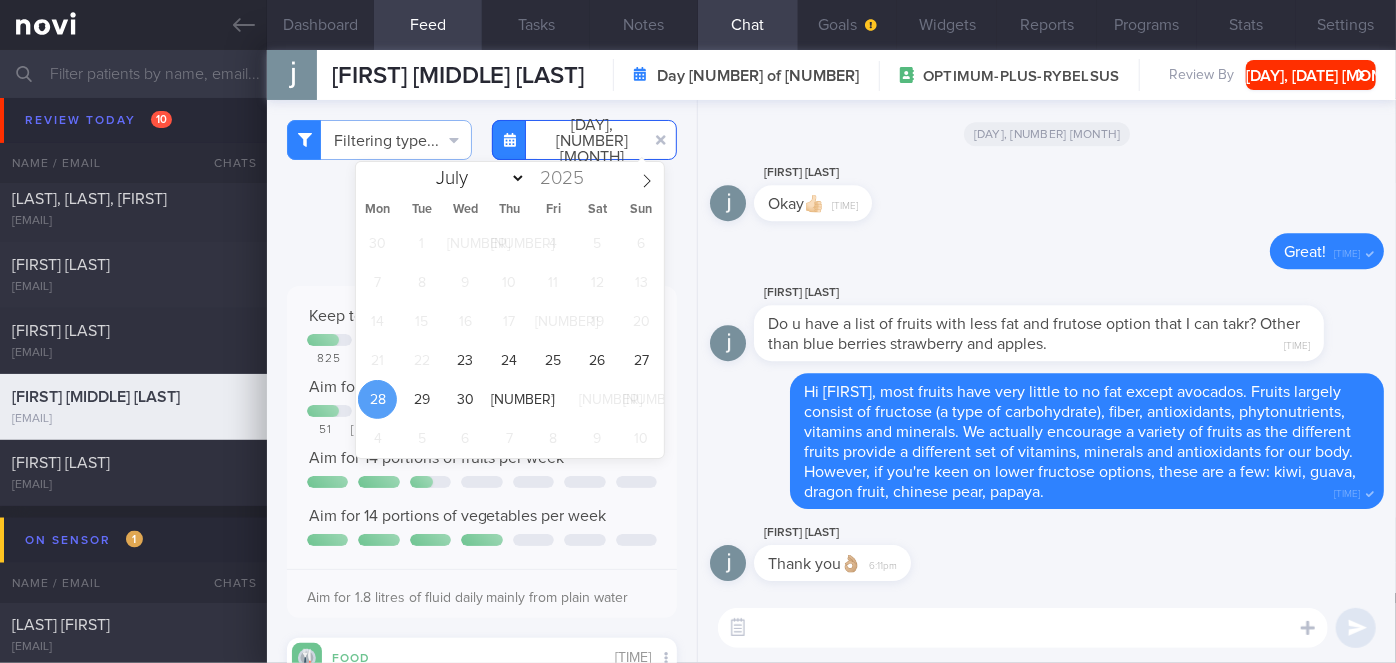 click on "[DATE]" at bounding box center [584, 140] 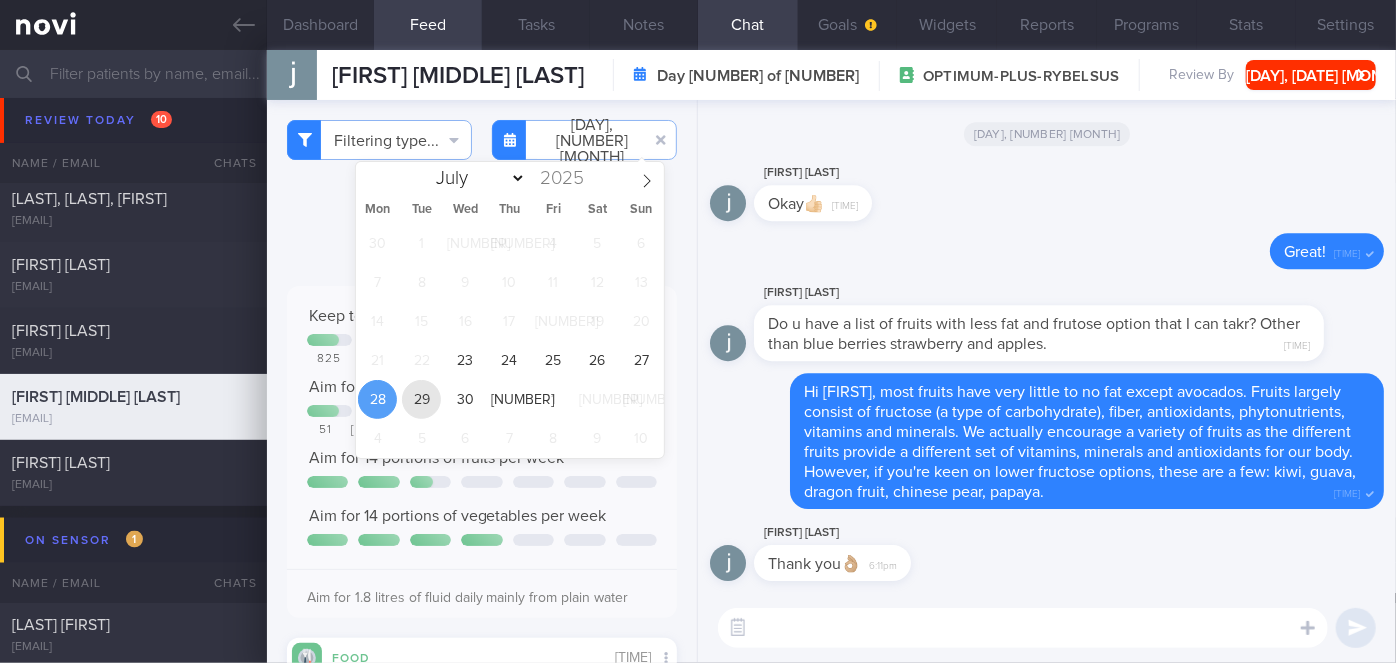 click on "29" at bounding box center (421, 399) 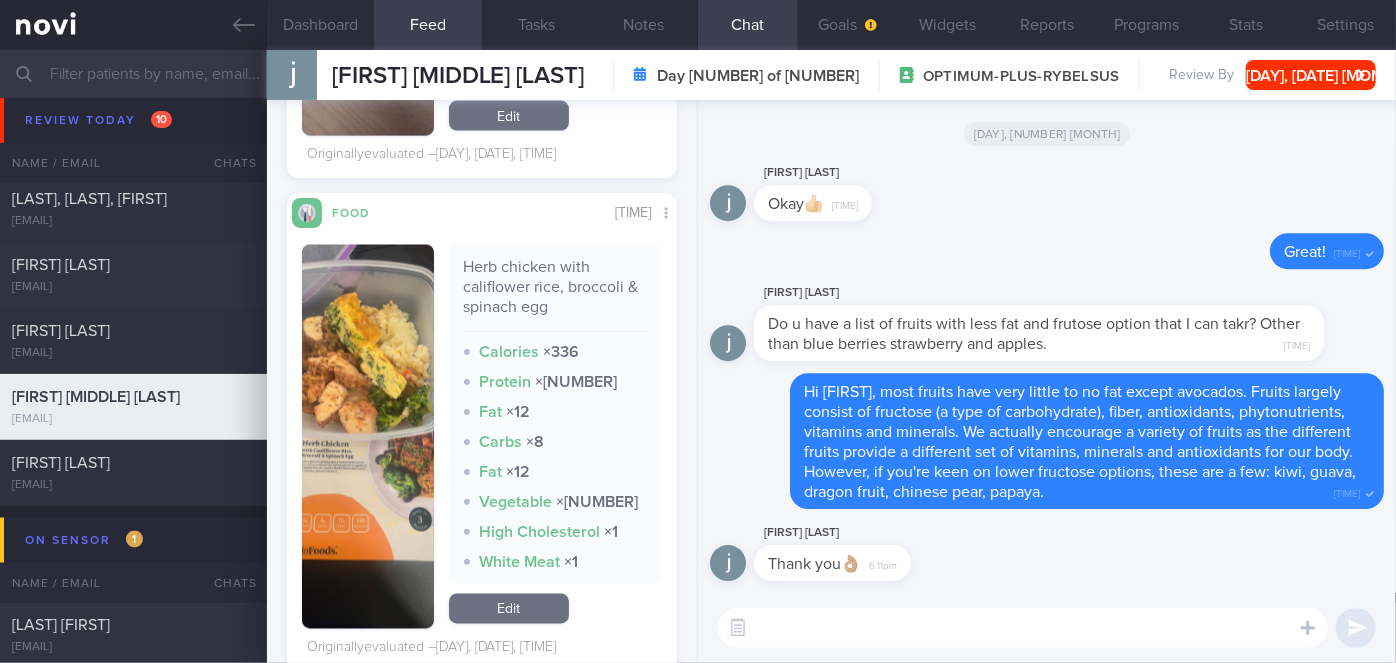 scroll, scrollTop: 1785, scrollLeft: 0, axis: vertical 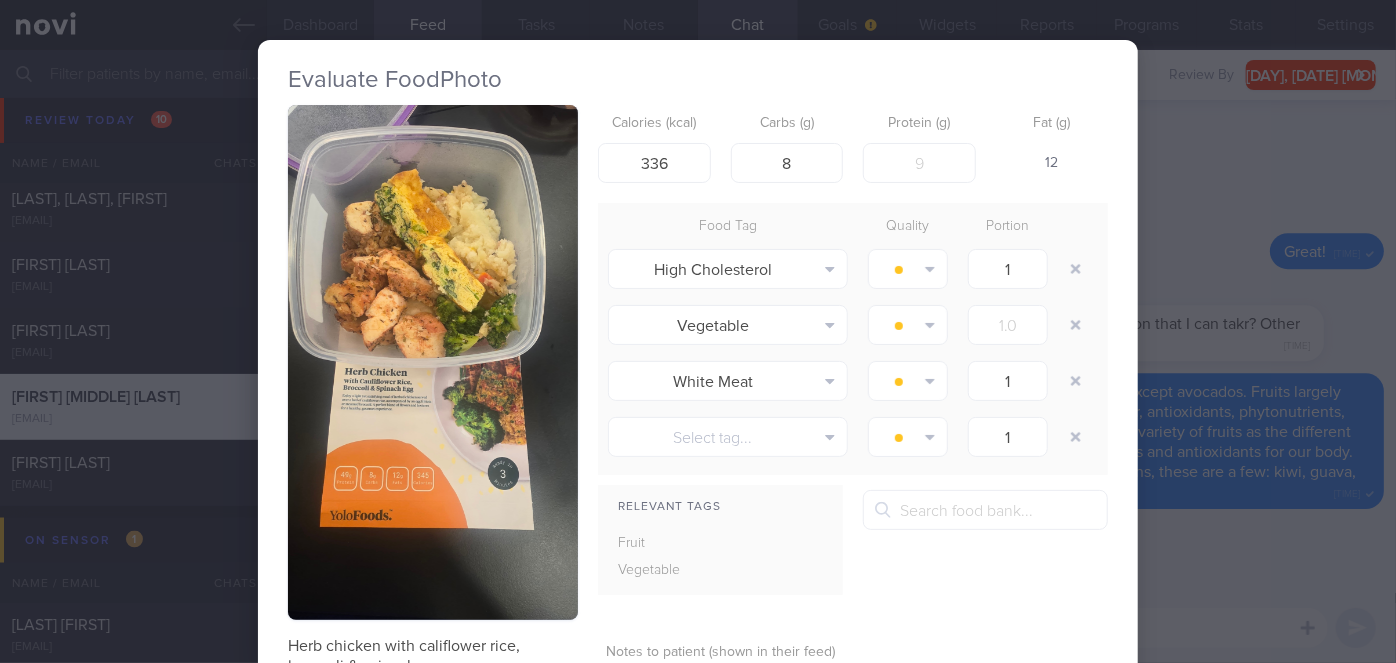 click at bounding box center [433, 362] 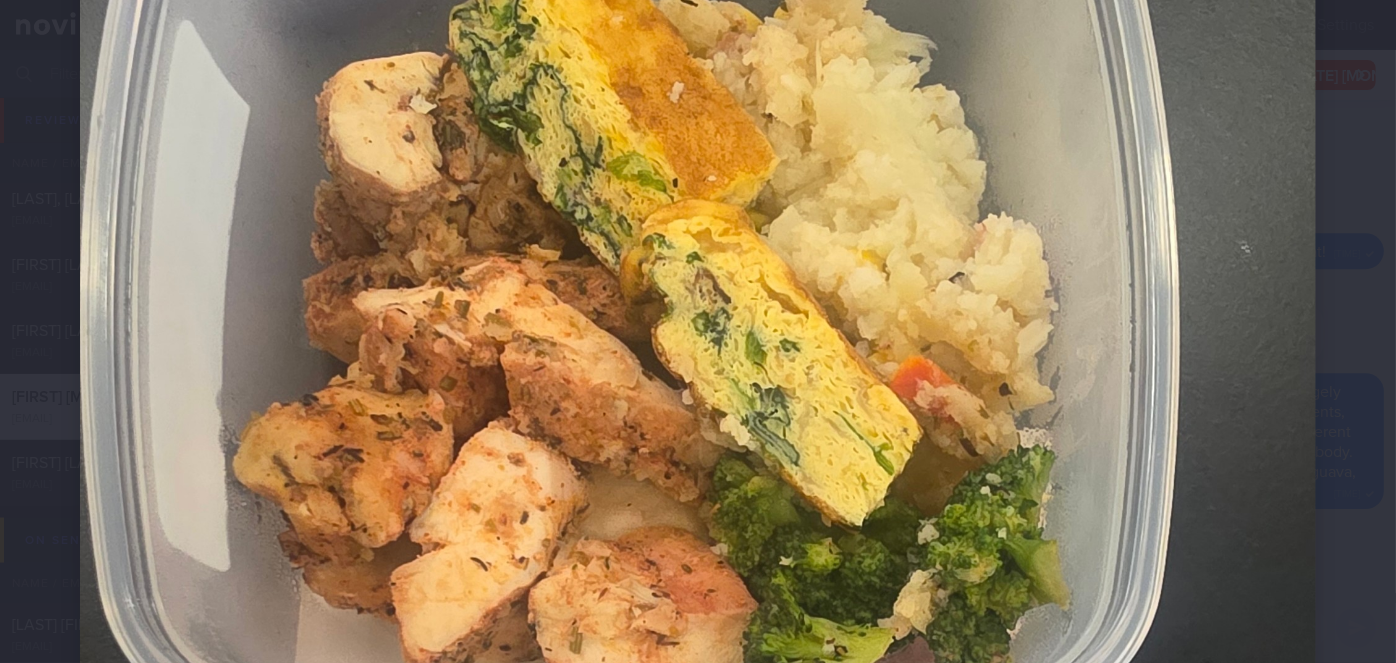 scroll, scrollTop: 438, scrollLeft: 0, axis: vertical 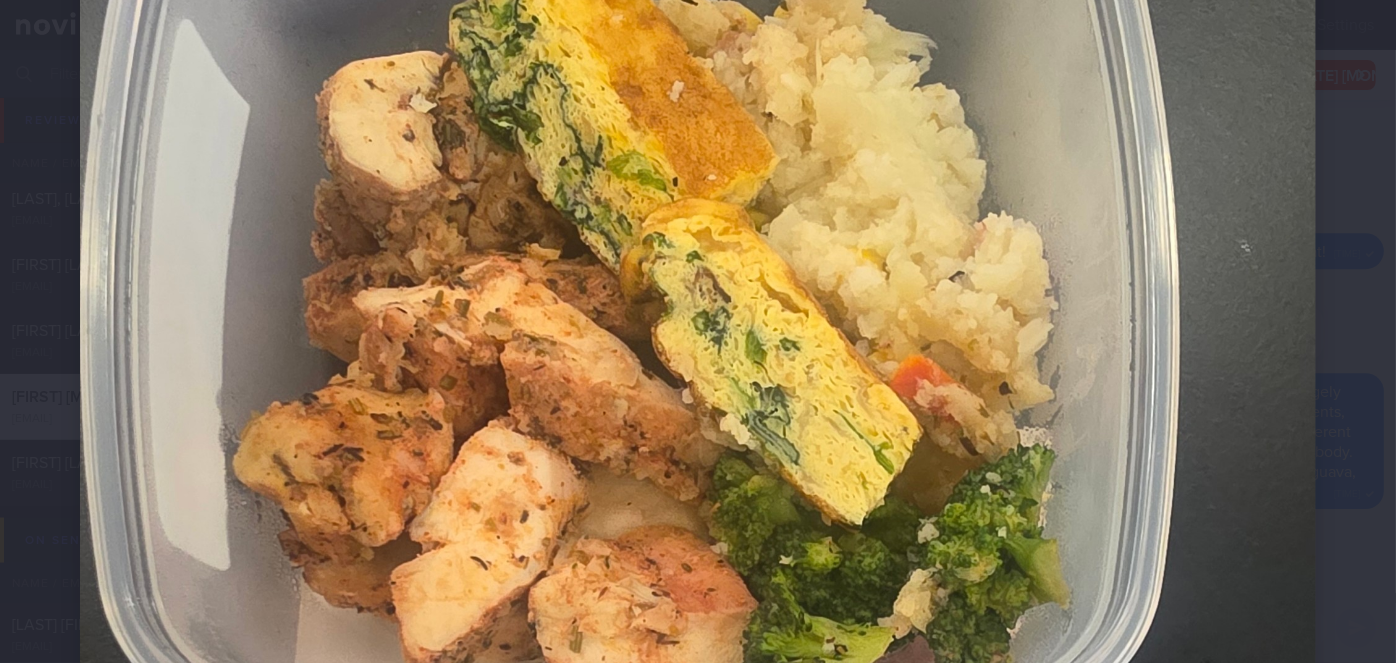 click at bounding box center [698, 739] 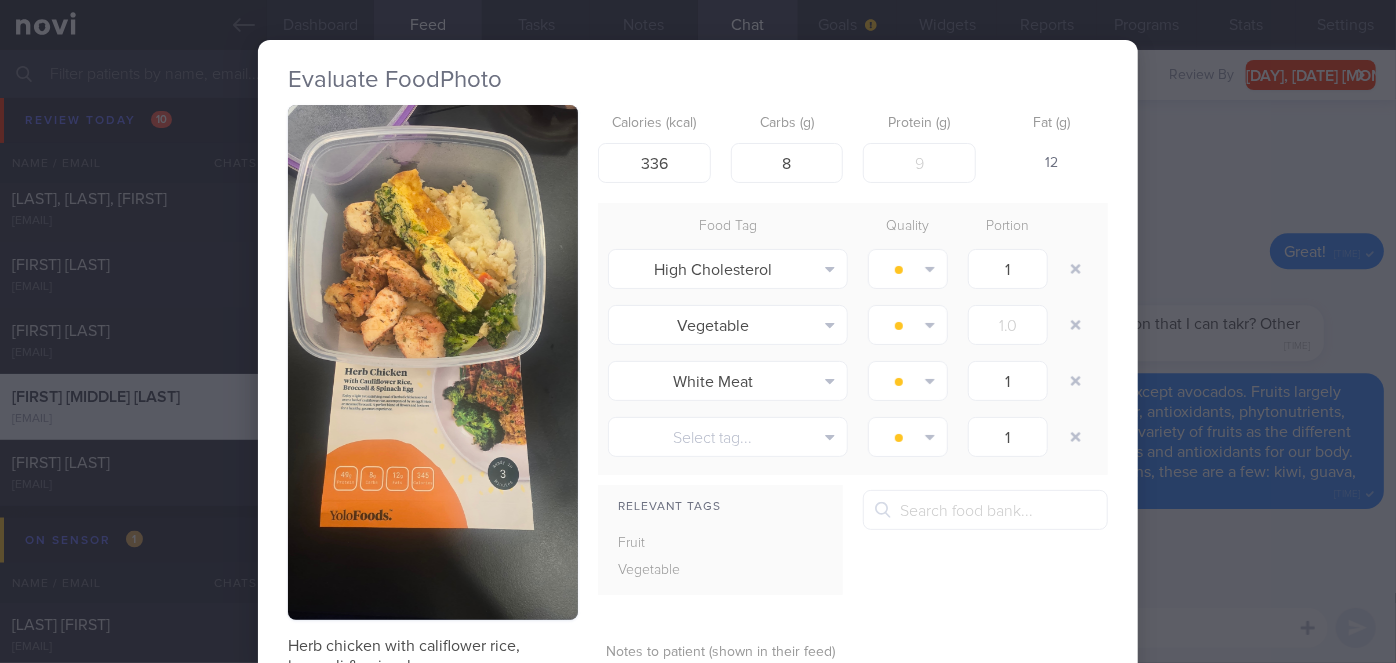 click on "Evaluate Food  Photo
Herb chicken with califlower rice, broccoli & spinach egg
Calories (kcal)
336
Carbs (g)
8
Protein (g)
49
Fat (g)
12
Food Tag
Quality
Portion
High Cholesterol
Alcohol
Fried
Fruit
Healthy Fats
High Calcium
High Cholesterol" at bounding box center [698, 331] 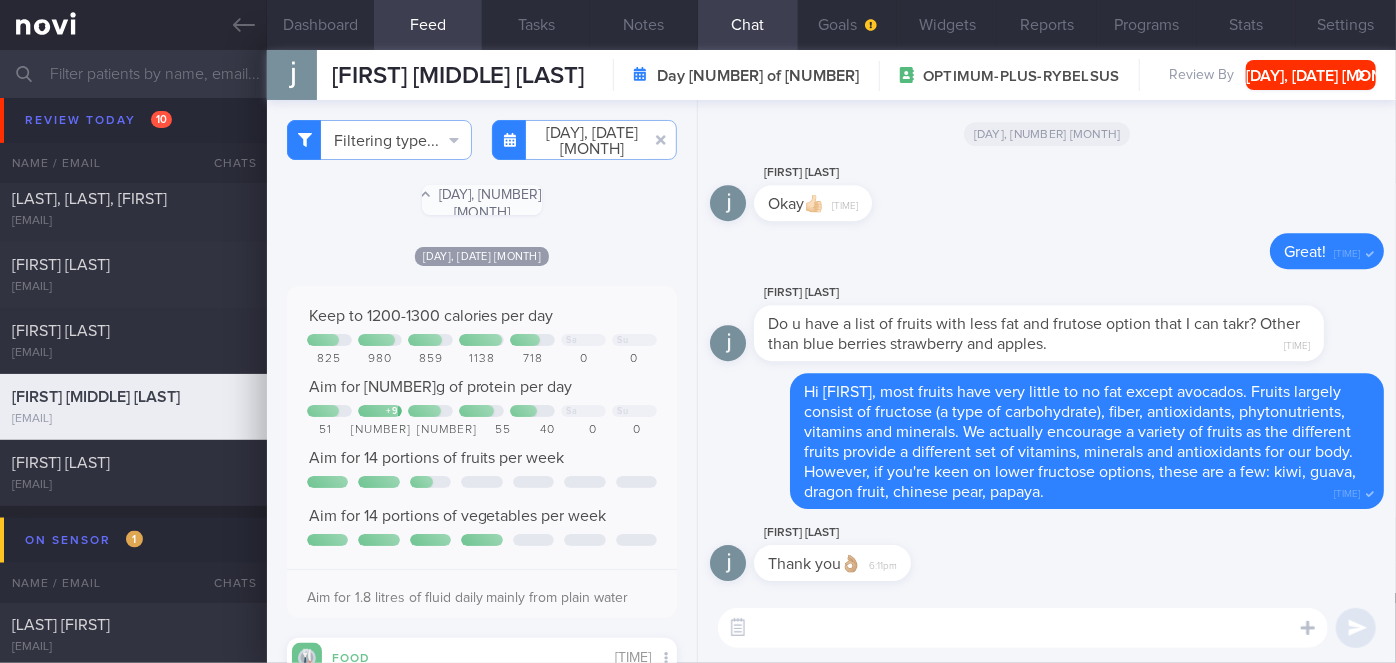 scroll, scrollTop: 0, scrollLeft: 0, axis: both 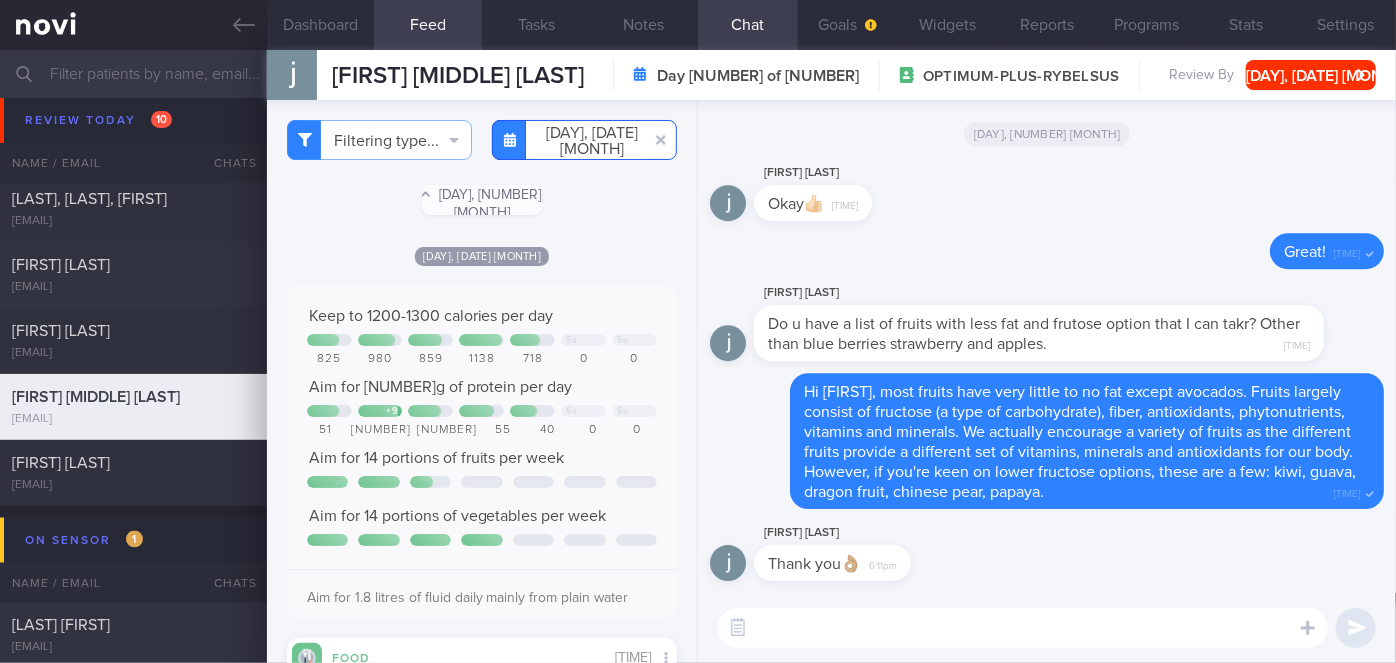 click on "[DATE]" at bounding box center [584, 140] 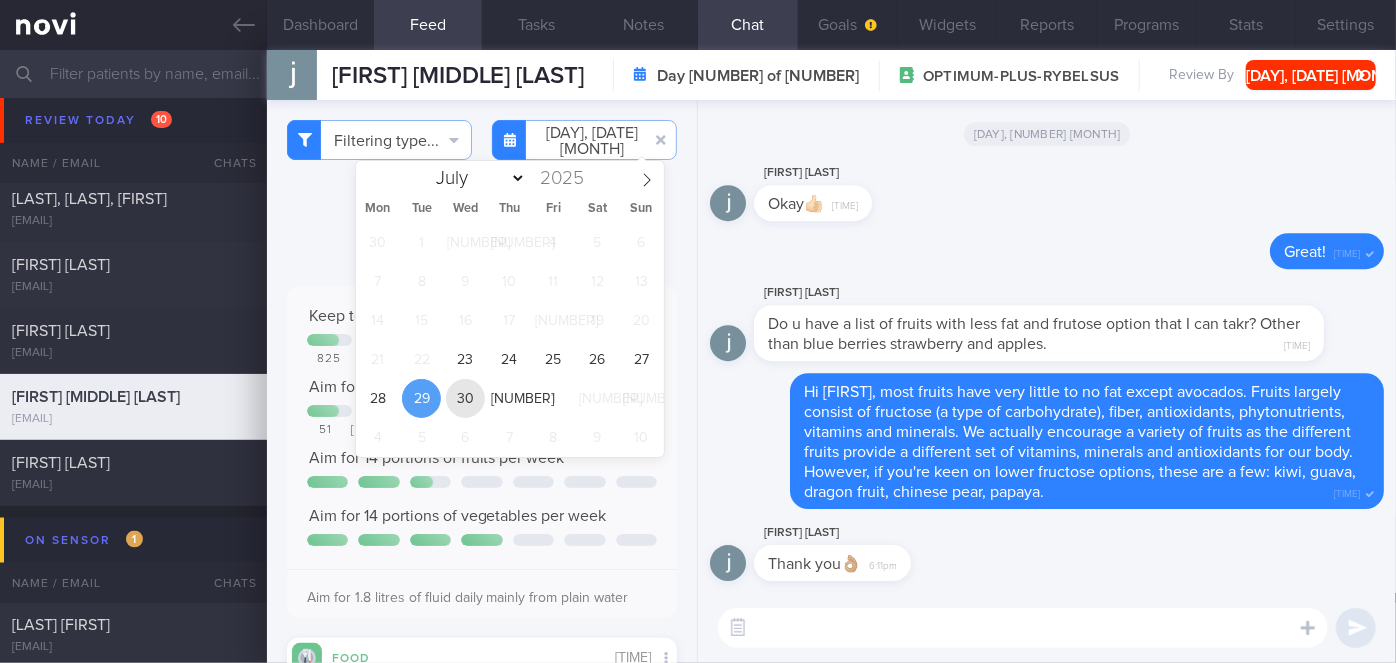 click on "30" at bounding box center [465, 398] 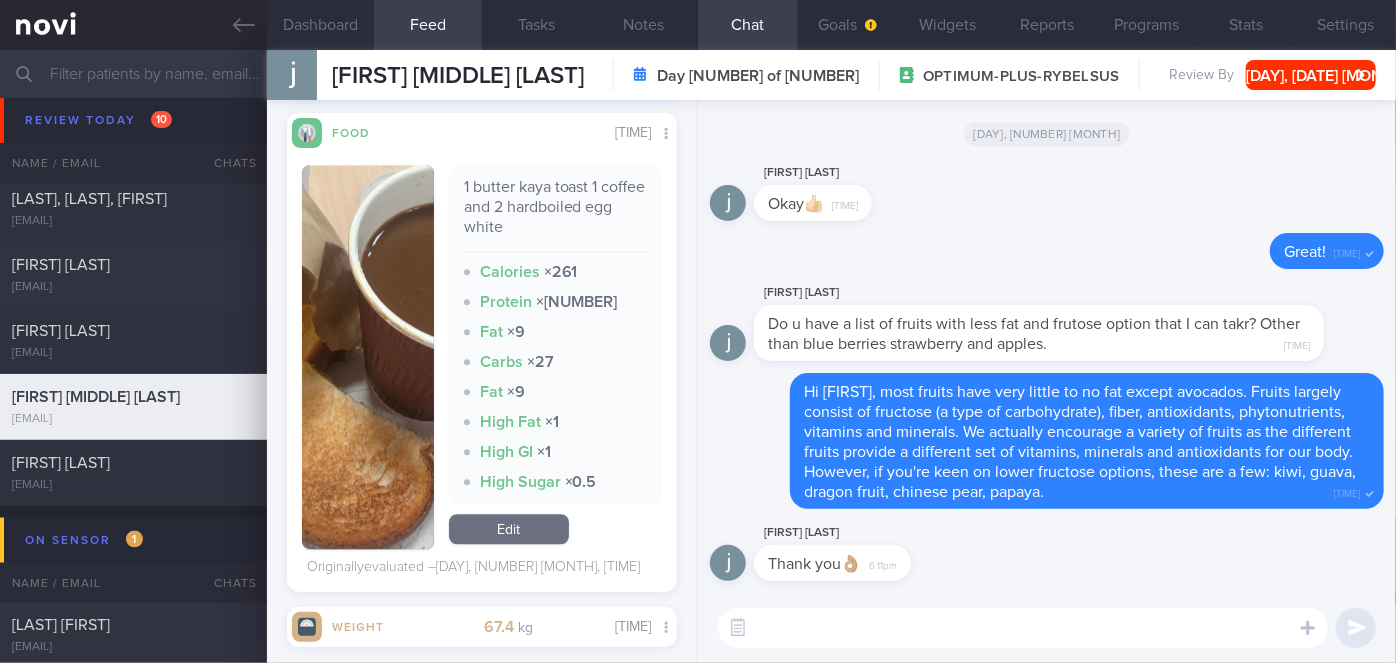 scroll, scrollTop: 2404, scrollLeft: 0, axis: vertical 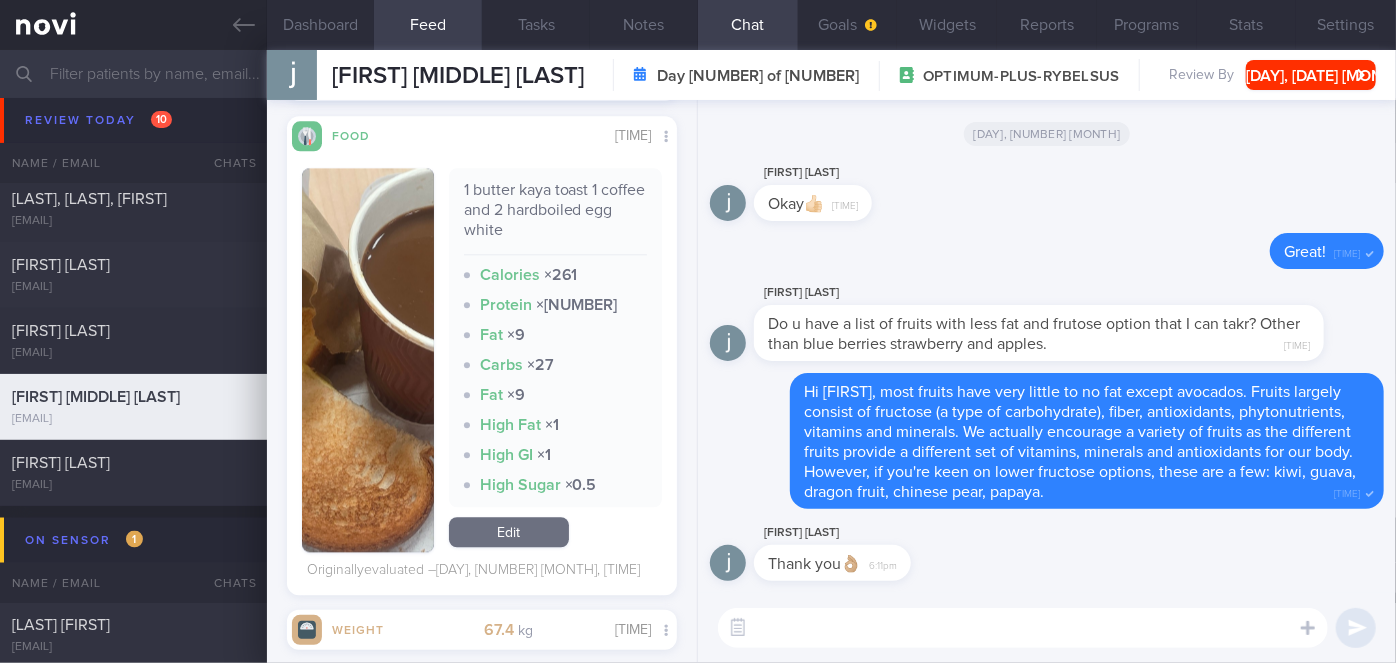 click at bounding box center [368, 360] 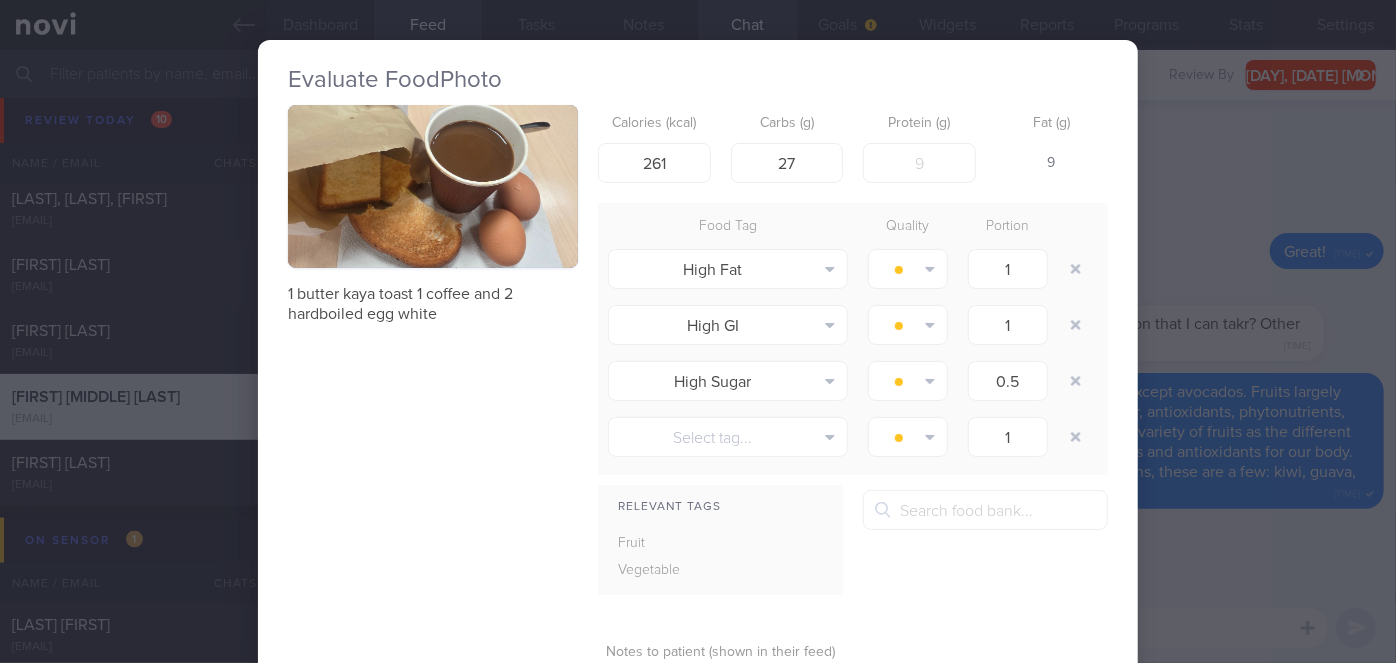 click on "Evaluate Food  Photo
1 butter kaya toast 1 coffee and 2 hardboiled egg white
Calories (kcal)
261
Carbs (g)
27
Protein (g)
18
Fat (g)
9
Food Tag
Quality
Portion
High Fat
Alcohol
Fried
Fruit
Healthy Fats
High Calcium
High Cholesterol" at bounding box center [698, 331] 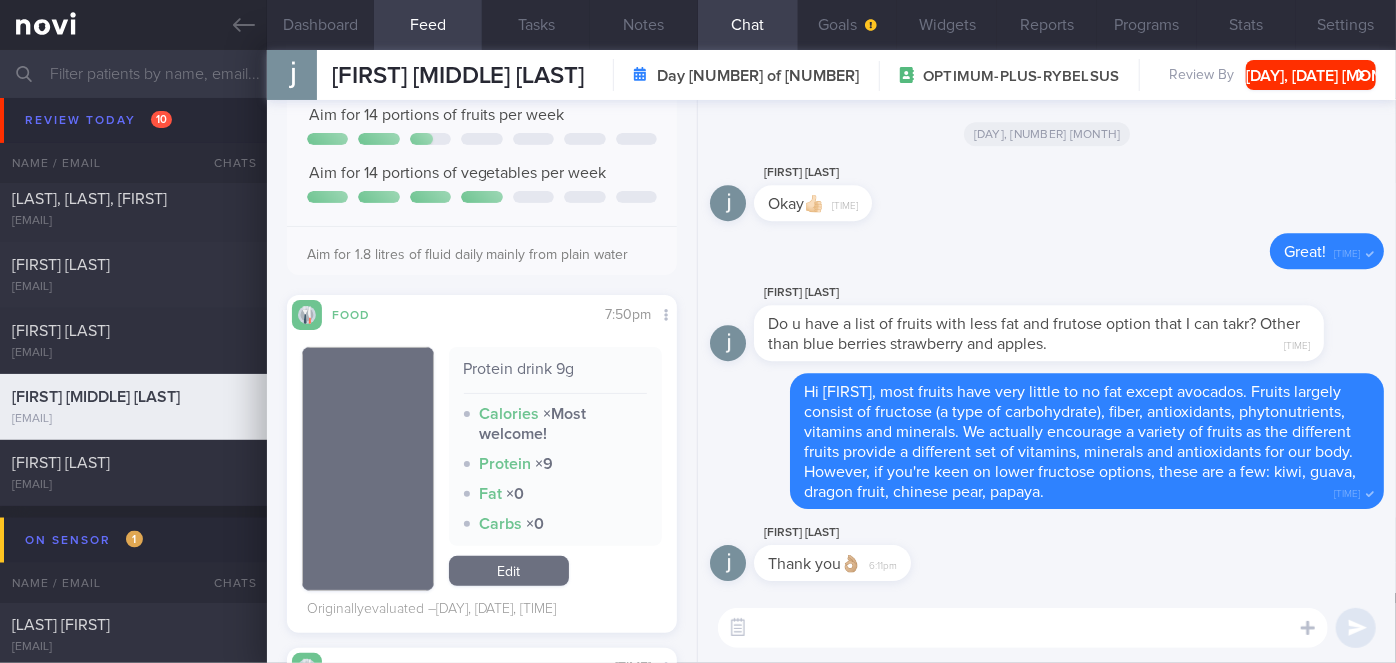 scroll, scrollTop: 0, scrollLeft: 0, axis: both 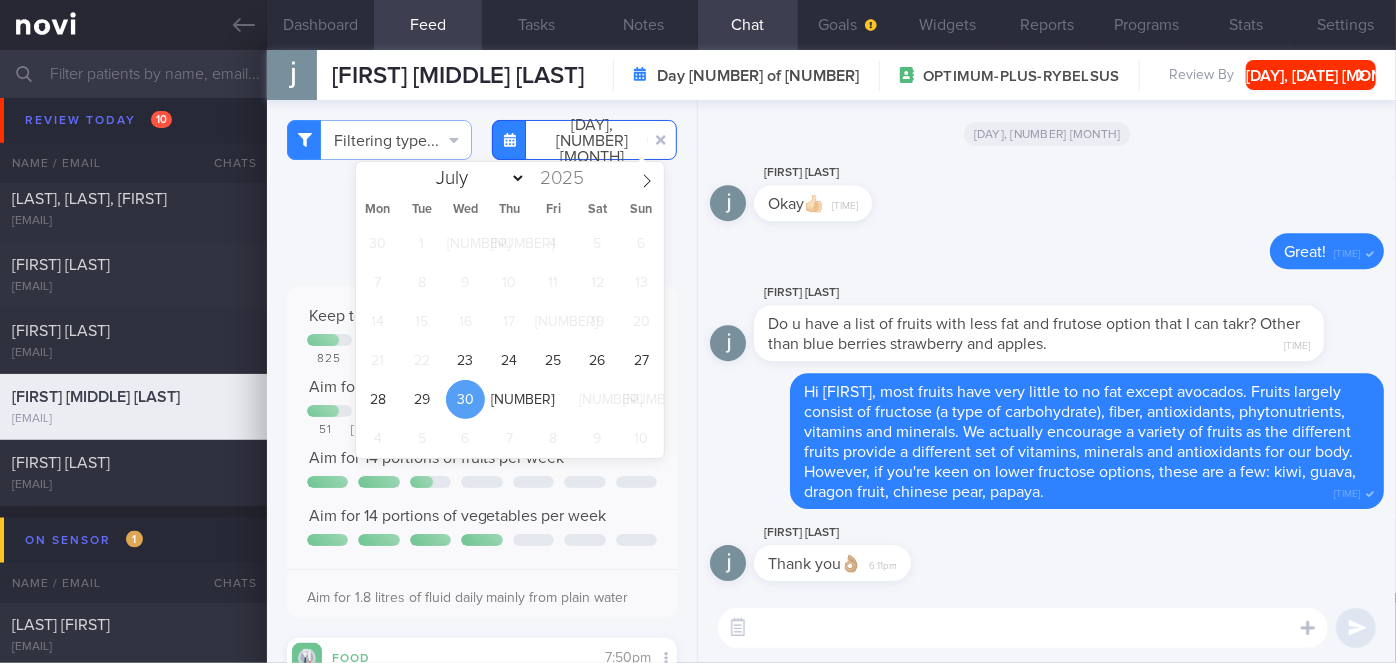 click on "[DATE]" at bounding box center (584, 140) 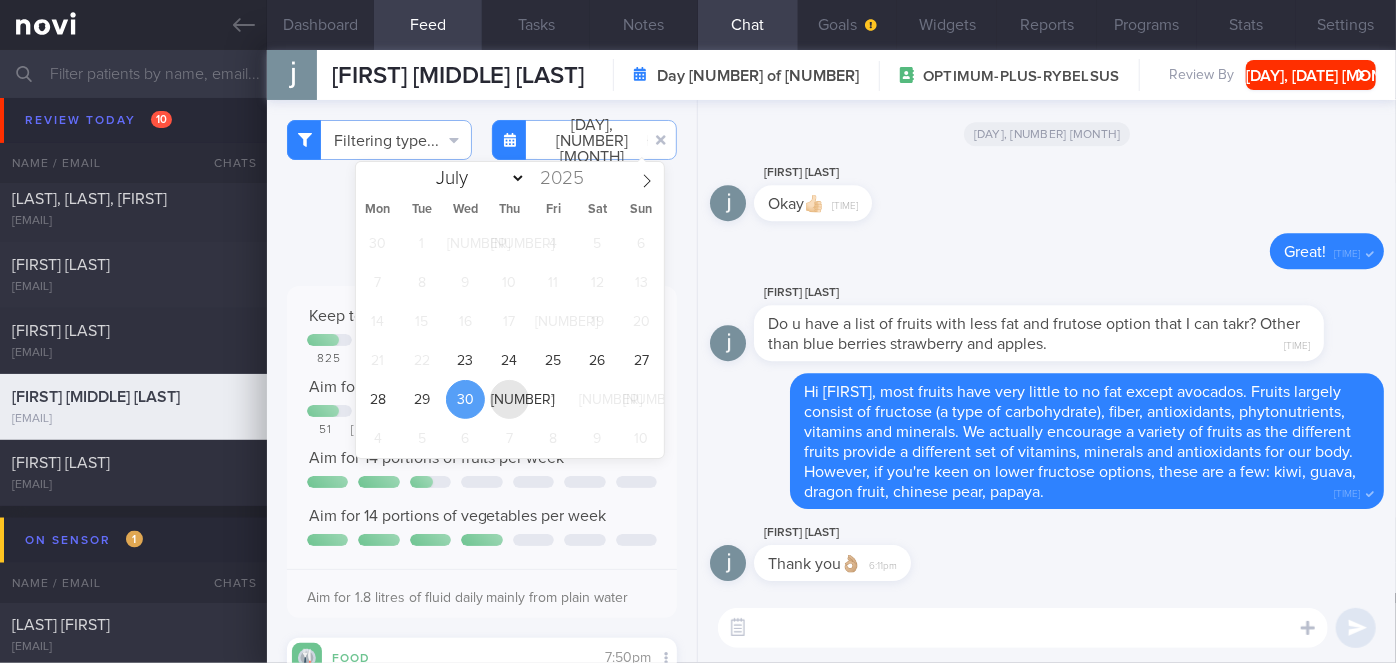 click on "31" at bounding box center (509, 399) 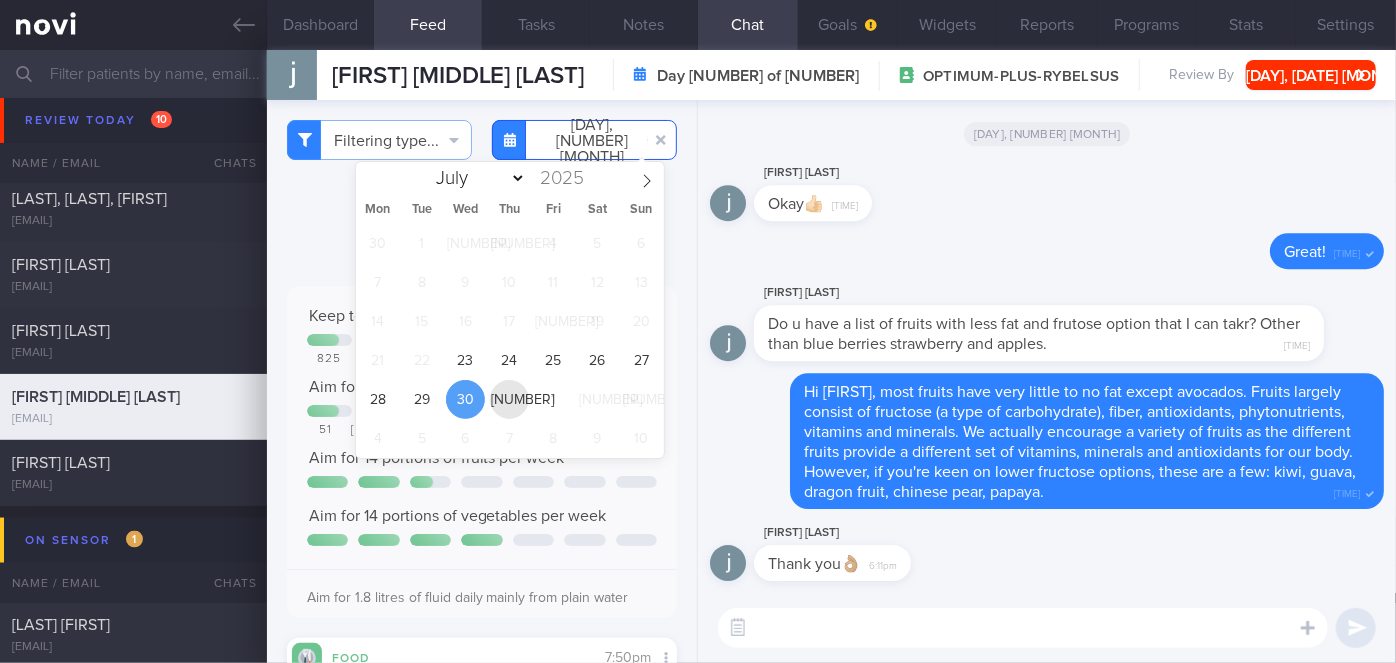 type on "[DATE]" 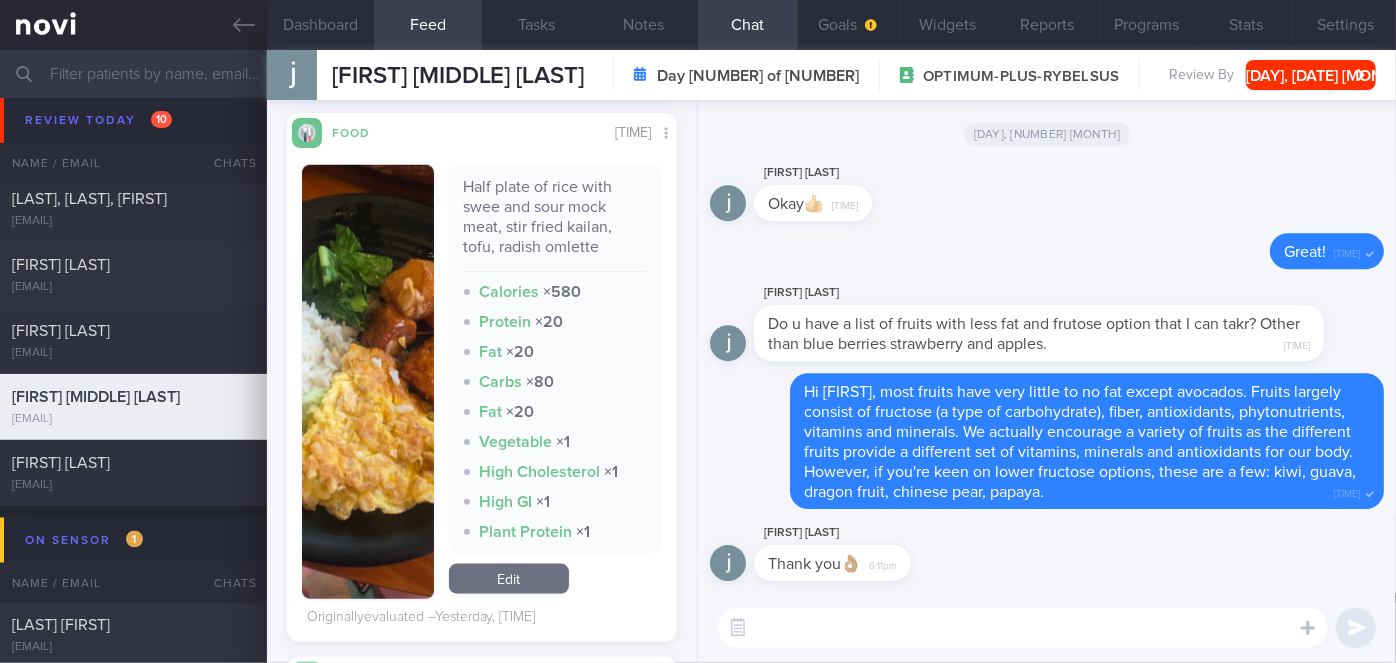 scroll, scrollTop: 1021, scrollLeft: 0, axis: vertical 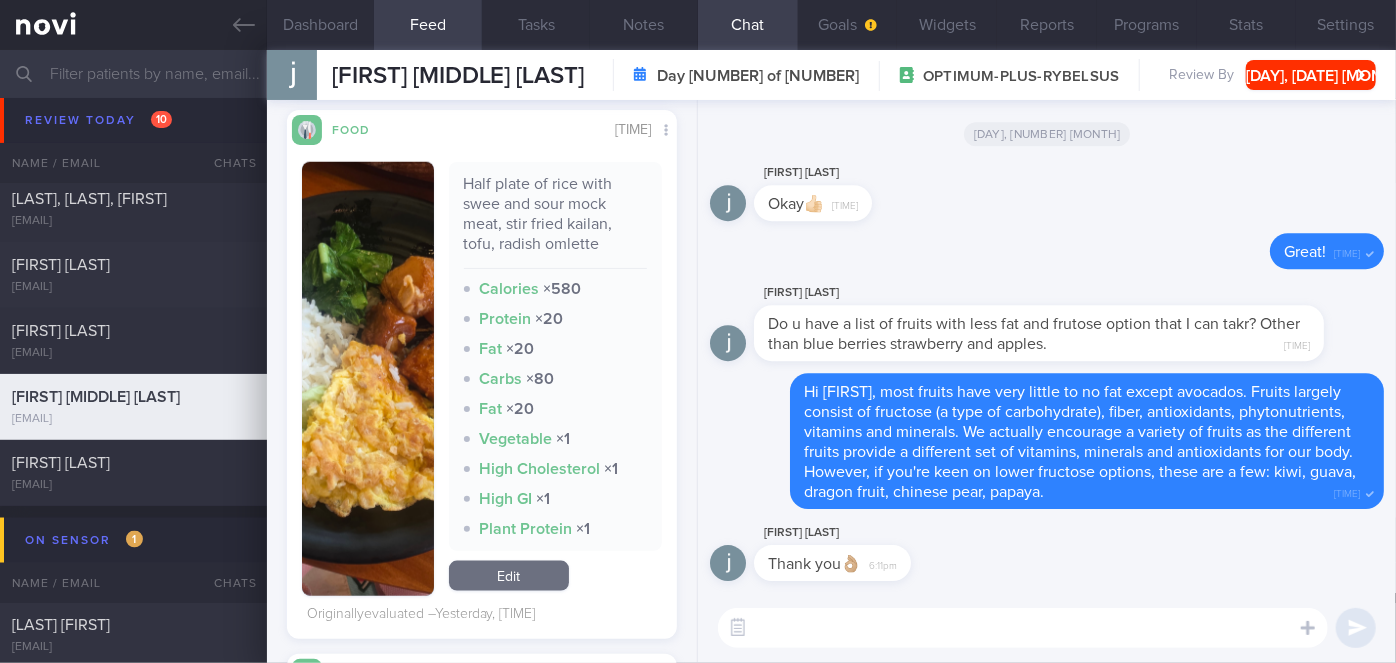 click at bounding box center (368, 379) 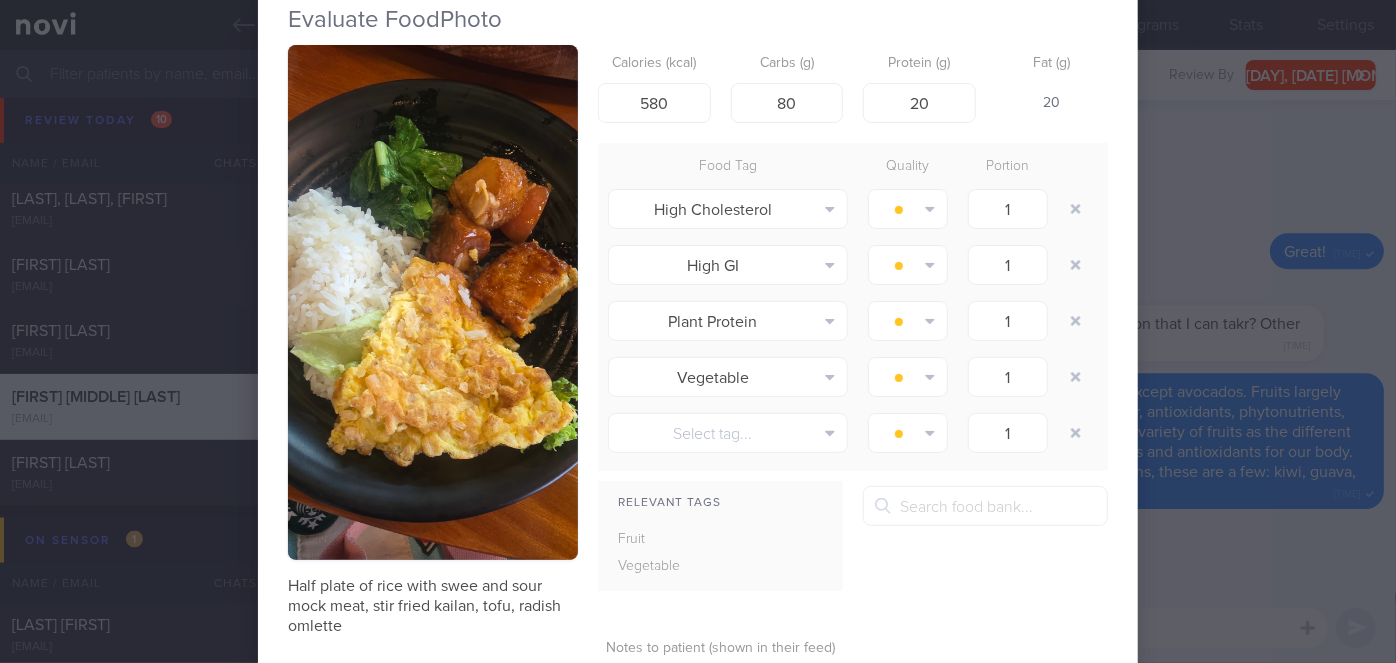 scroll, scrollTop: 61, scrollLeft: 0, axis: vertical 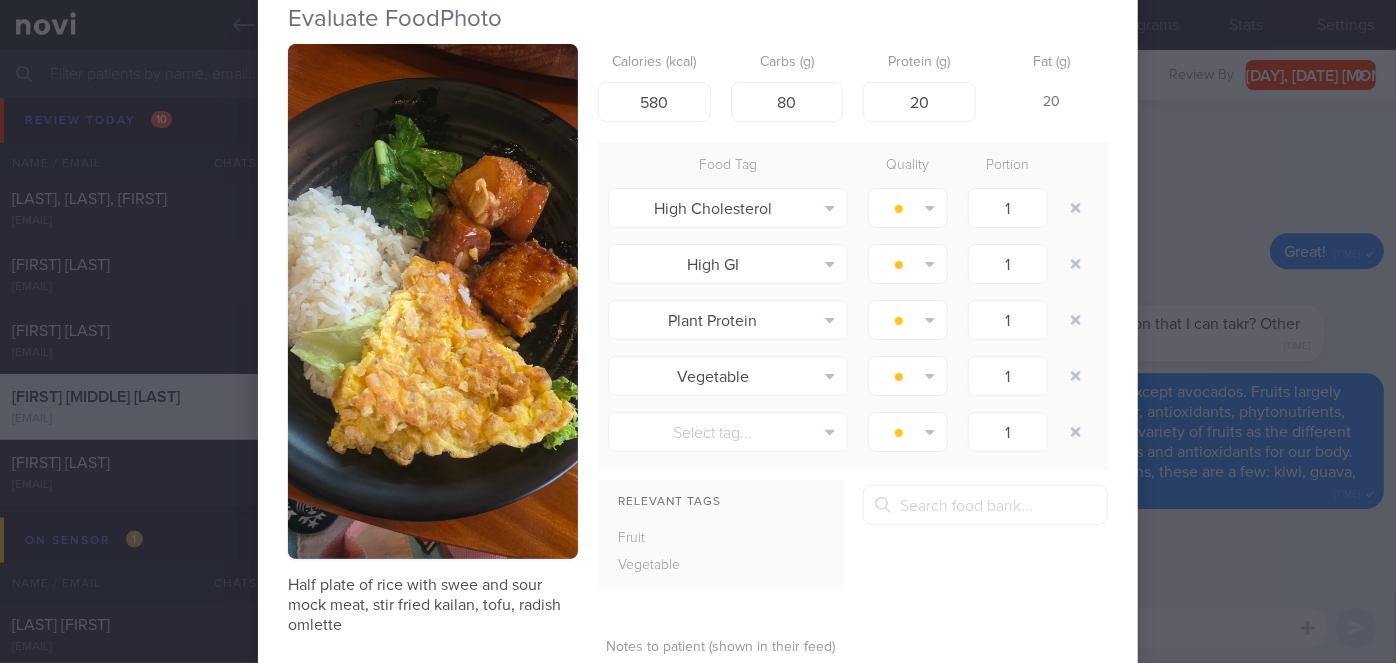 click on "Evaluate Food  Photo
Half plate of rice with swee and sour mock meat, stir fried kailan, tofu, radish omlette
Calories (kcal)
580
Carbs (g)
80
Protein (g)
20
Fat (g)
20
Food Tag
Quality
Portion
High Cholesterol
Alcohol
Fried
Fruit
Healthy Fats
High Calcium" at bounding box center (698, 331) 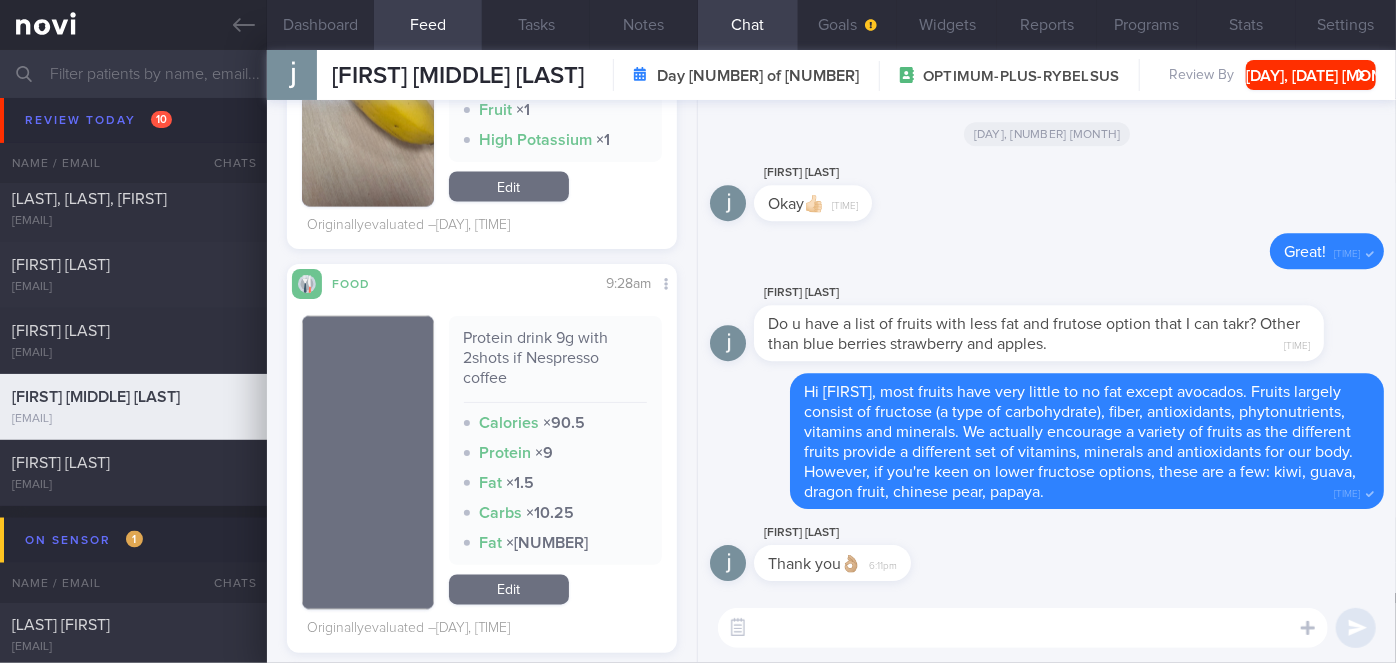 scroll, scrollTop: 1815, scrollLeft: 0, axis: vertical 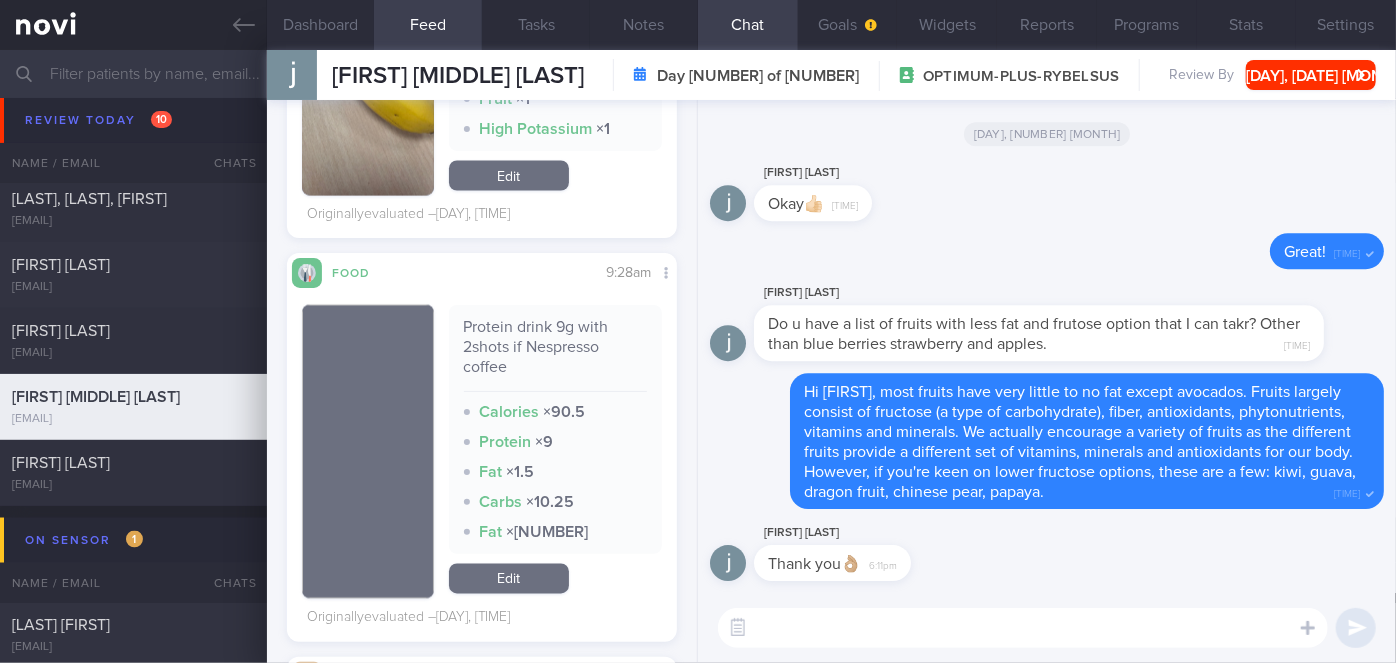 click at bounding box center [1023, 628] 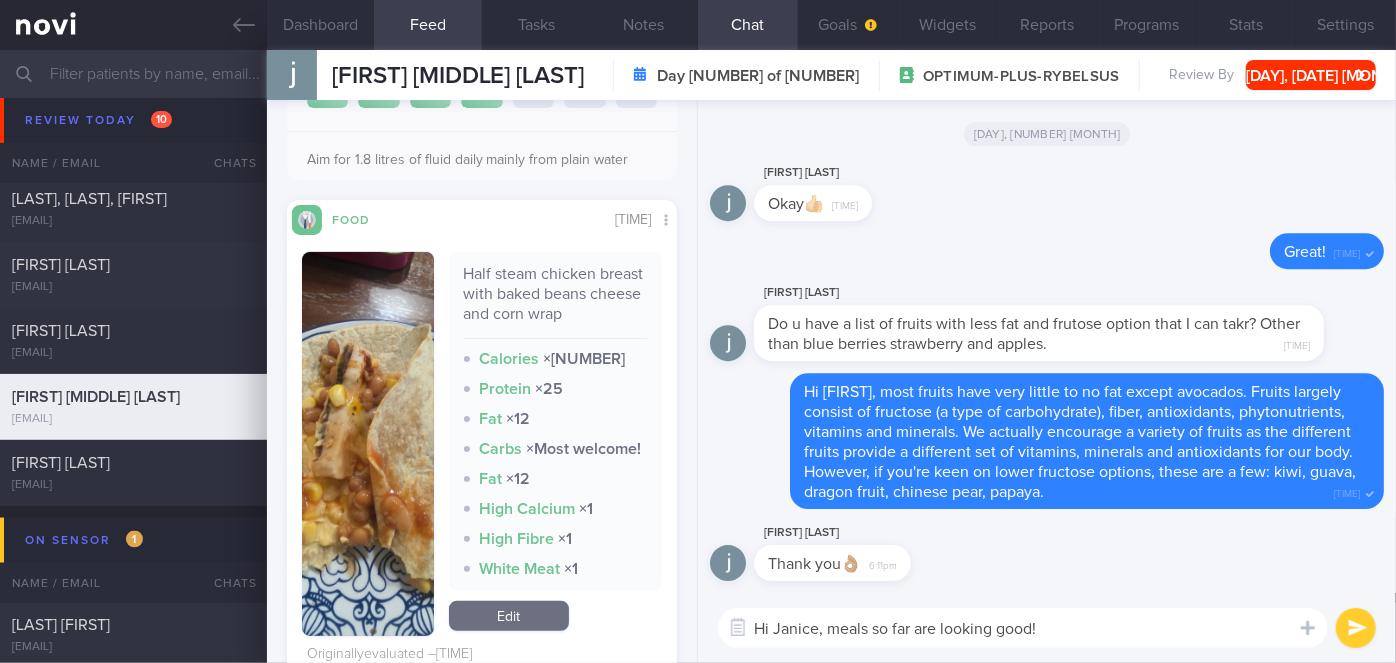 scroll, scrollTop: 0, scrollLeft: 0, axis: both 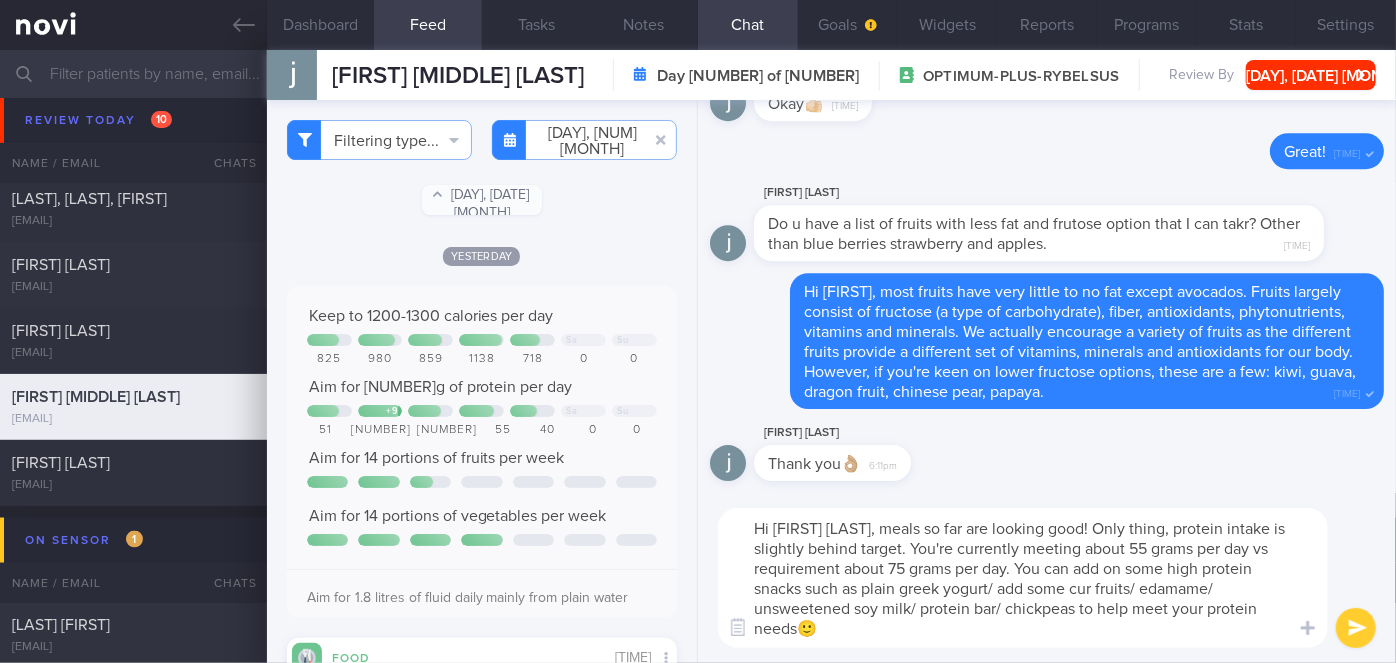 click on "Hi Janice, meals so far are looking good! Only thing, protein intake is slightly behind target. You're currently meeting about 55 grams per day vs requirement about 75 grams per day. You can add on some high protein snacks such as plain greek yogurt/ add some cur fruits/ edamame/ unsweetened soy milk/ protein bar/ chickpeas to help meet your protein needs🙂" at bounding box center (1023, 578) 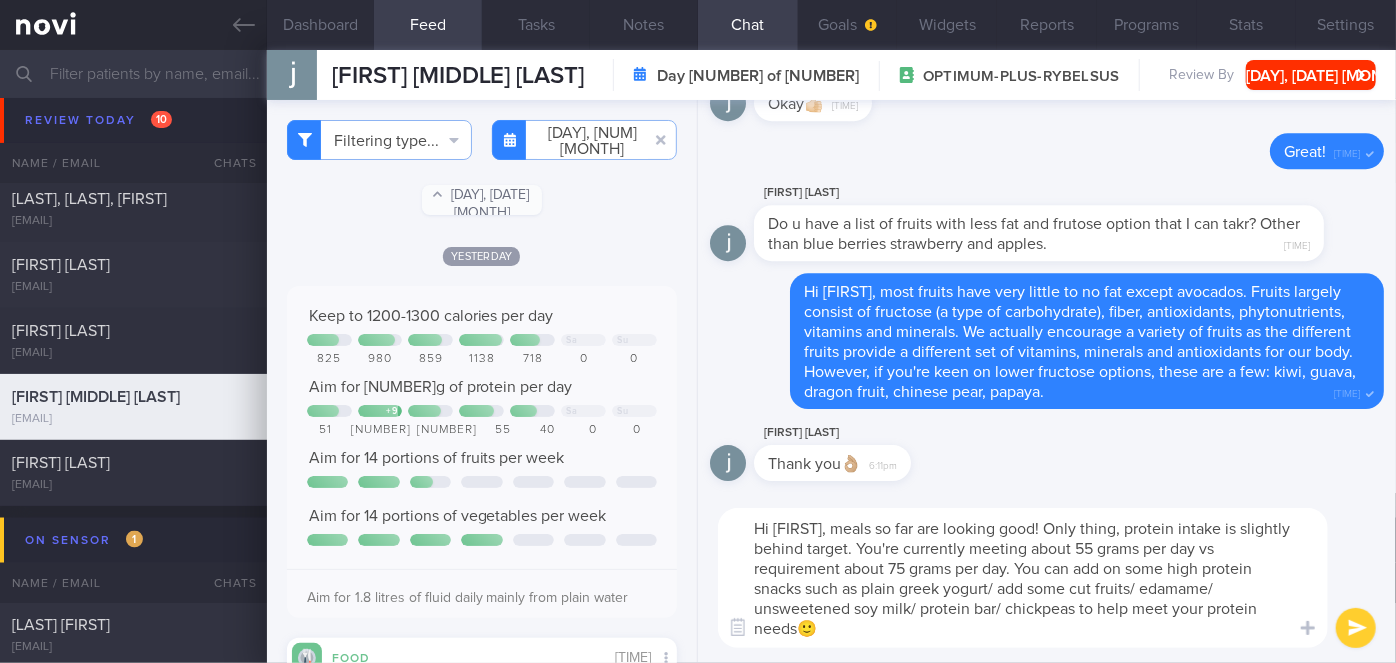 click on "Hi Janice, meals so far are looking good! Only thing, protein intake is slightly behind target. You're currently meeting about 55 grams per day vs requirement about 75 grams per day. You can add on some high protein snacks such as plain greek yogurt/ add some cut fruits/ edamame/ unsweetened soy milk/ protein bar/ chickpeas to help meet your protein needs🙂" at bounding box center (1023, 578) 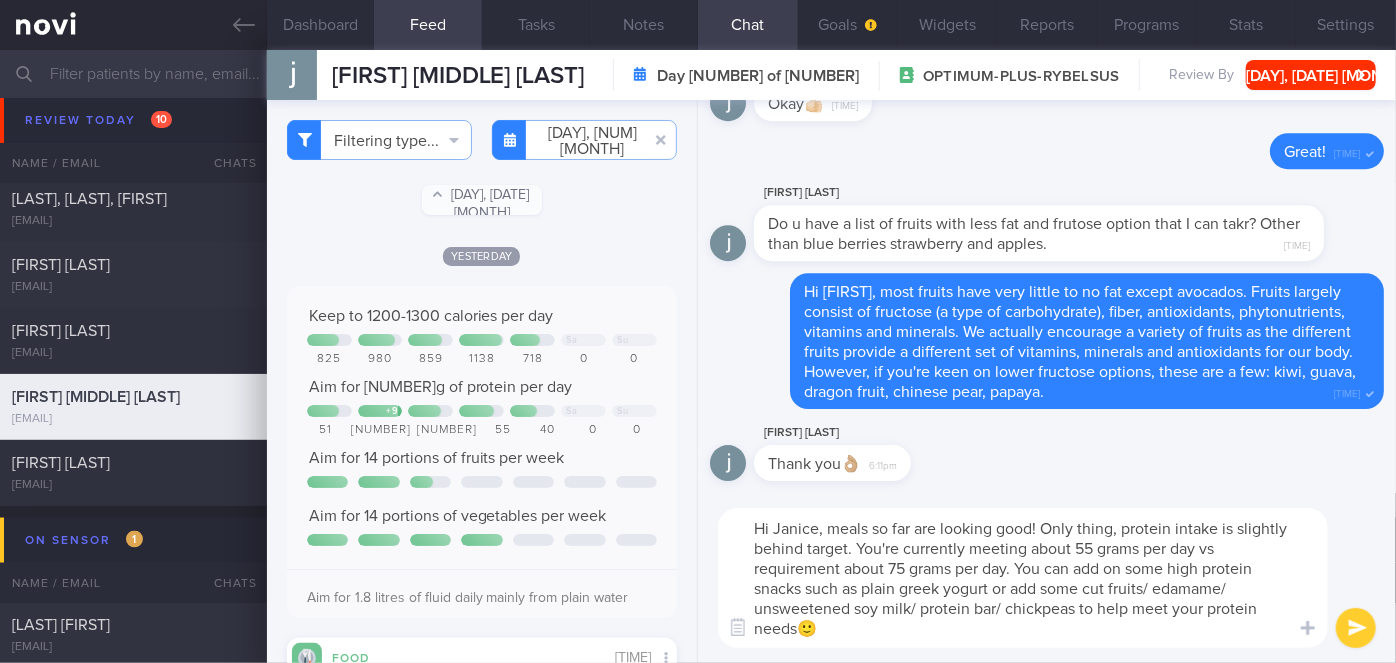 click on "Hi Janice, meals so far are looking good! Only thing, protein intake is slightly behind target. You're currently meeting about 55 grams per day vs requirement about 75 grams per day. You can add on some high protein snacks such as plain greek yogurt or add some cut fruits/ edamame/ unsweetened soy milk/ protein bar/ chickpeas to help meet your protein needs🙂" at bounding box center [1023, 578] 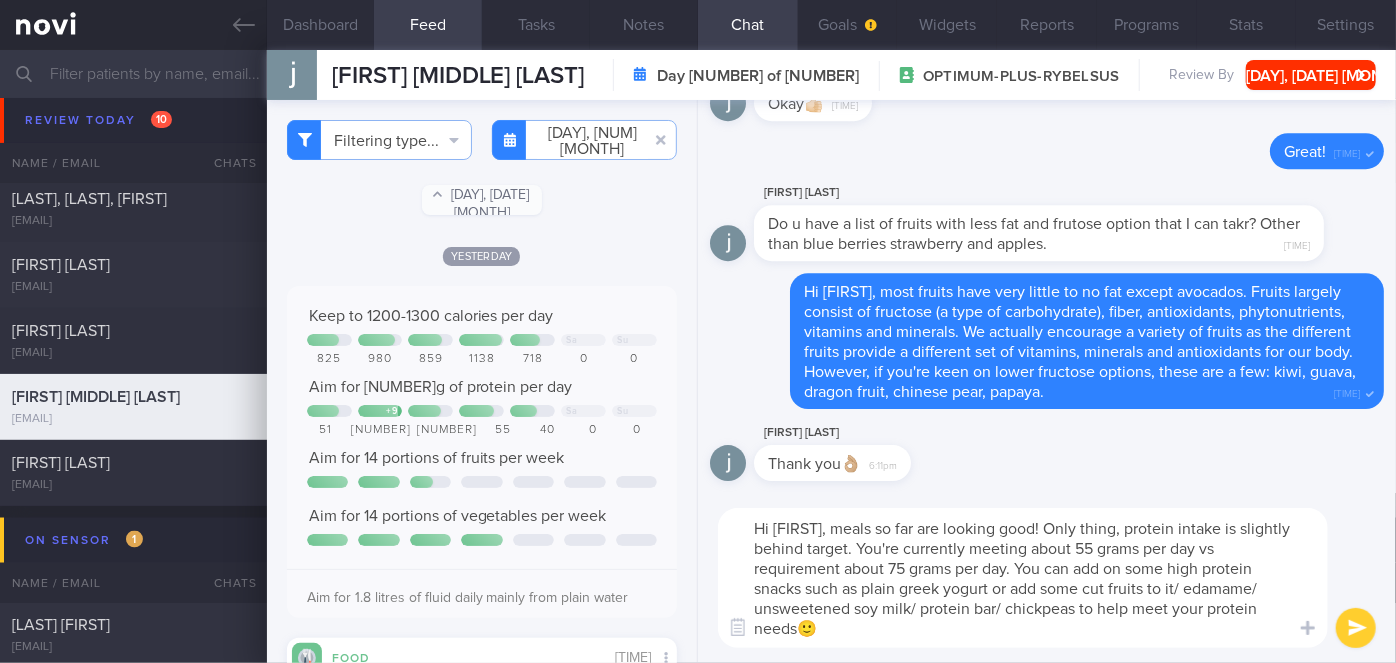 type on "Hi Janice, meals so far are looking good! Only thing, protein intake is slightly behind target. You're currently meeting about 55 grams per day vs requirement about 75 grams per day. You can add on some high protein snacks such as plain greek yogurt or add some cut fruits to it/ edamame/ unsweetened soy milk/ protein bar/ chickpeas to help meet your protein needs🙂" 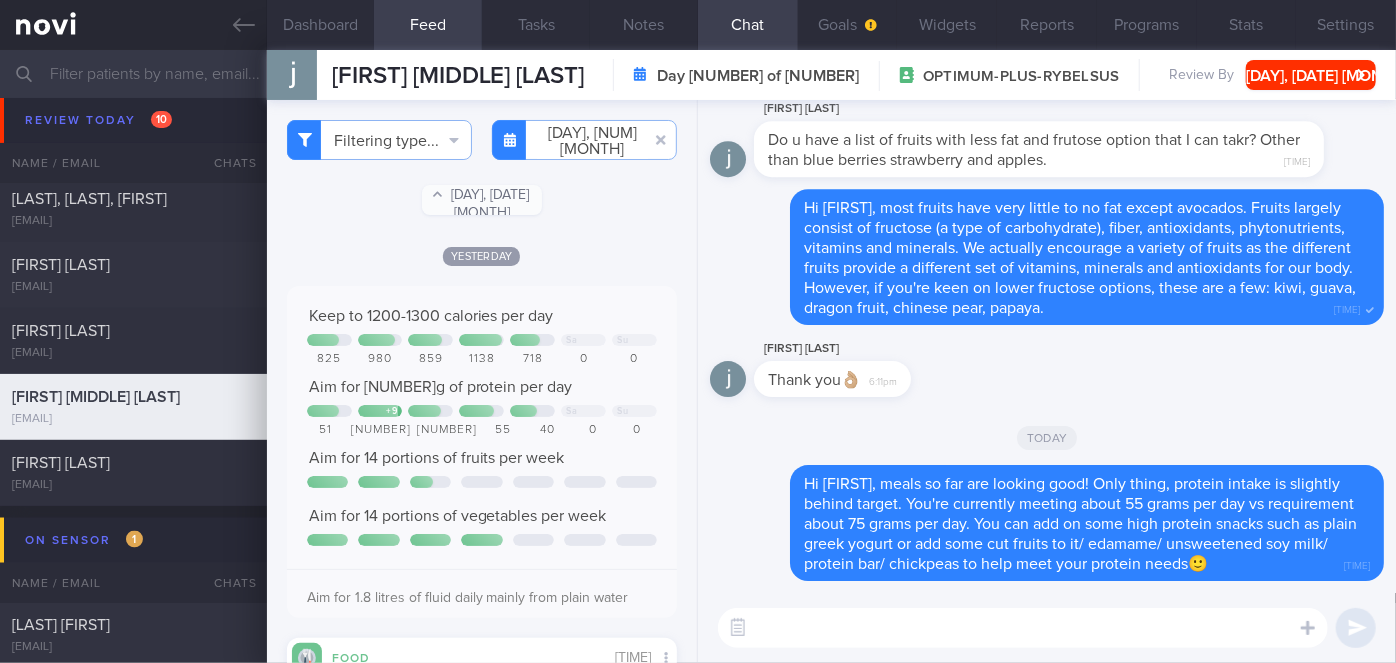 click on "Janice Yap Fei Ee
Janice Yap Fei Ee
summerjann@gmail.com
Day 5 of 30
OPTIMUM-PLUS-RYBELSUS
Review By
Fri, 1 Aug
Set Next Review Date
1 Aug 2025 July August September October November December 2025
Mon Tue Wed Thu Fri Sat Sun
28 29 30 31 1 2 3 4 5 6 7 8 9 10 11 12 13 14 15 16 17 18 19 20 21 22 23 24 25 26 27 28 29 30 31 1 2 3 4 5 6 7
Next suggested
End of program
None" at bounding box center [831, 75] 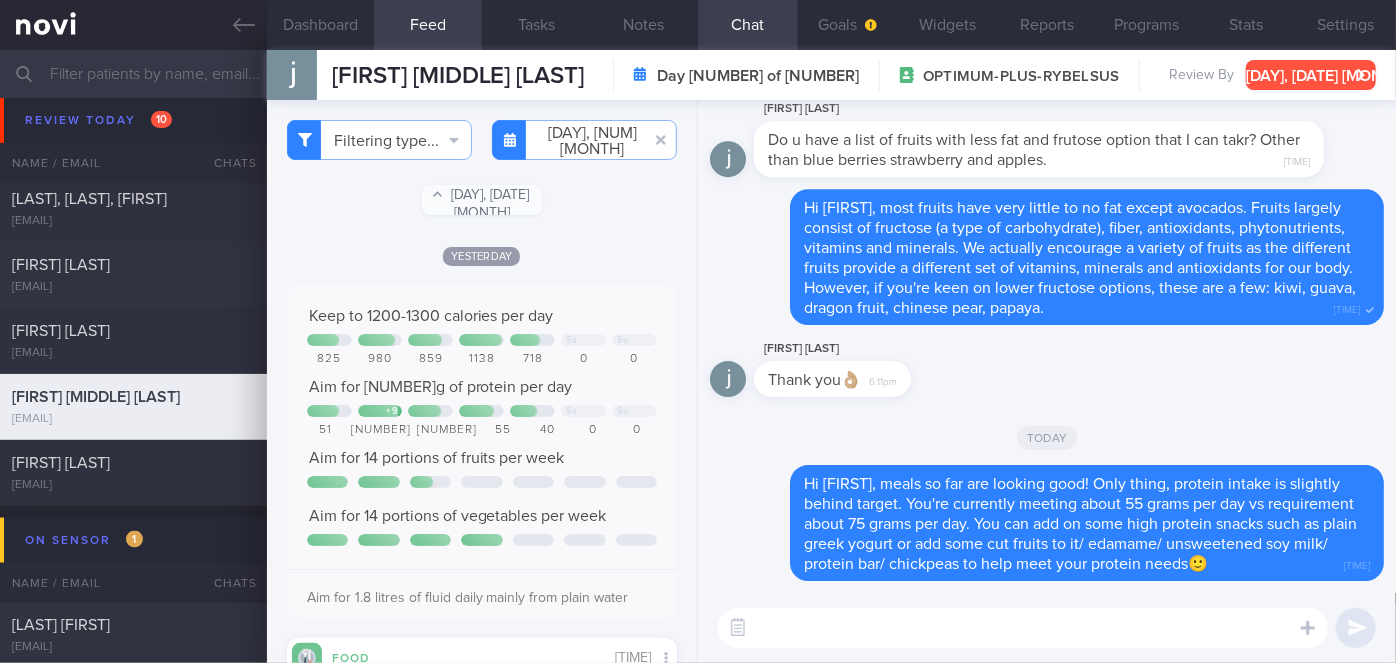 click on "[DAY], [DATE] [MONTH]" at bounding box center (1311, 75) 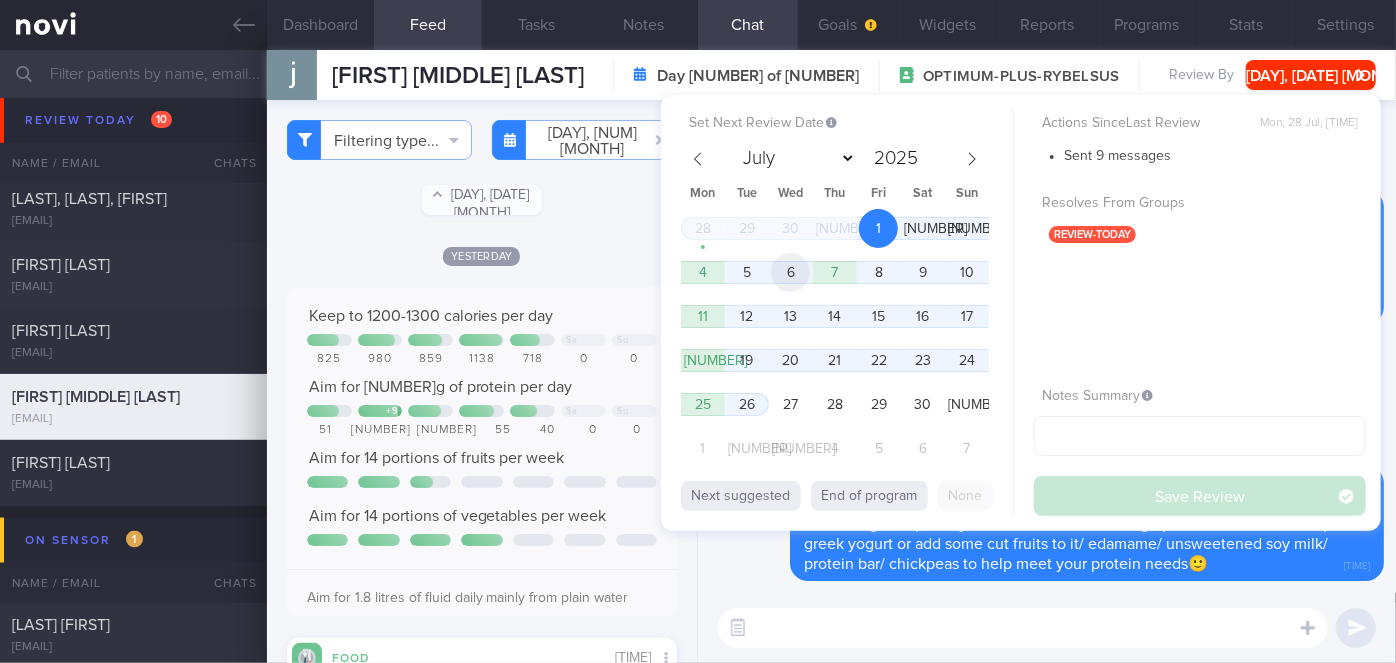 click on "6" at bounding box center [790, 272] 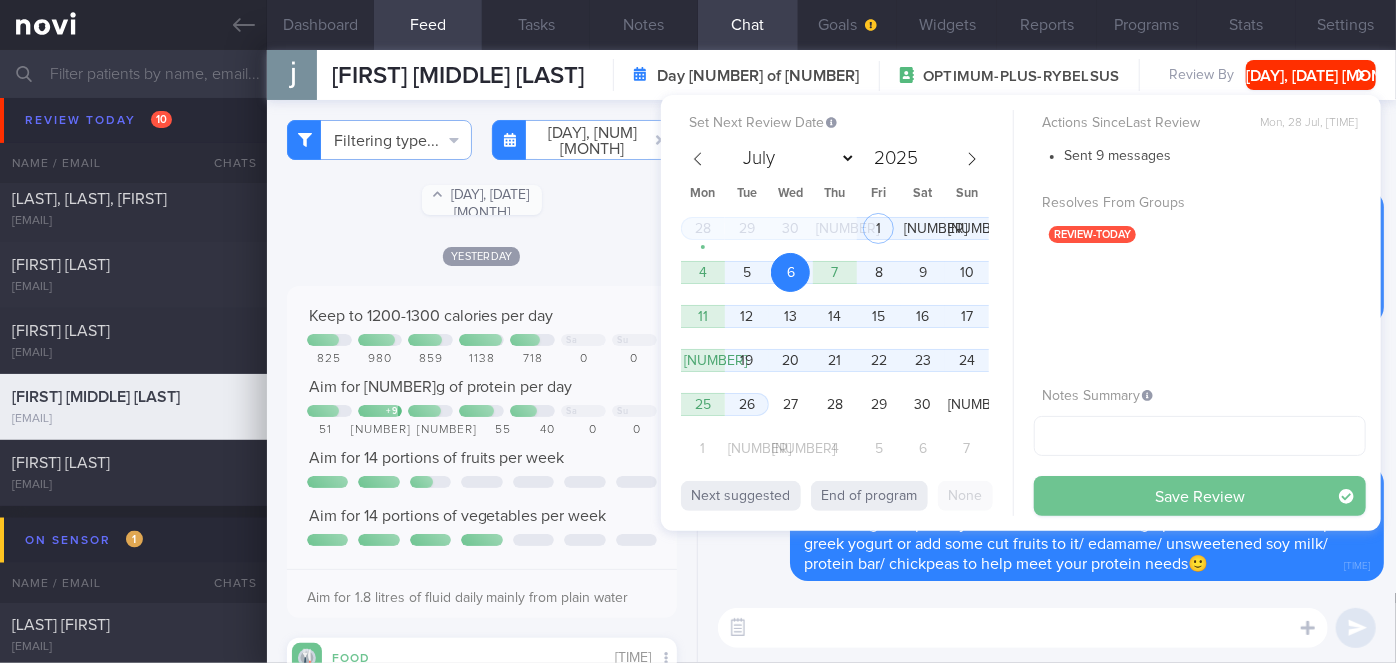 click on "Save Review" at bounding box center (1200, 496) 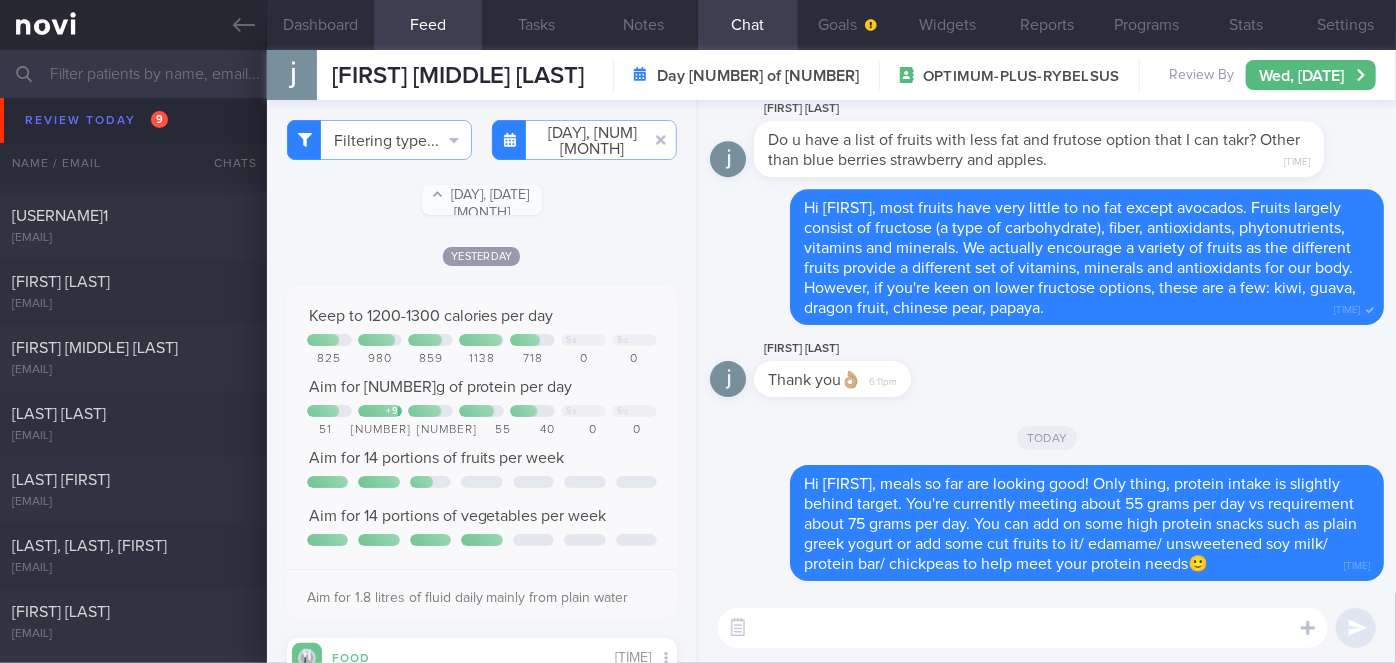 scroll, scrollTop: 5162, scrollLeft: 0, axis: vertical 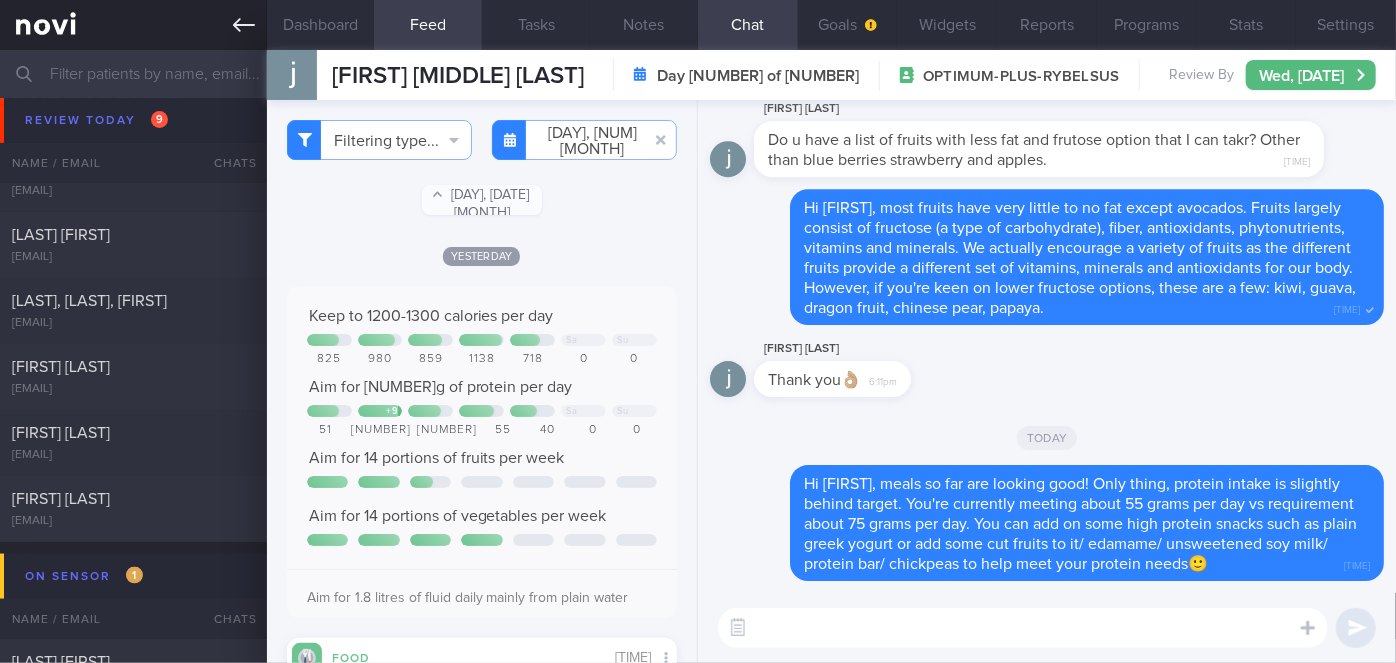 click at bounding box center (133, 25) 